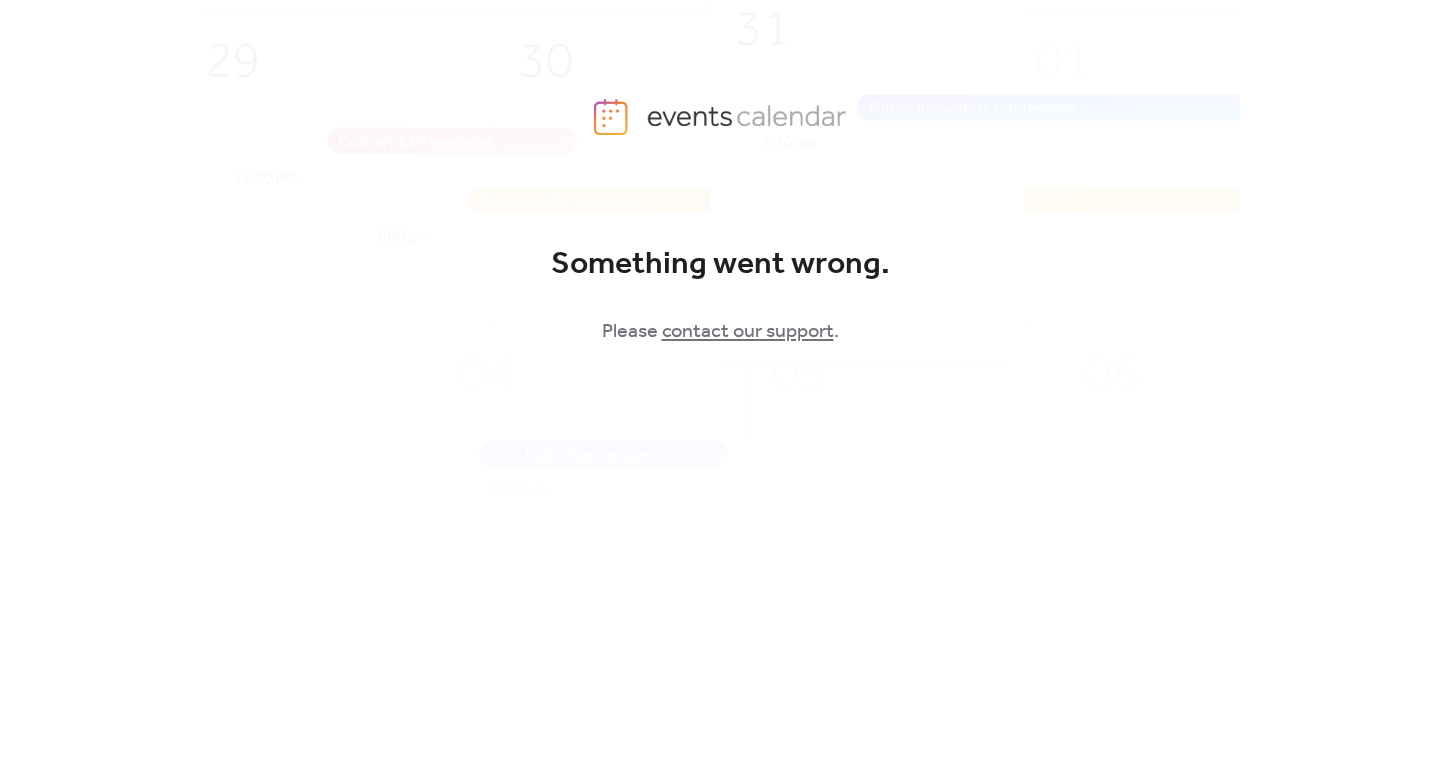 scroll, scrollTop: 0, scrollLeft: 0, axis: both 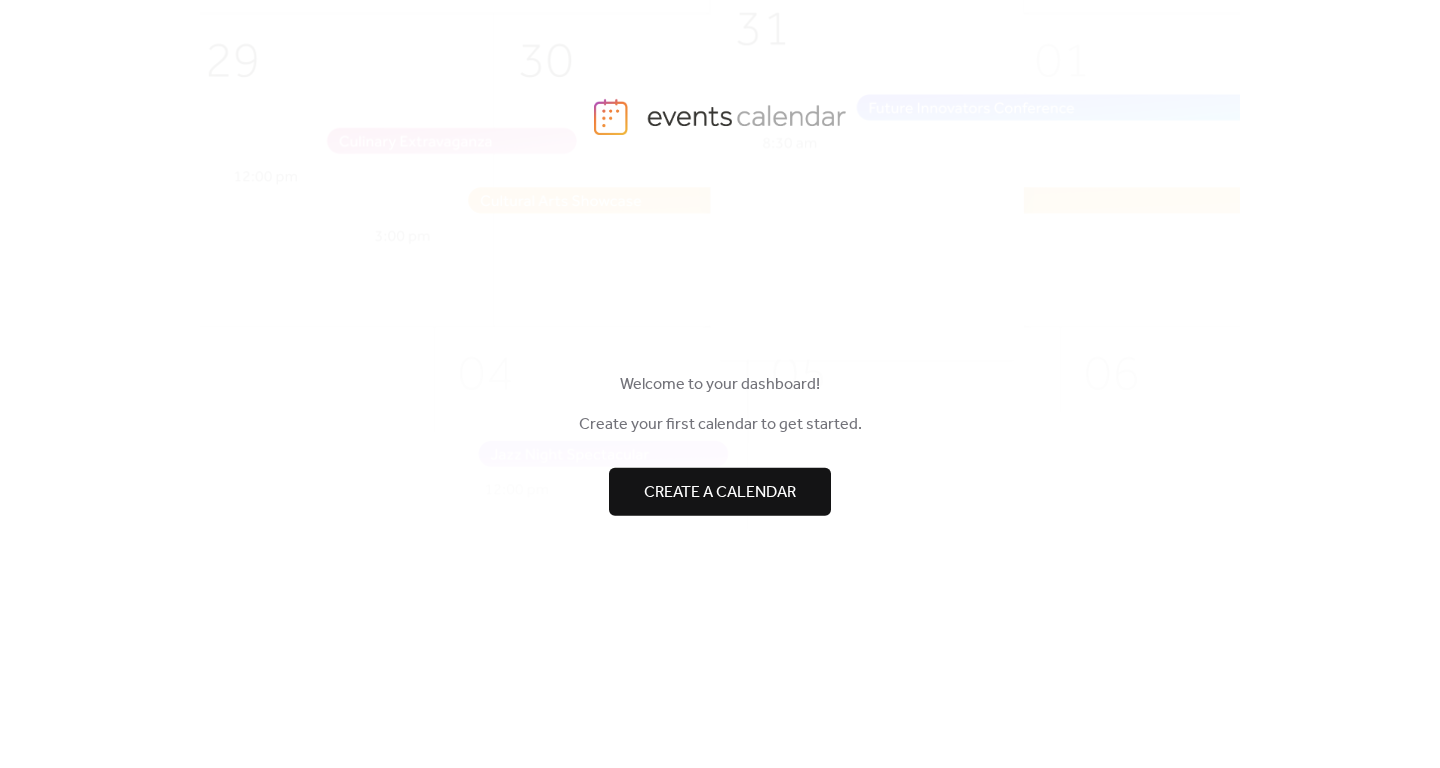 click on "Create a calendar" at bounding box center [720, 492] 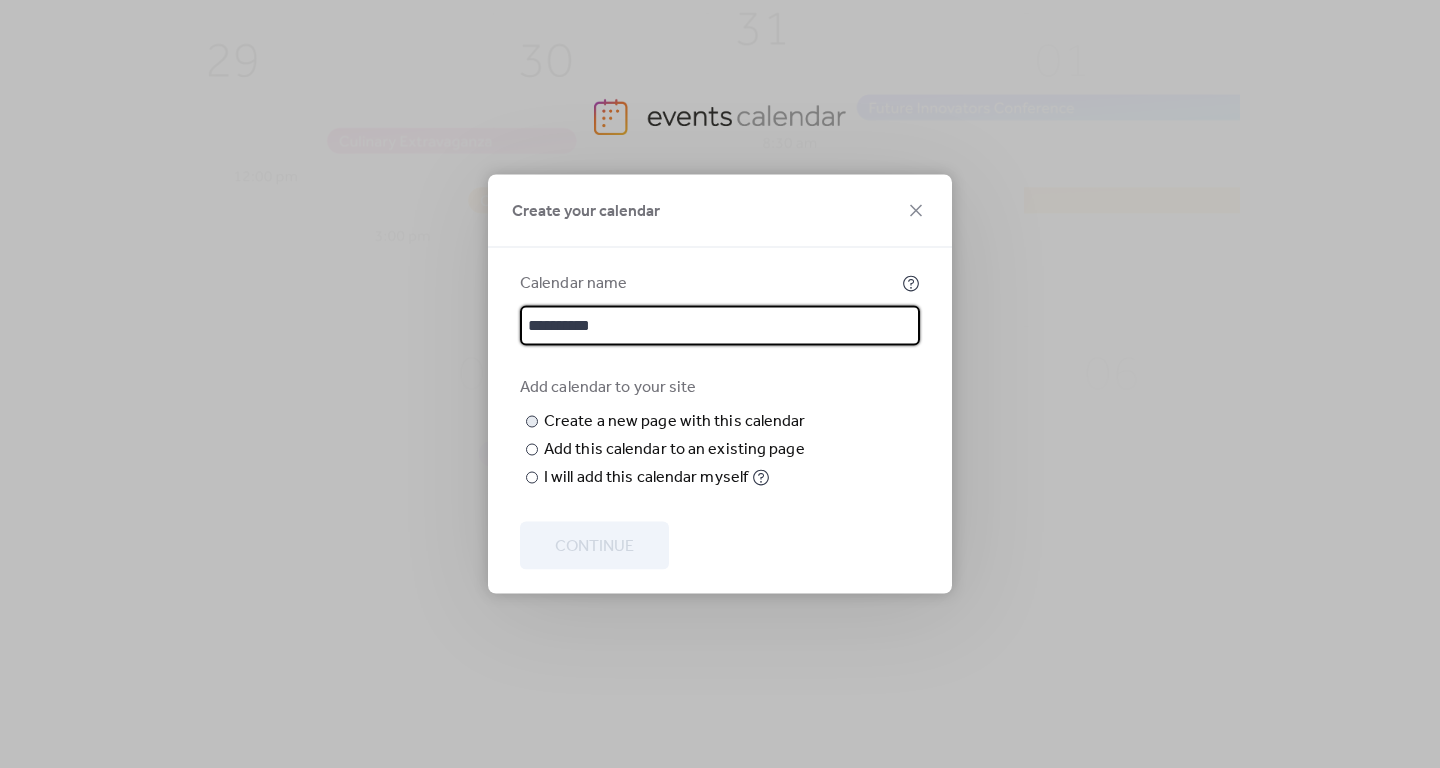 type on "**********" 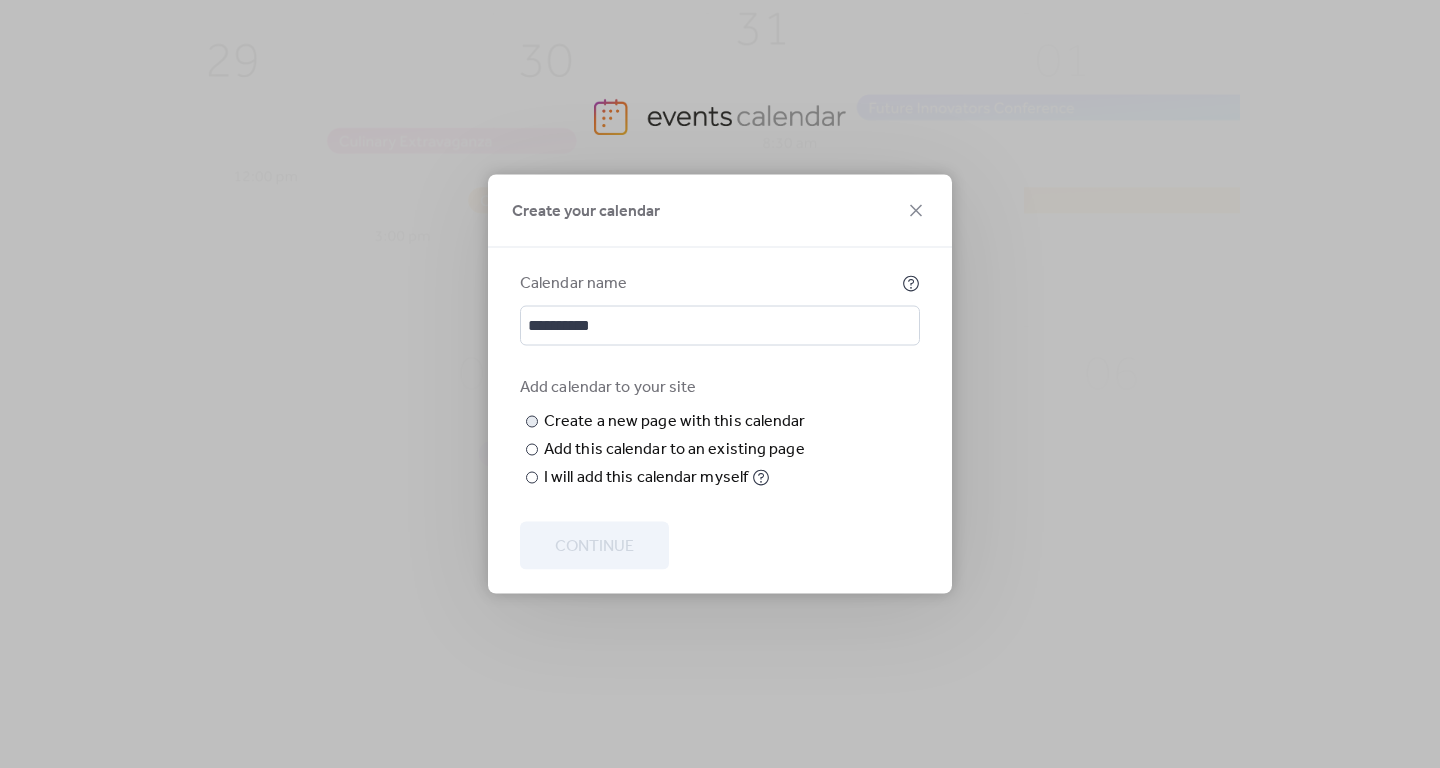 paste on "*********" 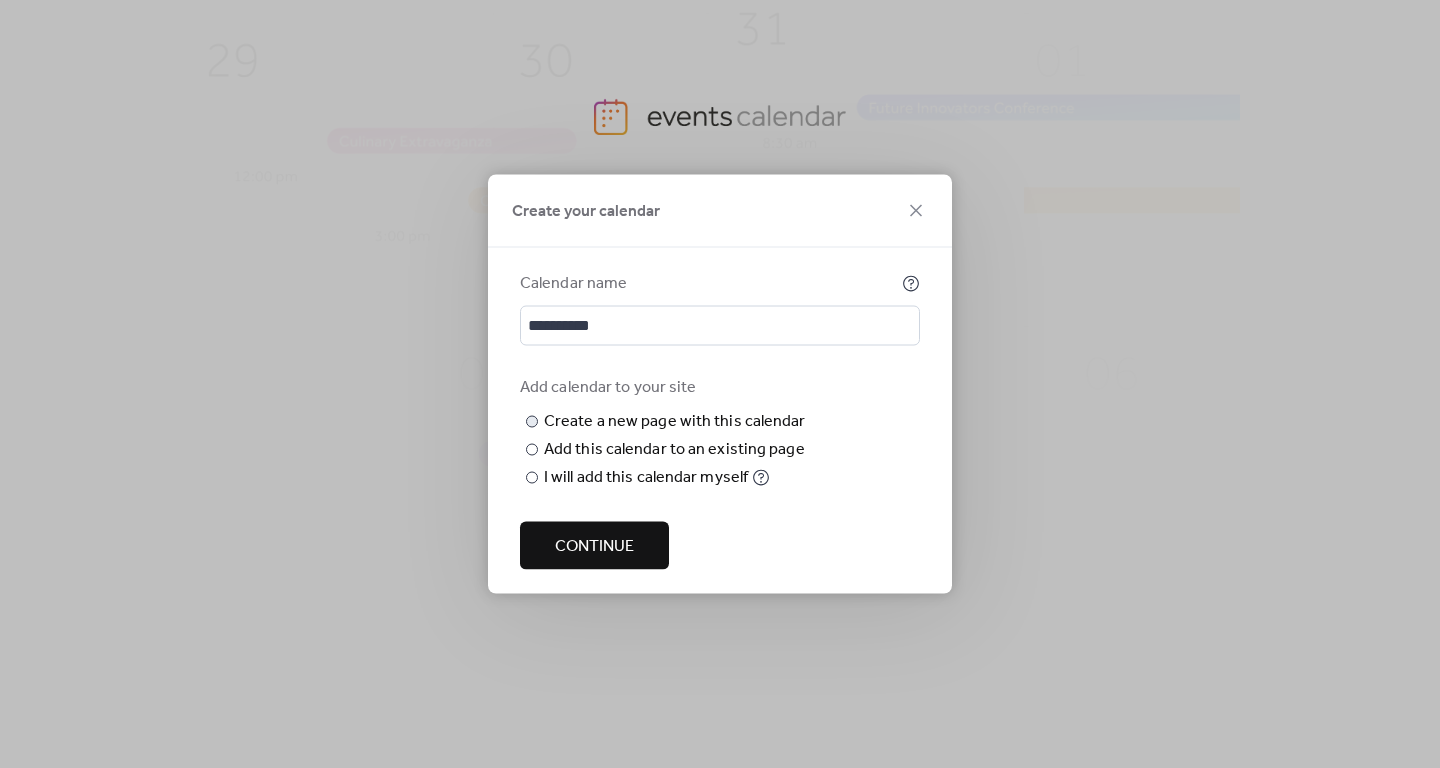 drag, startPoint x: 558, startPoint y: 447, endPoint x: 535, endPoint y: 447, distance: 23 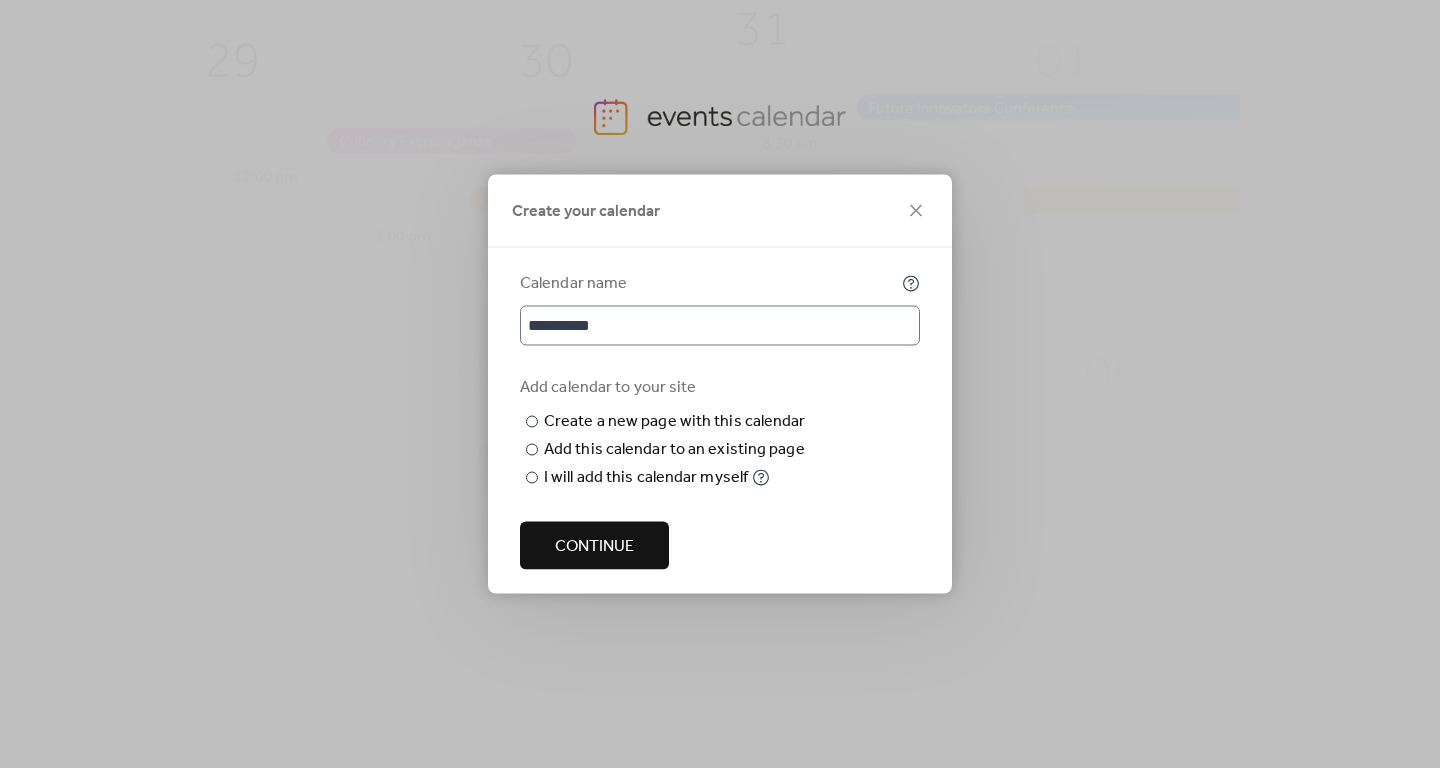 type on "*********" 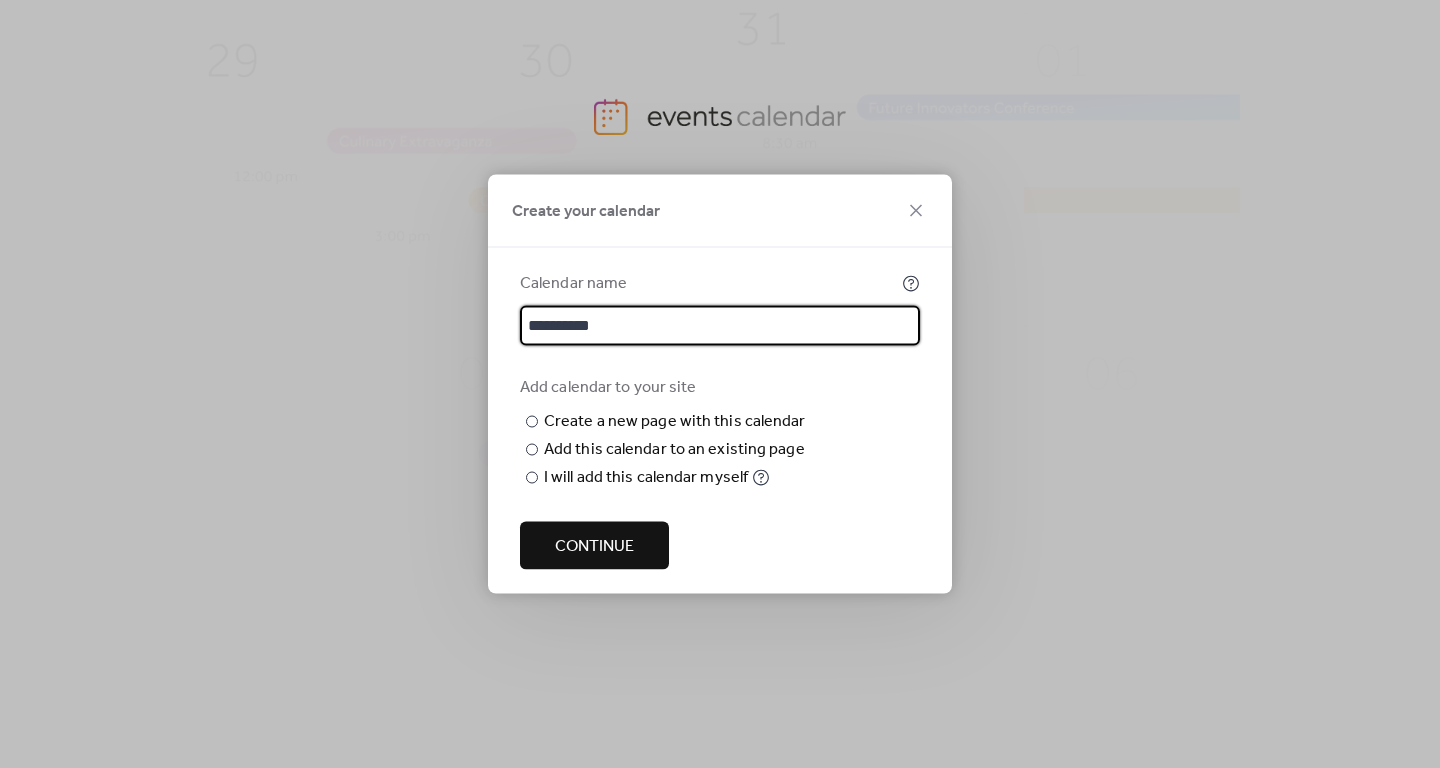 drag, startPoint x: 535, startPoint y: 282, endPoint x: 506, endPoint y: 282, distance: 29 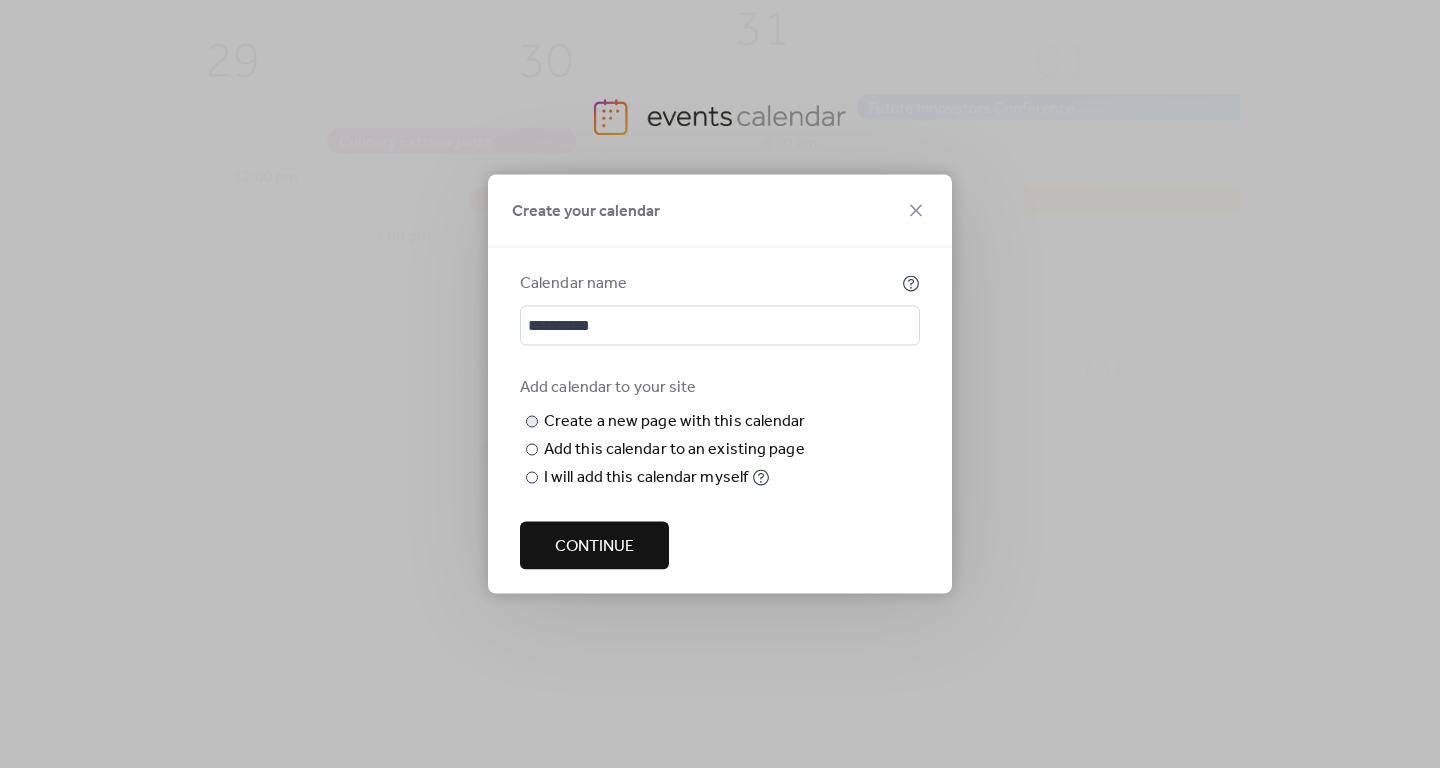 click on "*********" at bounding box center (0, 0) 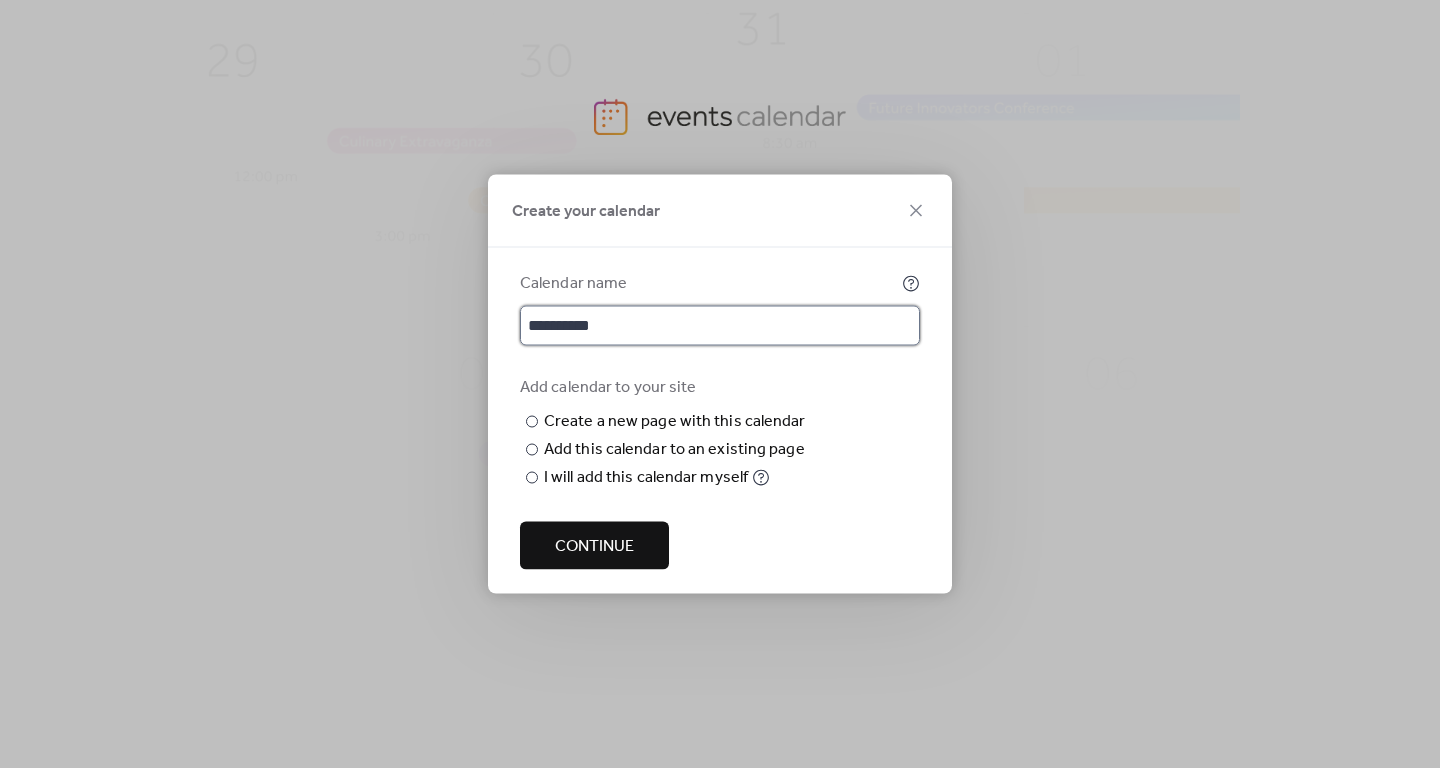 click on "**********" at bounding box center [720, 326] 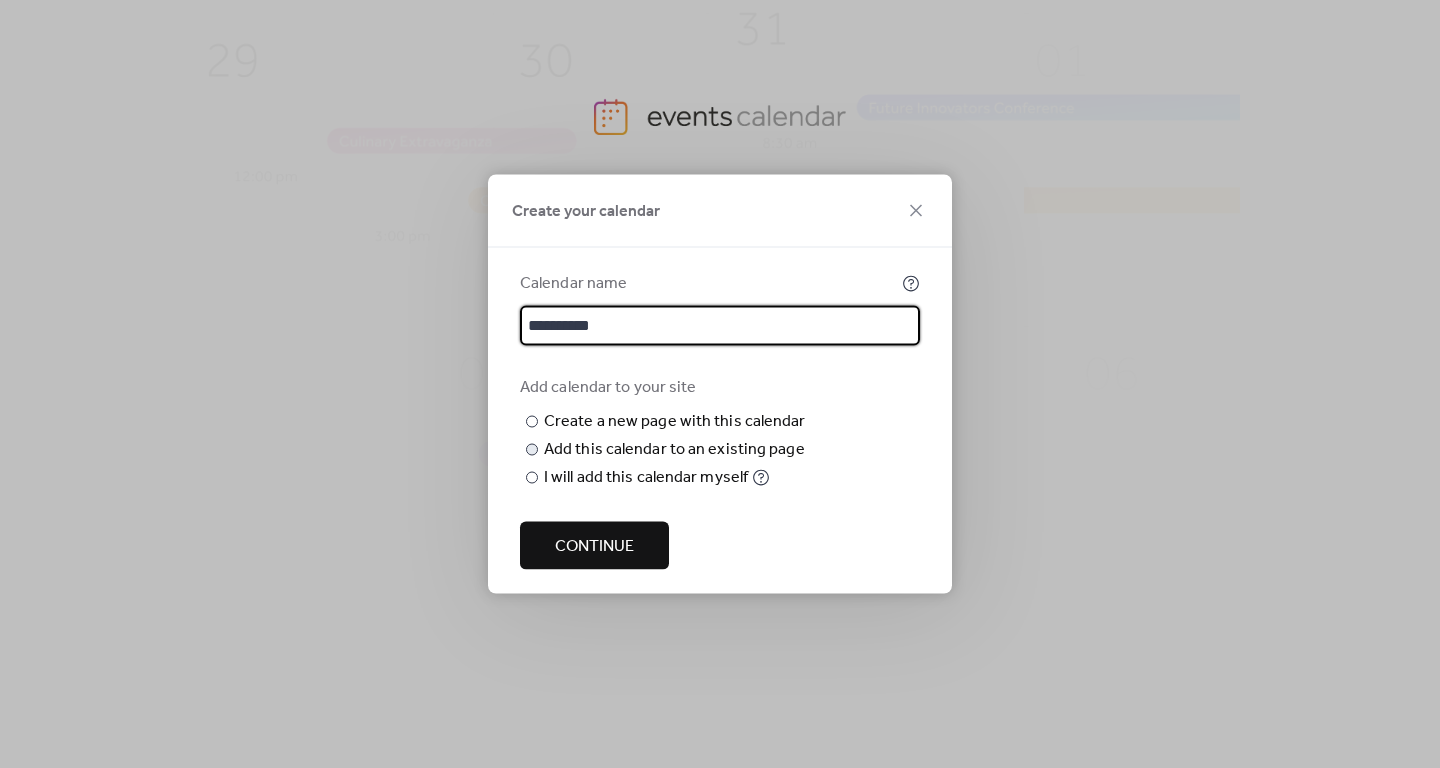 type on "**********" 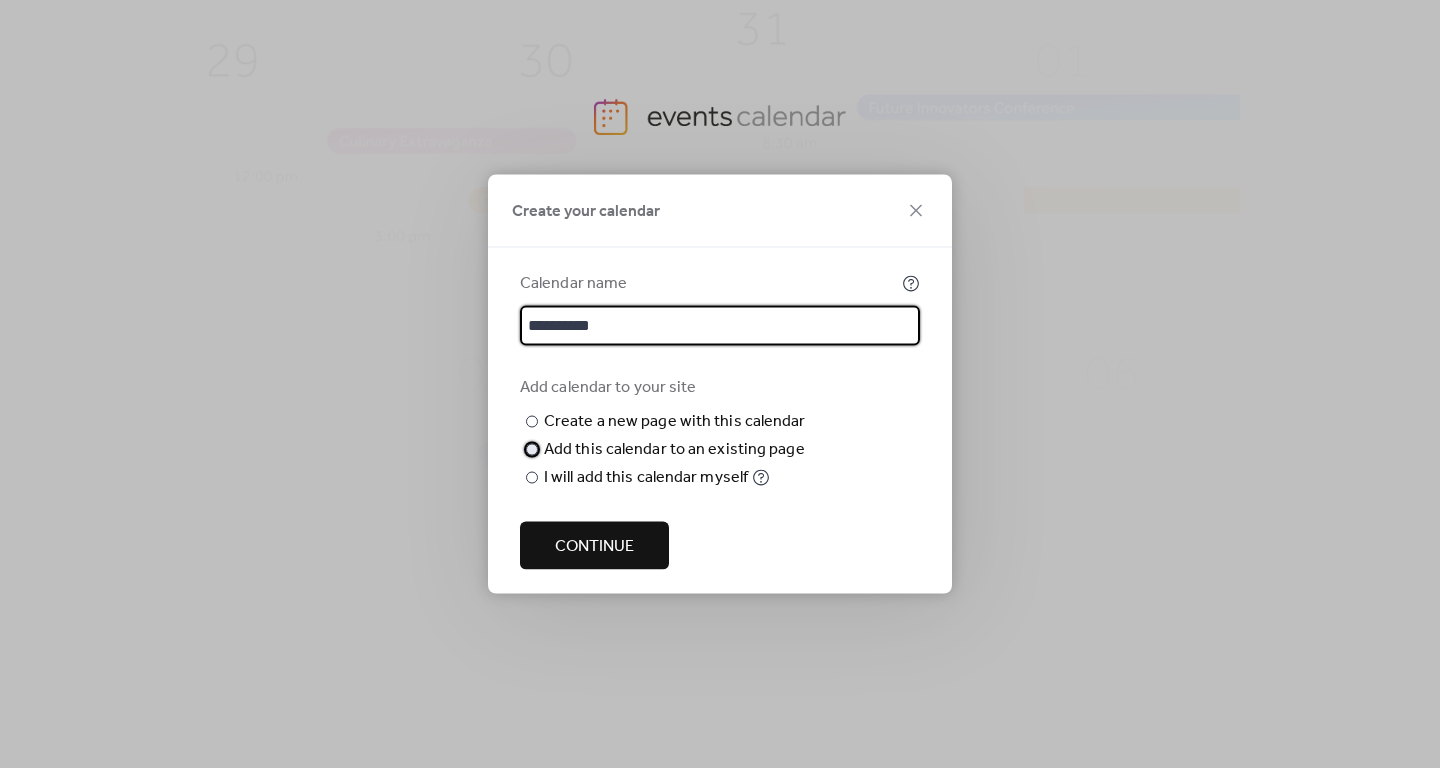 click on "Add this calendar to an existing page" at bounding box center [674, 450] 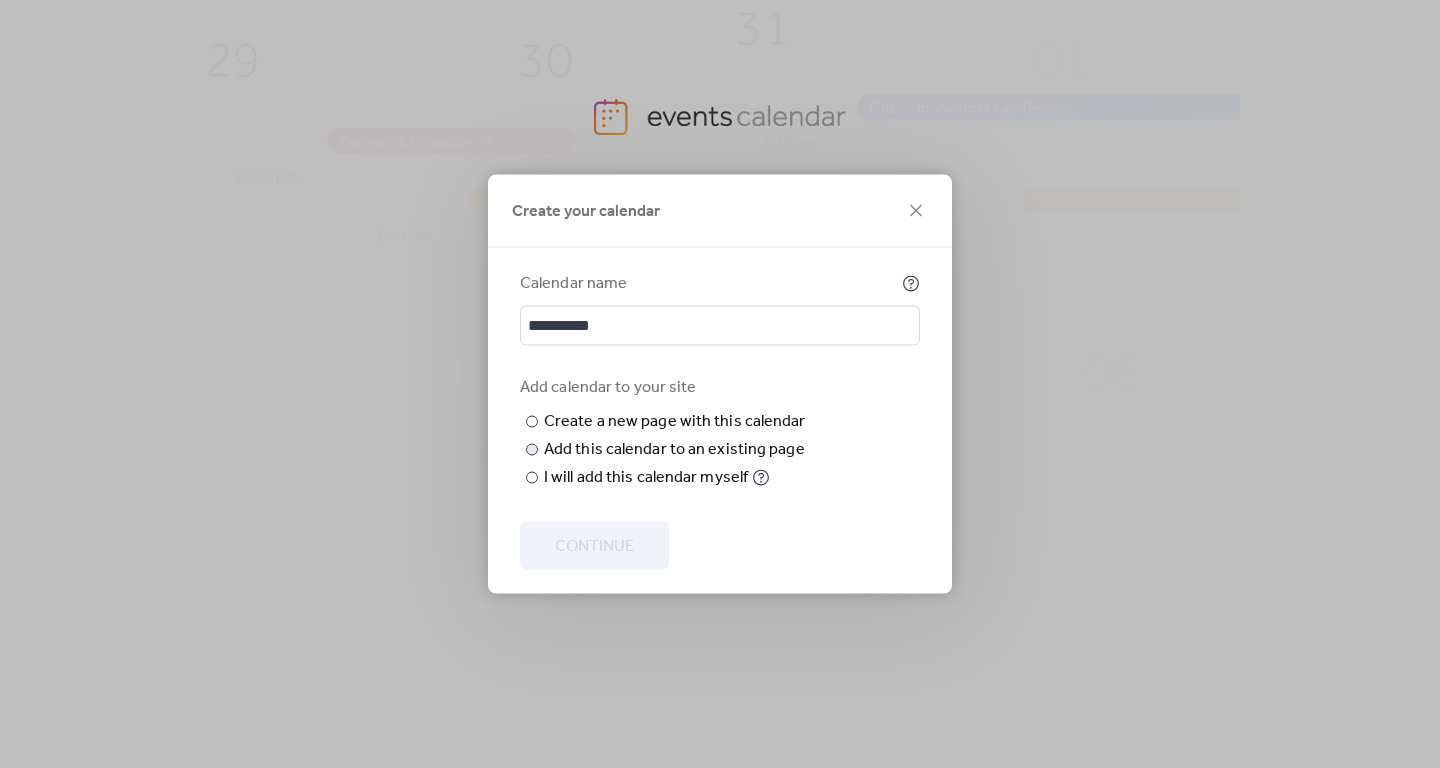 click on "Choose page" at bounding box center [0, 0] 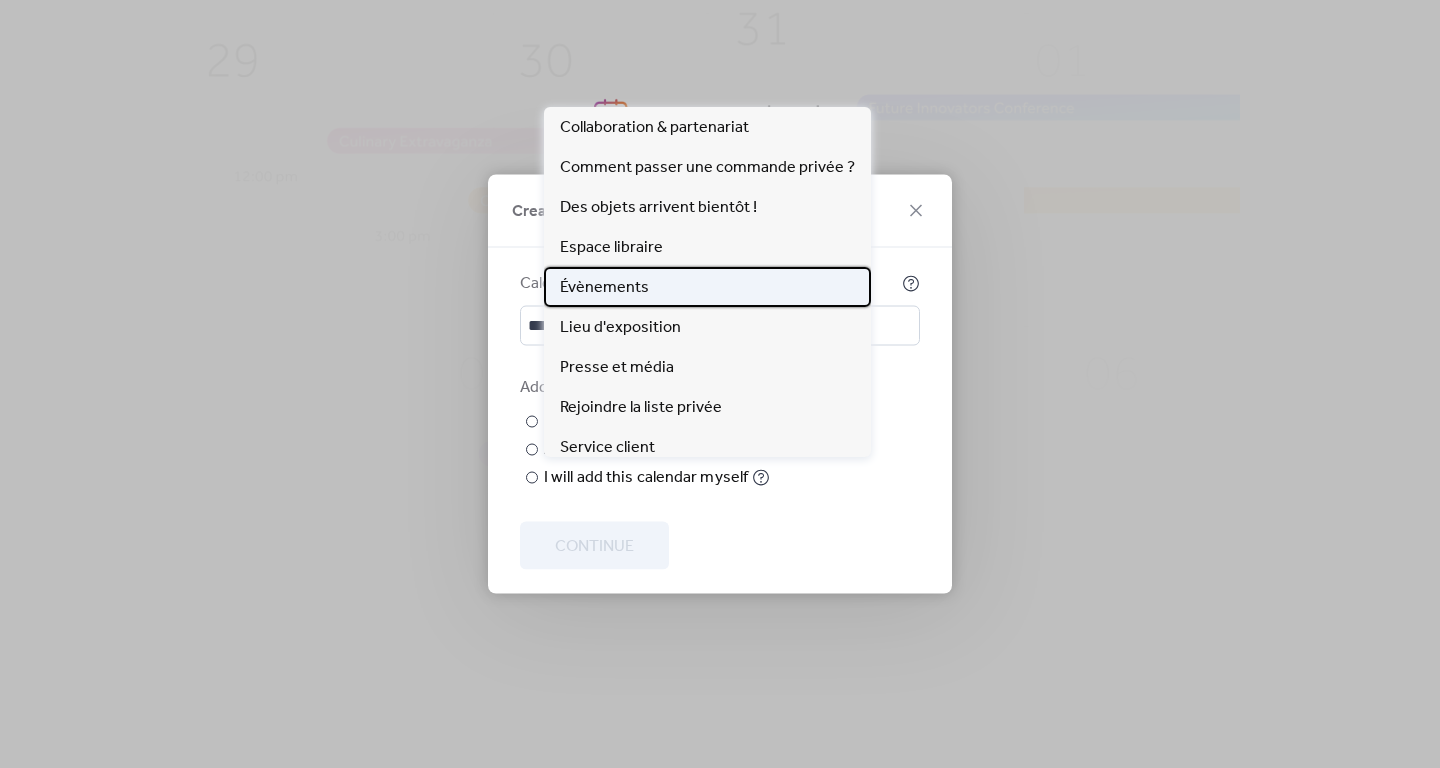 click on "Évènements" at bounding box center [707, 287] 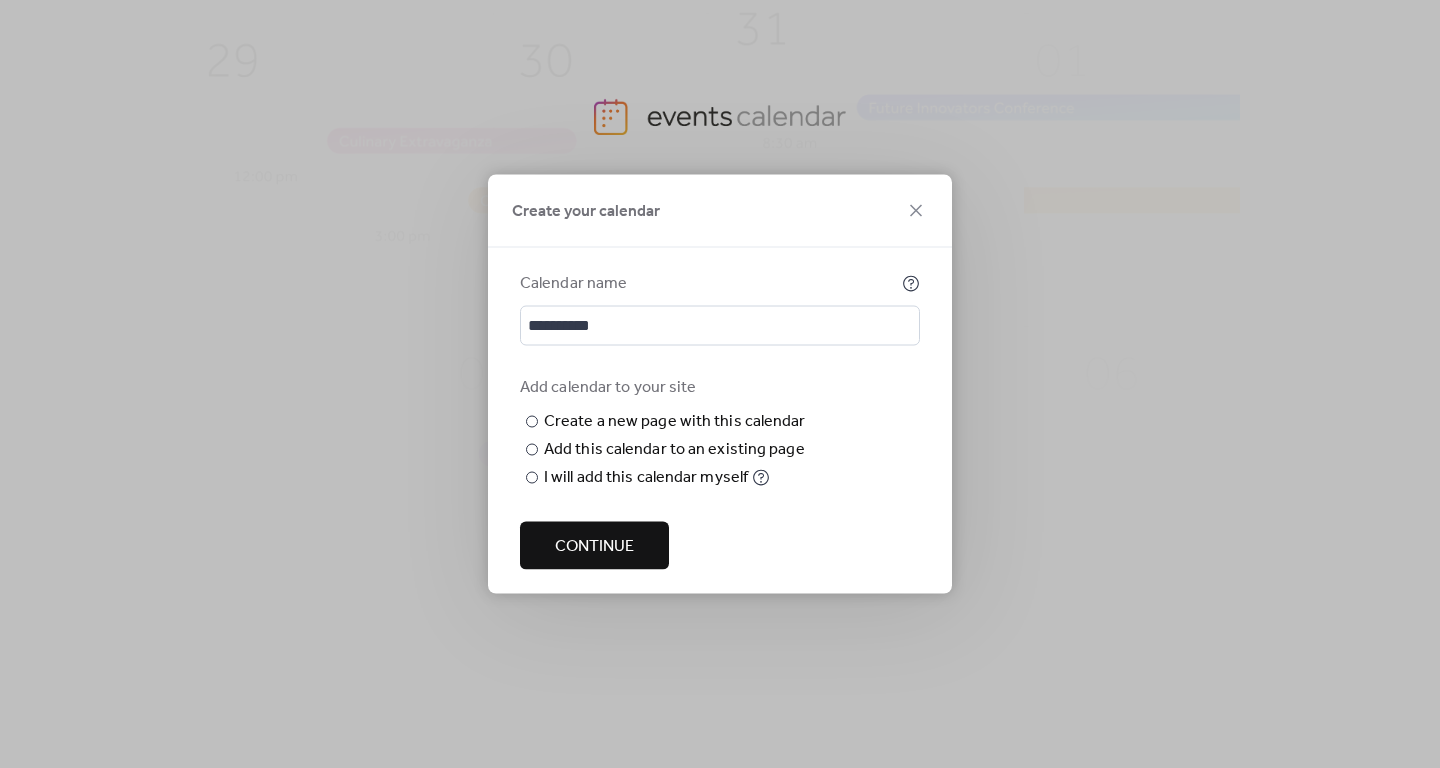 click on "Continue" at bounding box center [594, 547] 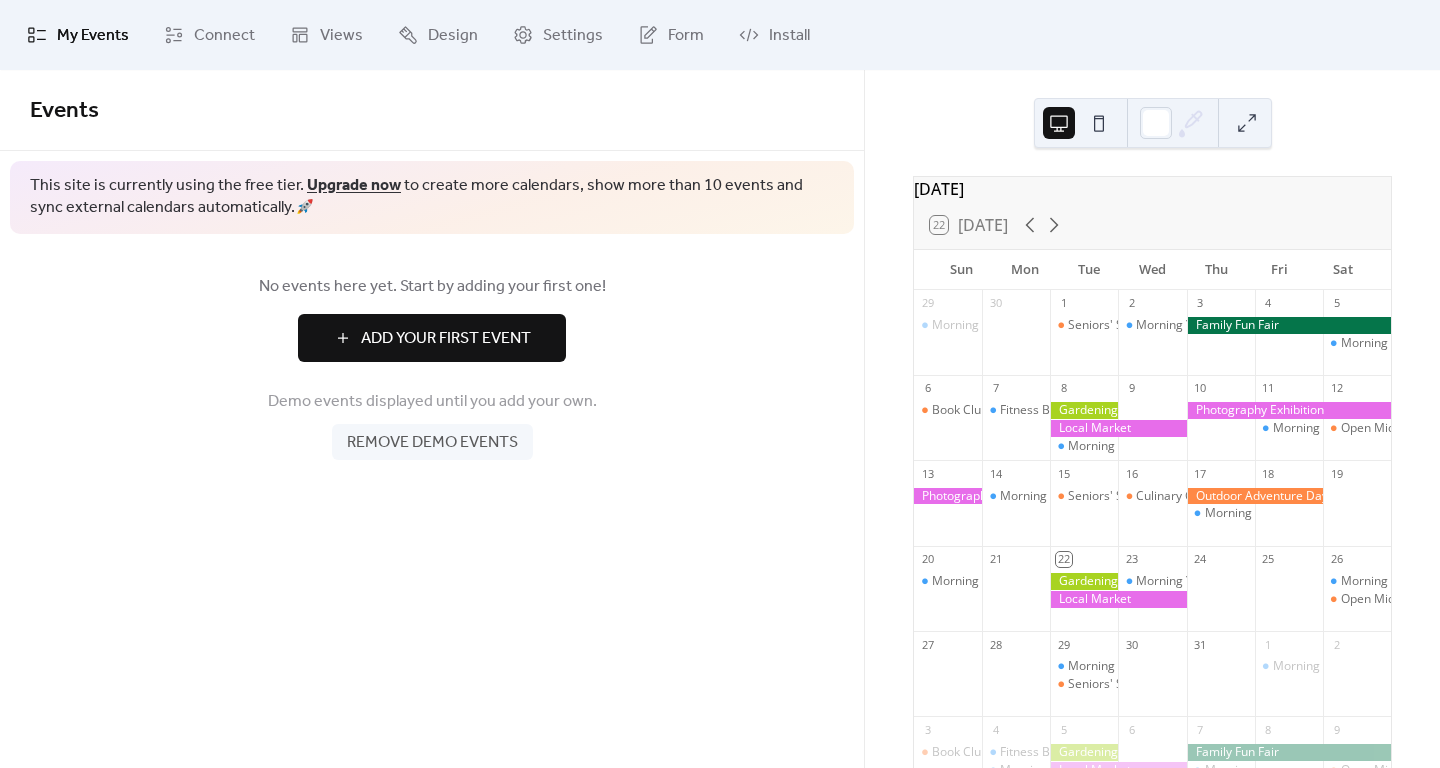 click at bounding box center [1099, 123] 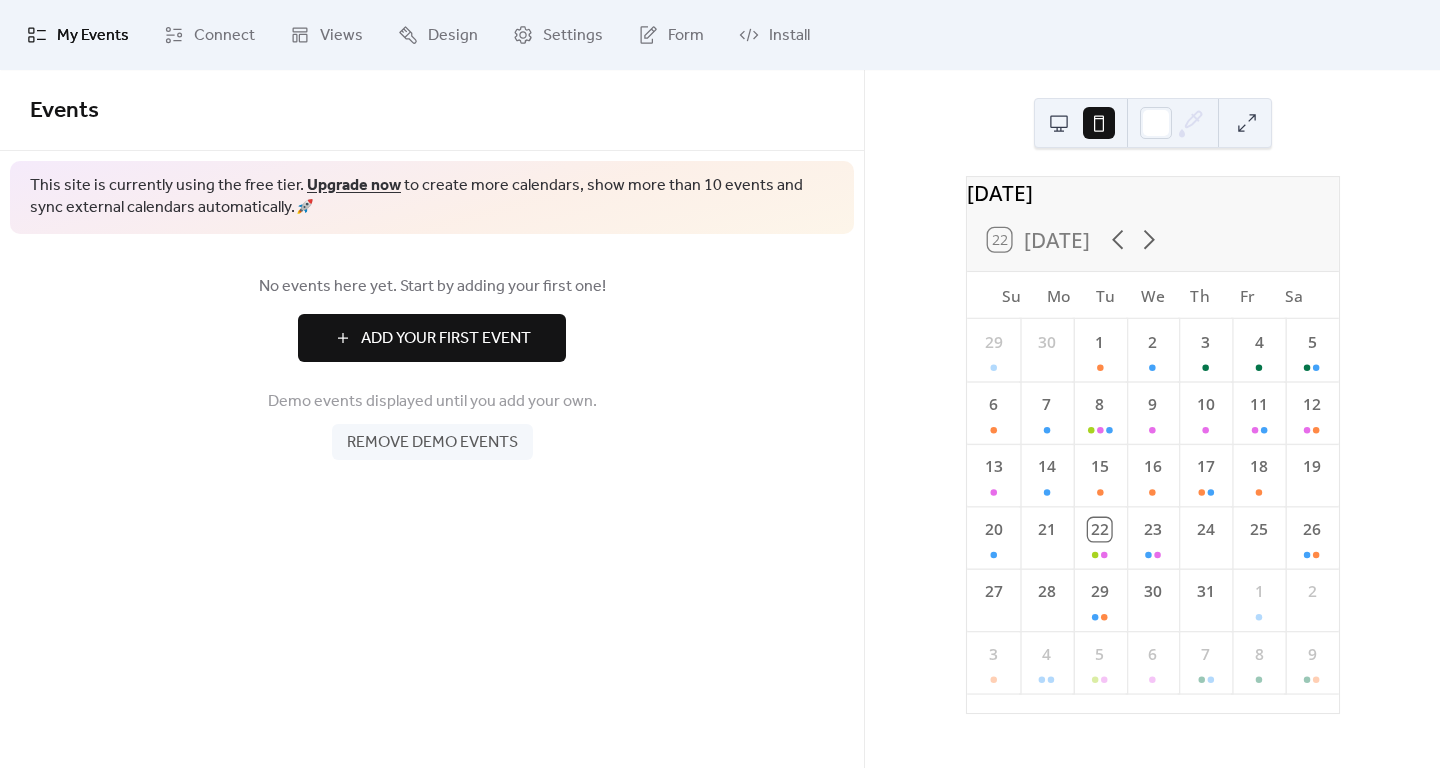 click at bounding box center [1059, 123] 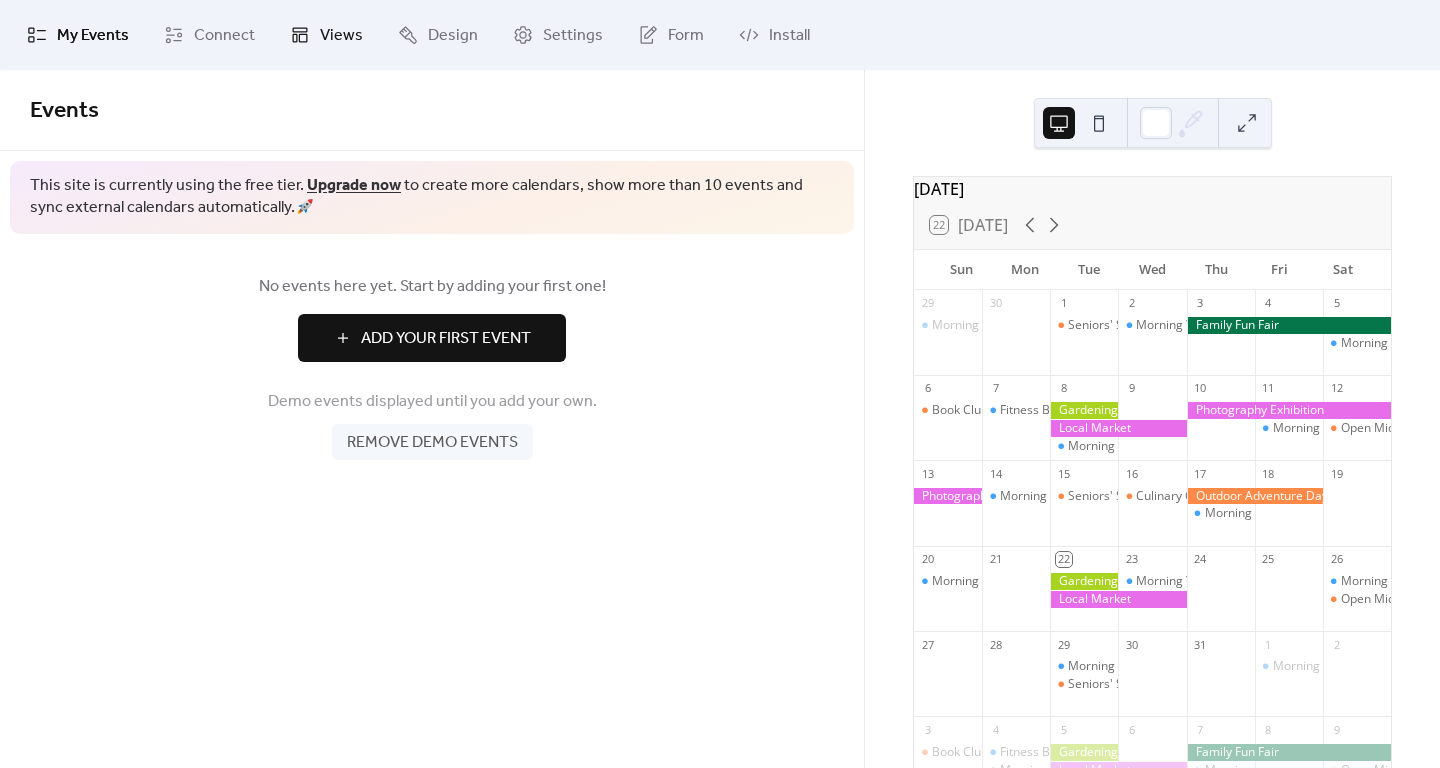 click on "Views" at bounding box center [341, 36] 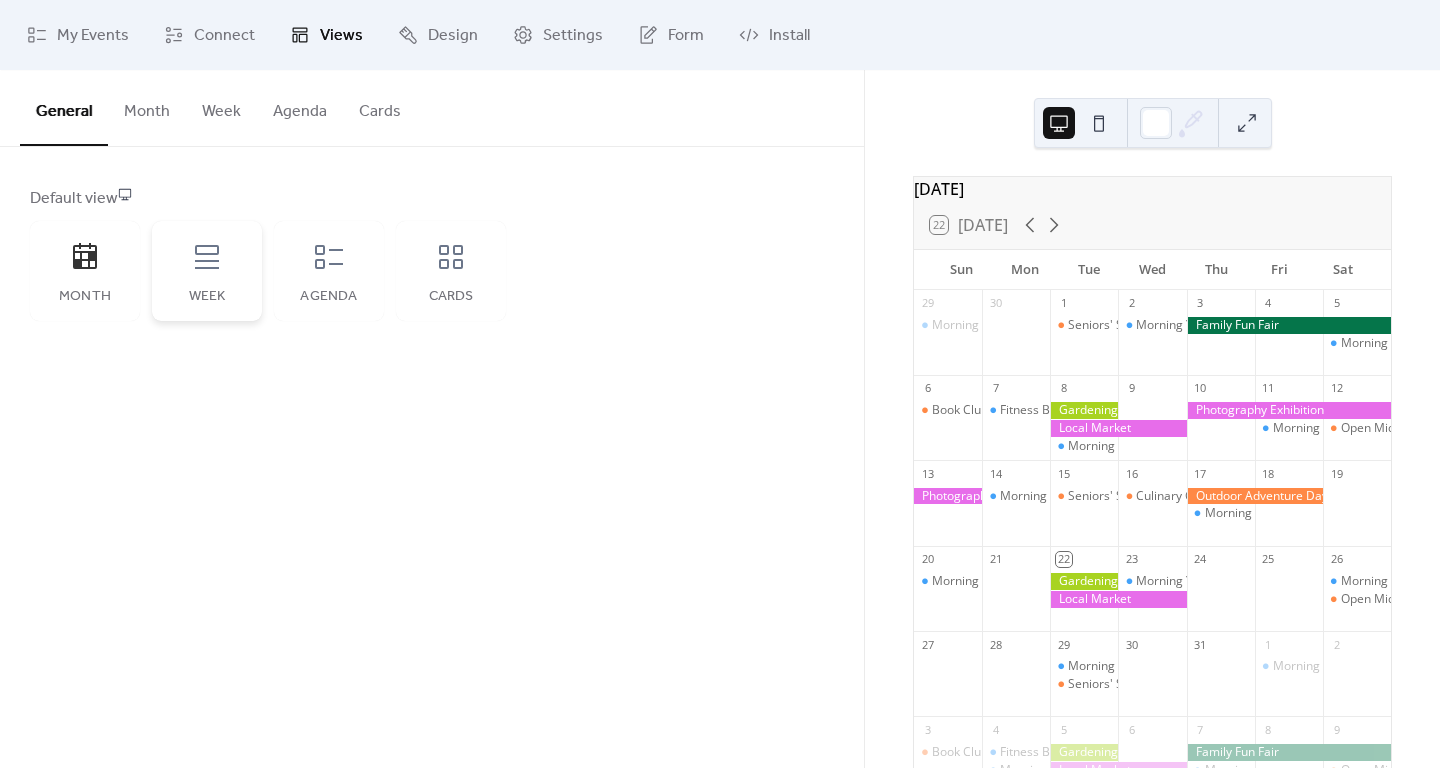 click 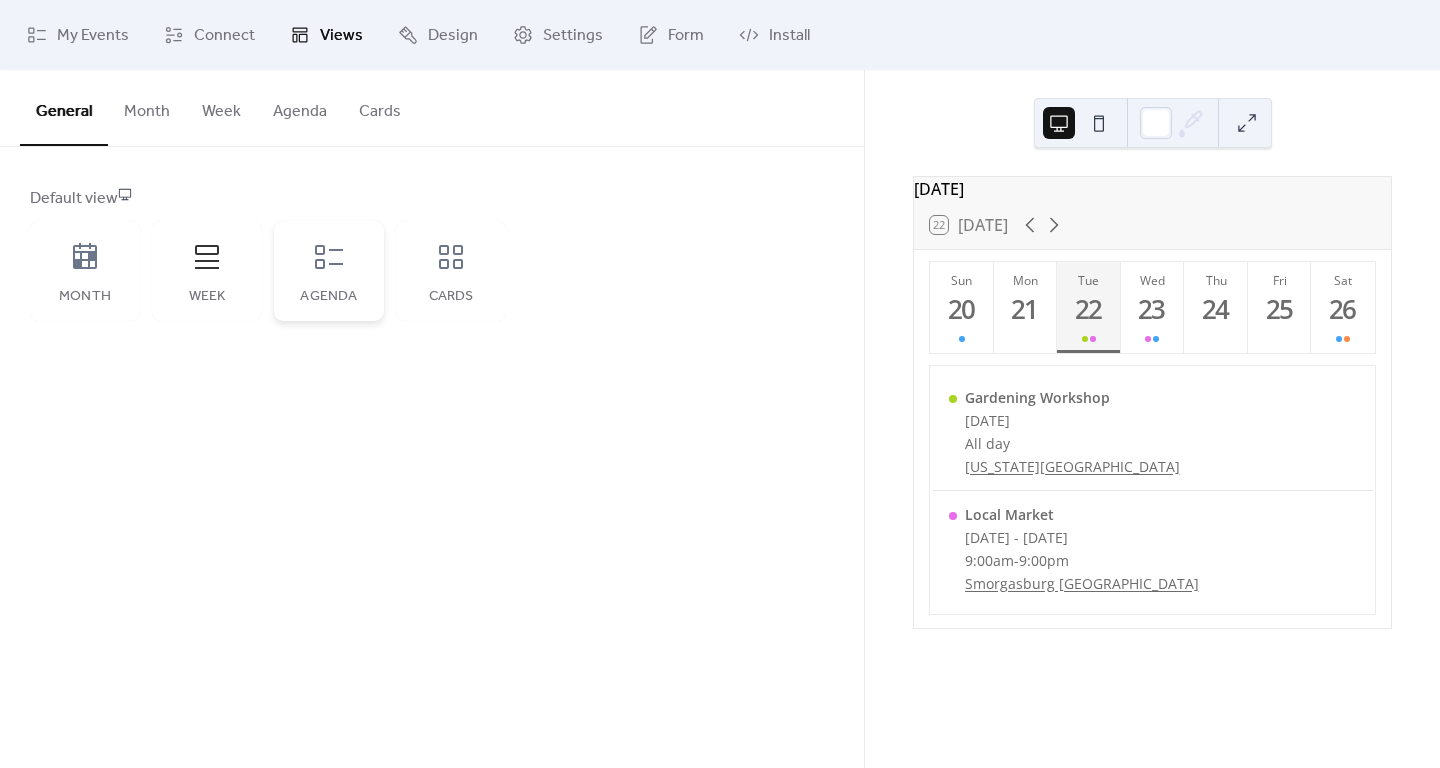 click 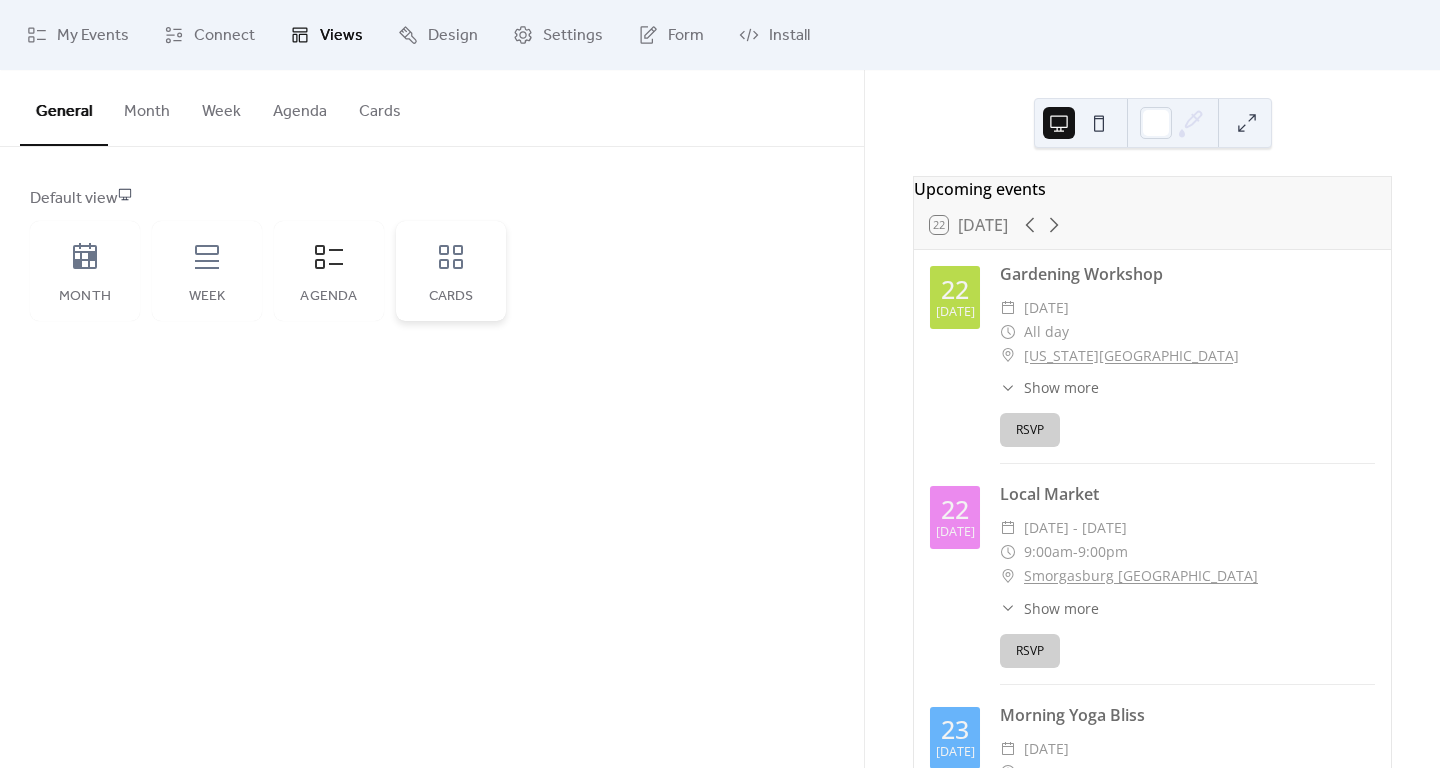 click on "Cards" at bounding box center [451, 271] 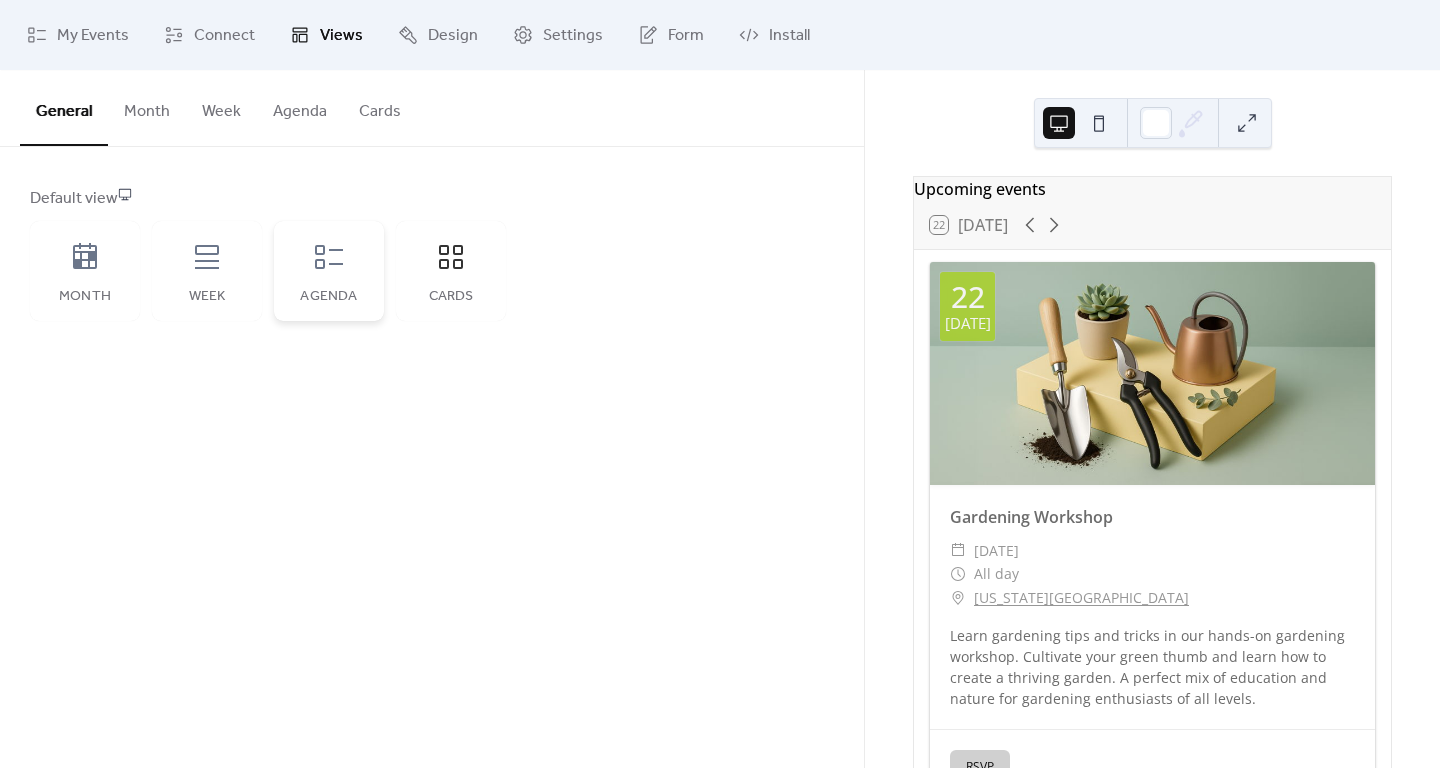 click on "Agenda" at bounding box center [329, 271] 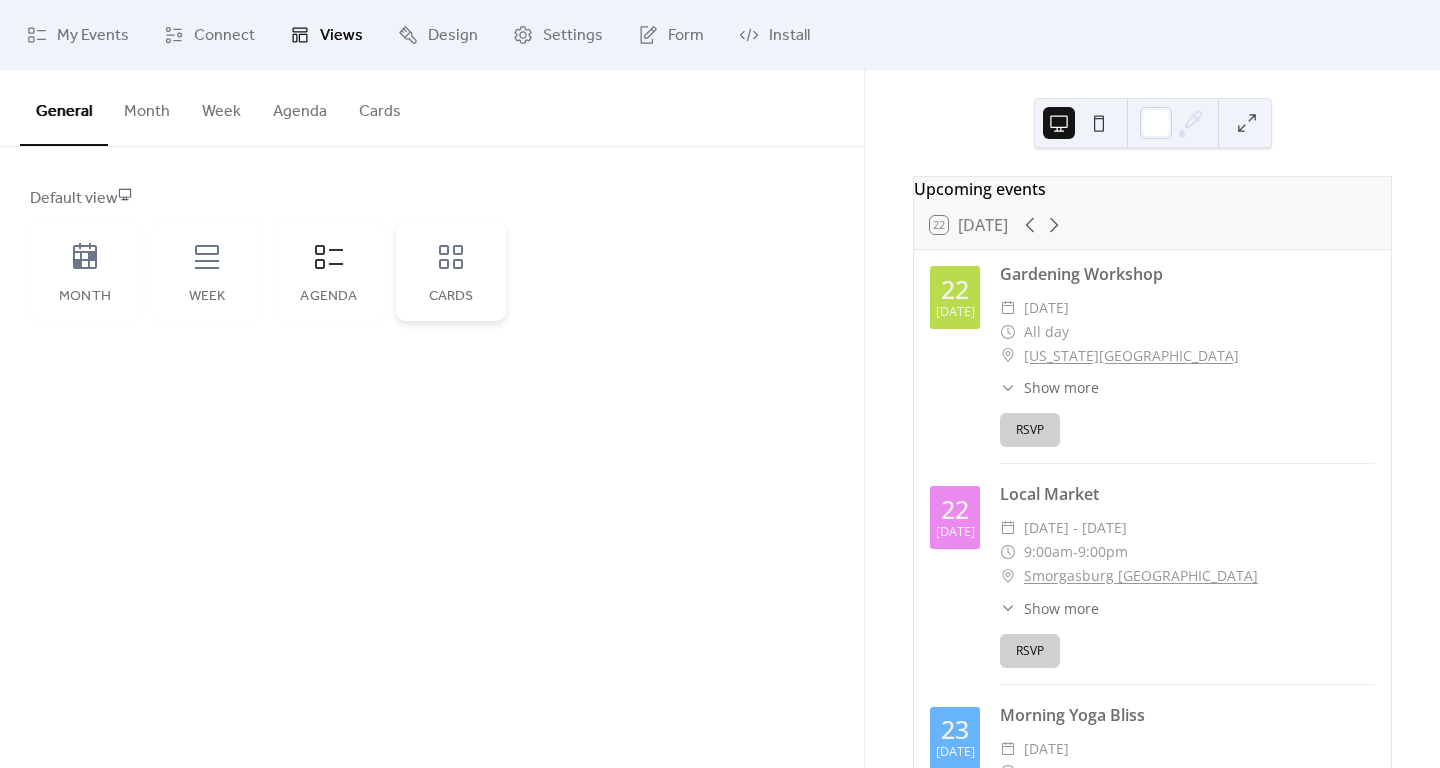 click on "Cards" at bounding box center (451, 271) 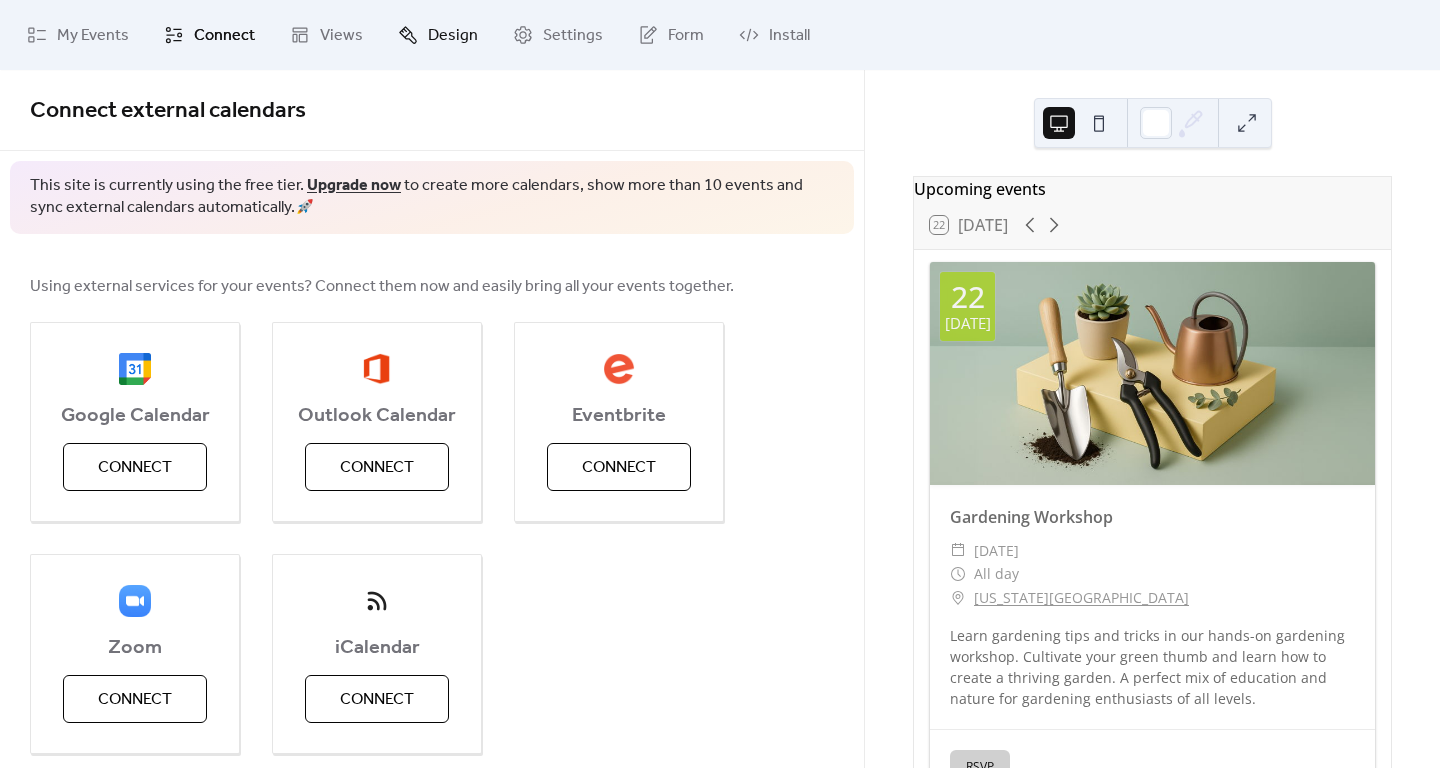 click on "Design" at bounding box center [453, 36] 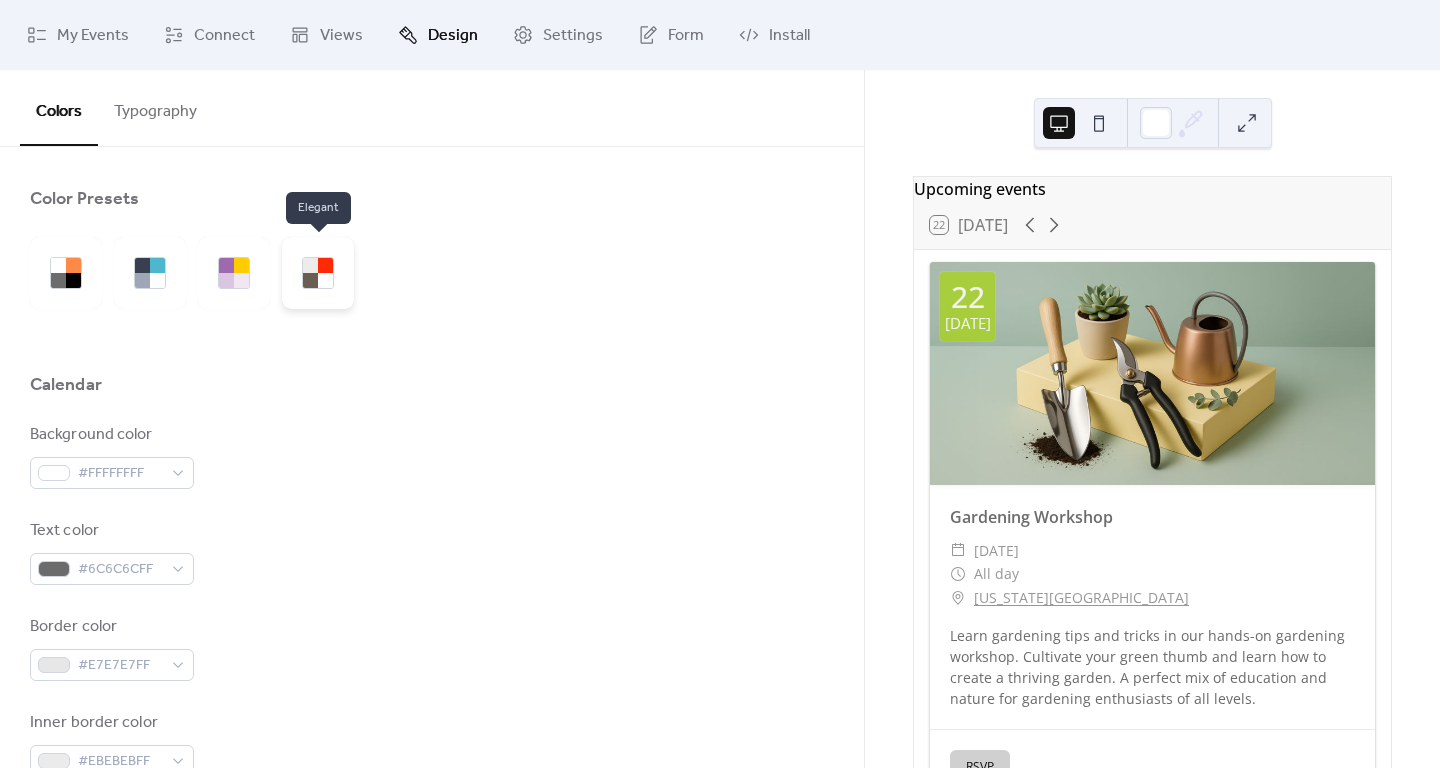 click at bounding box center [318, 273] 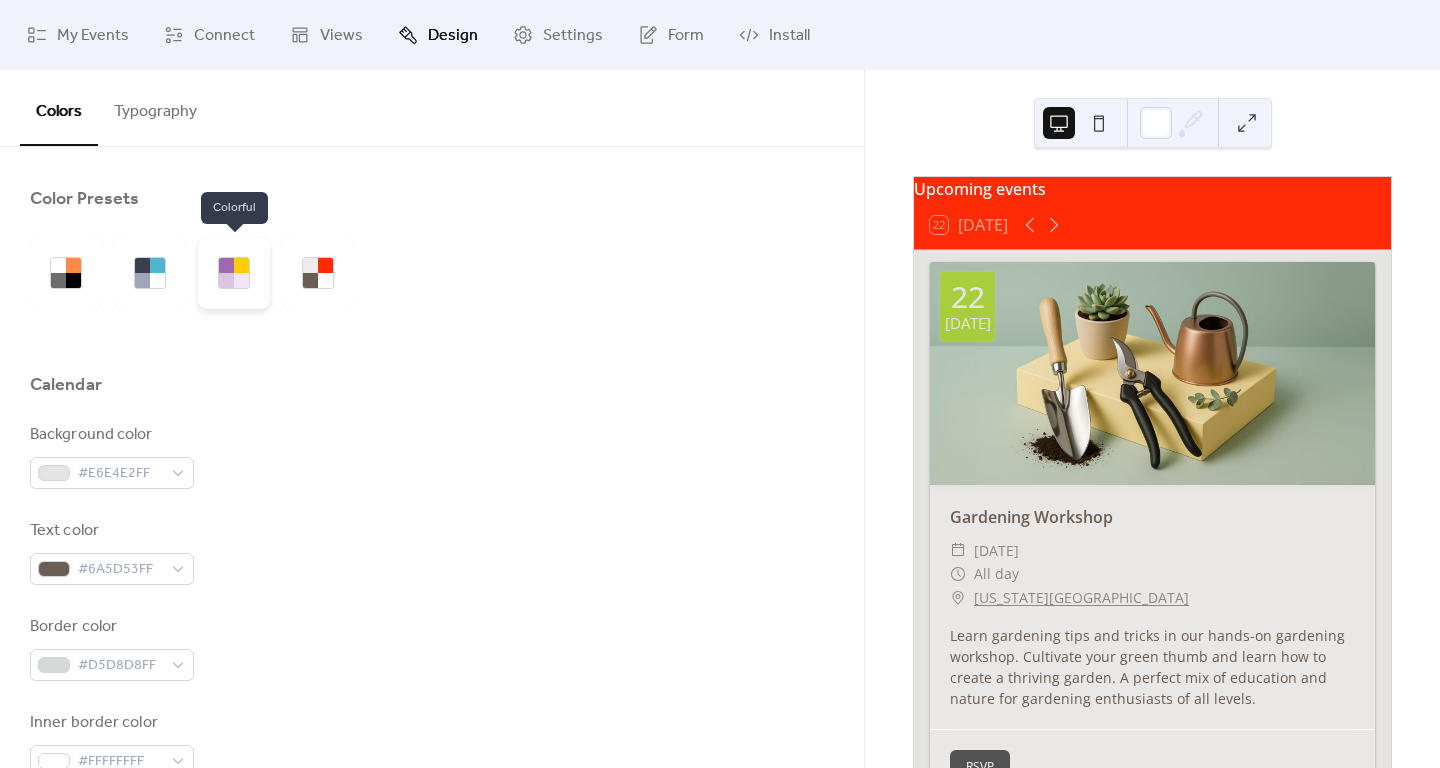 click at bounding box center [241, 280] 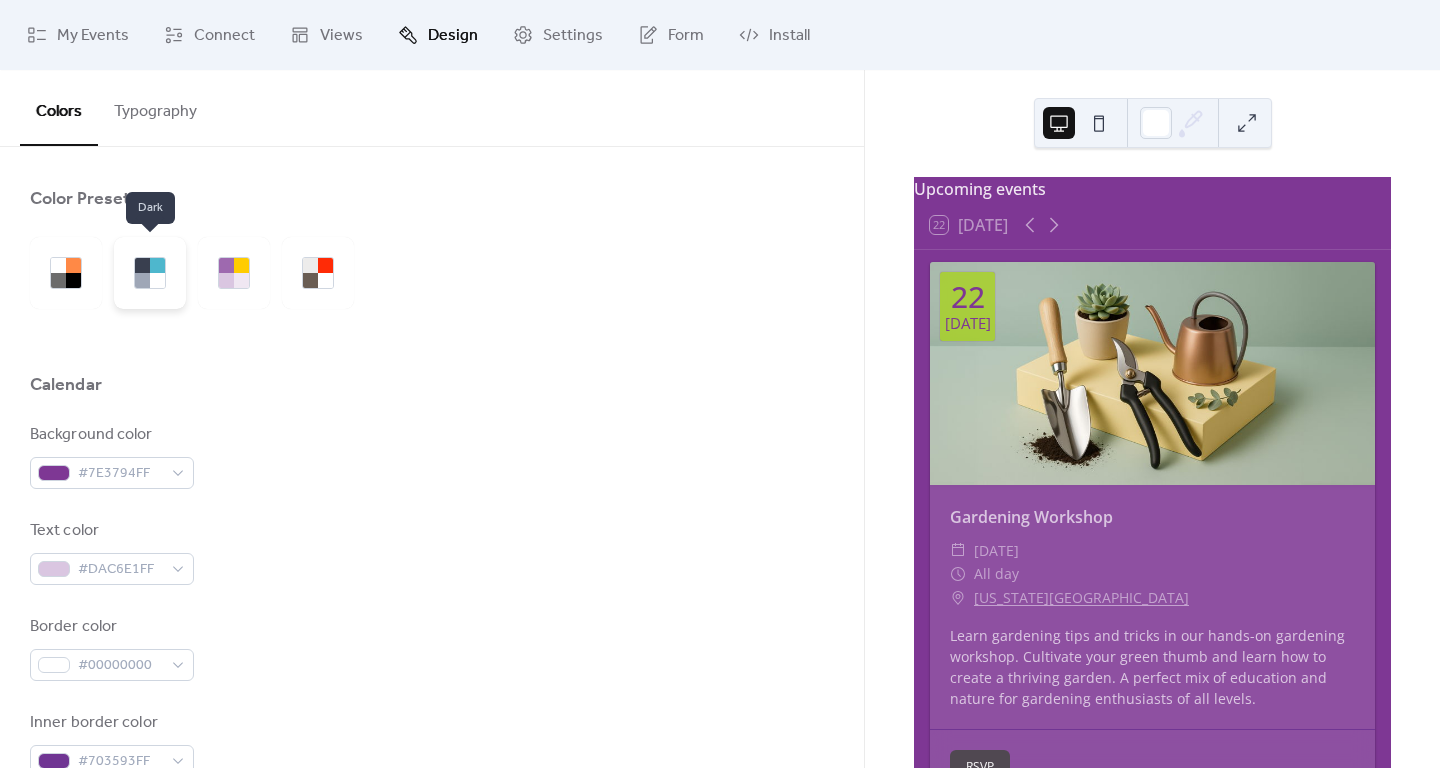 click at bounding box center (157, 280) 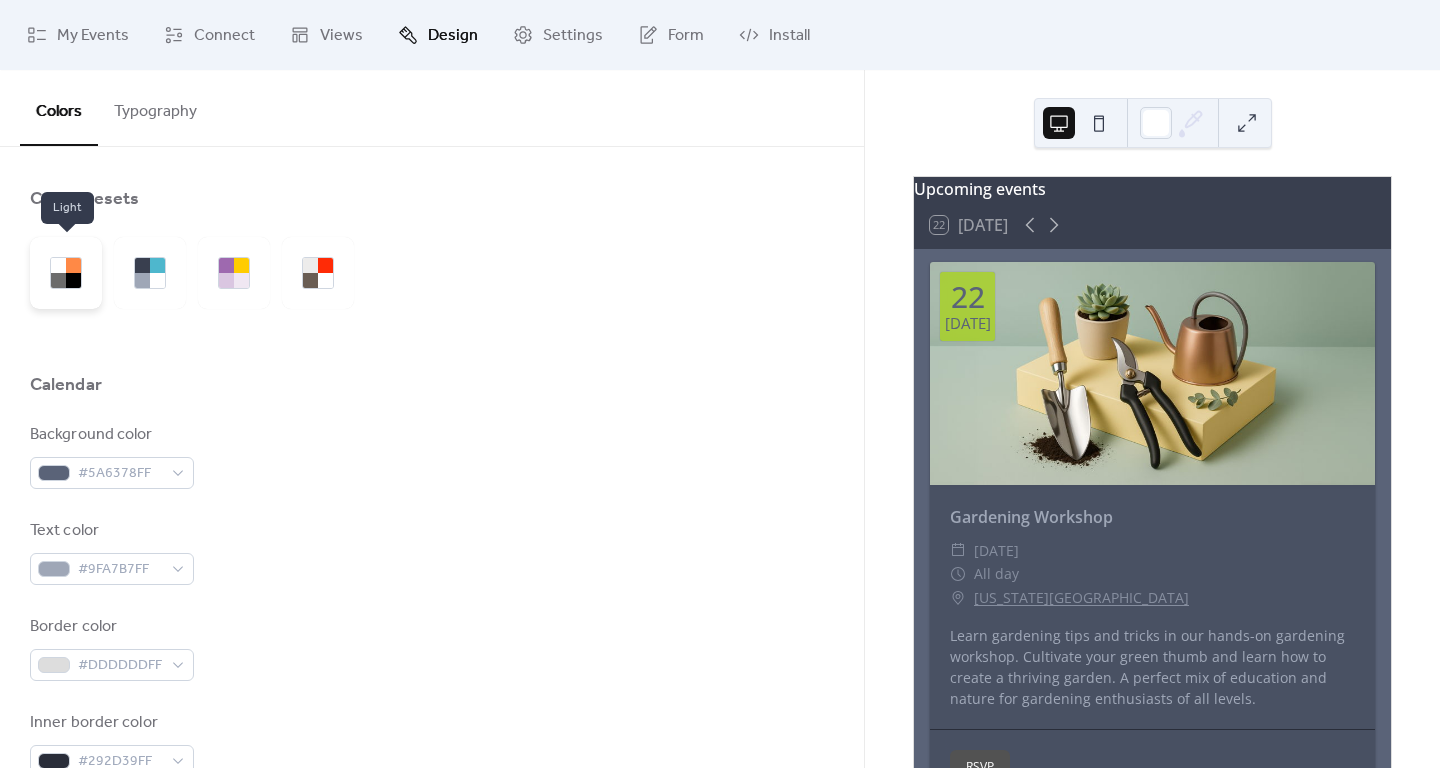 click at bounding box center [66, 273] 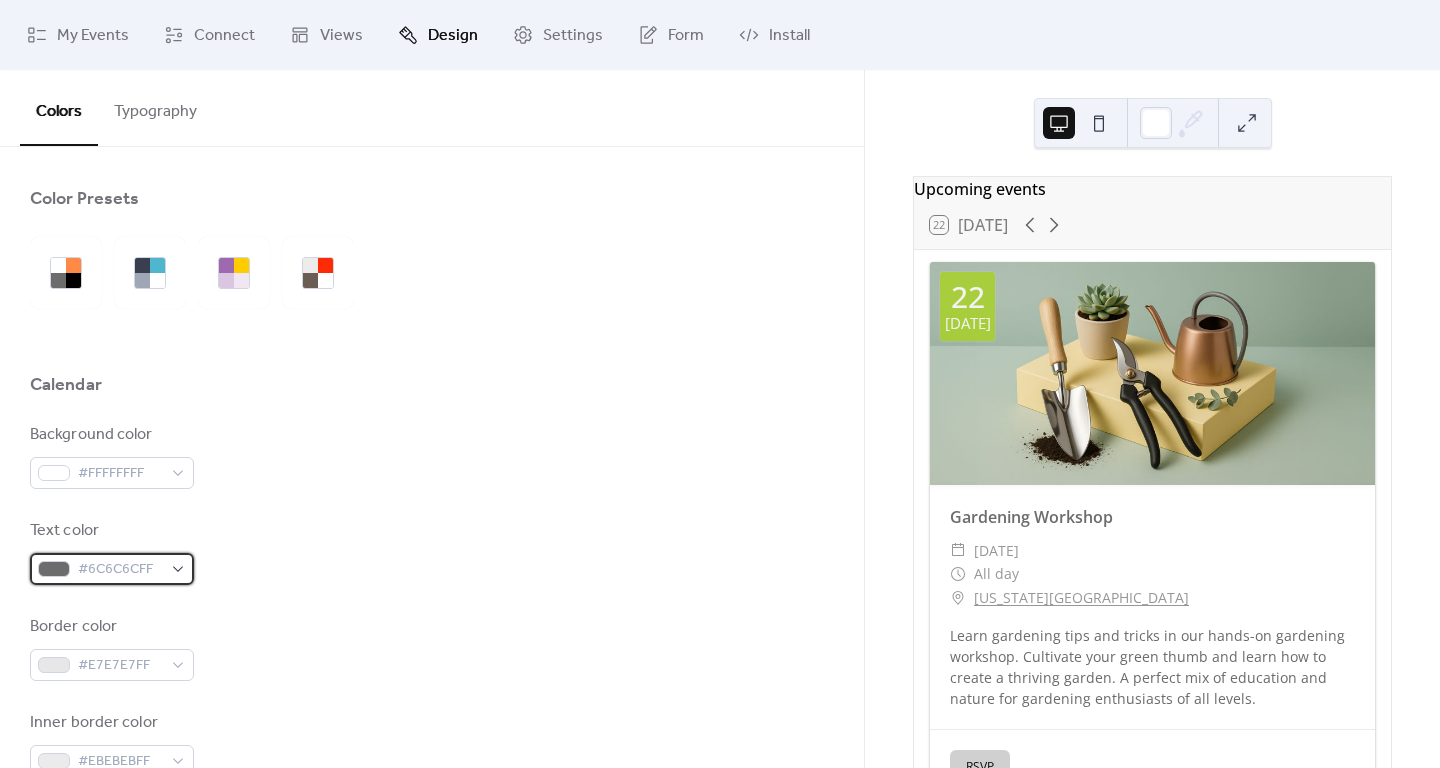 click on "#6C6C6CFF" at bounding box center [120, 570] 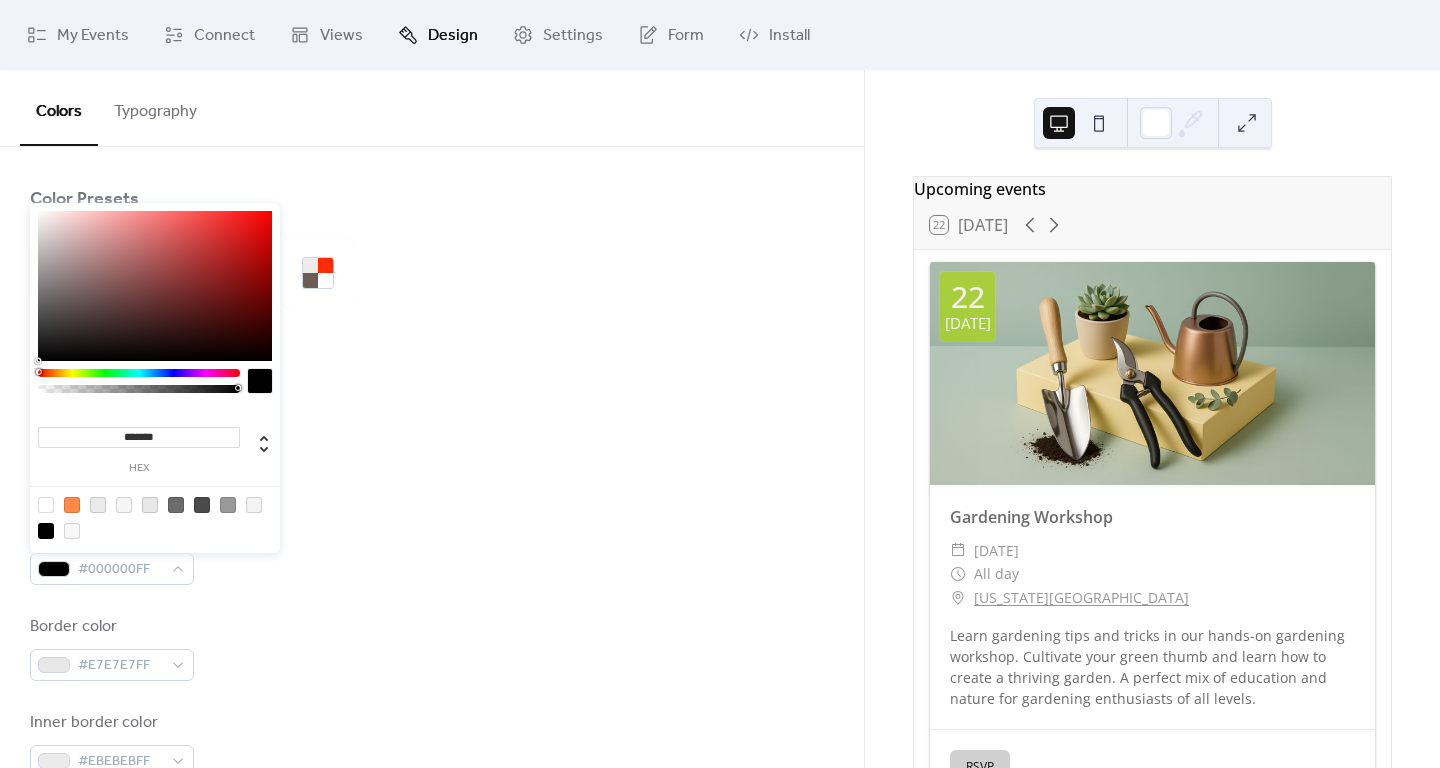 click on "******* hex" at bounding box center (155, 380) 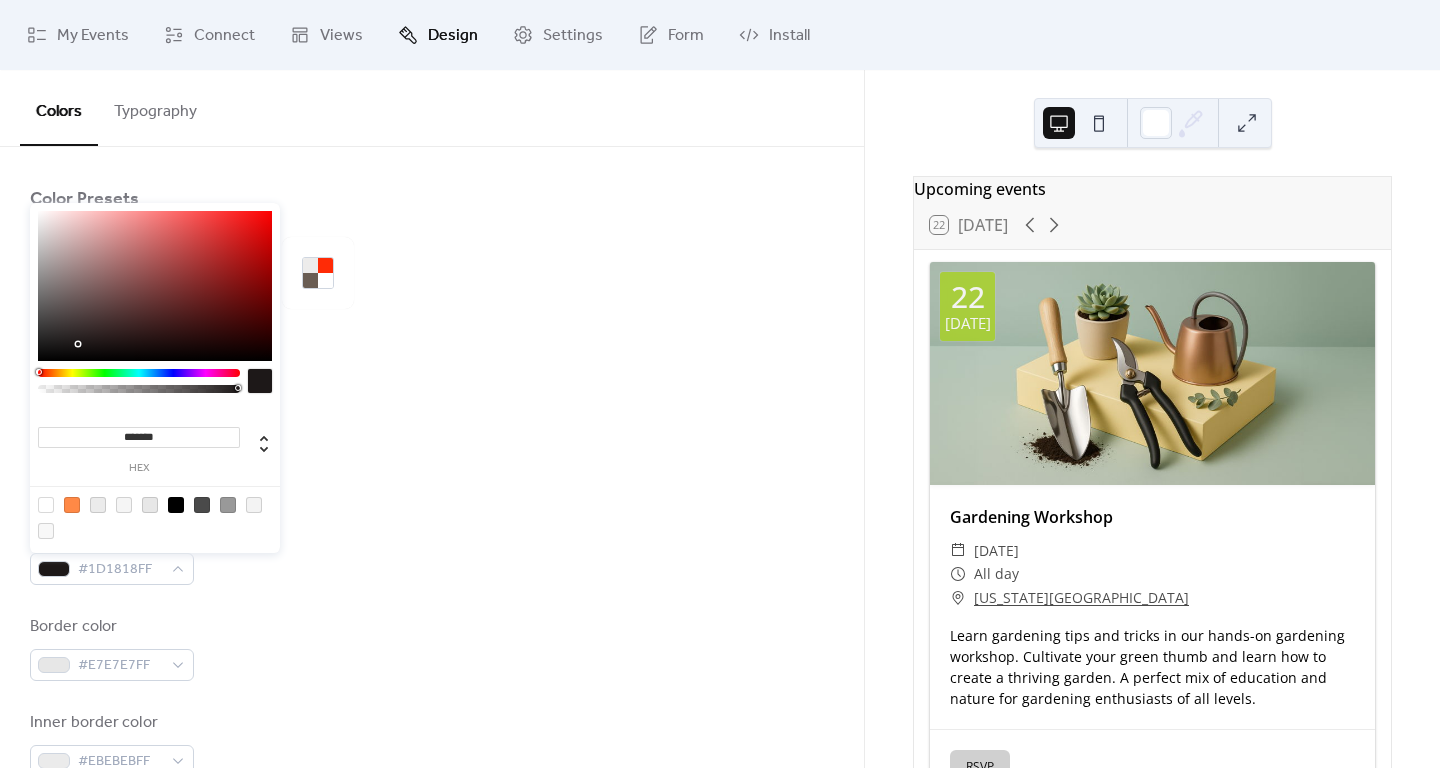 type on "*******" 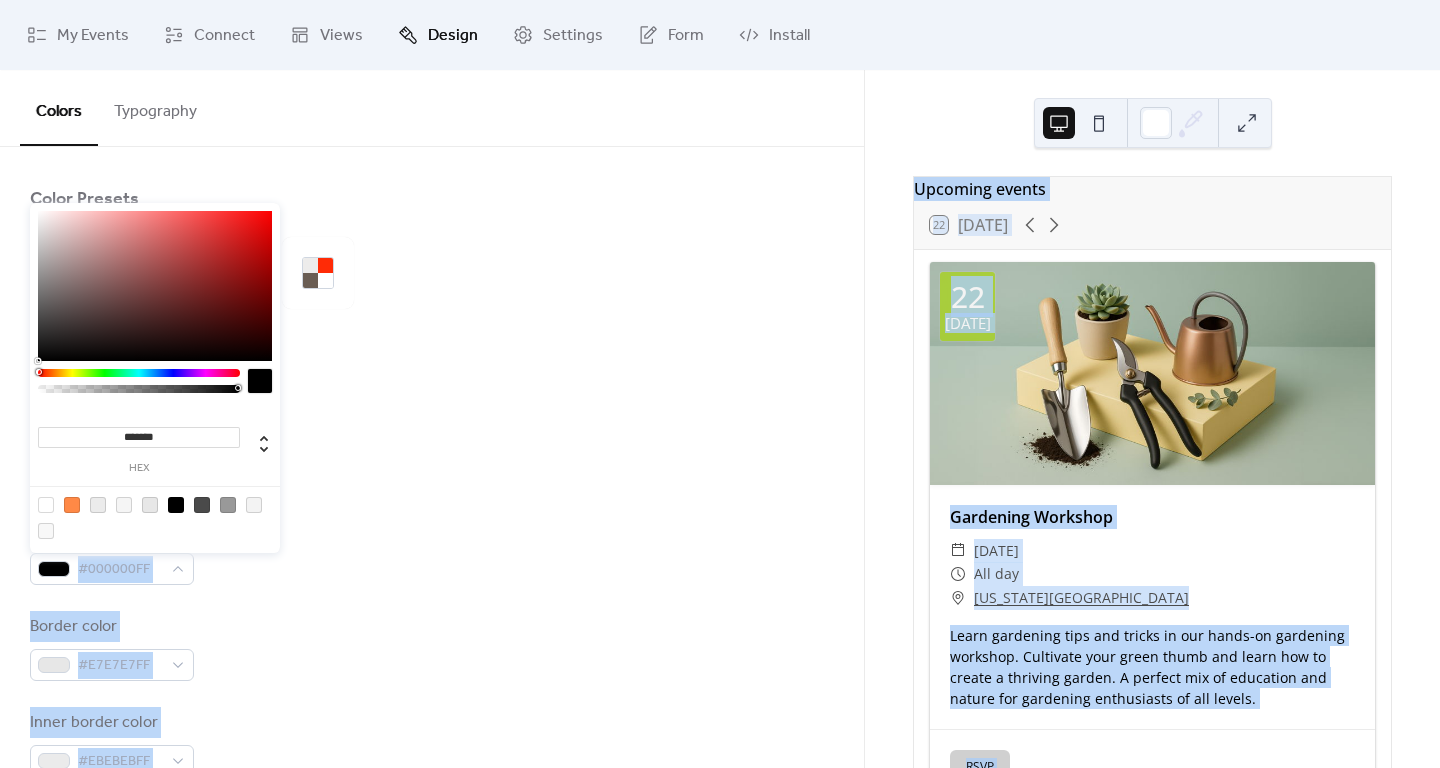 drag, startPoint x: 90, startPoint y: 344, endPoint x: 17, endPoint y: 393, distance: 87.92042 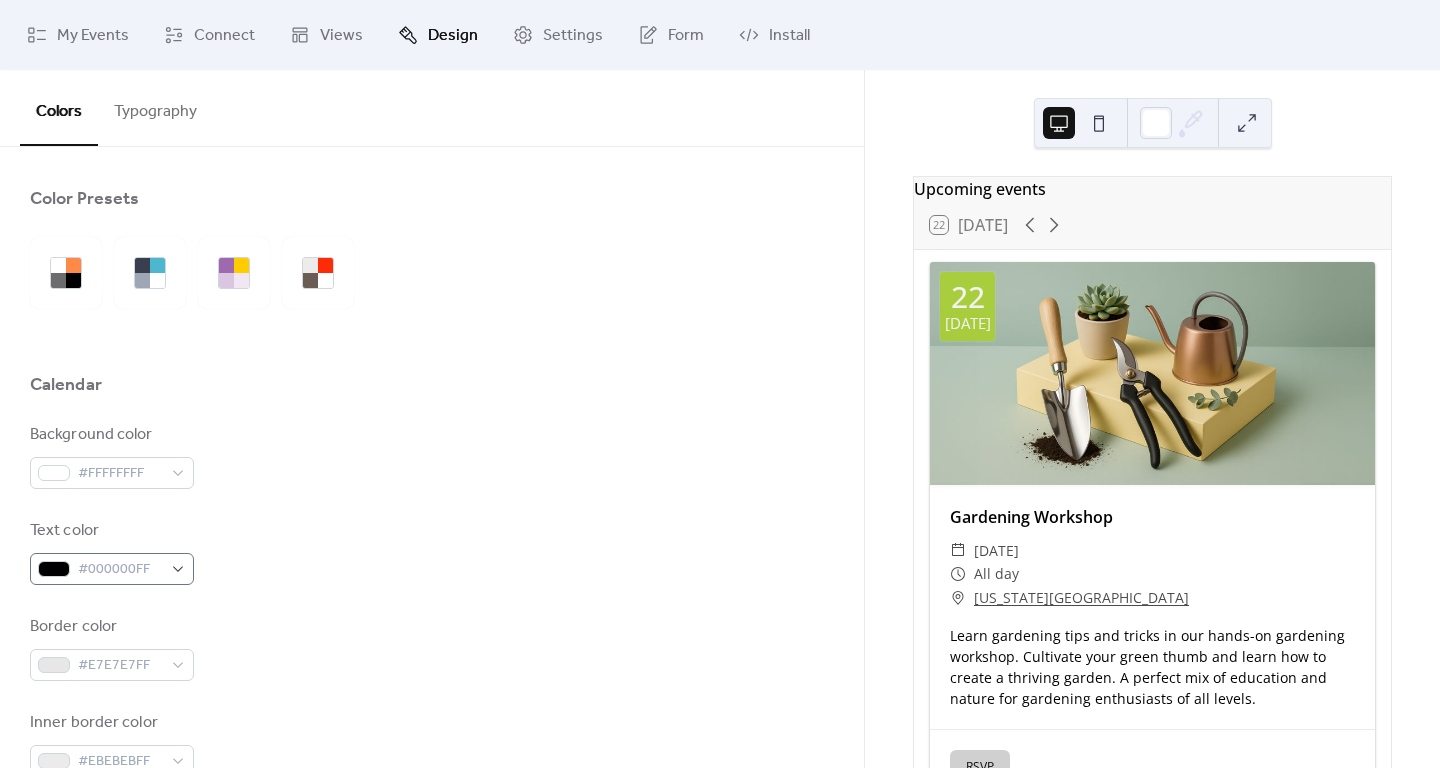 scroll, scrollTop: 53, scrollLeft: 0, axis: vertical 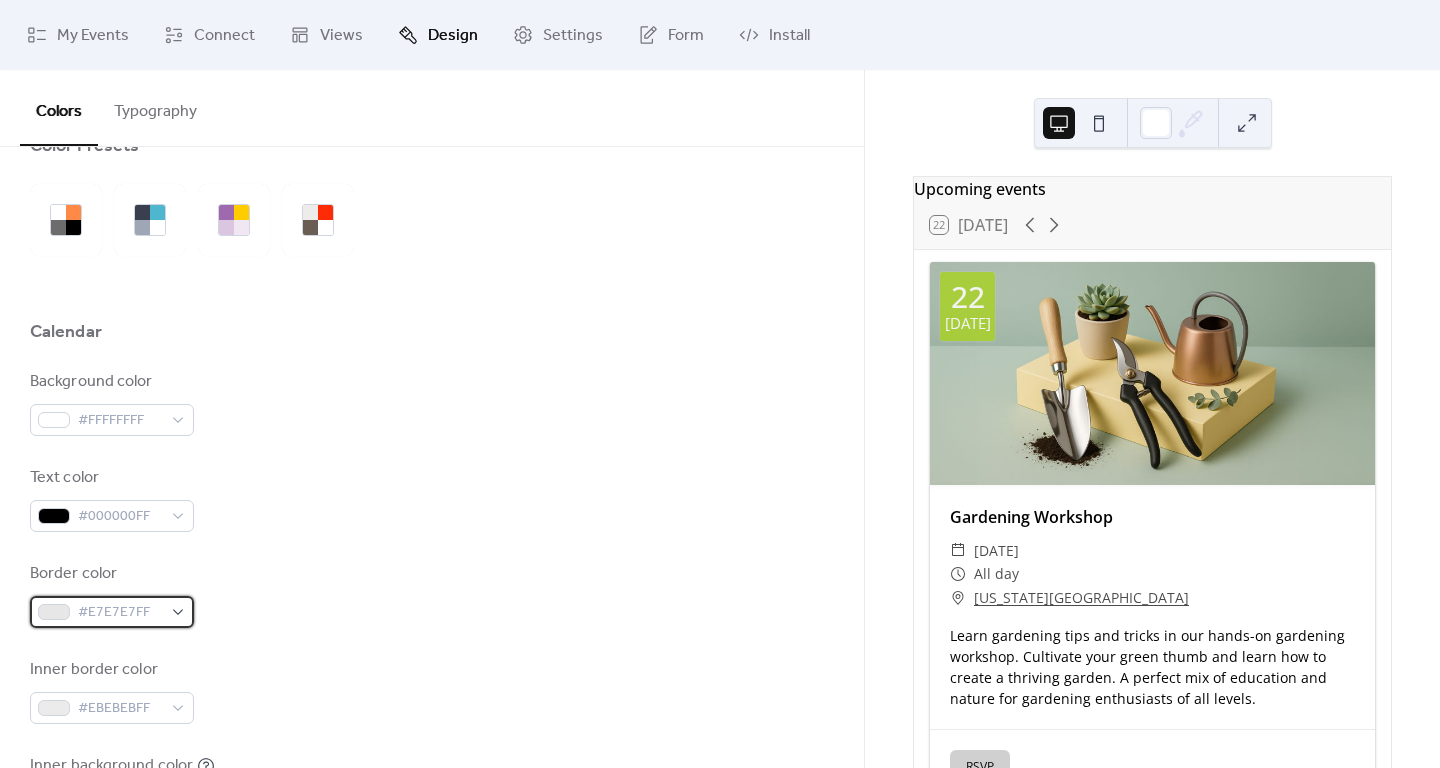 click on "#E7E7E7FF" at bounding box center (120, 613) 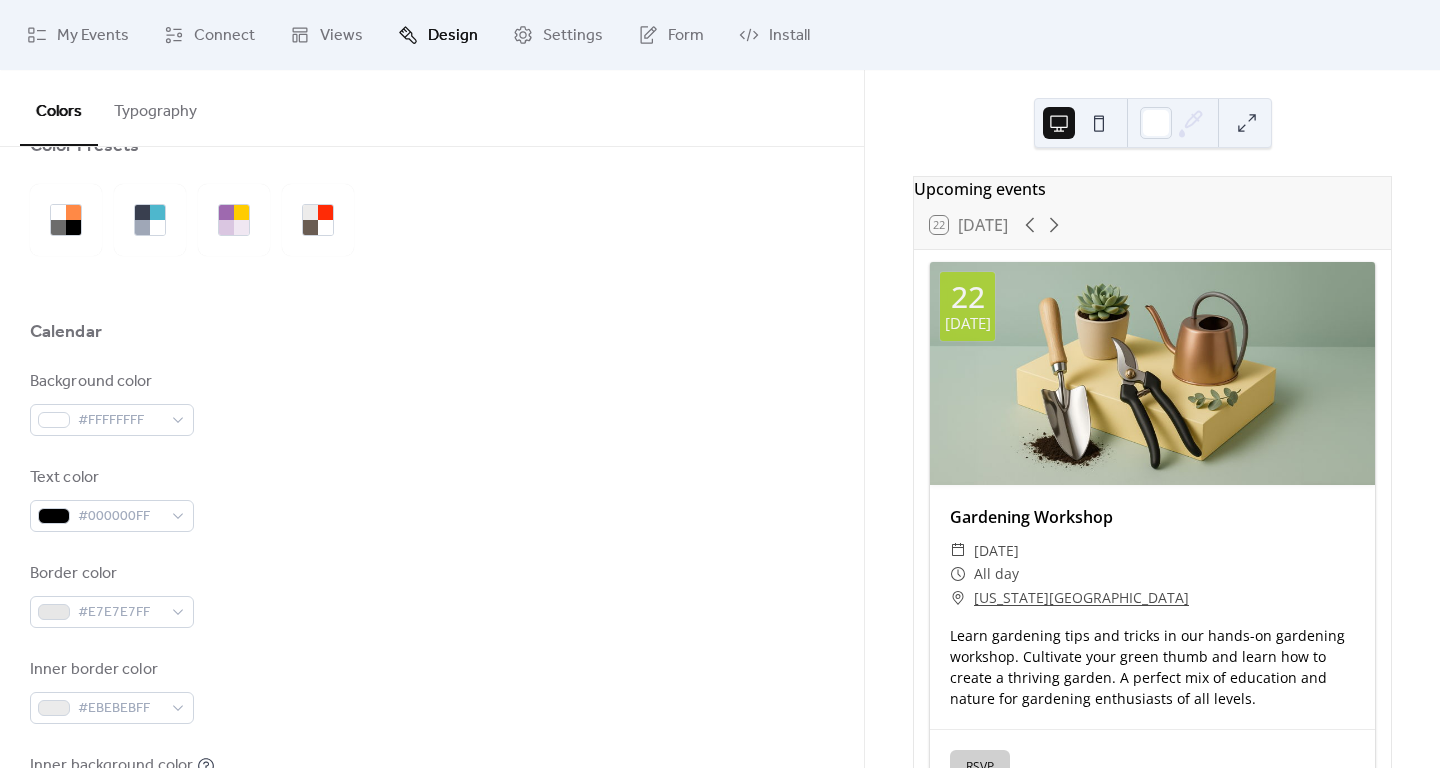 click on "Background color #FFFFFFFF Text color #000000FF Border color #E7E7E7FF Inner border color #EBEBEBFF Inner background color #FFFFFFFF Default event color #FF8946FF" at bounding box center [432, 643] 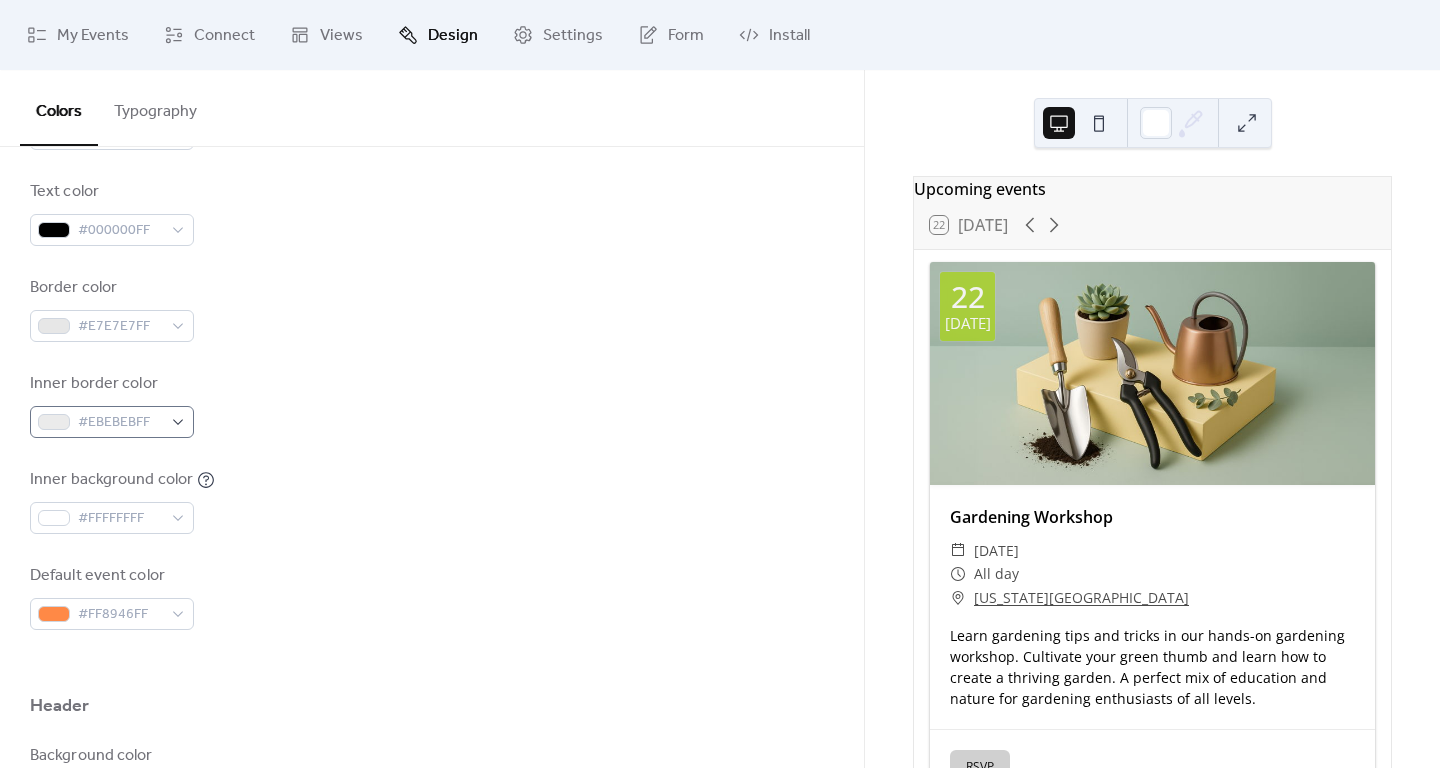 scroll, scrollTop: 341, scrollLeft: 0, axis: vertical 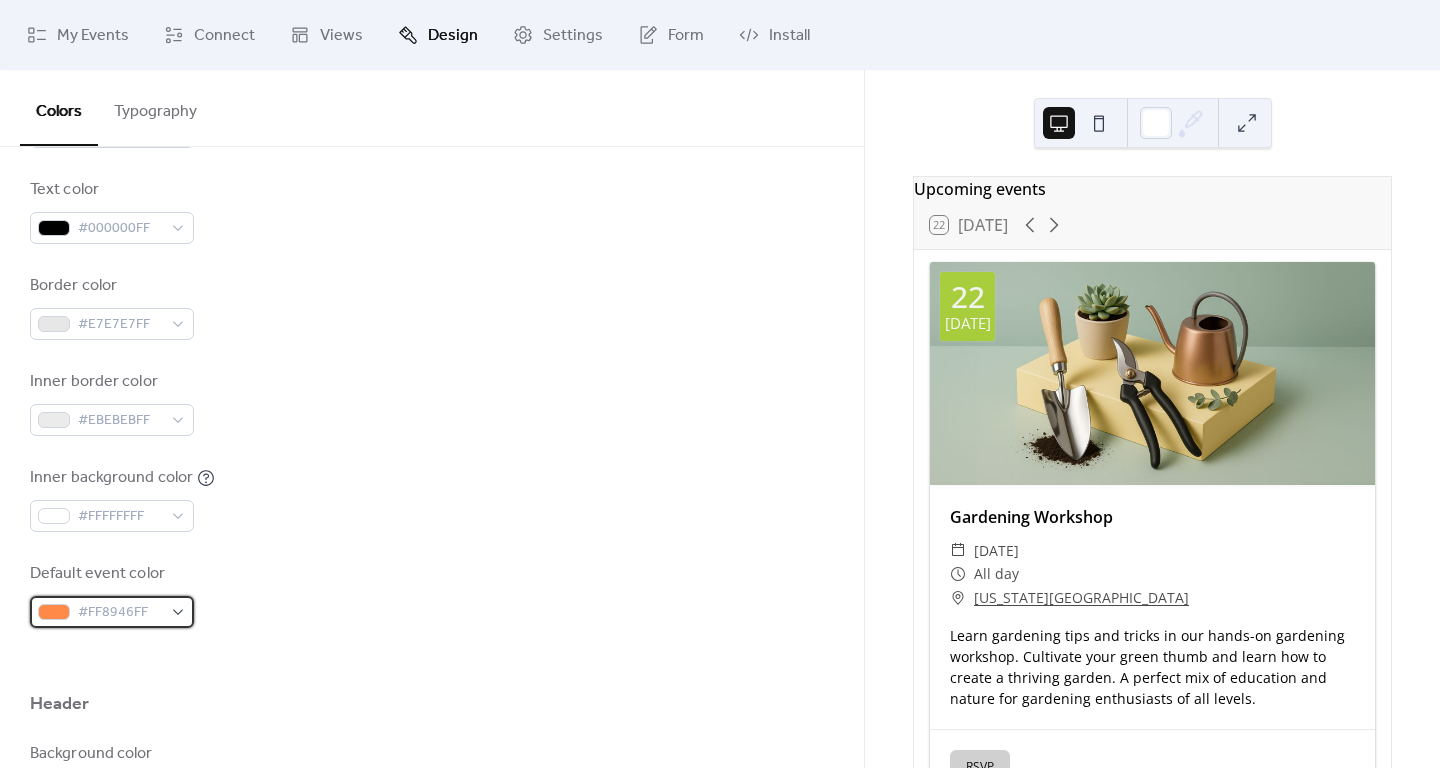 click on "#FF8946FF" at bounding box center (120, 613) 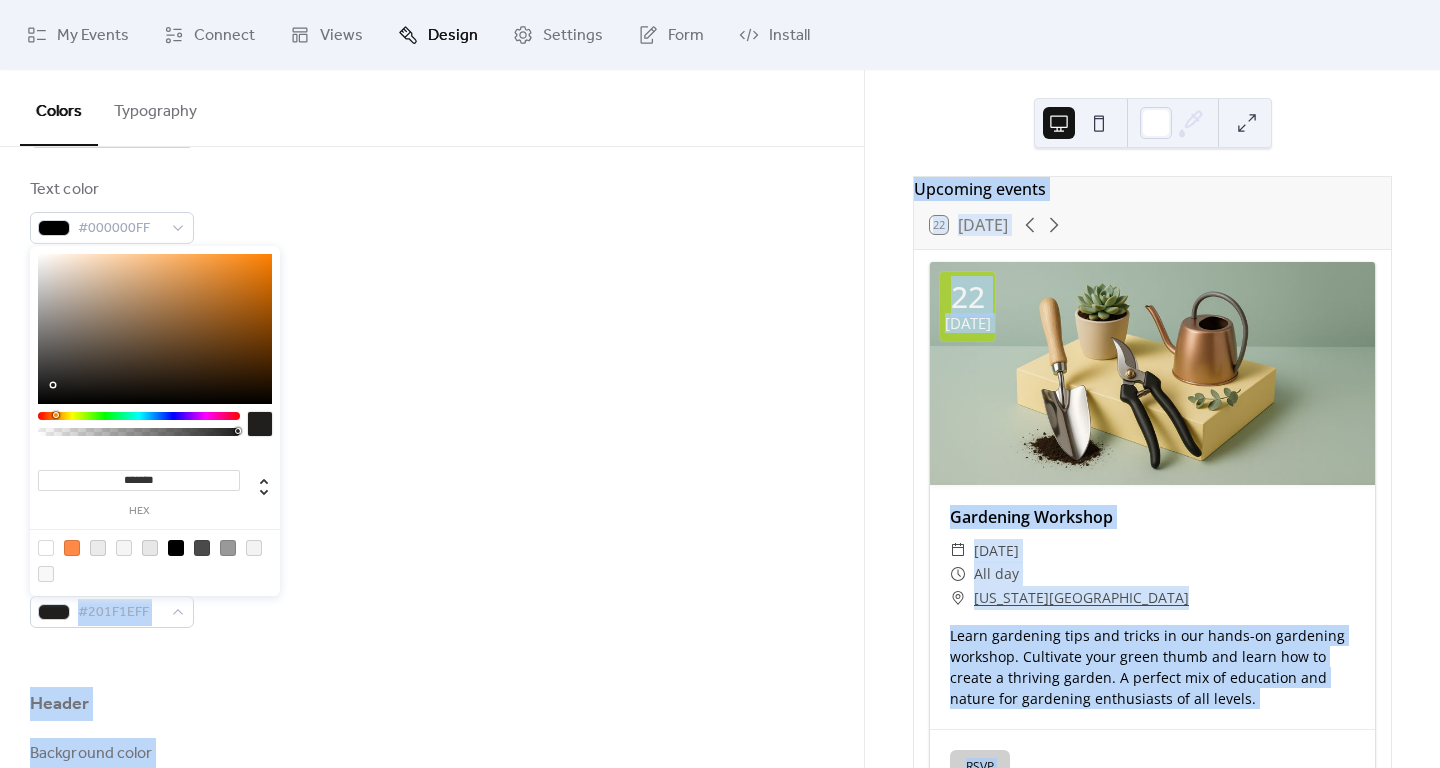 type on "*******" 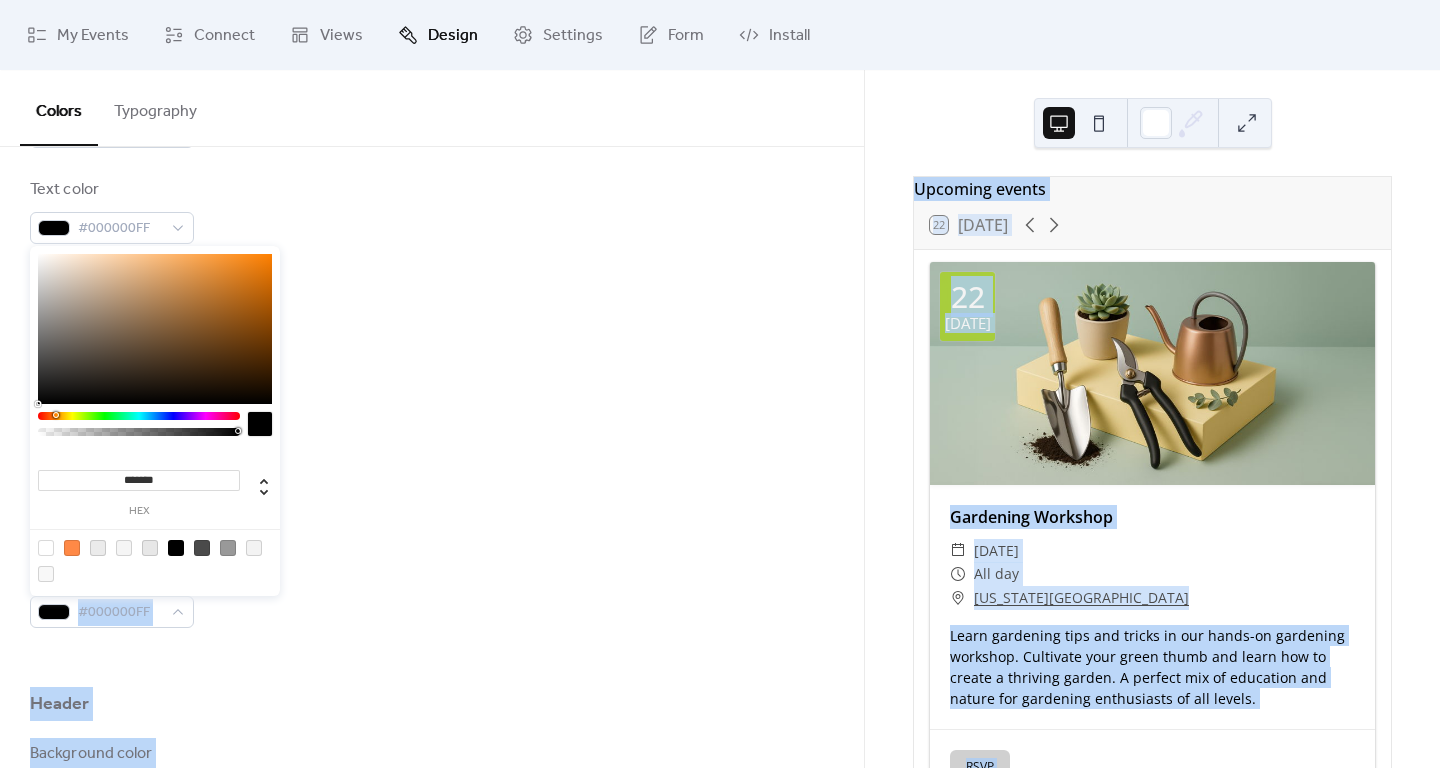 drag, startPoint x: 149, startPoint y: 311, endPoint x: 20, endPoint y: 415, distance: 165.70154 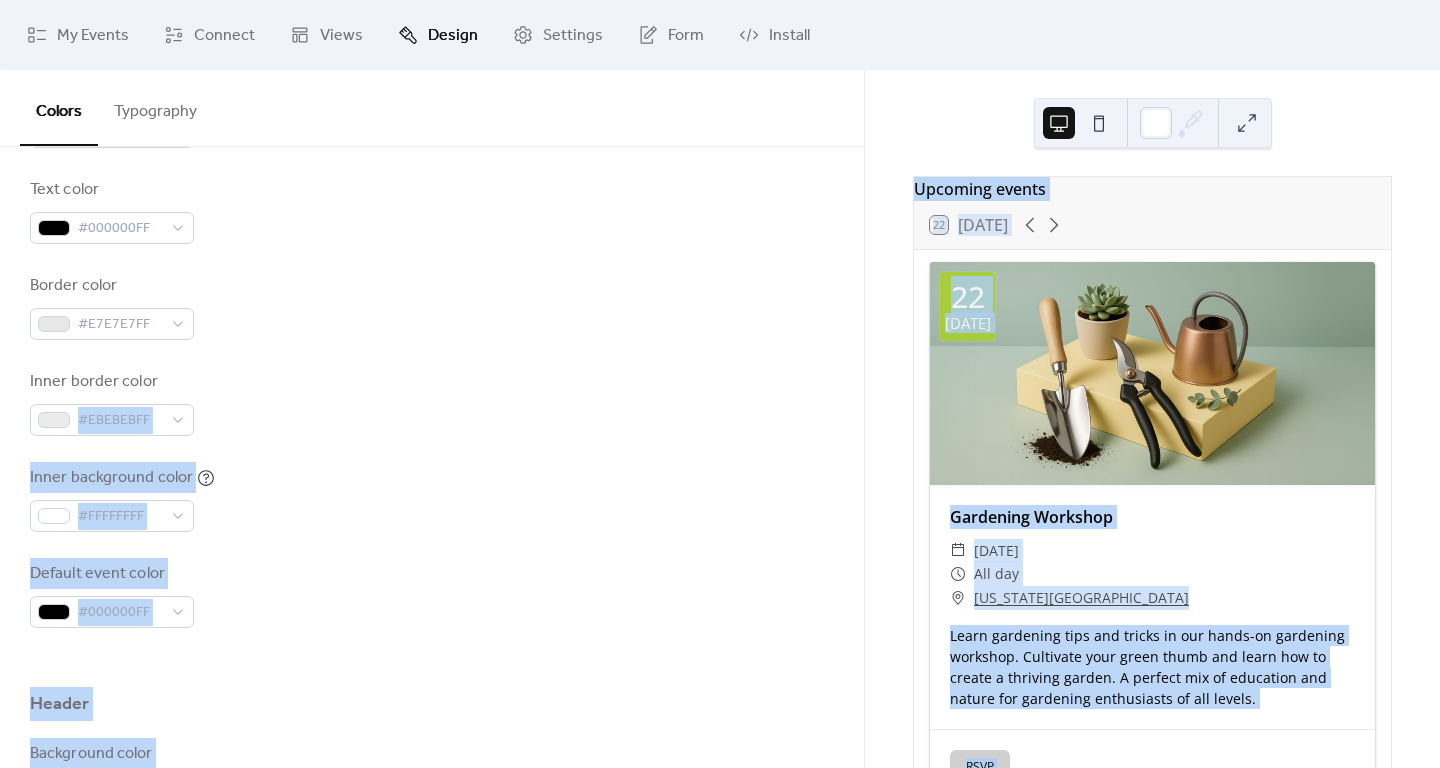click on "Default event color #000000FF" at bounding box center [432, 595] 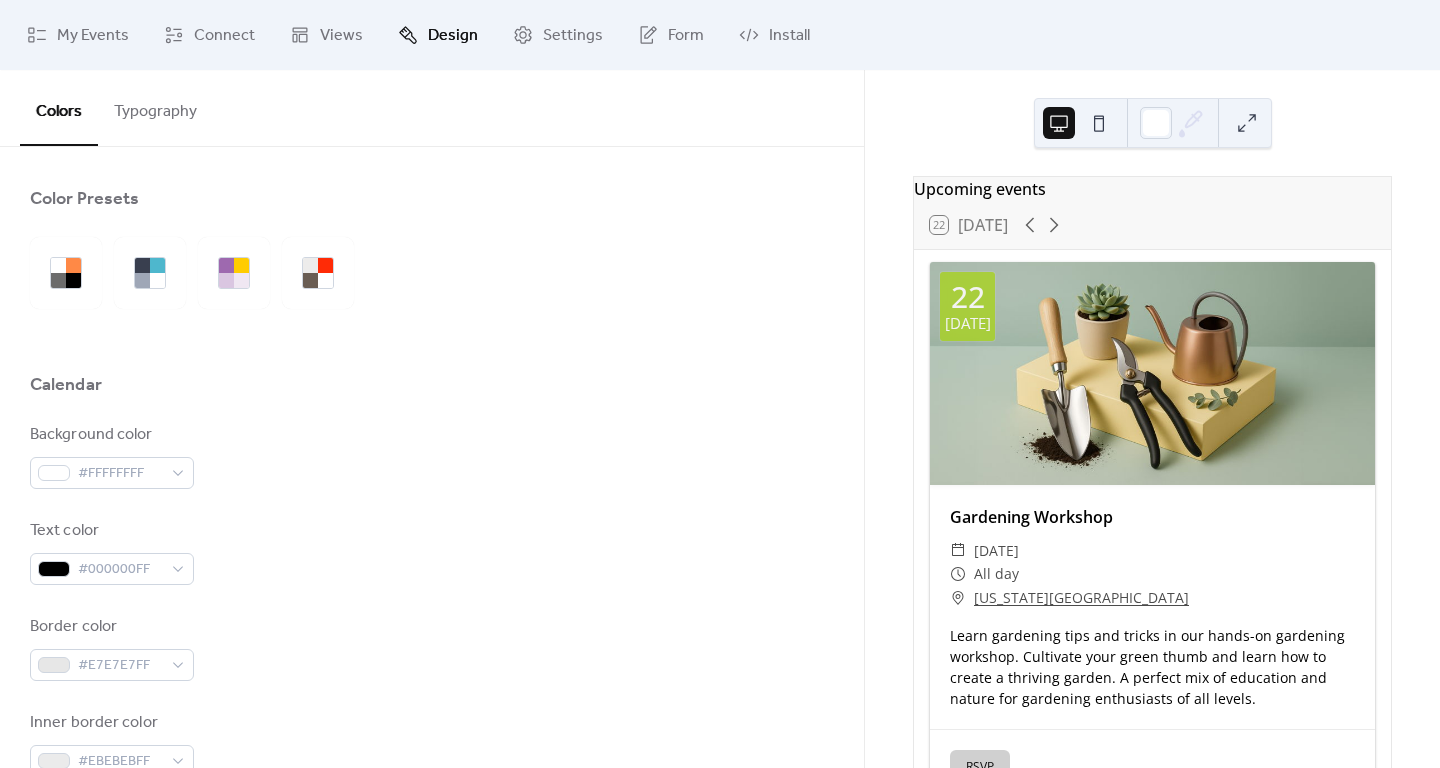 scroll, scrollTop: 0, scrollLeft: 0, axis: both 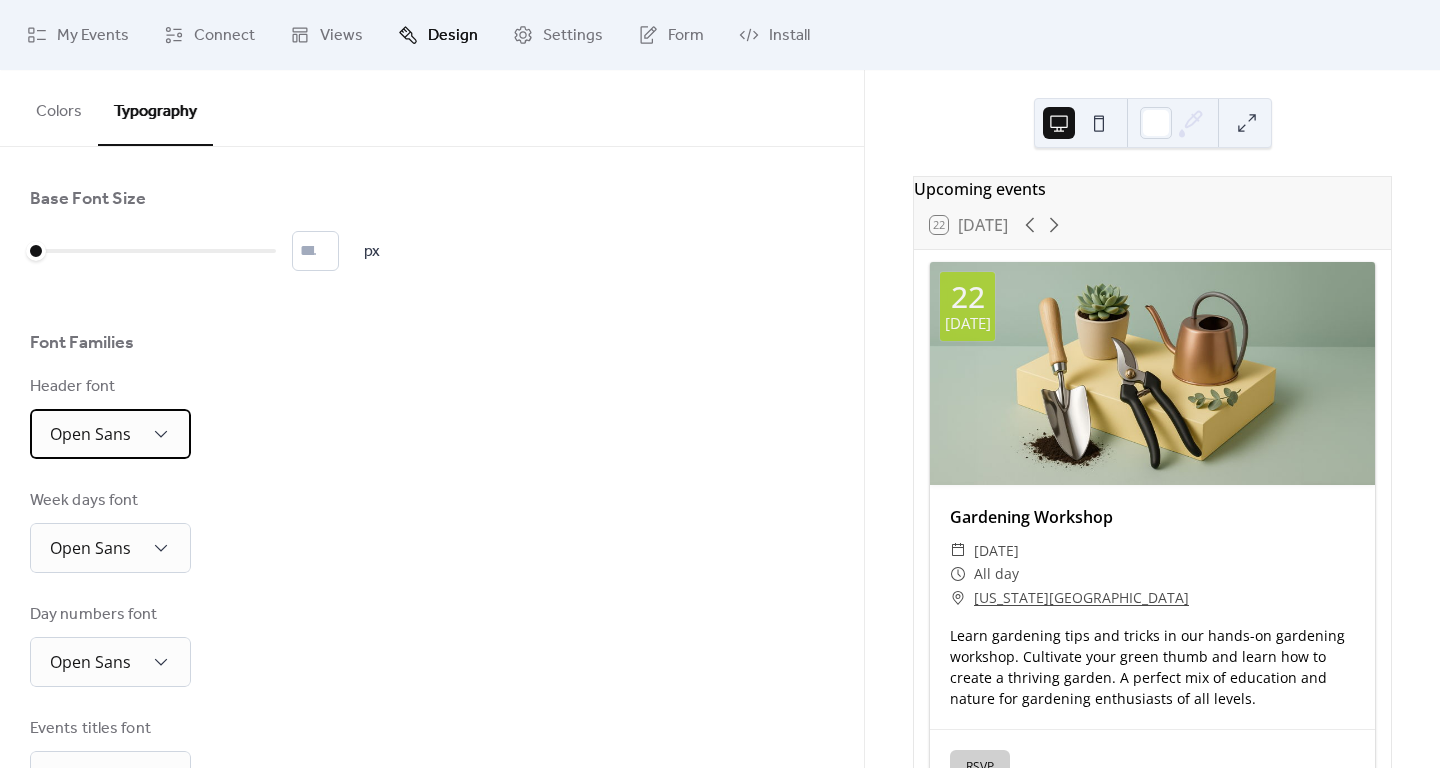 click on "Open Sans" at bounding box center (90, 434) 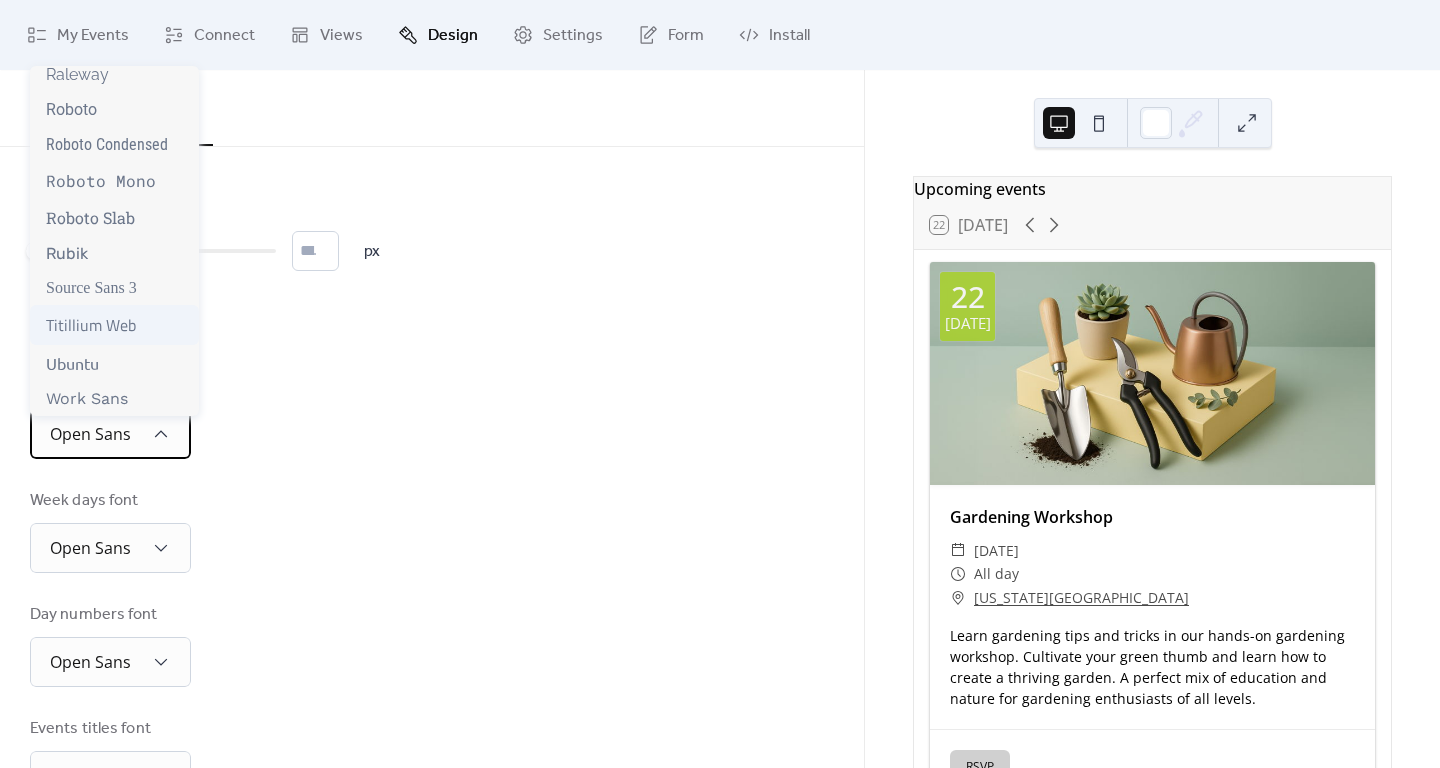 scroll, scrollTop: 1615, scrollLeft: 0, axis: vertical 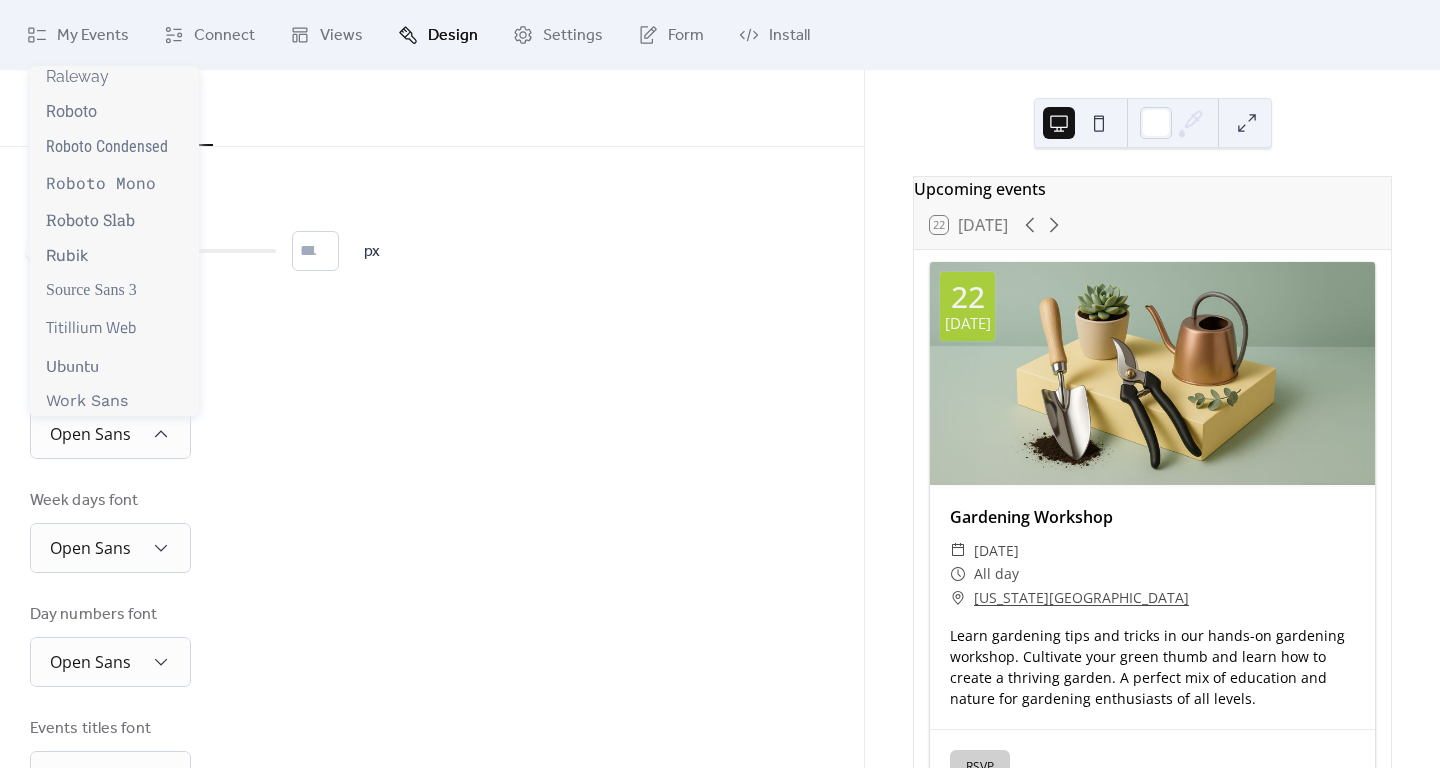 click on "Header font Open Sans" at bounding box center [432, 417] 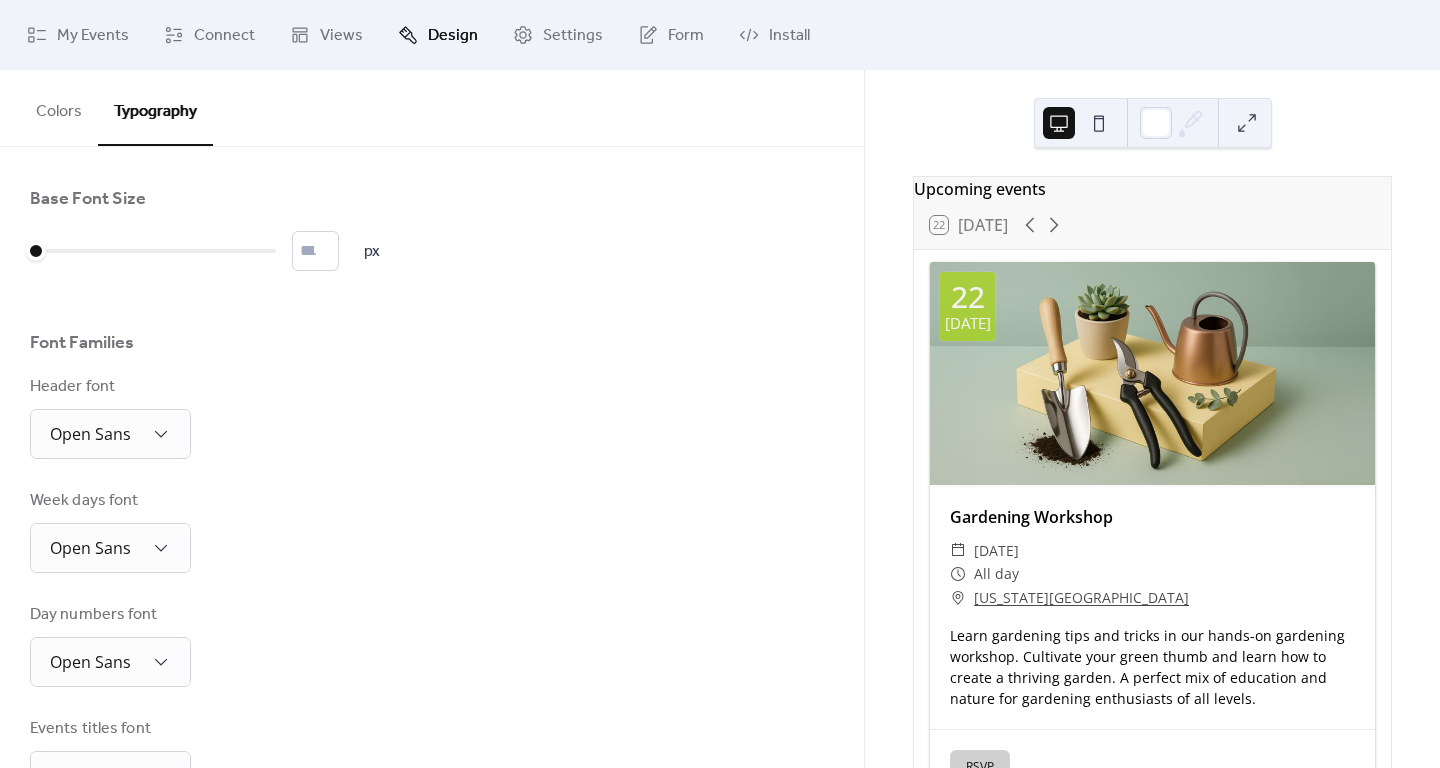 scroll, scrollTop: 0, scrollLeft: 0, axis: both 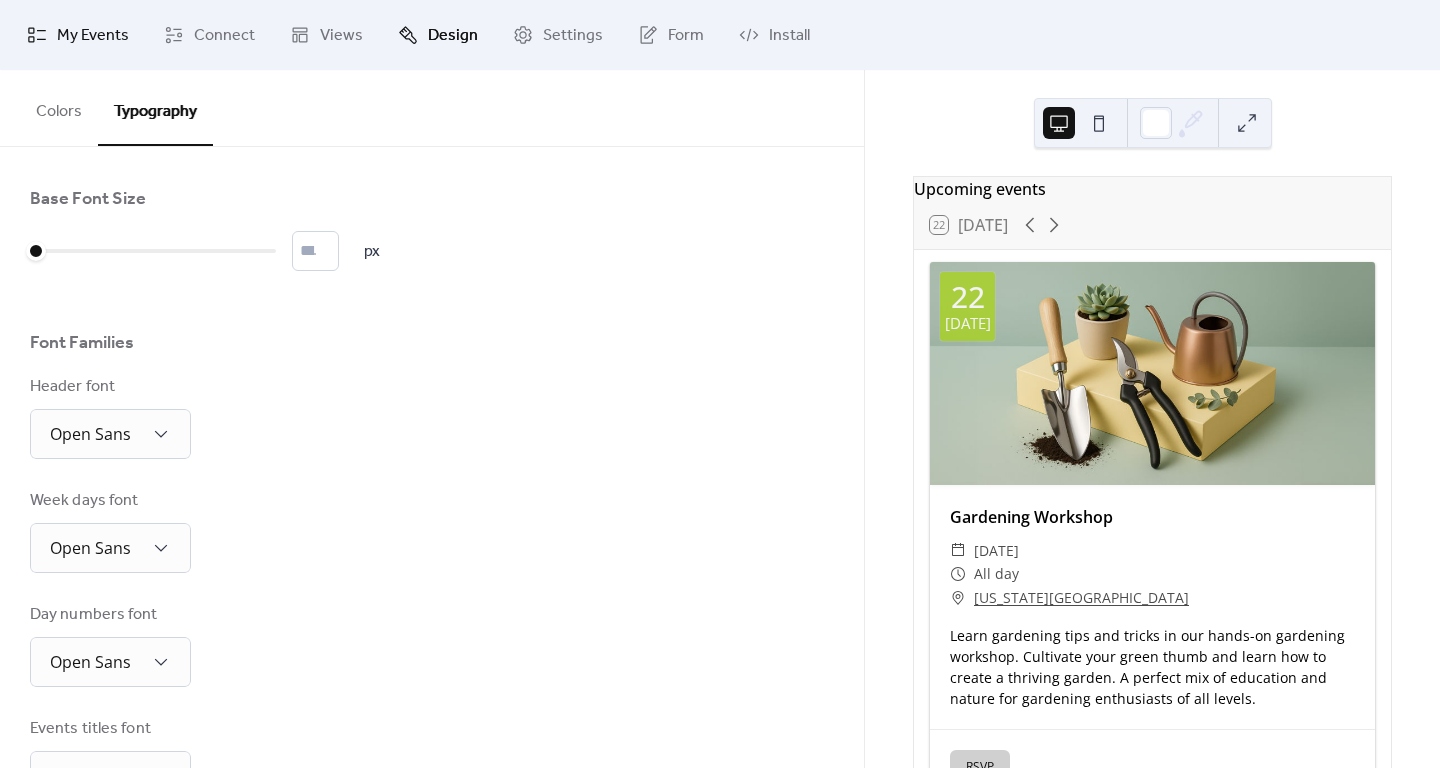 click on "My Events" at bounding box center (93, 36) 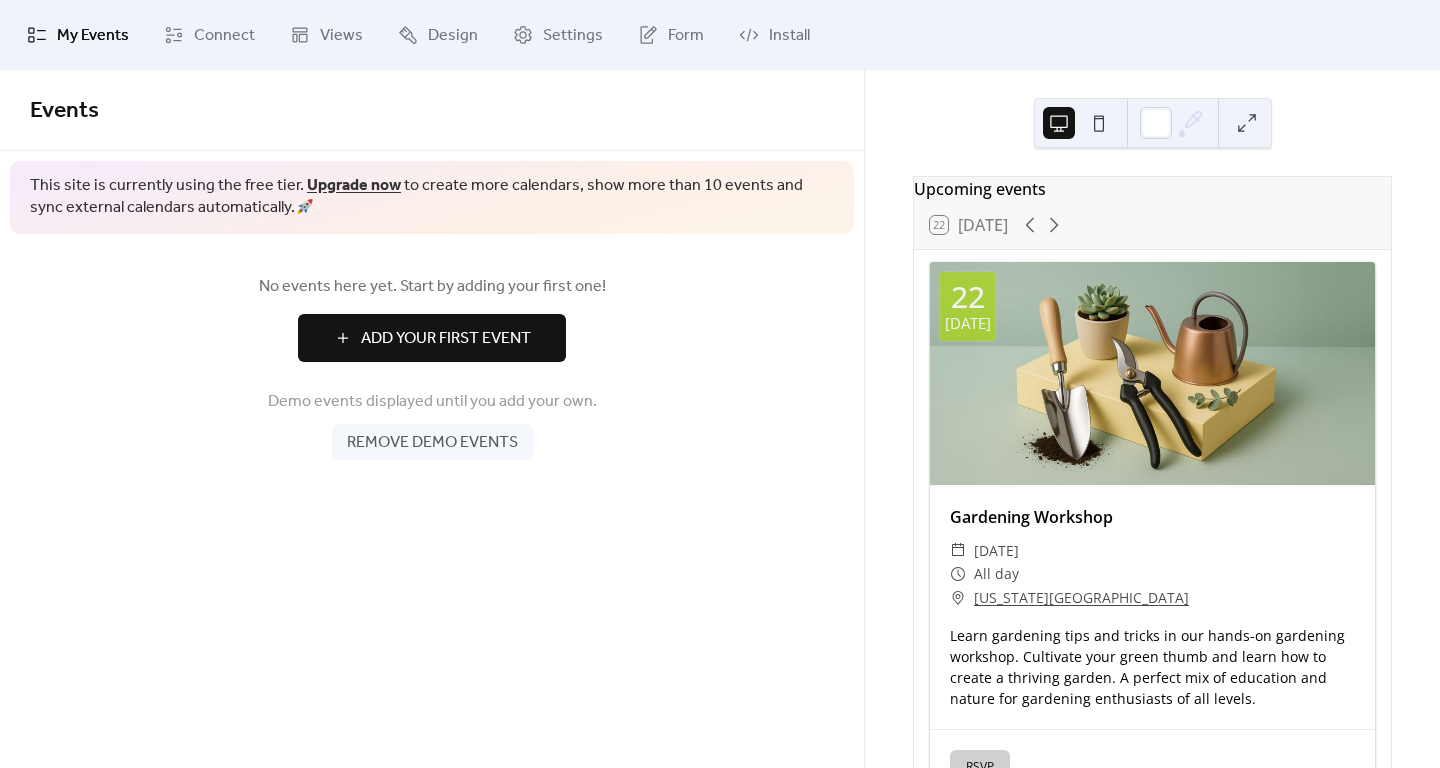 click on "Add Your First Event" at bounding box center (446, 339) 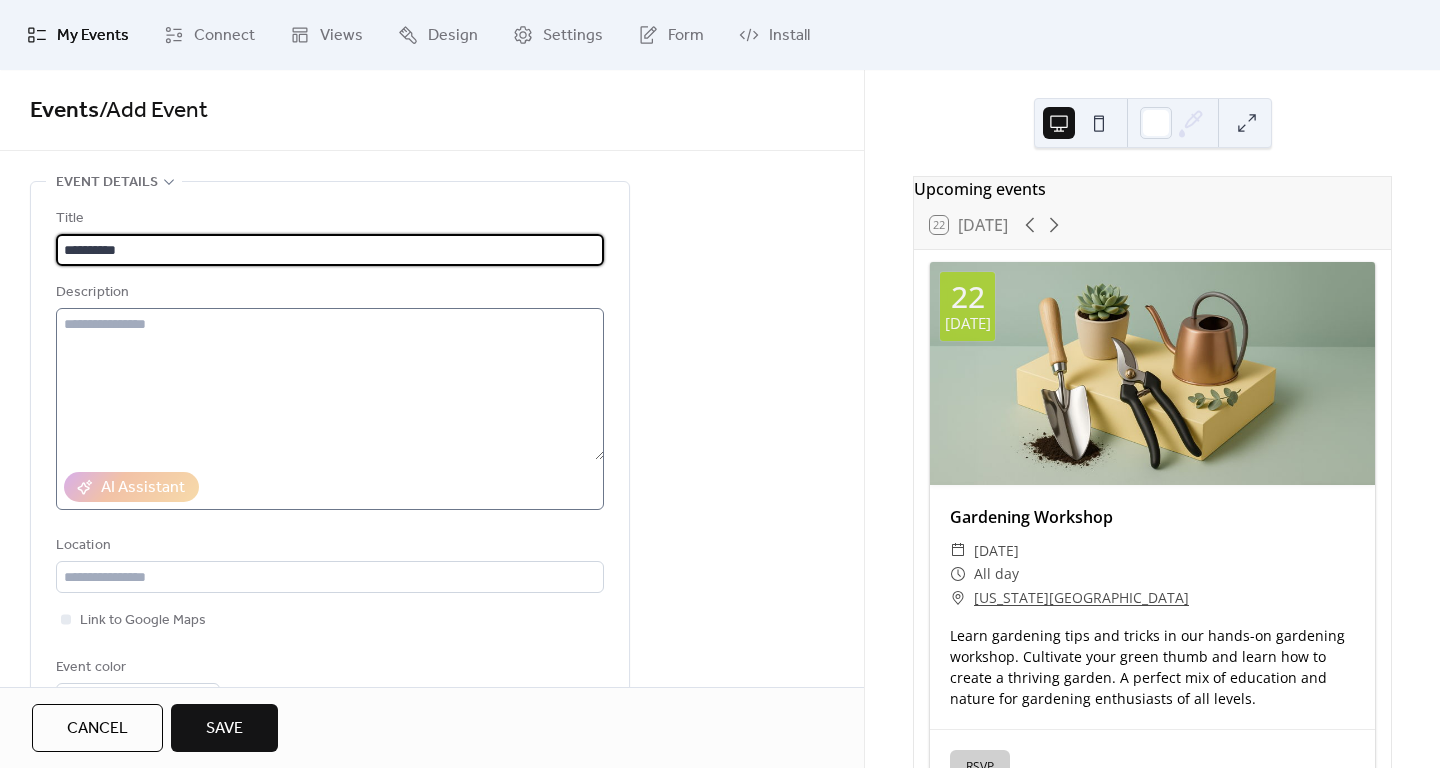 type on "**********" 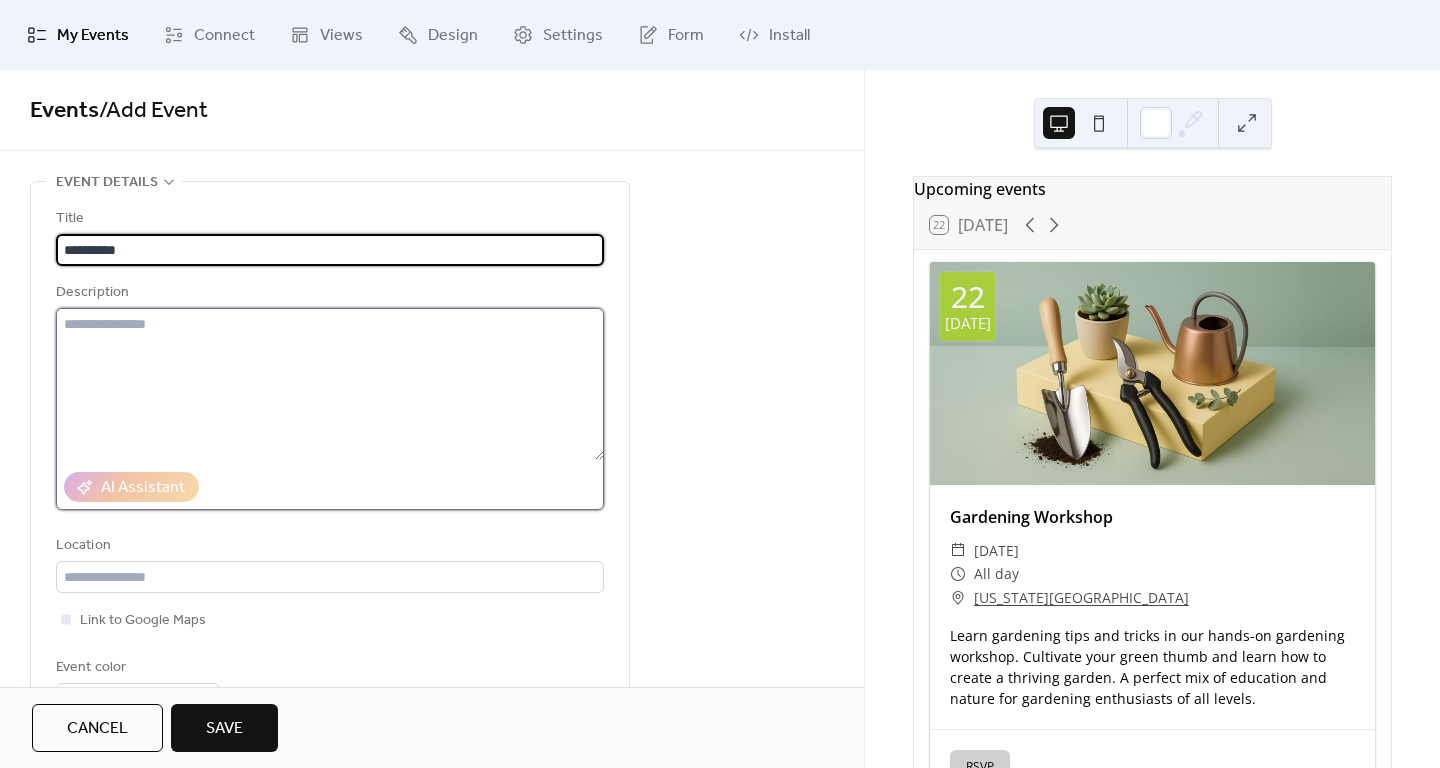 click at bounding box center [330, 384] 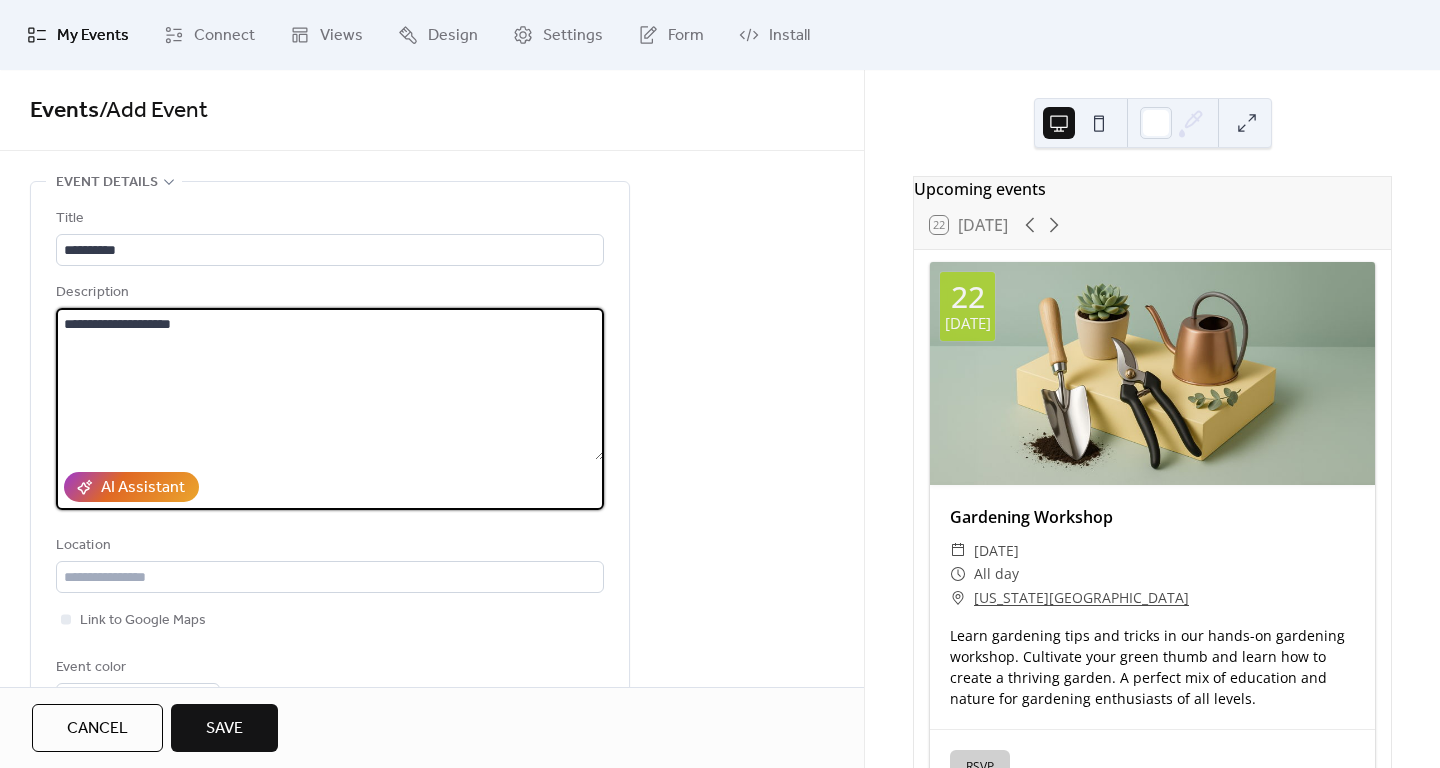 click on "**********" at bounding box center (330, 384) 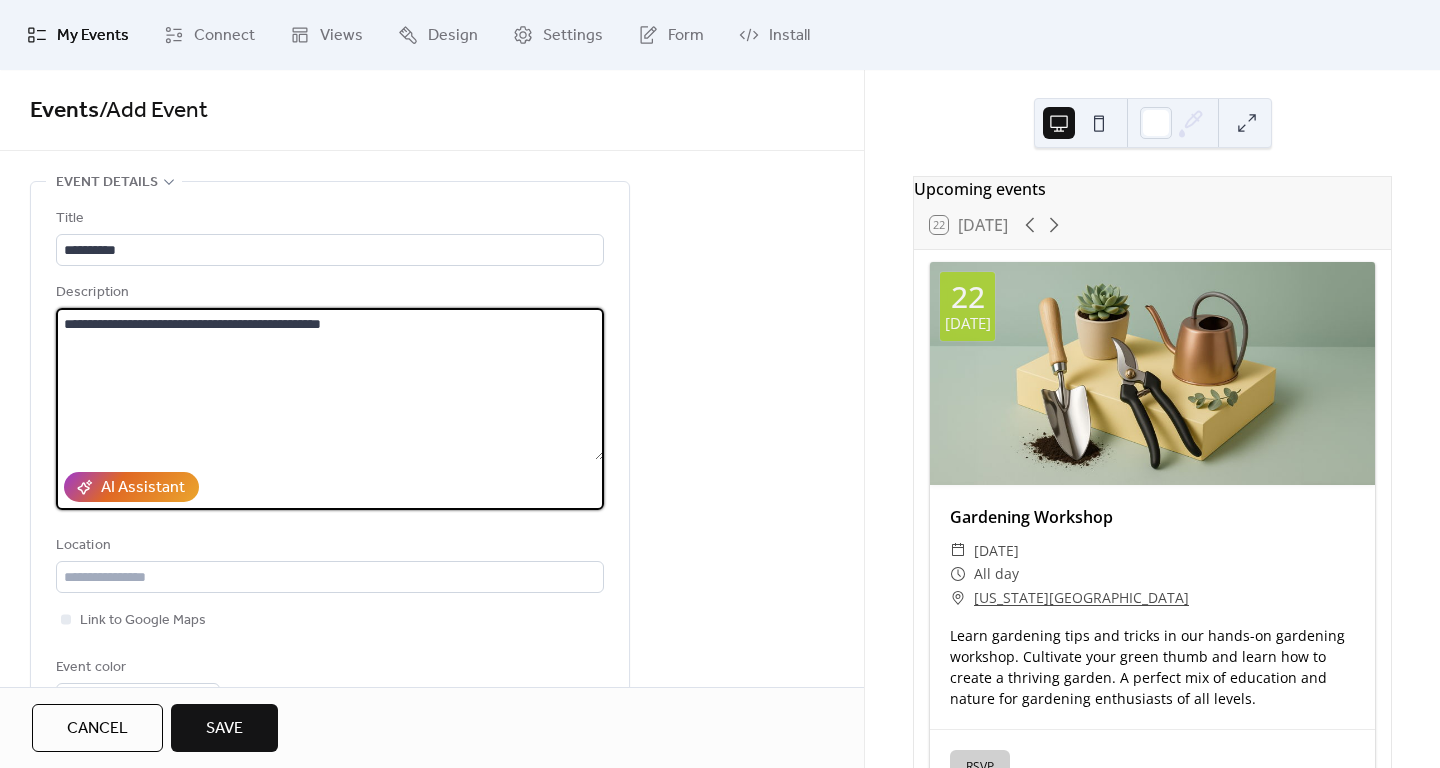 click on "**********" at bounding box center (330, 384) 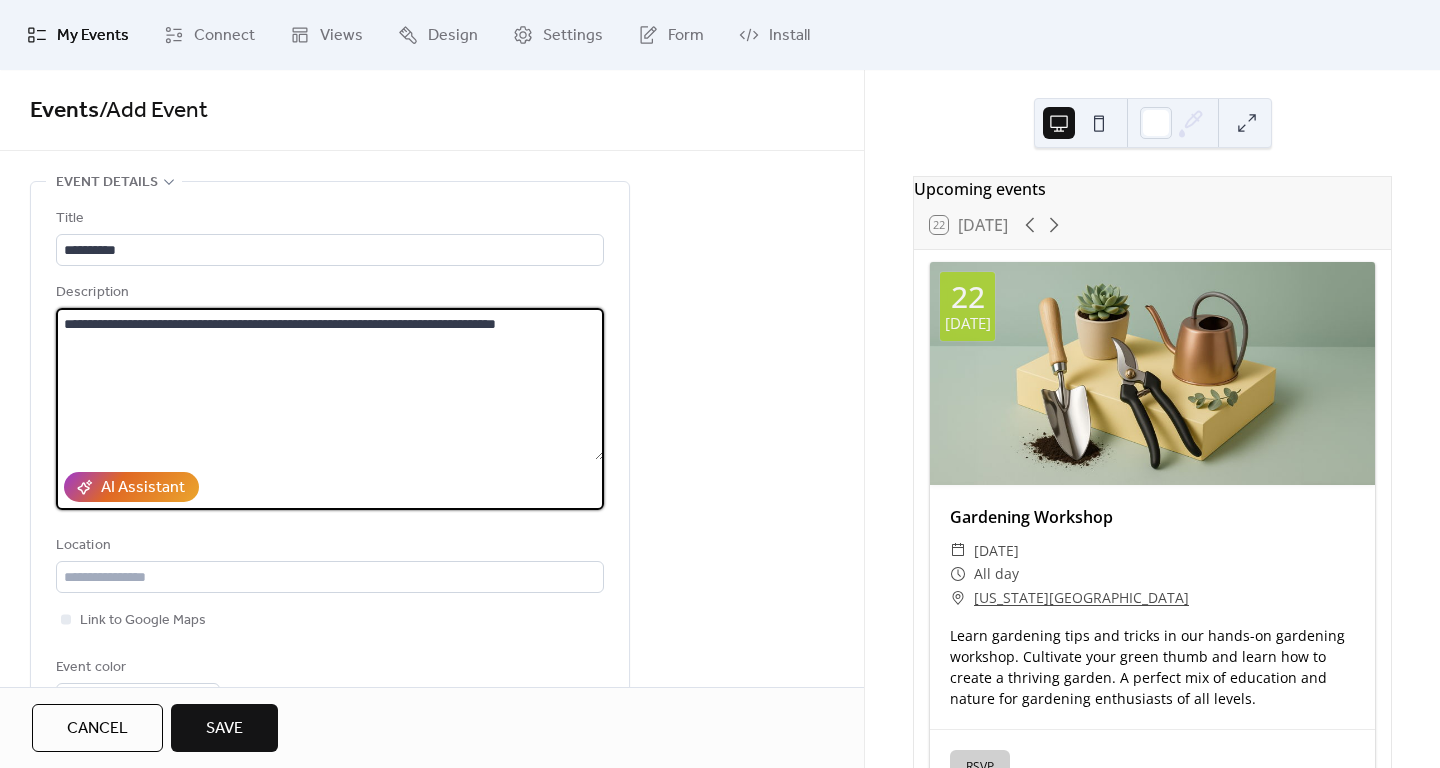 click on "**********" at bounding box center (330, 384) 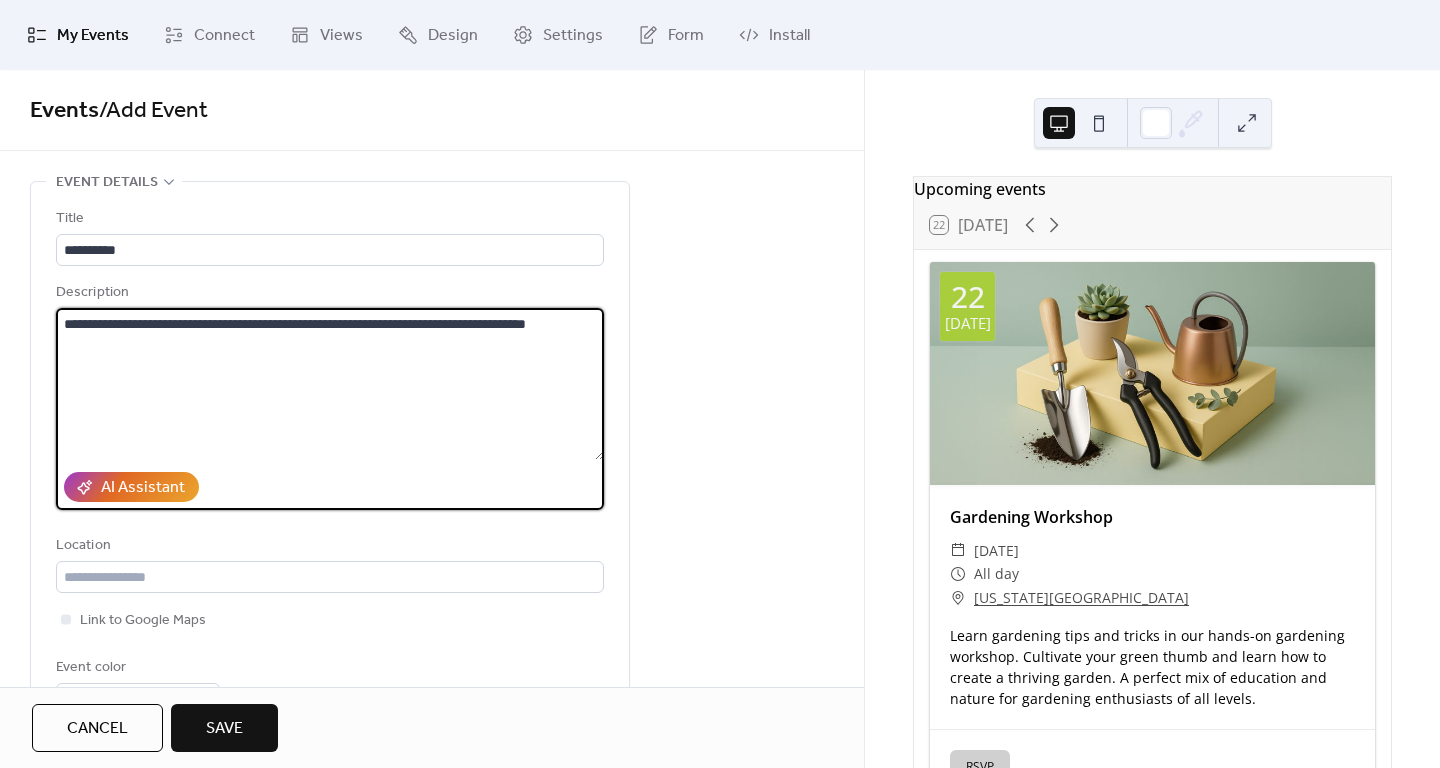 click on "**********" at bounding box center (330, 384) 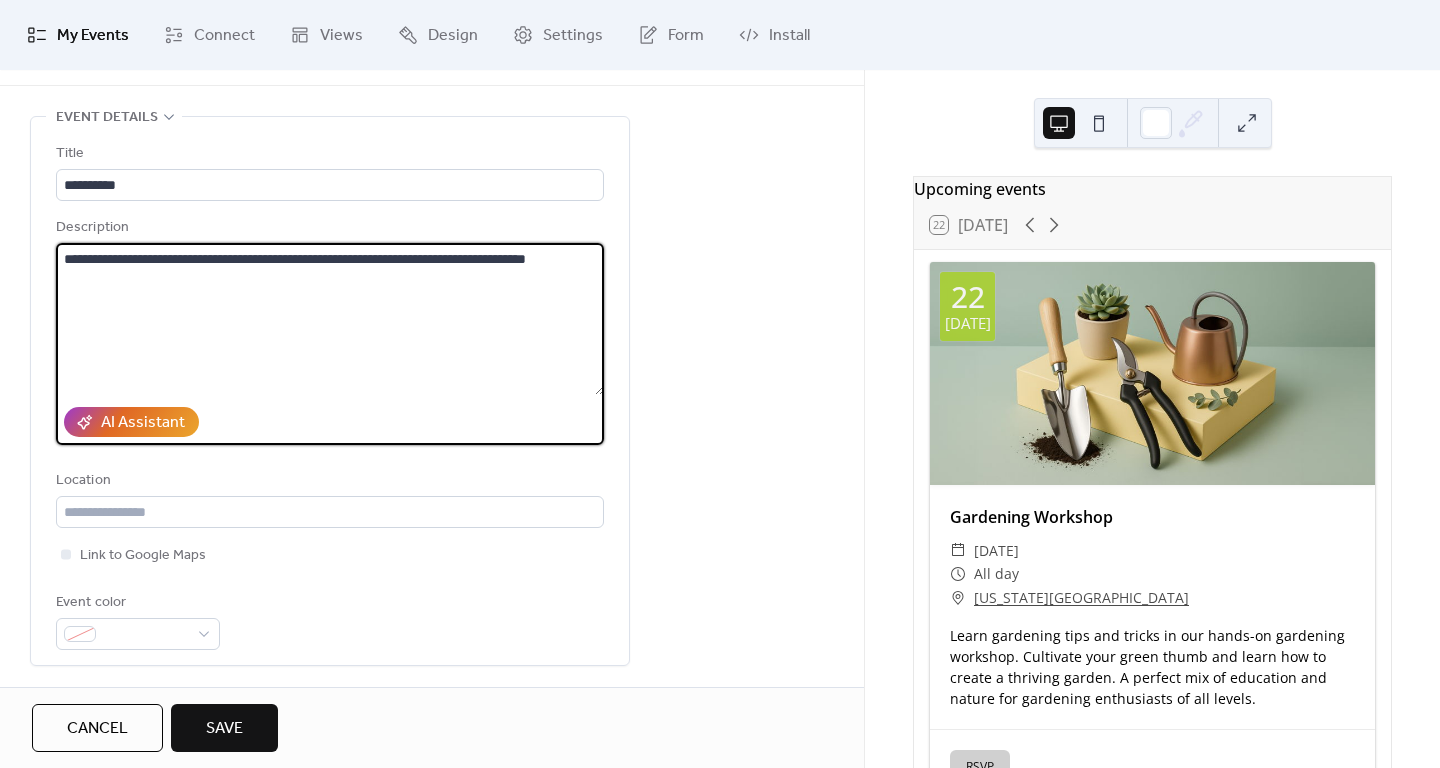 scroll, scrollTop: 67, scrollLeft: 0, axis: vertical 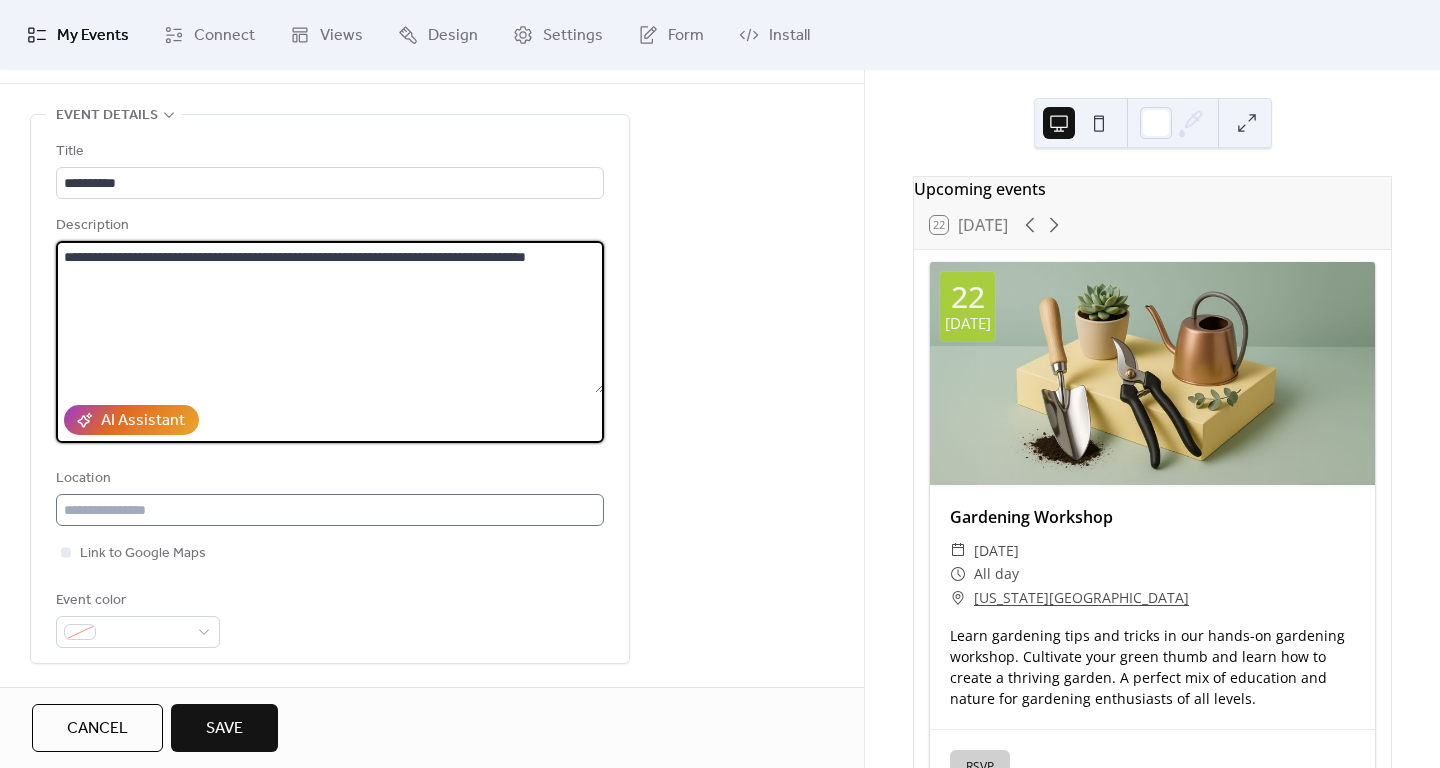 type on "**********" 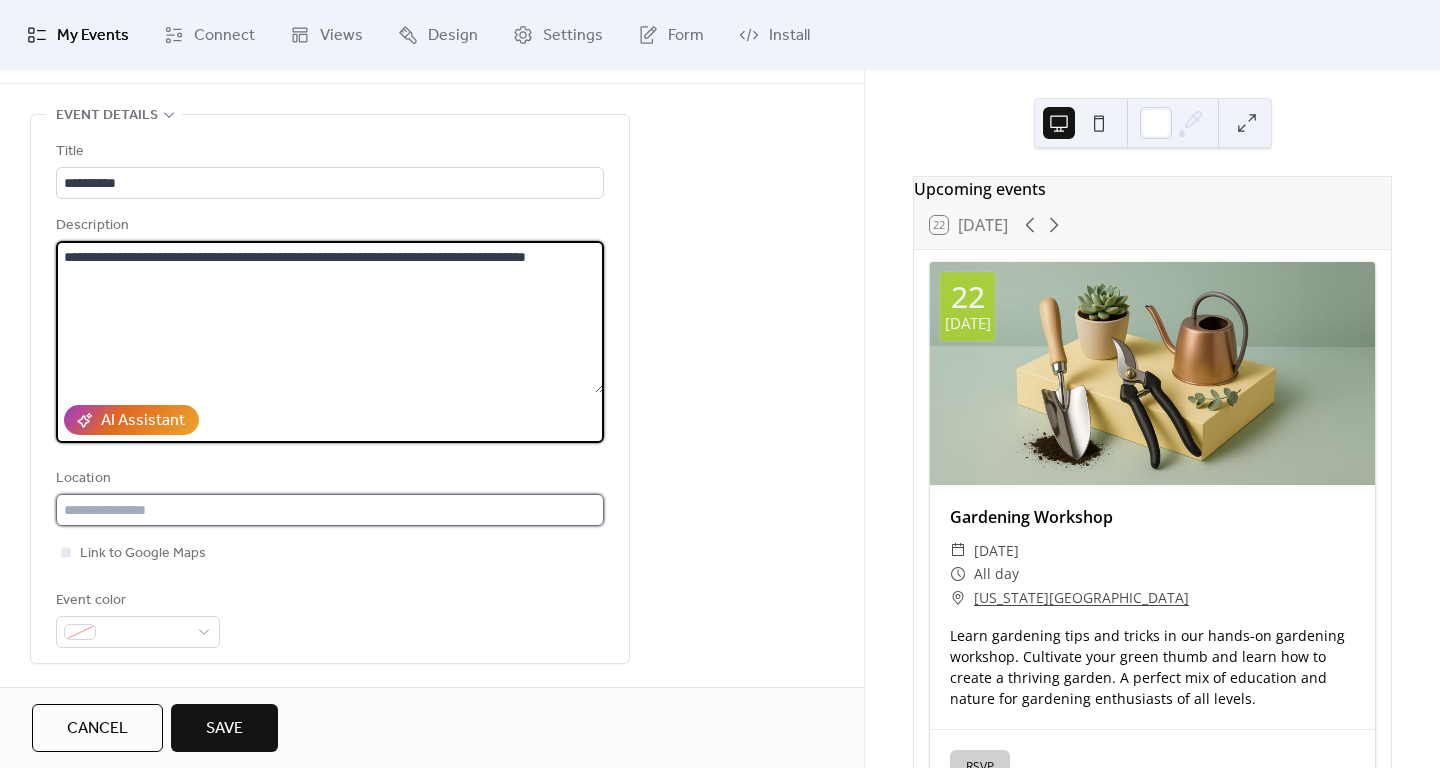 click at bounding box center [330, 510] 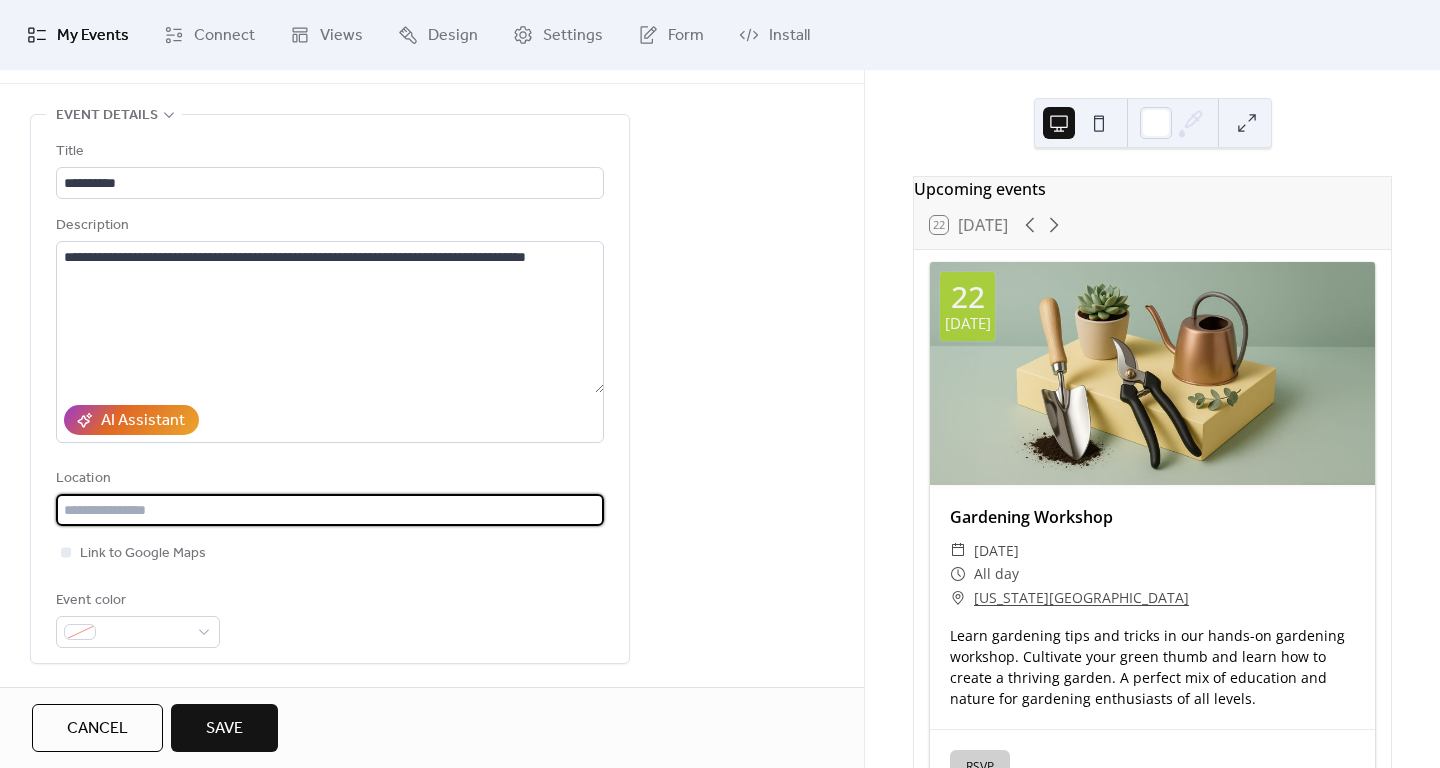 paste on "**********" 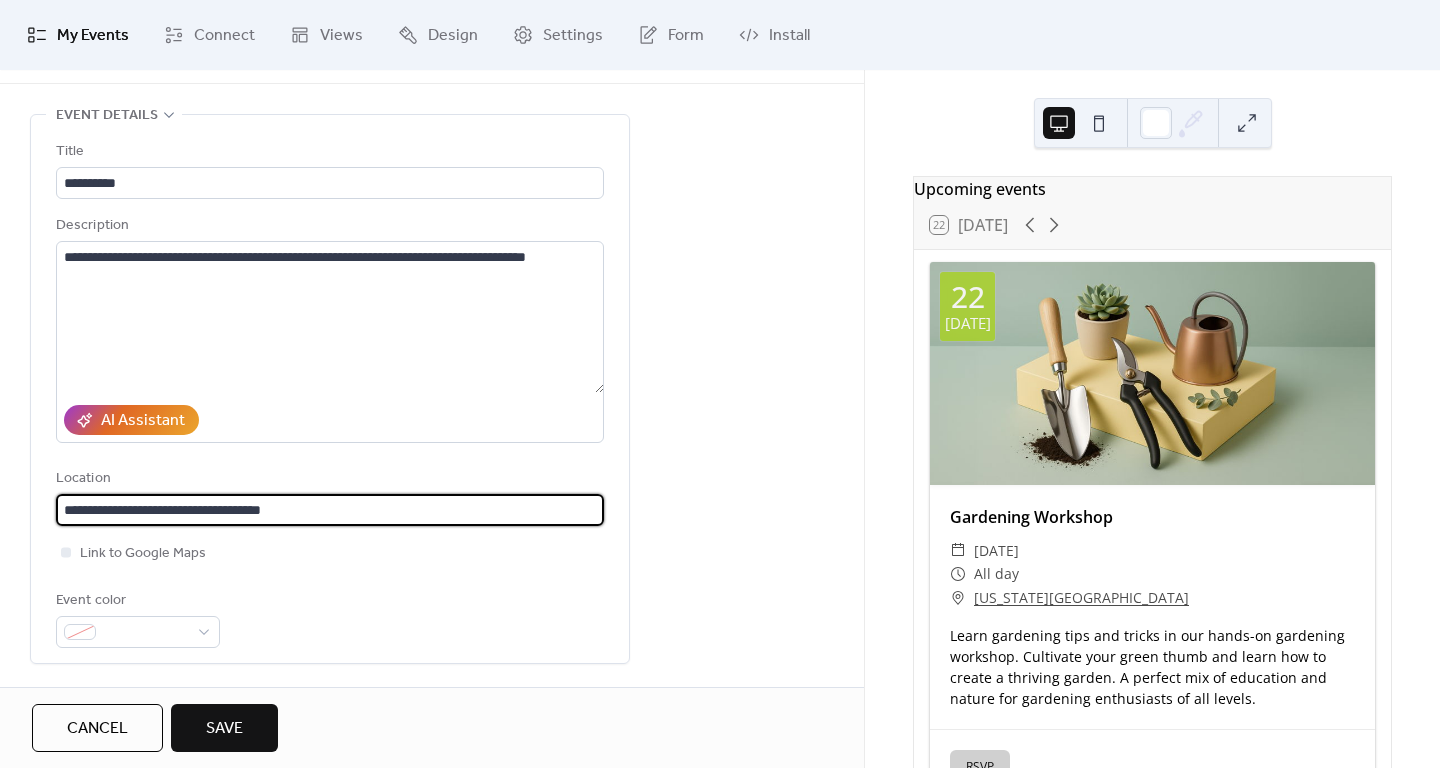 click on "**********" at bounding box center (330, 510) 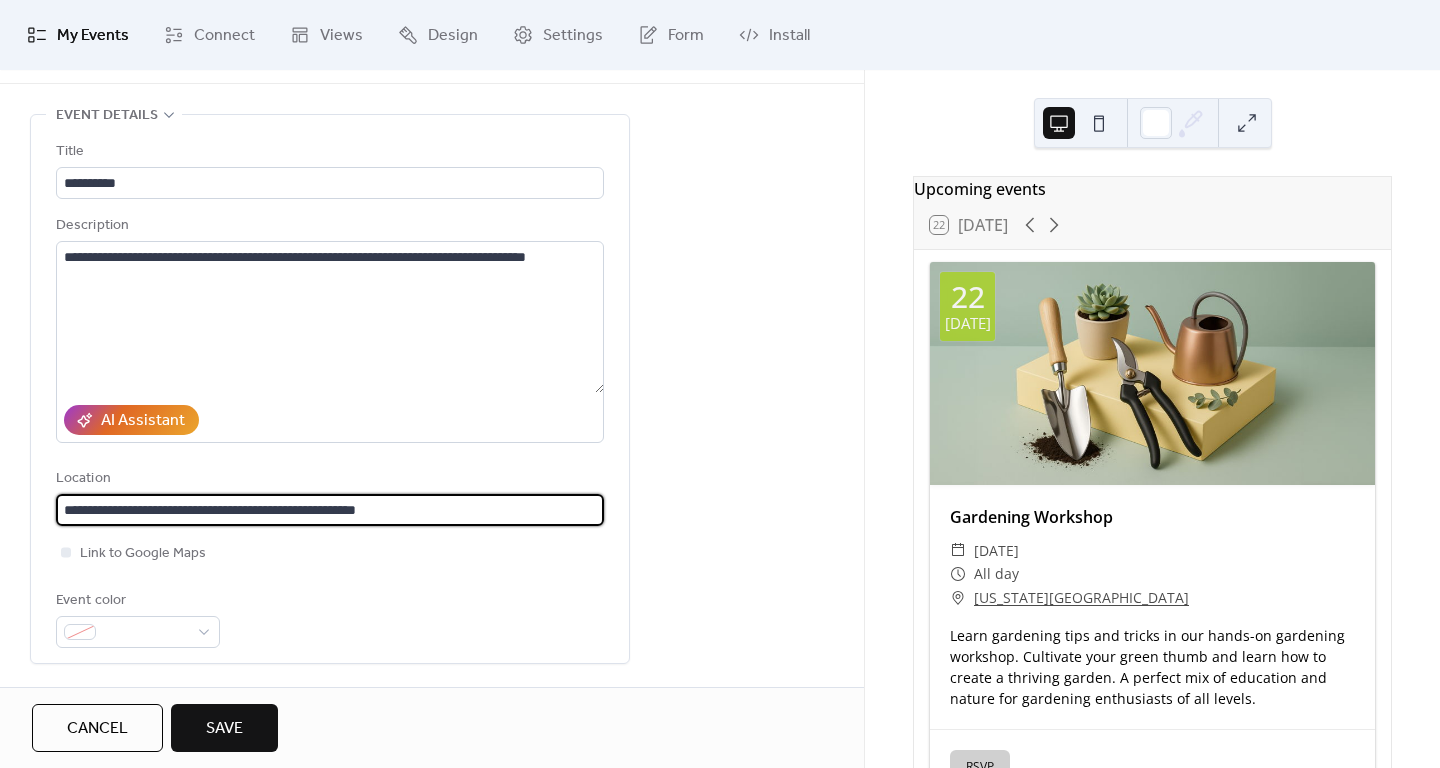 click on "**********" at bounding box center (330, 510) 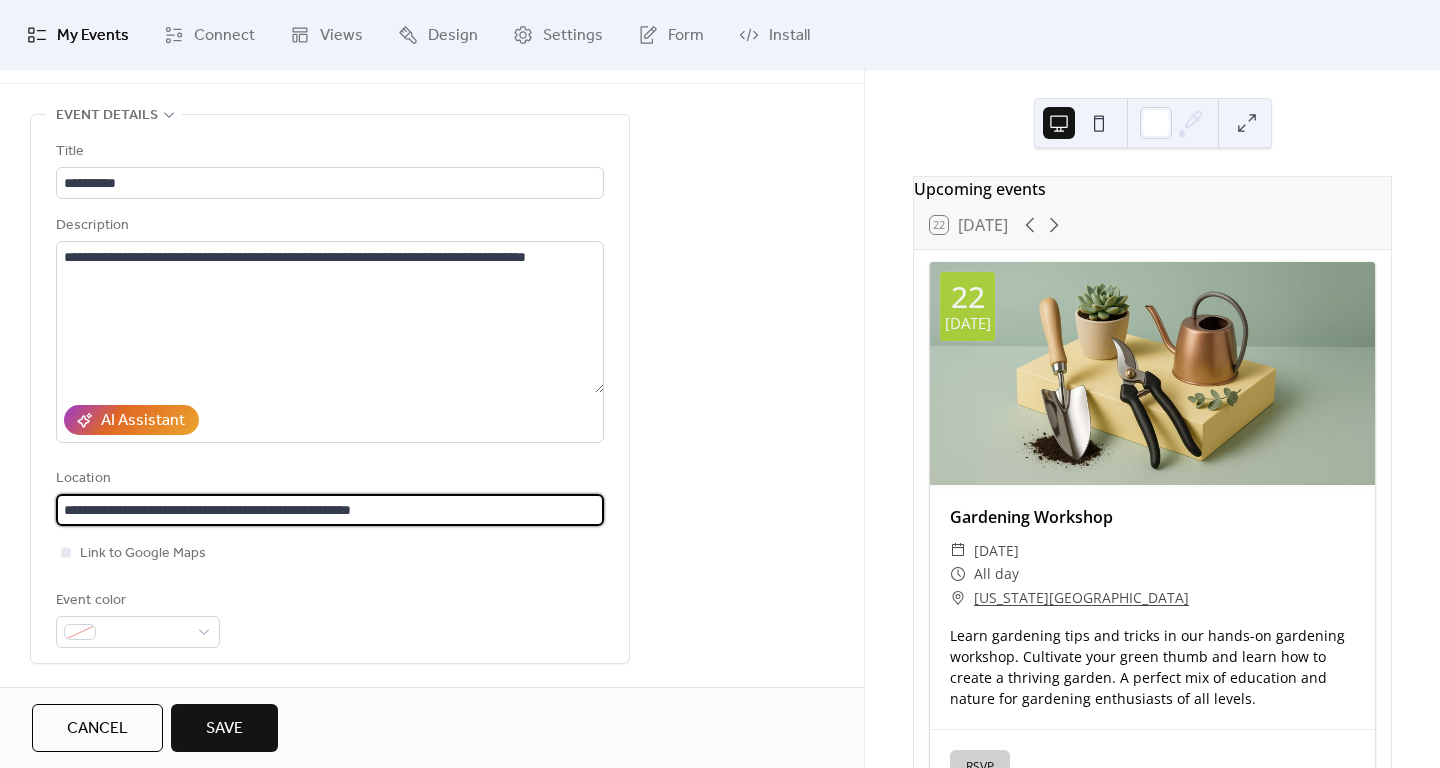 click on "**********" at bounding box center [330, 510] 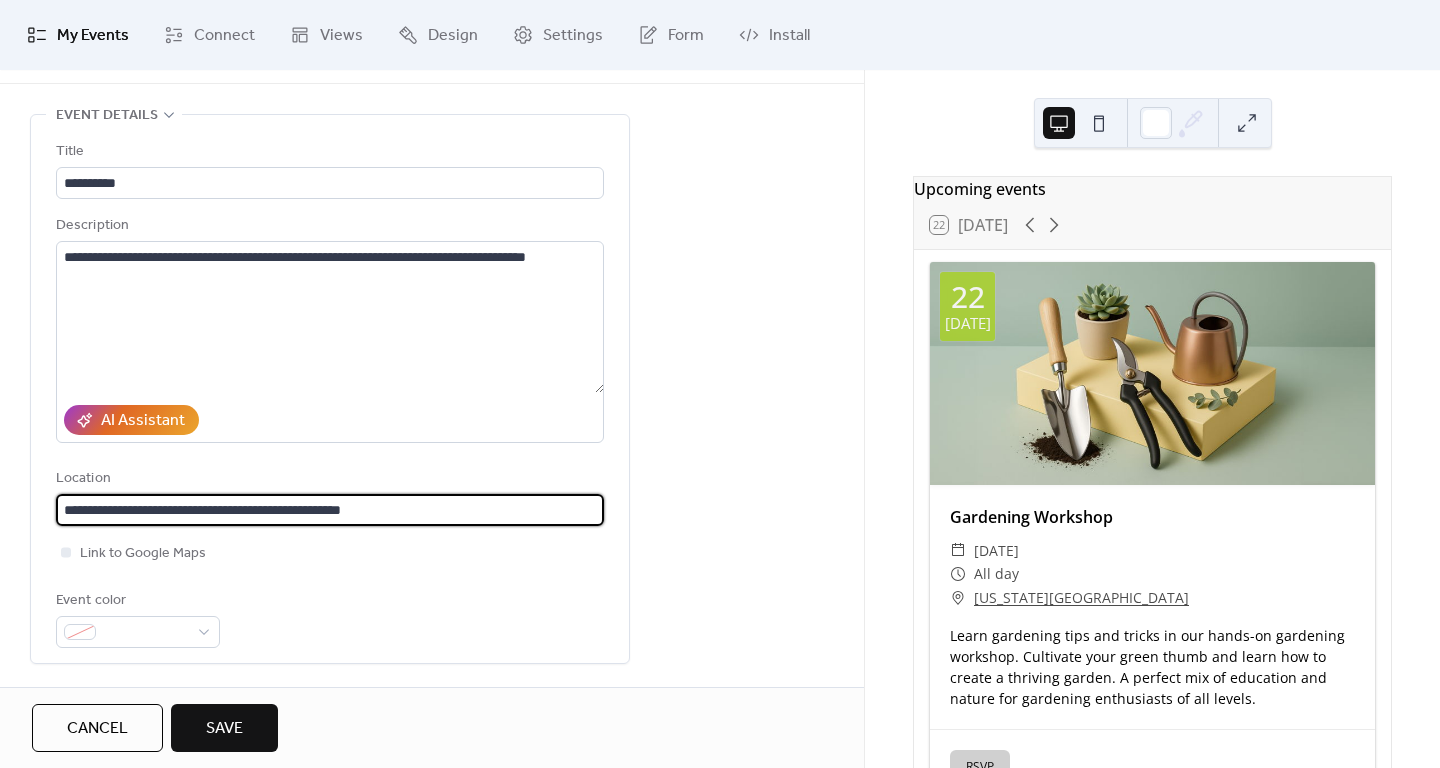 click on "**********" at bounding box center [330, 510] 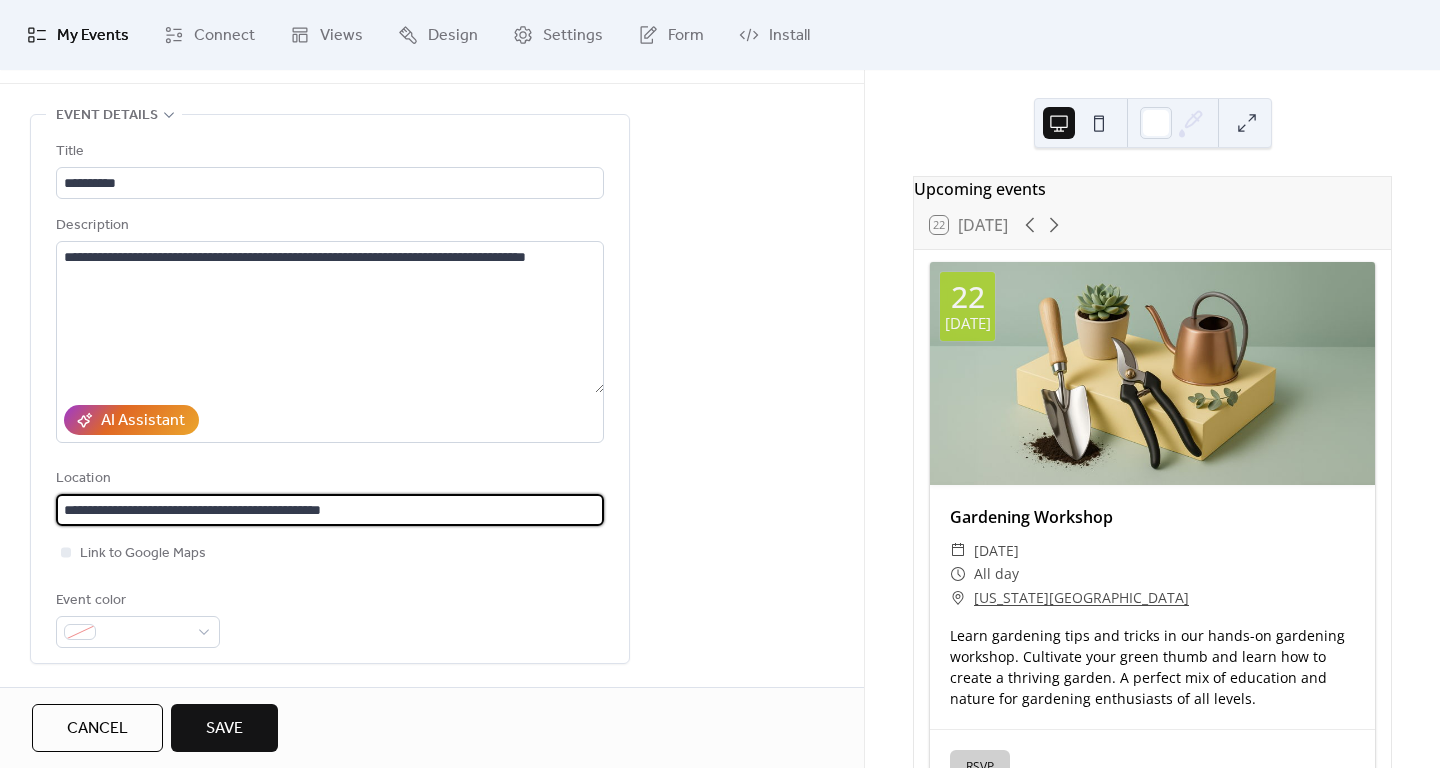 click on "**********" at bounding box center [330, 510] 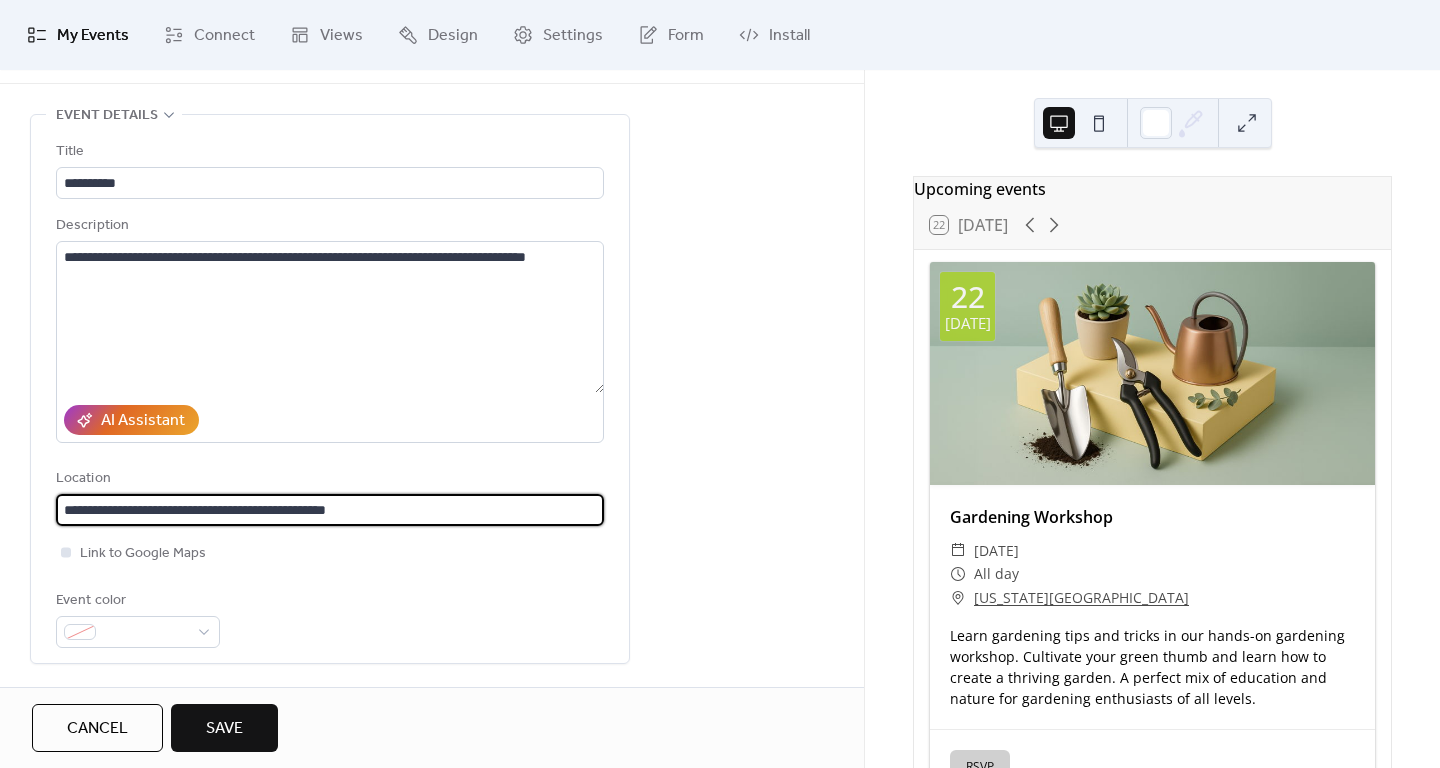 type on "**********" 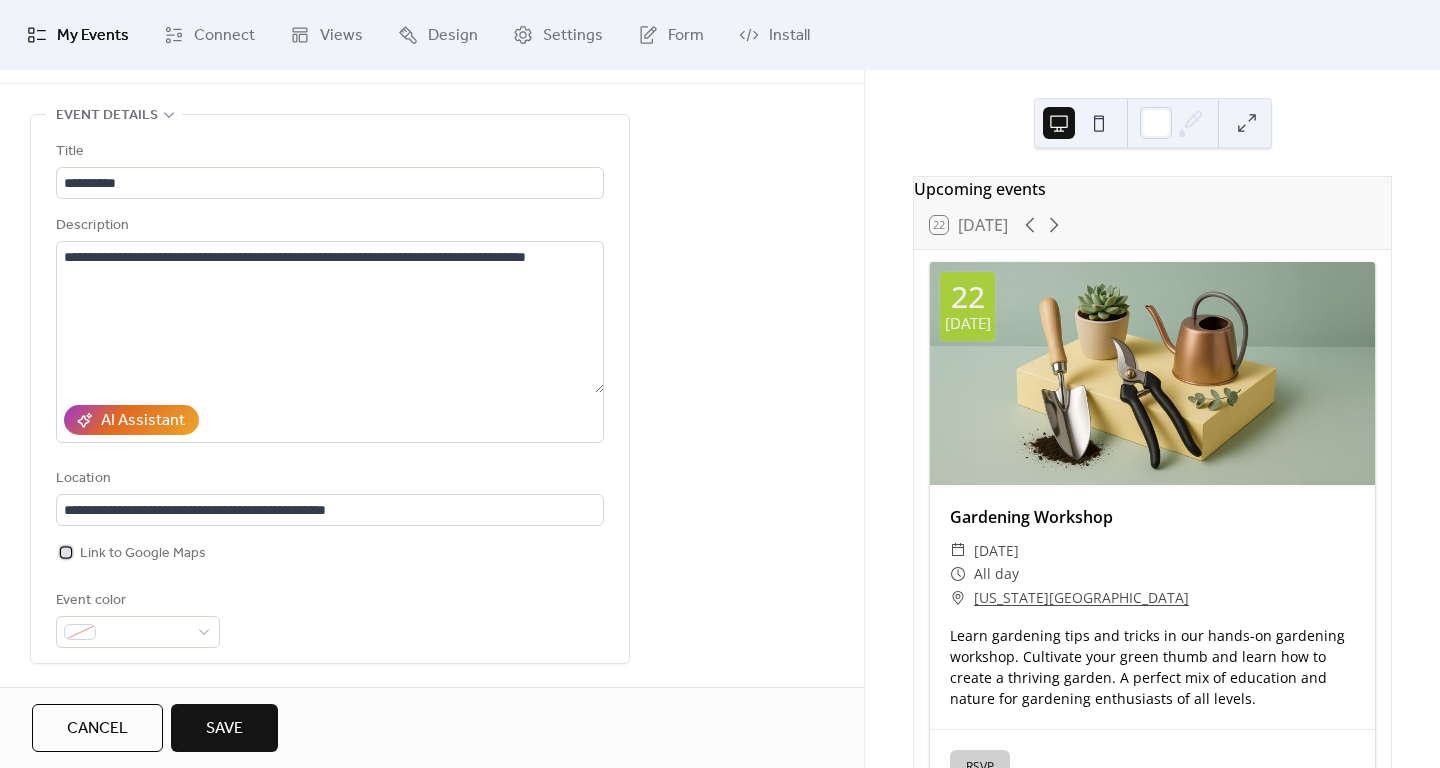 click at bounding box center [66, 552] 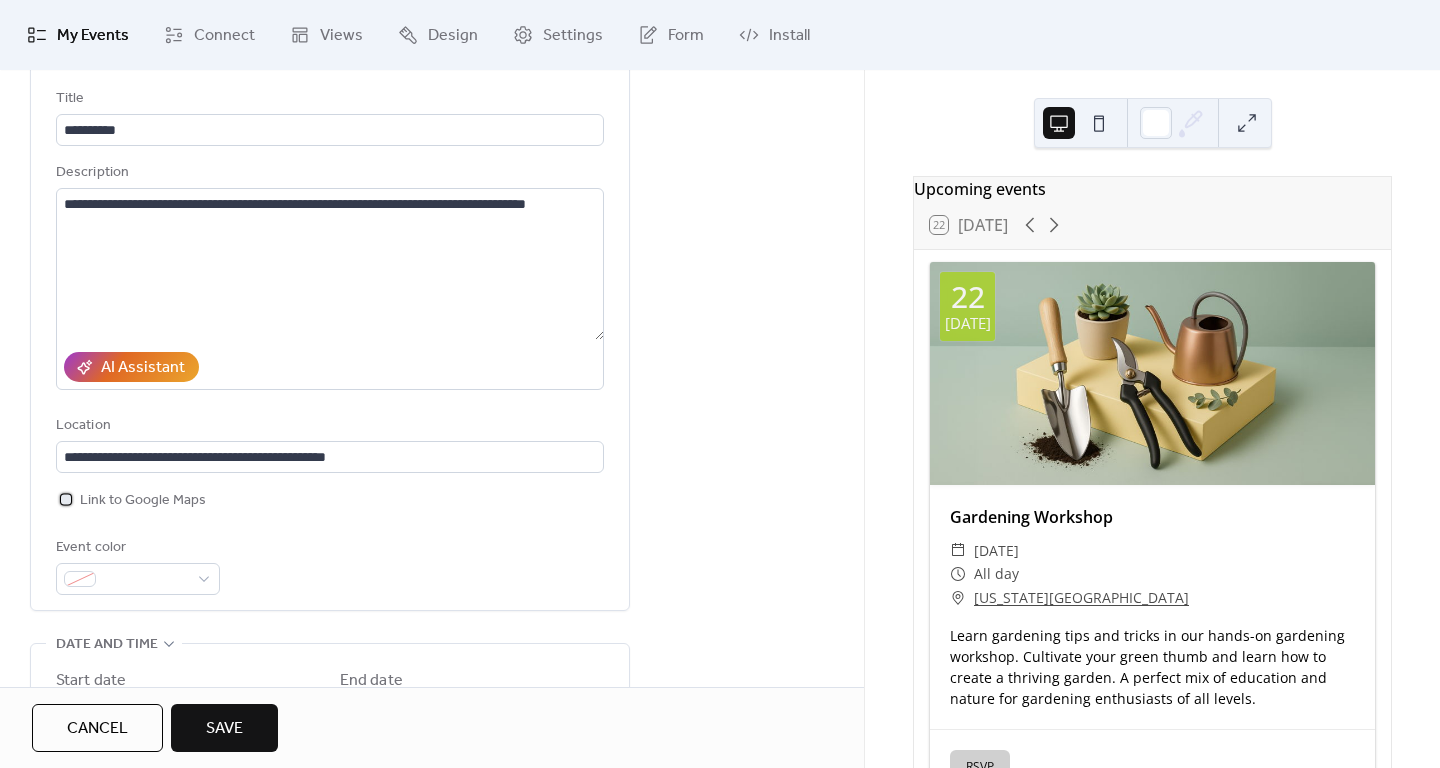 scroll, scrollTop: 121, scrollLeft: 0, axis: vertical 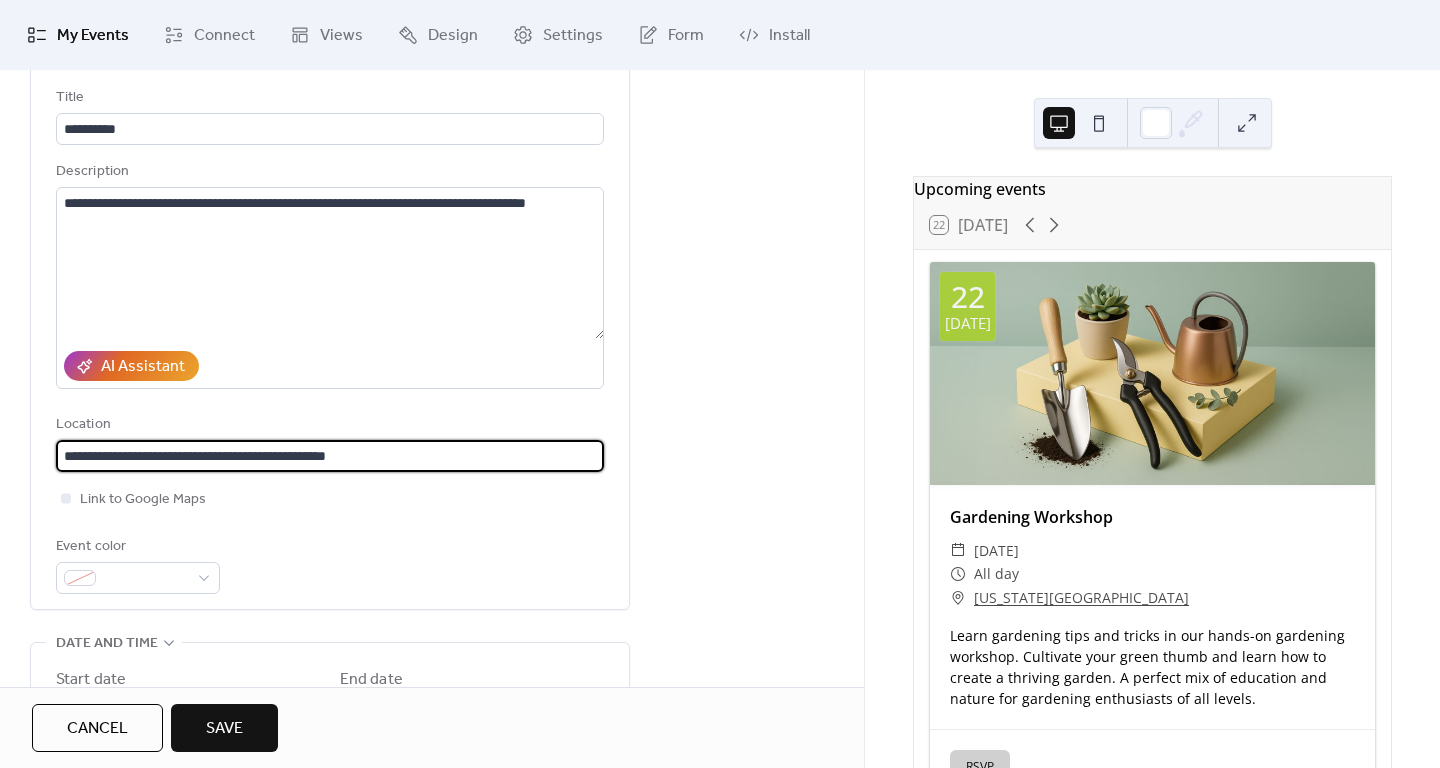 click on "**********" at bounding box center [330, 456] 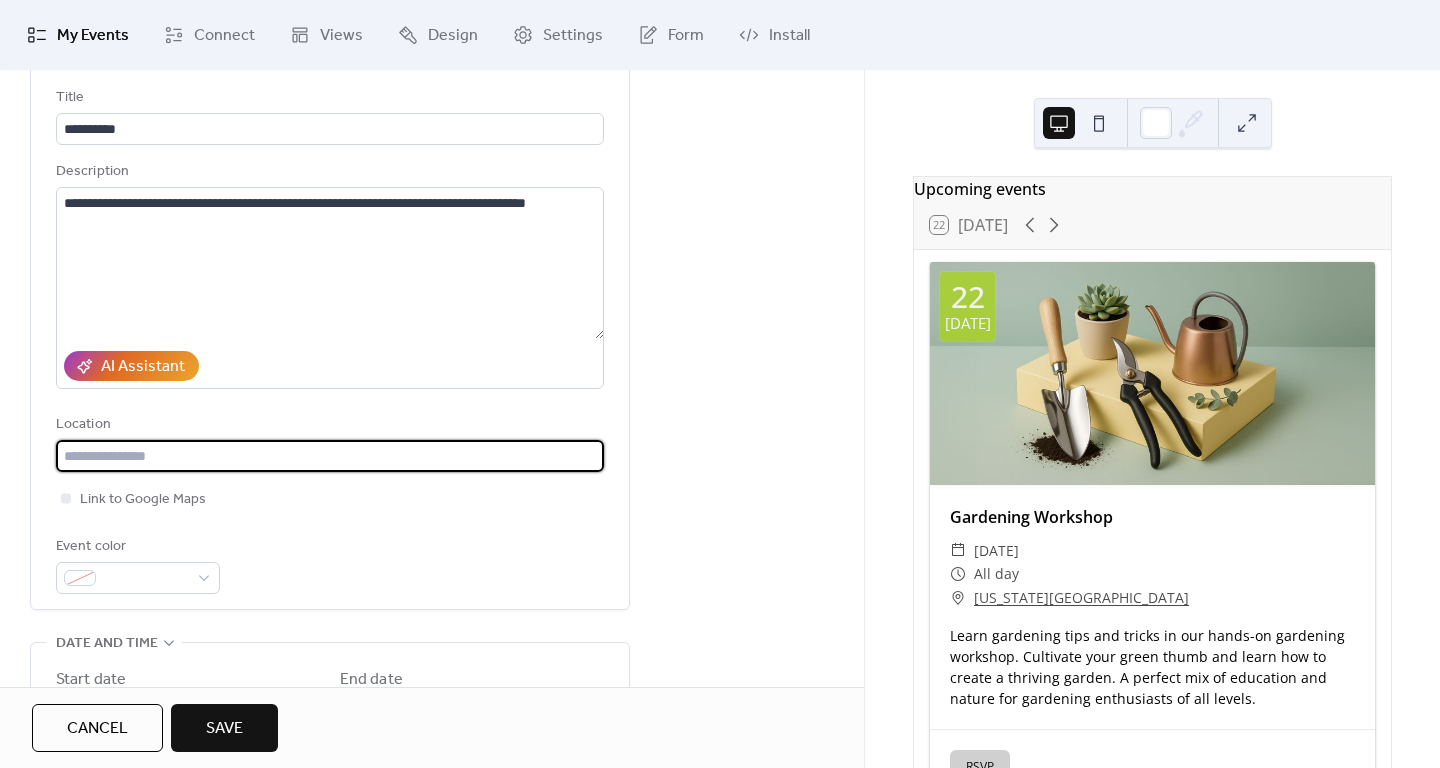click on "Link to Google Maps" at bounding box center (330, 499) 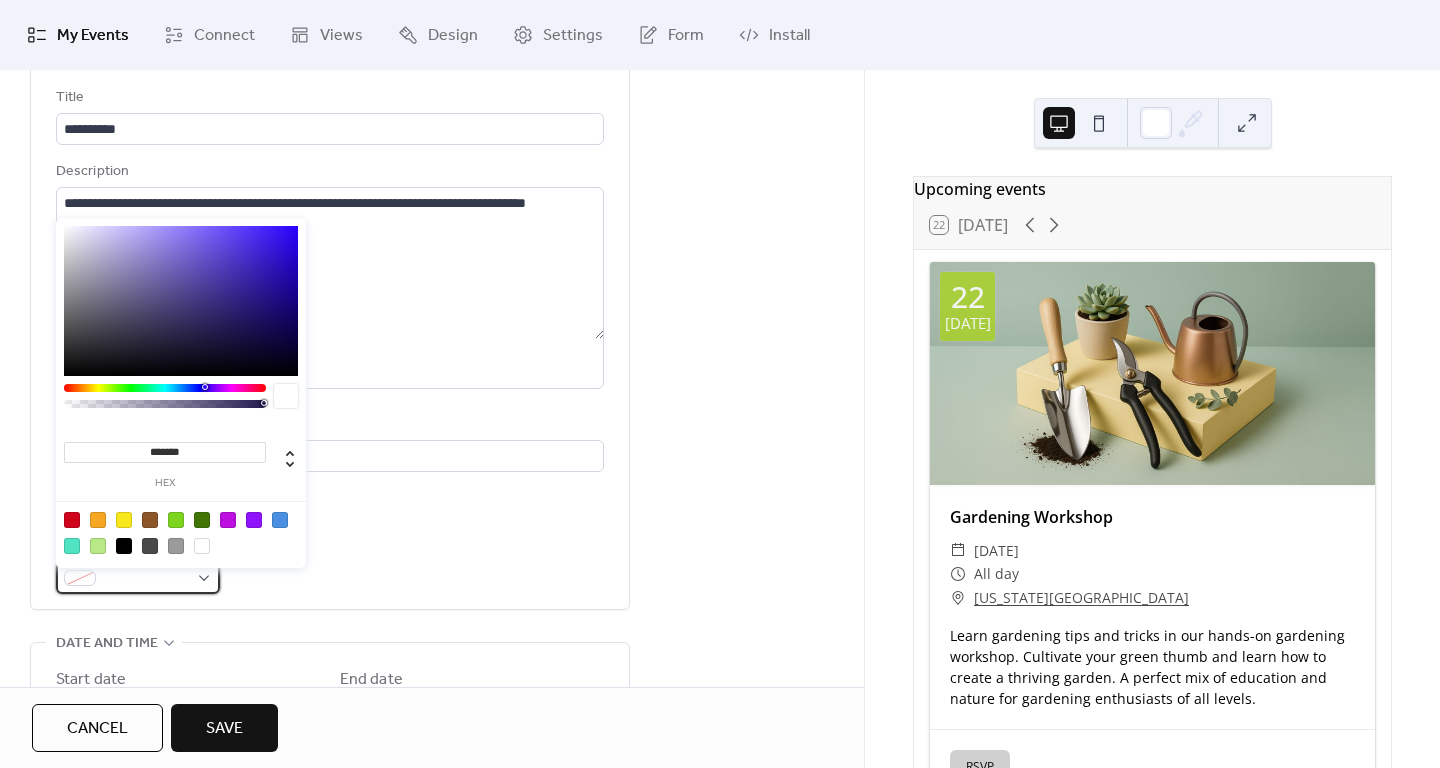 click at bounding box center (146, 579) 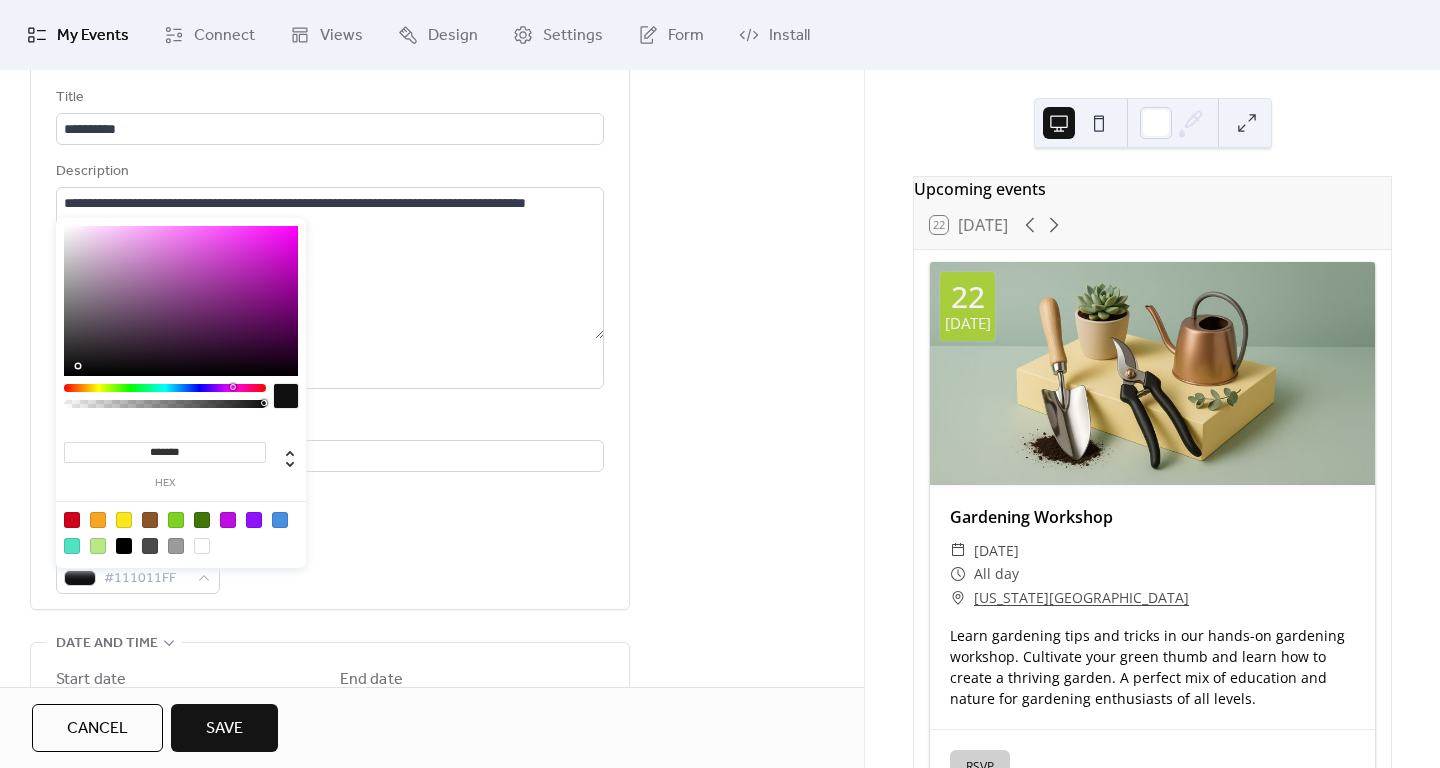 type on "*******" 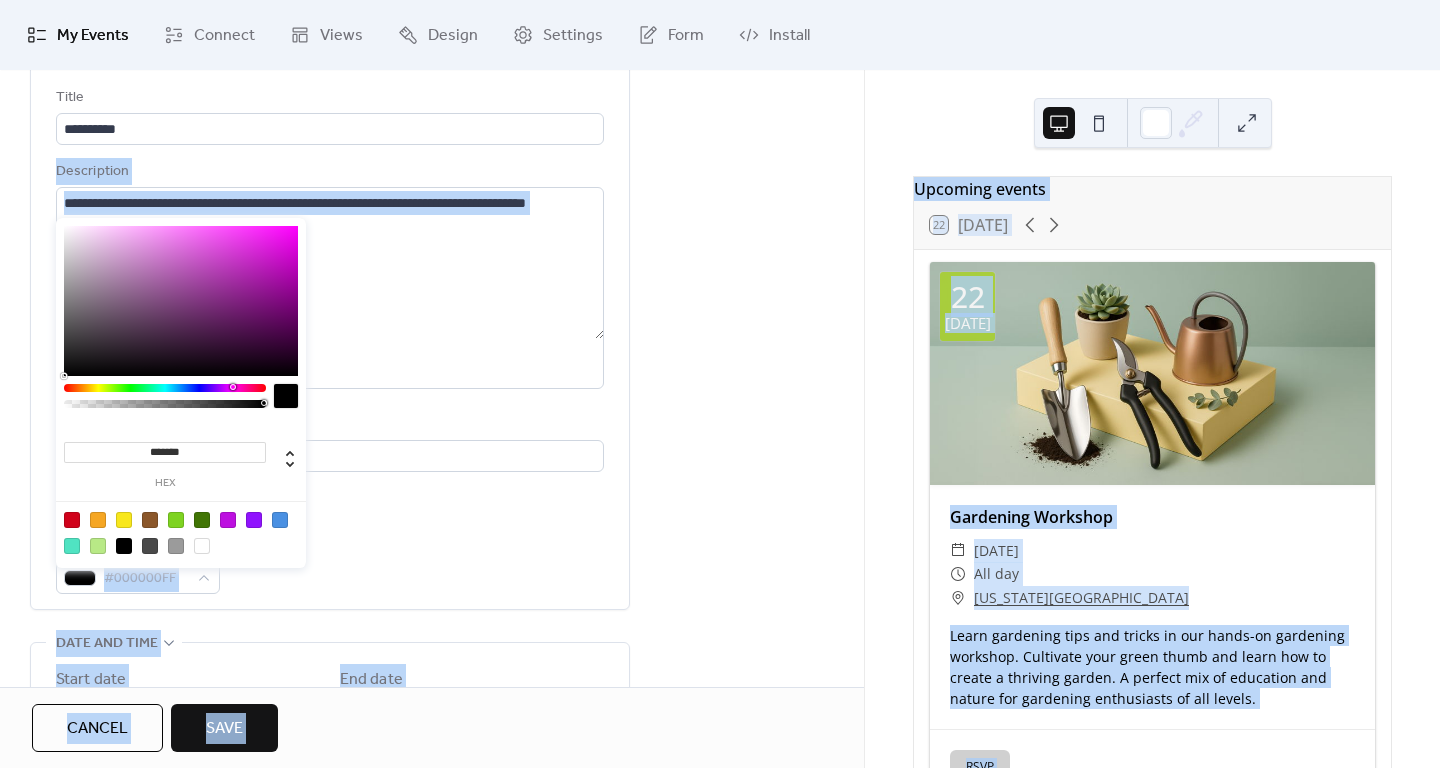 drag, startPoint x: 149, startPoint y: 289, endPoint x: 54, endPoint y: 387, distance: 136.4881 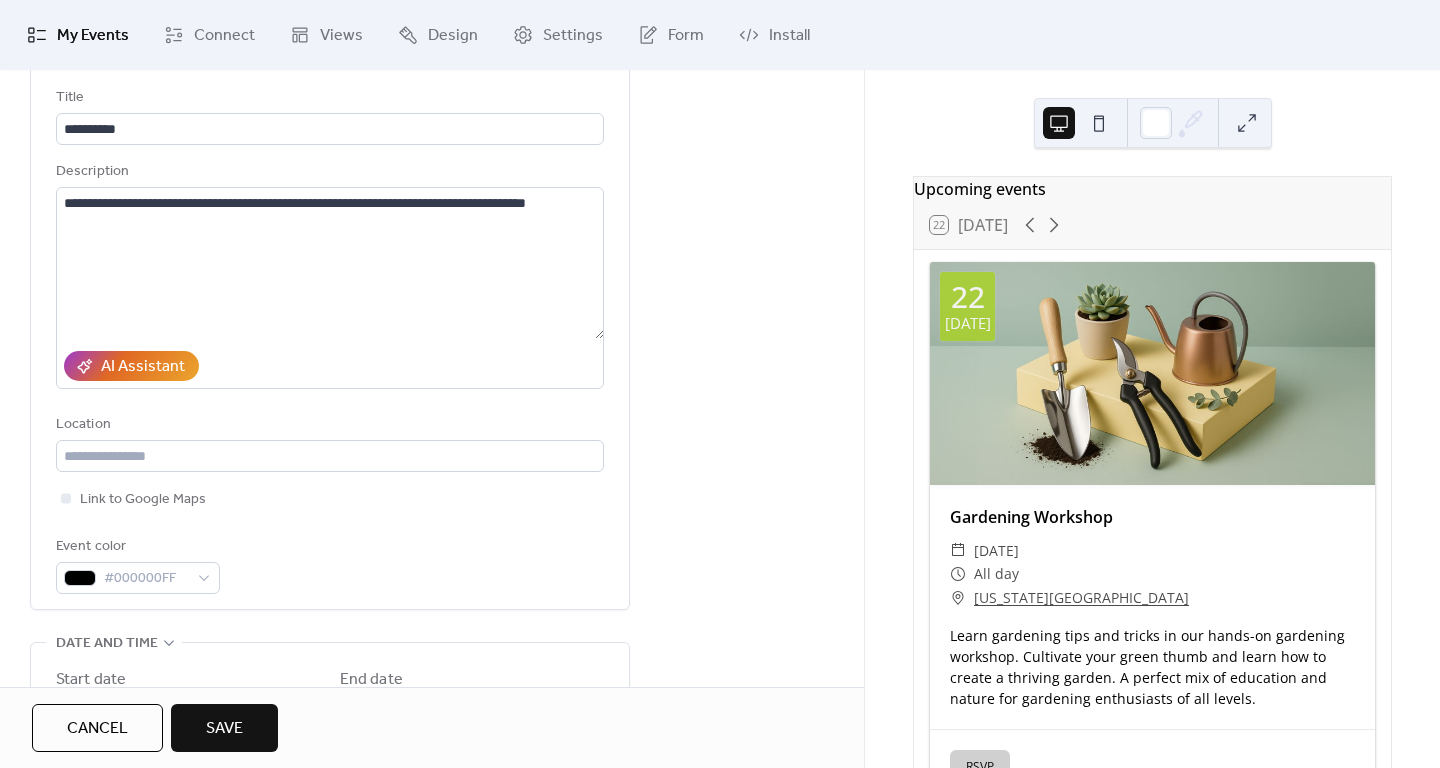 click on "Event color #000000FF" at bounding box center (330, 564) 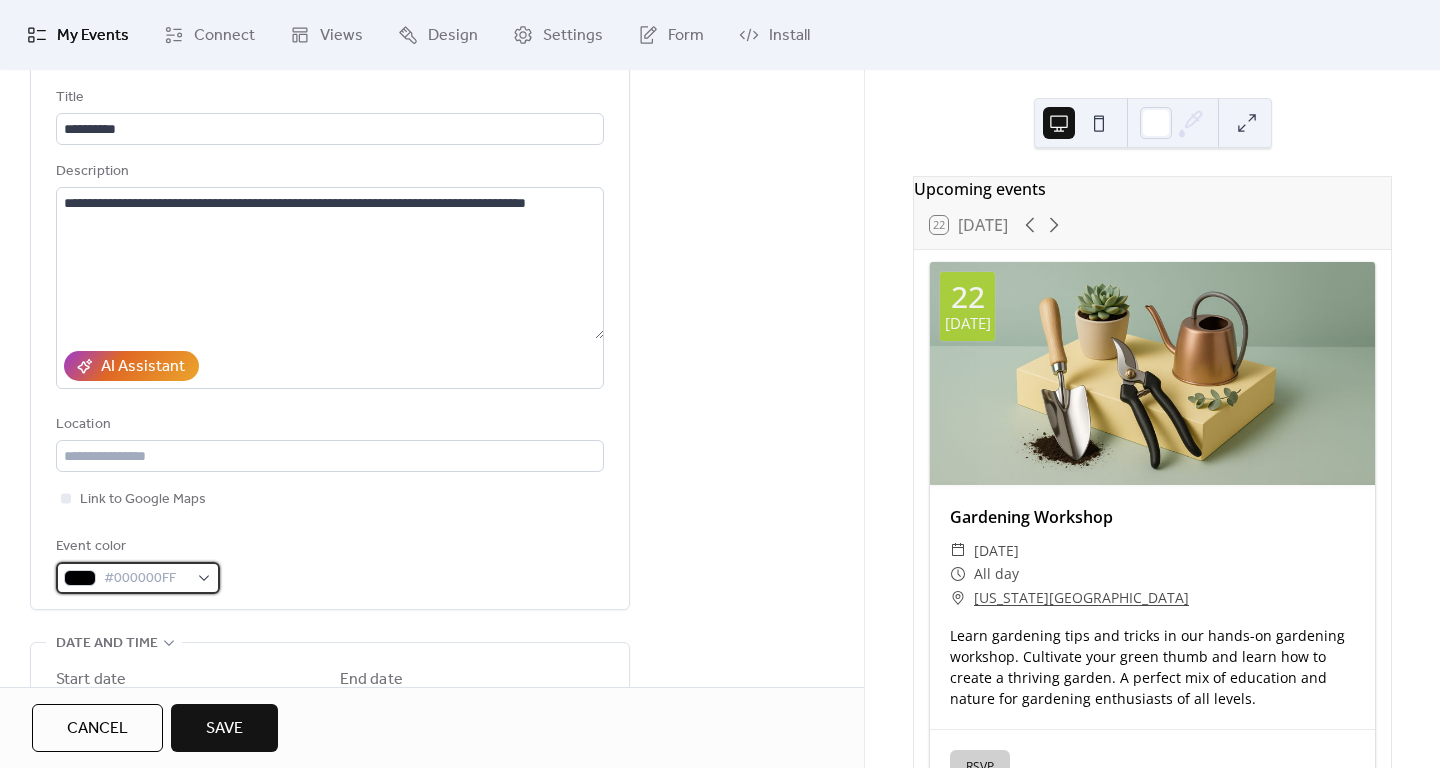 click on "#000000FF" at bounding box center [146, 579] 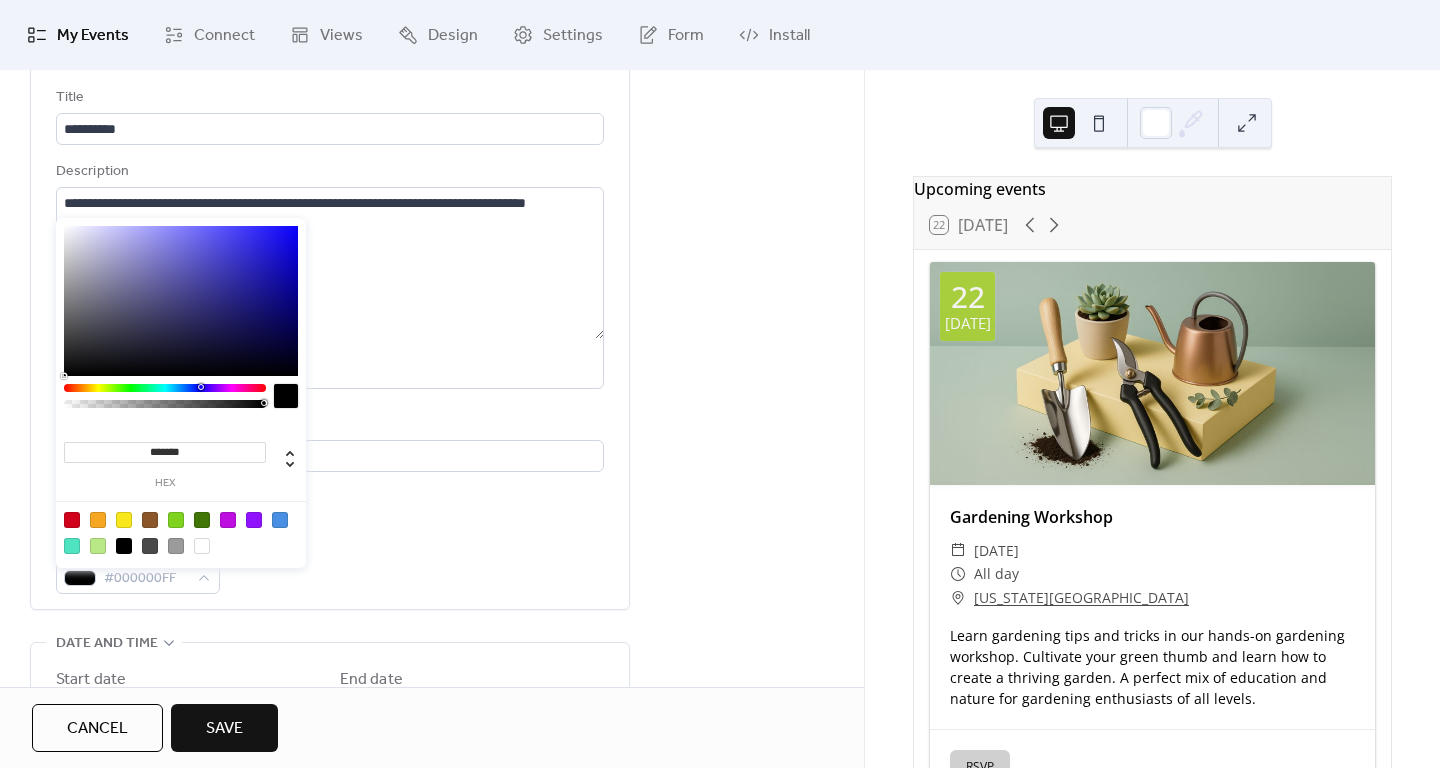 drag, startPoint x: 186, startPoint y: 389, endPoint x: 200, endPoint y: 389, distance: 14 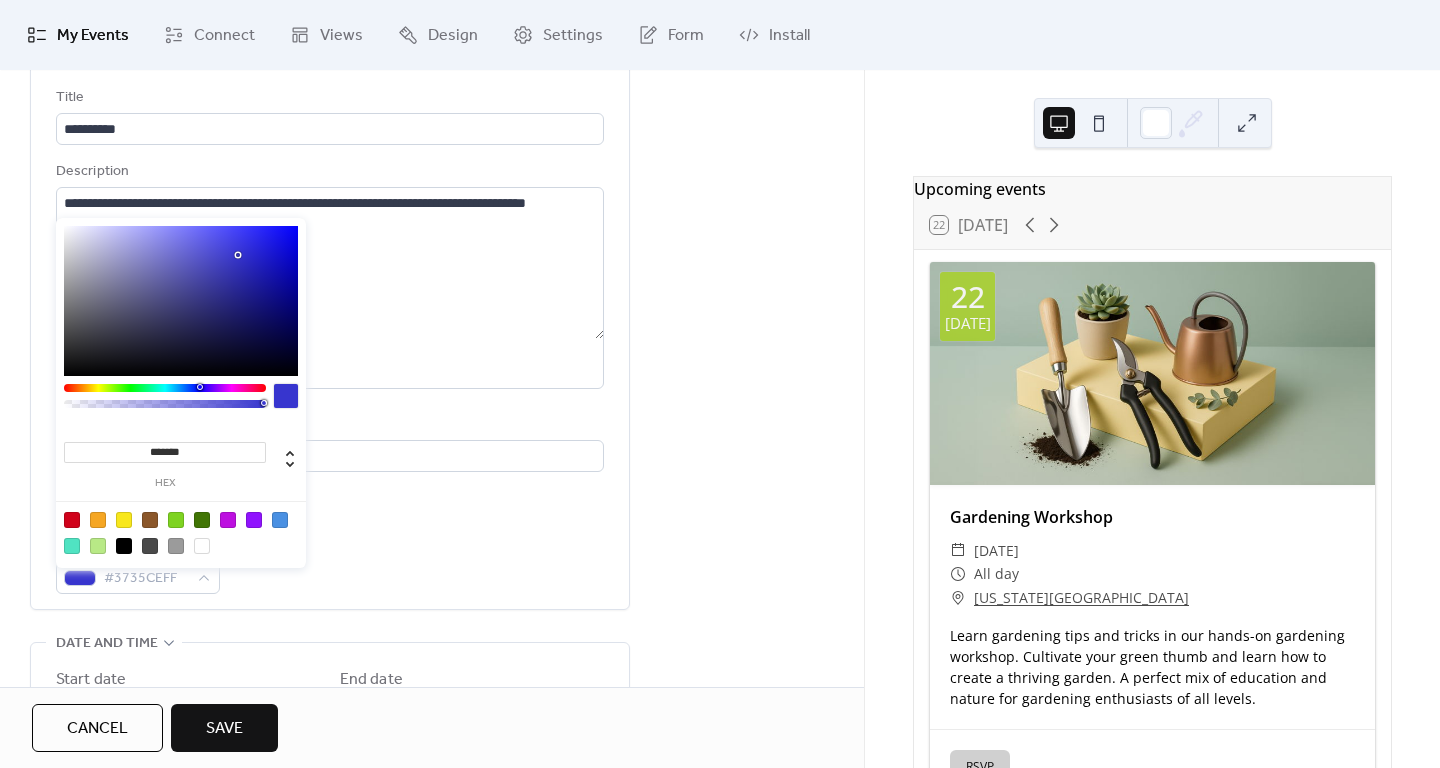 drag, startPoint x: 177, startPoint y: 267, endPoint x: 238, endPoint y: 255, distance: 62.169125 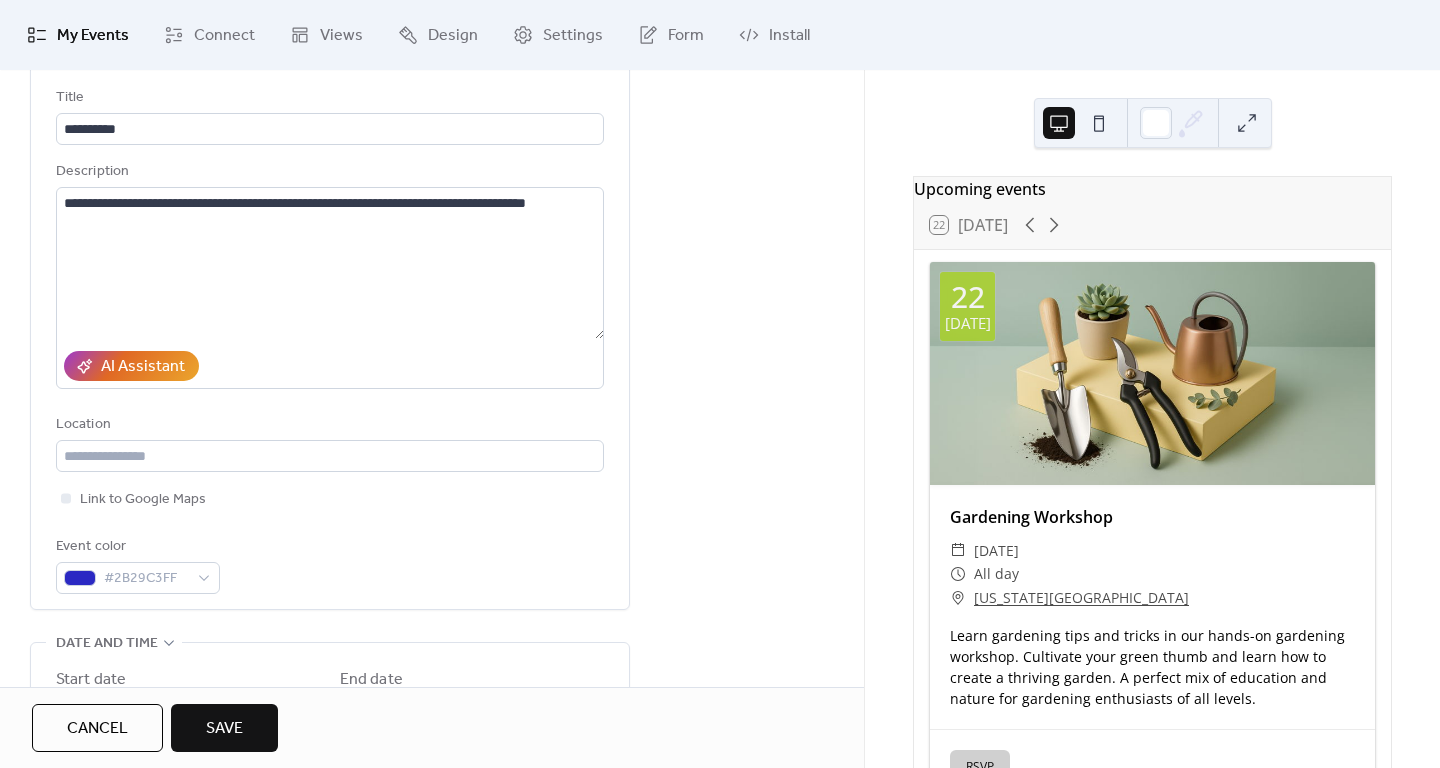 click on "Event color #2B29C3FF" at bounding box center [330, 564] 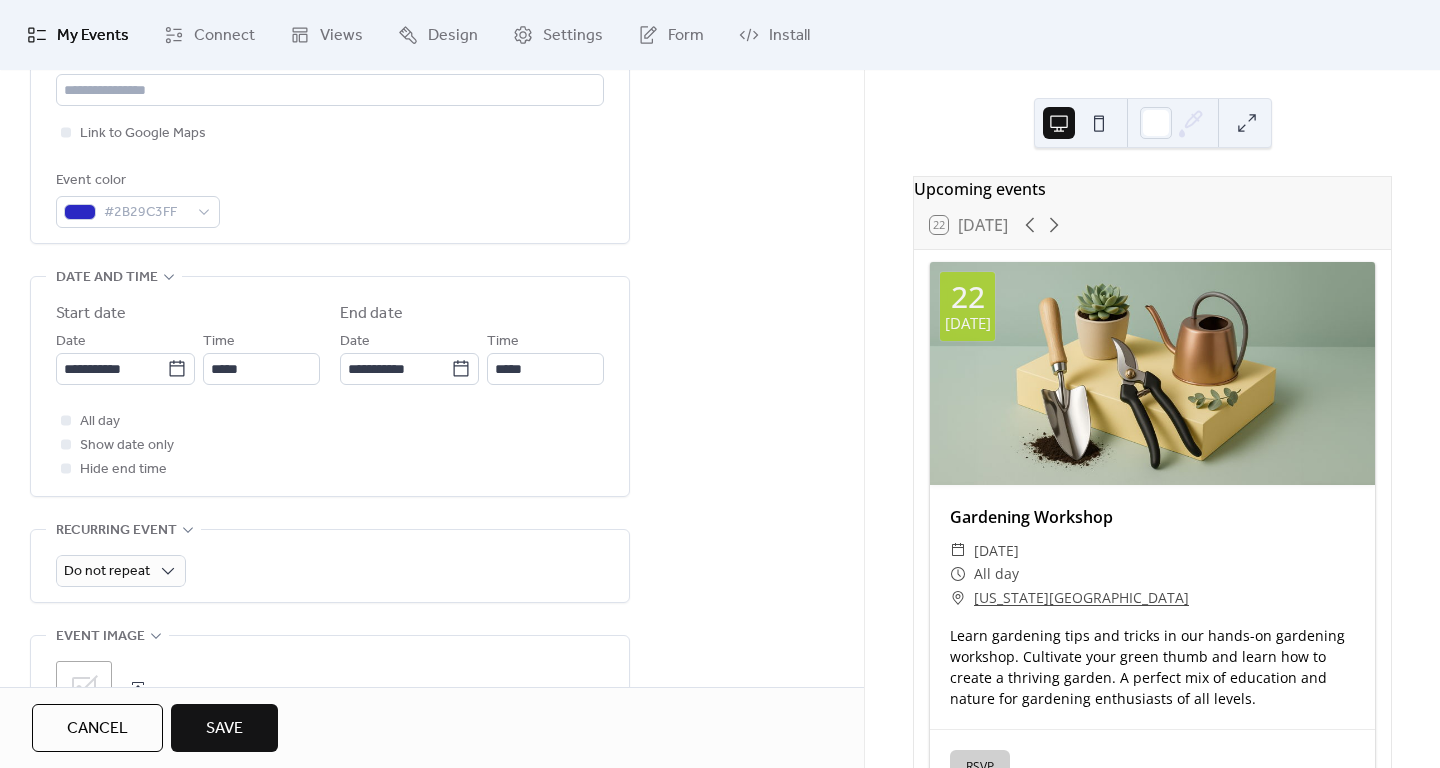 scroll, scrollTop: 488, scrollLeft: 0, axis: vertical 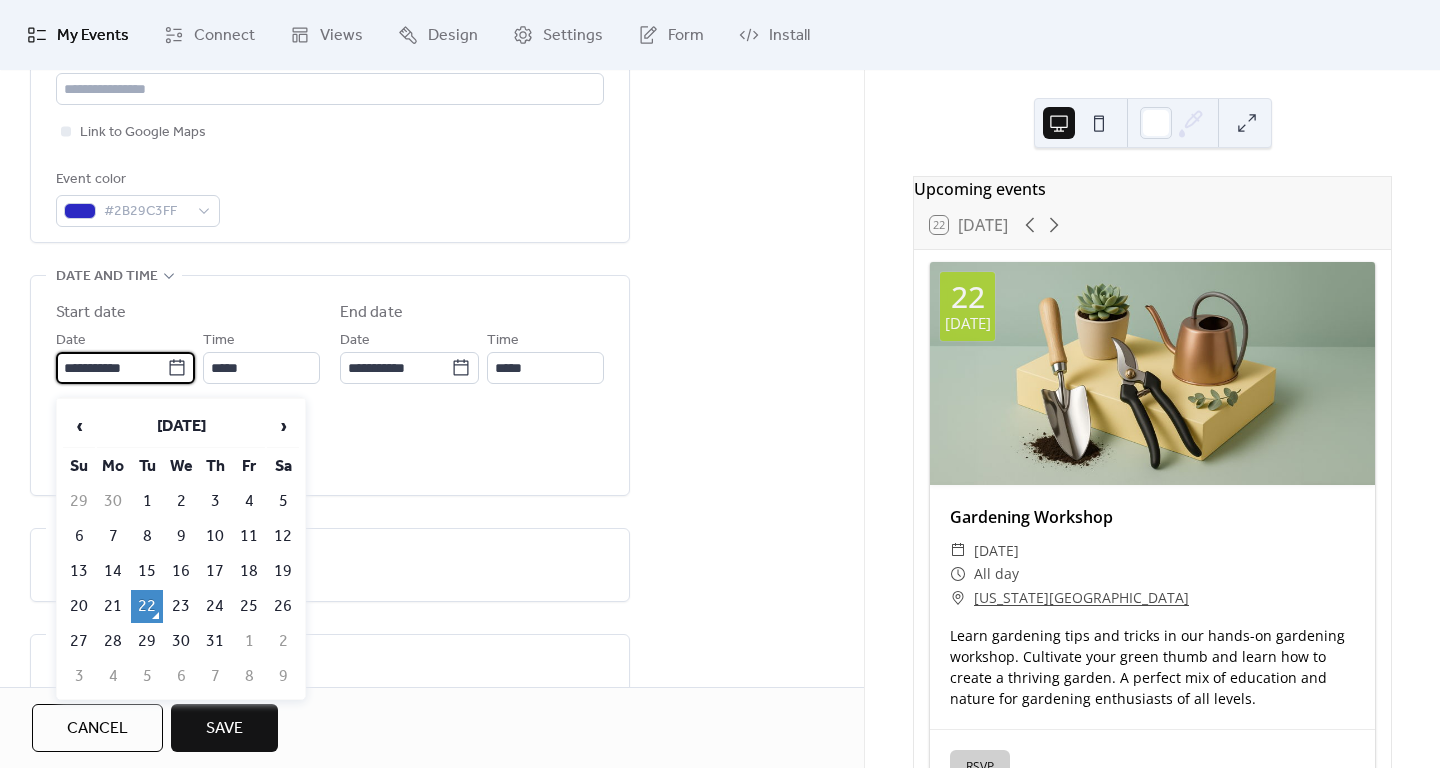 click on "**********" at bounding box center [111, 368] 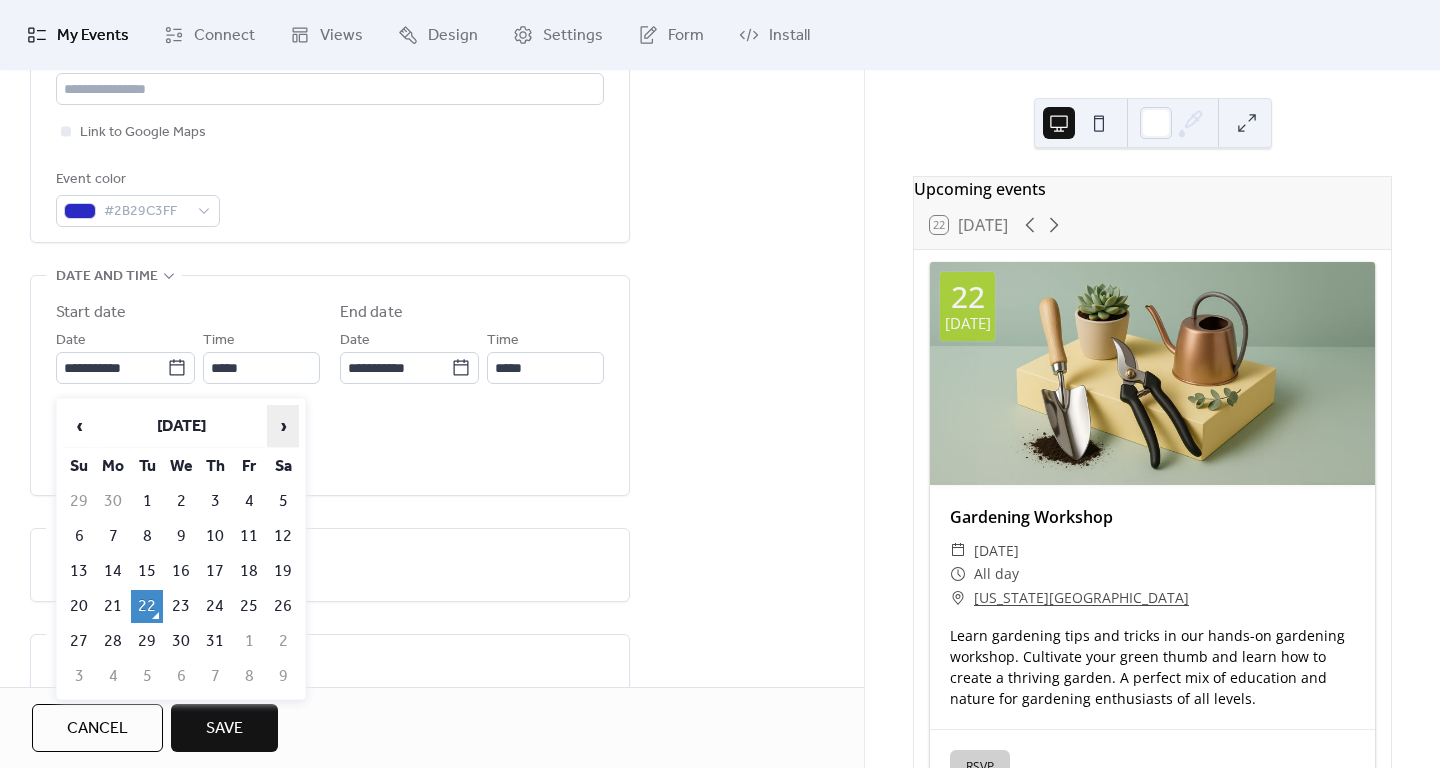 click on "›" at bounding box center [283, 426] 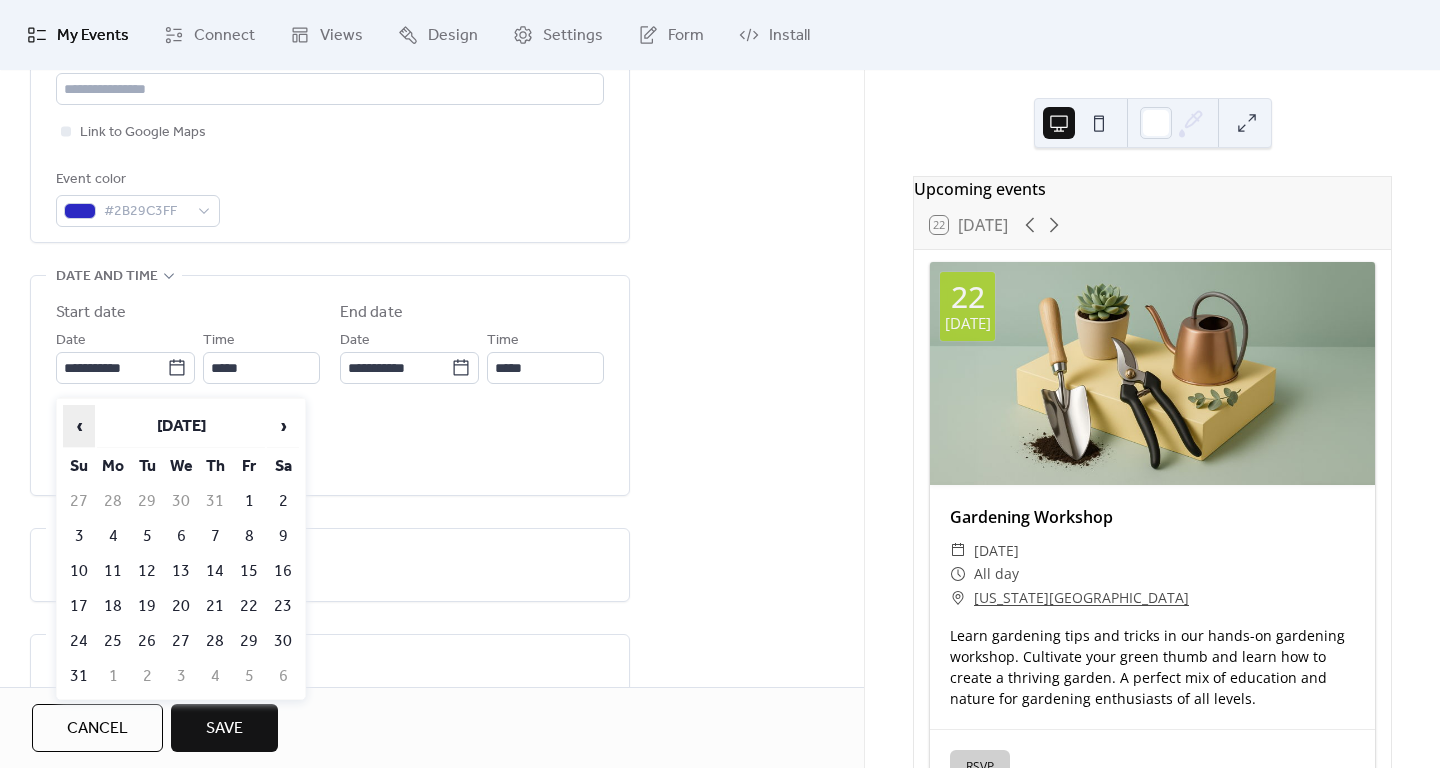 click on "‹" at bounding box center (79, 426) 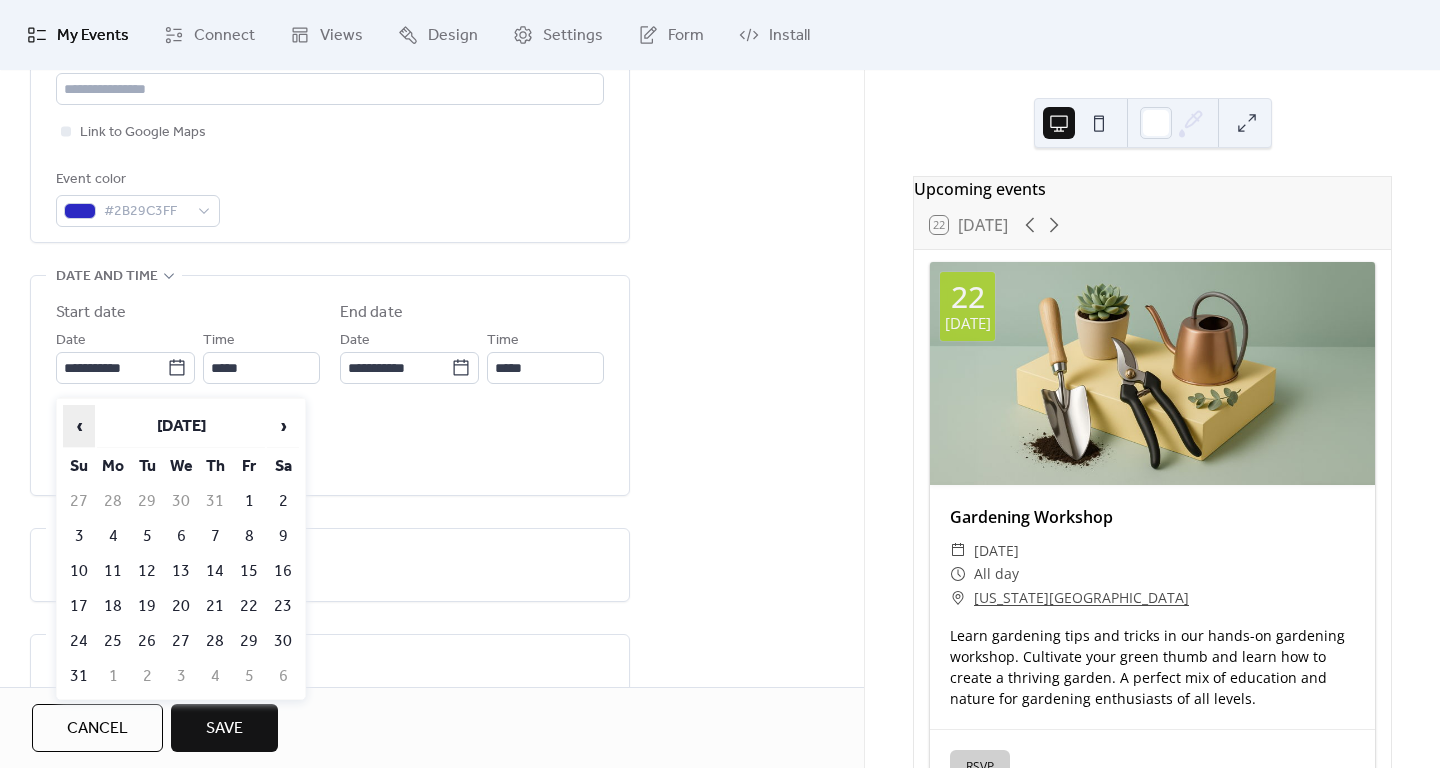 click on "‹" at bounding box center [79, 426] 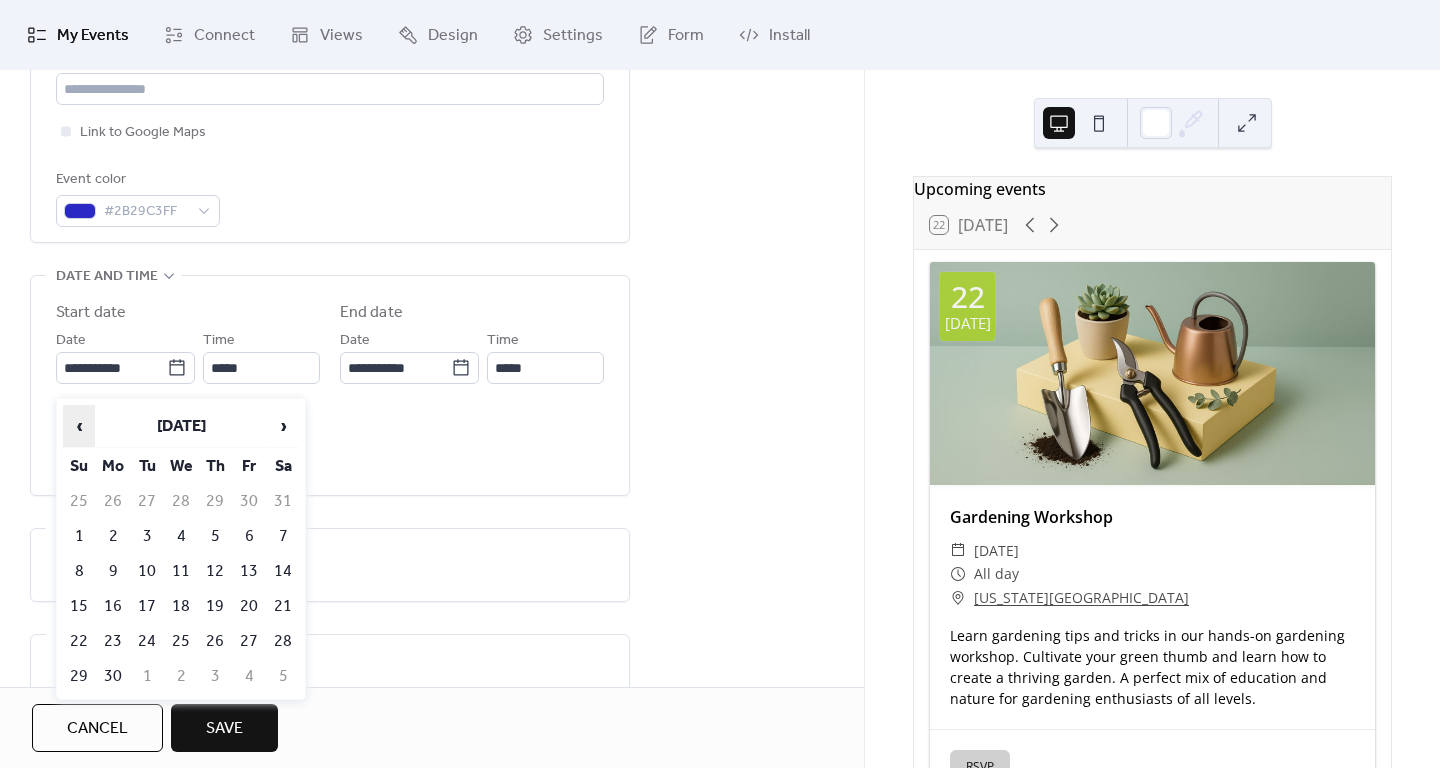 click on "‹" at bounding box center [79, 426] 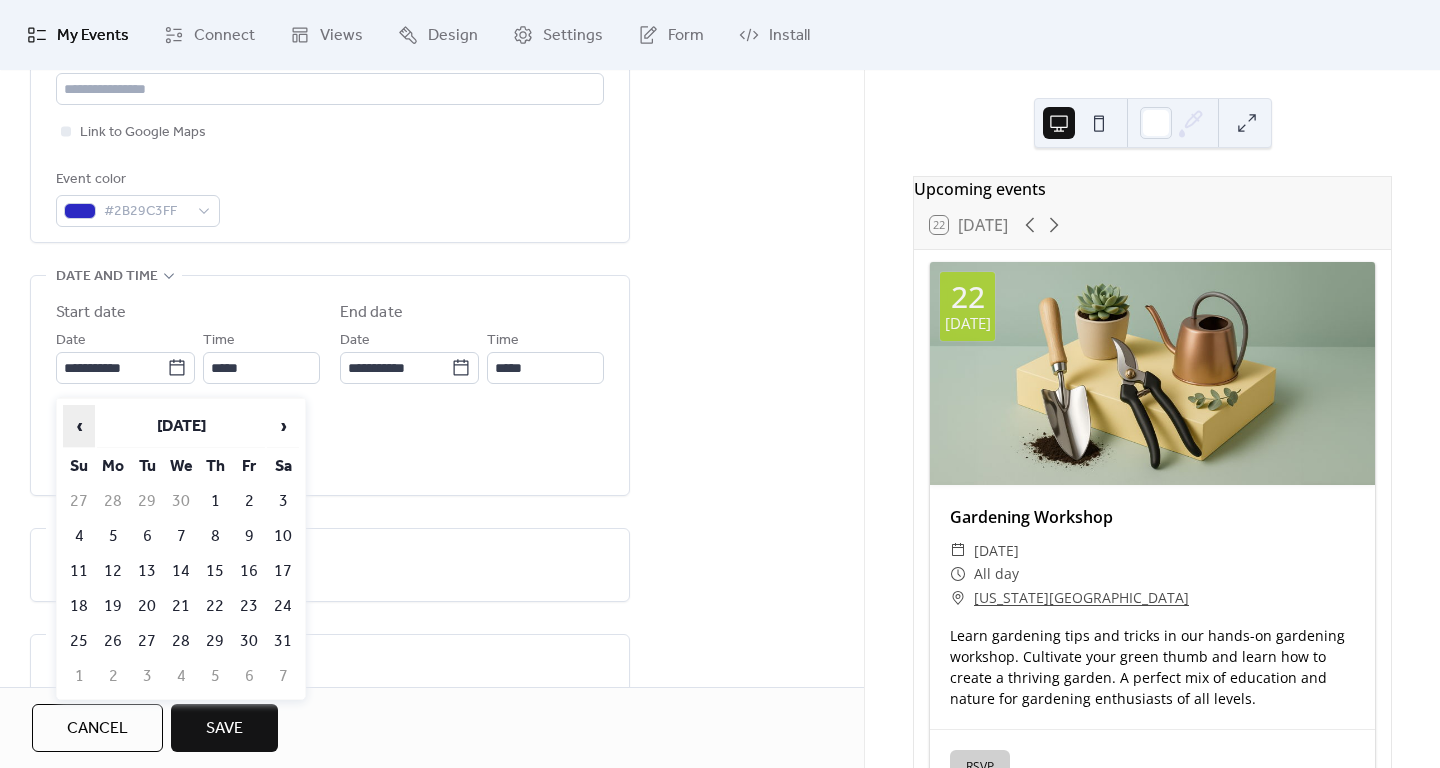 click on "‹" at bounding box center (79, 426) 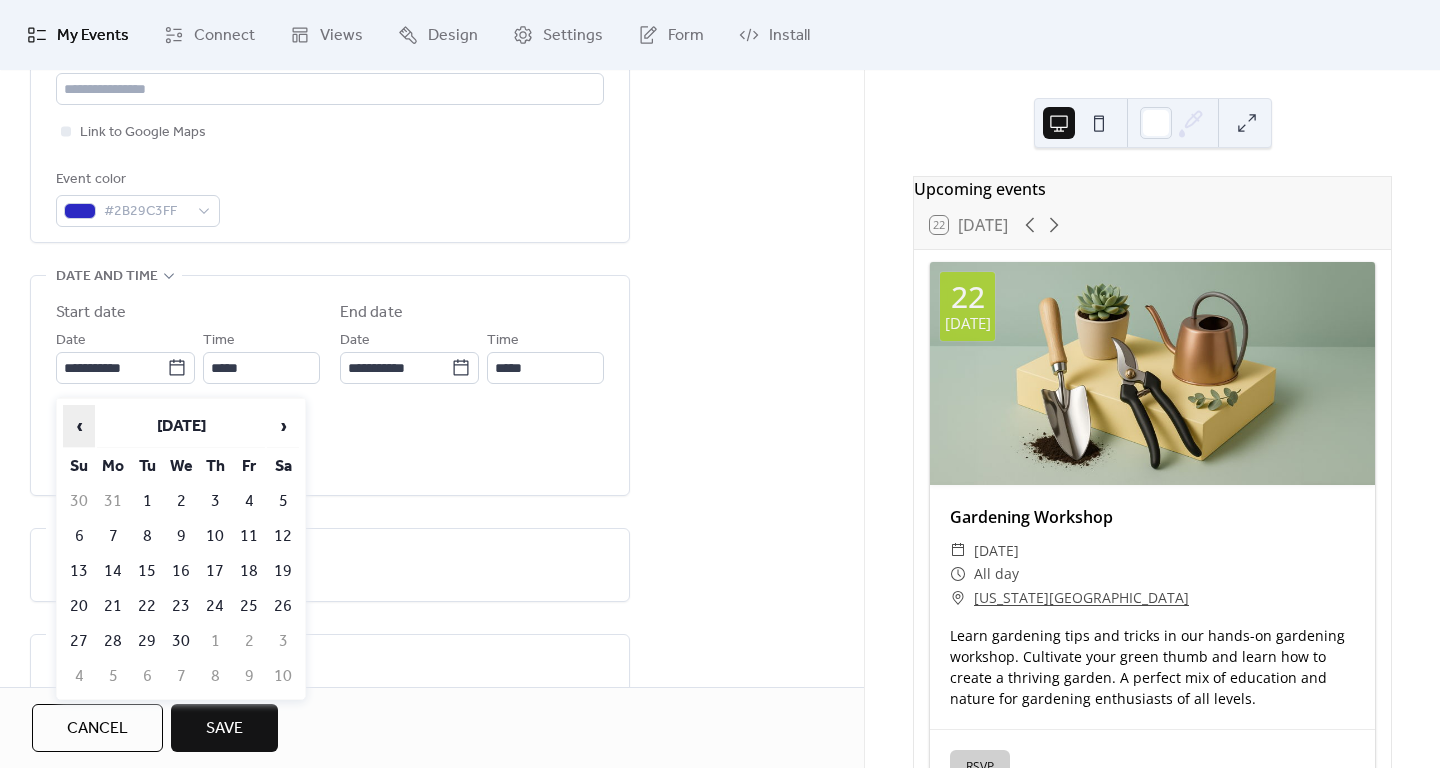 click on "‹" at bounding box center (79, 426) 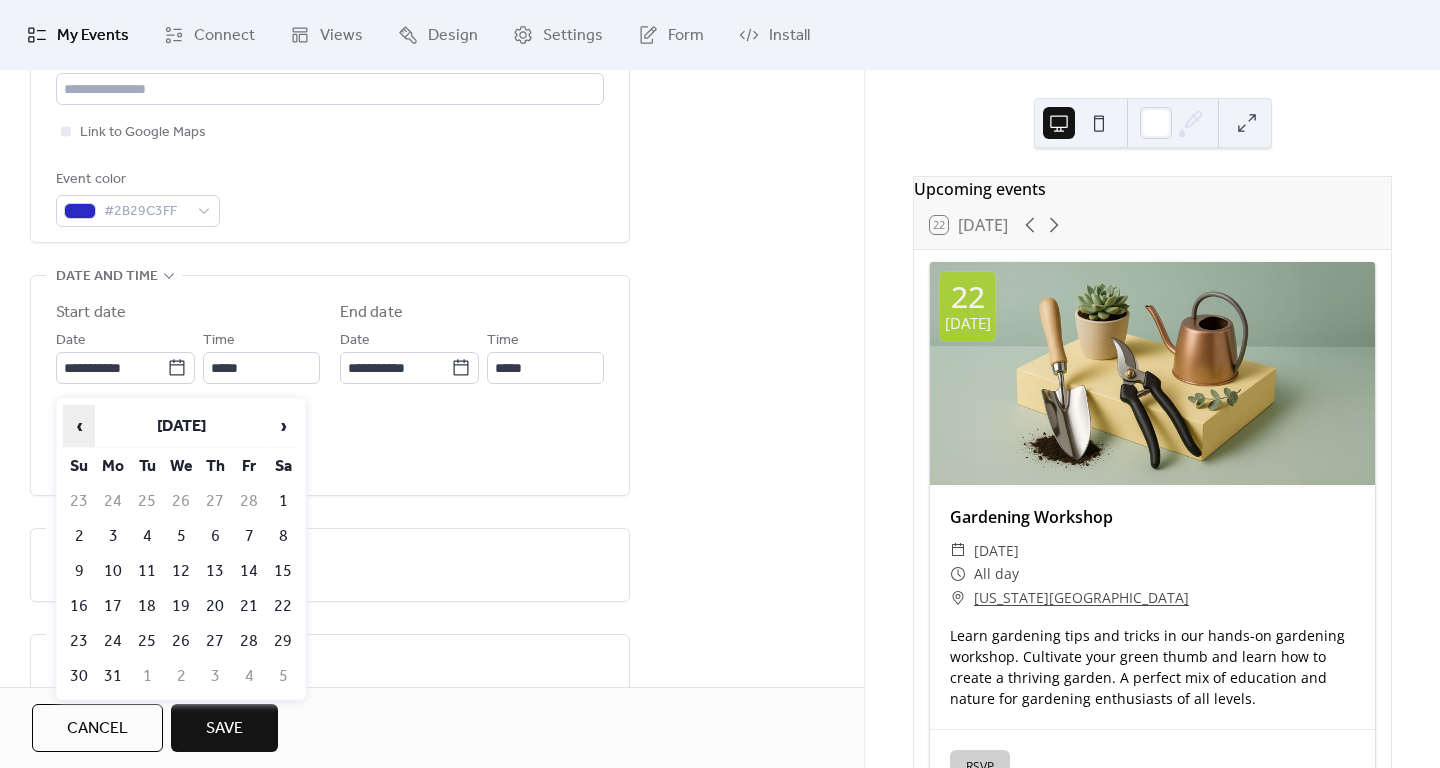 click on "‹" at bounding box center (79, 426) 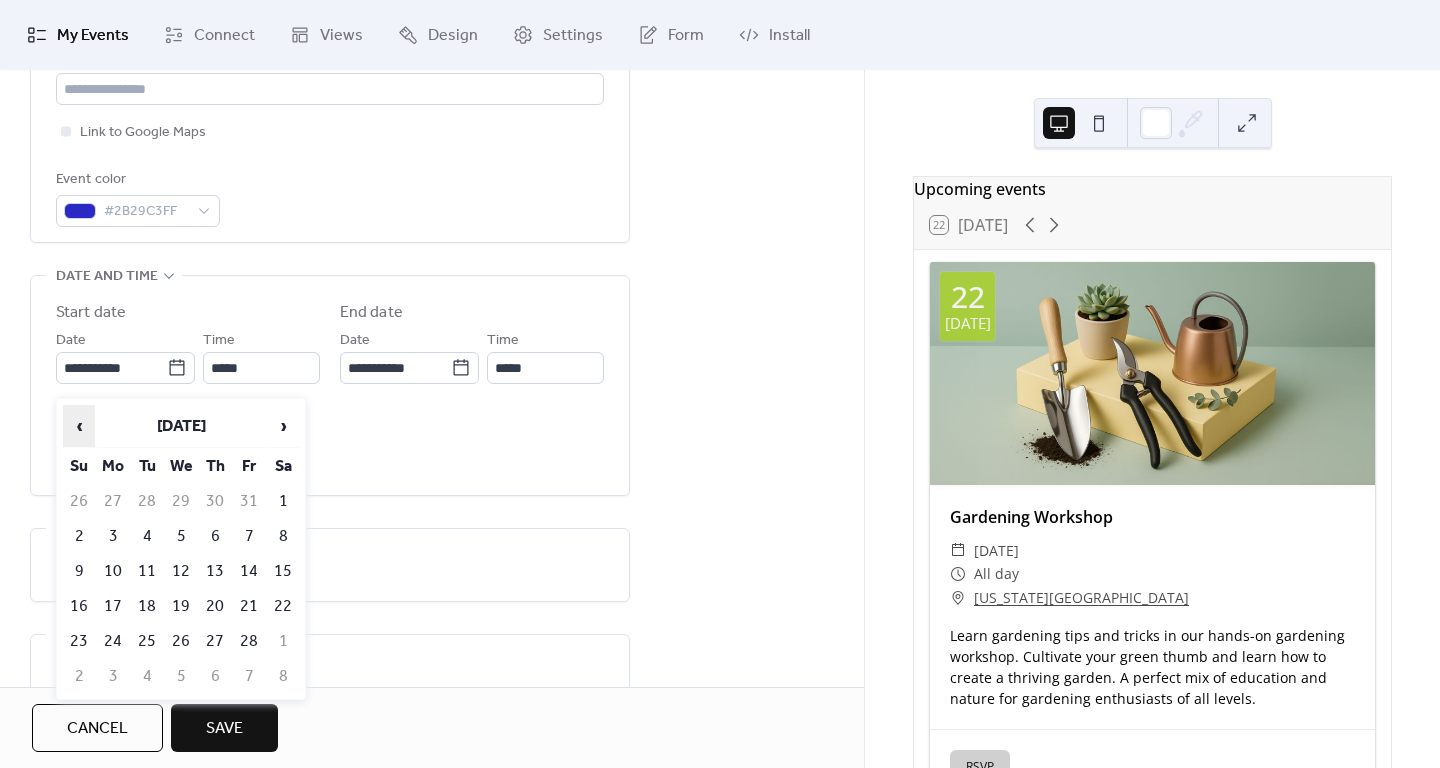 click on "‹" at bounding box center [79, 426] 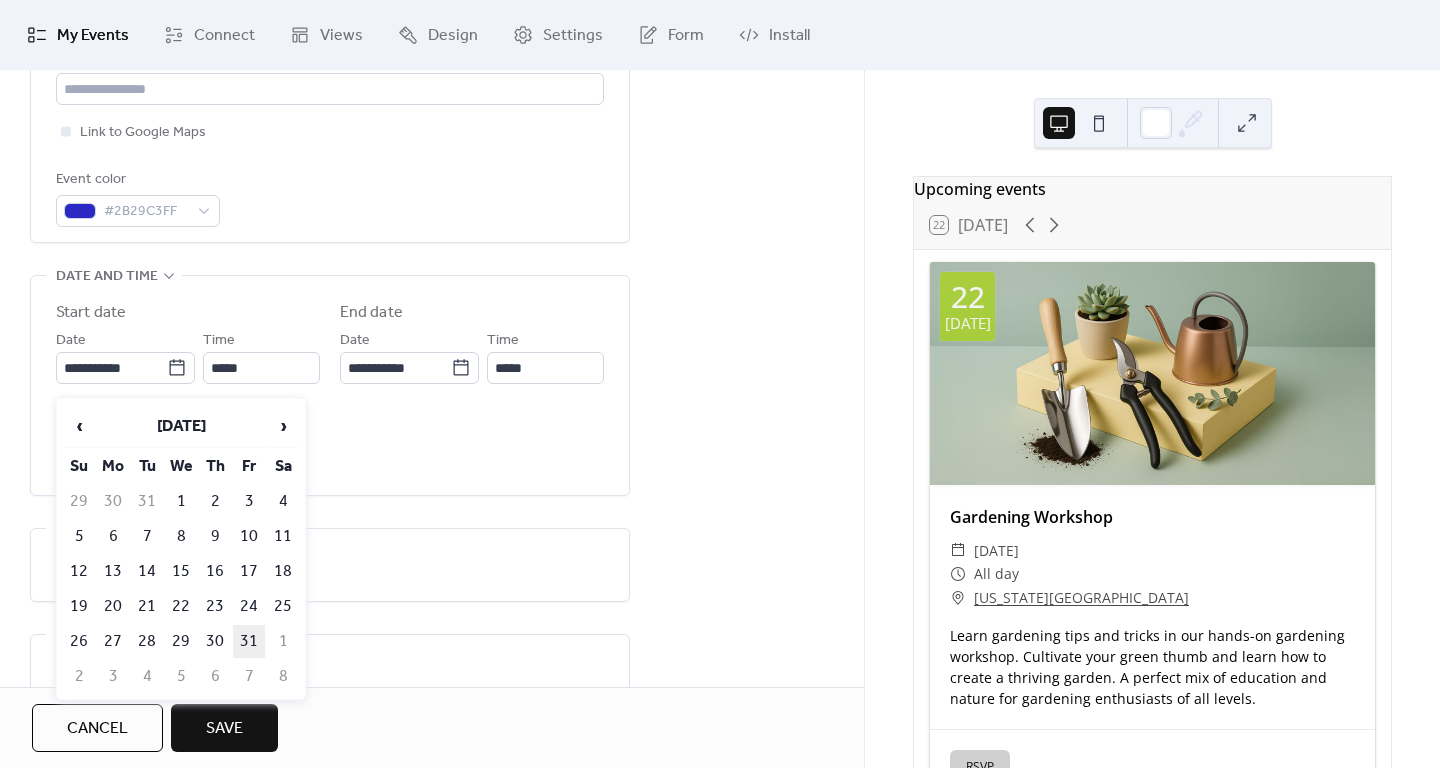 click on "31" at bounding box center [249, 641] 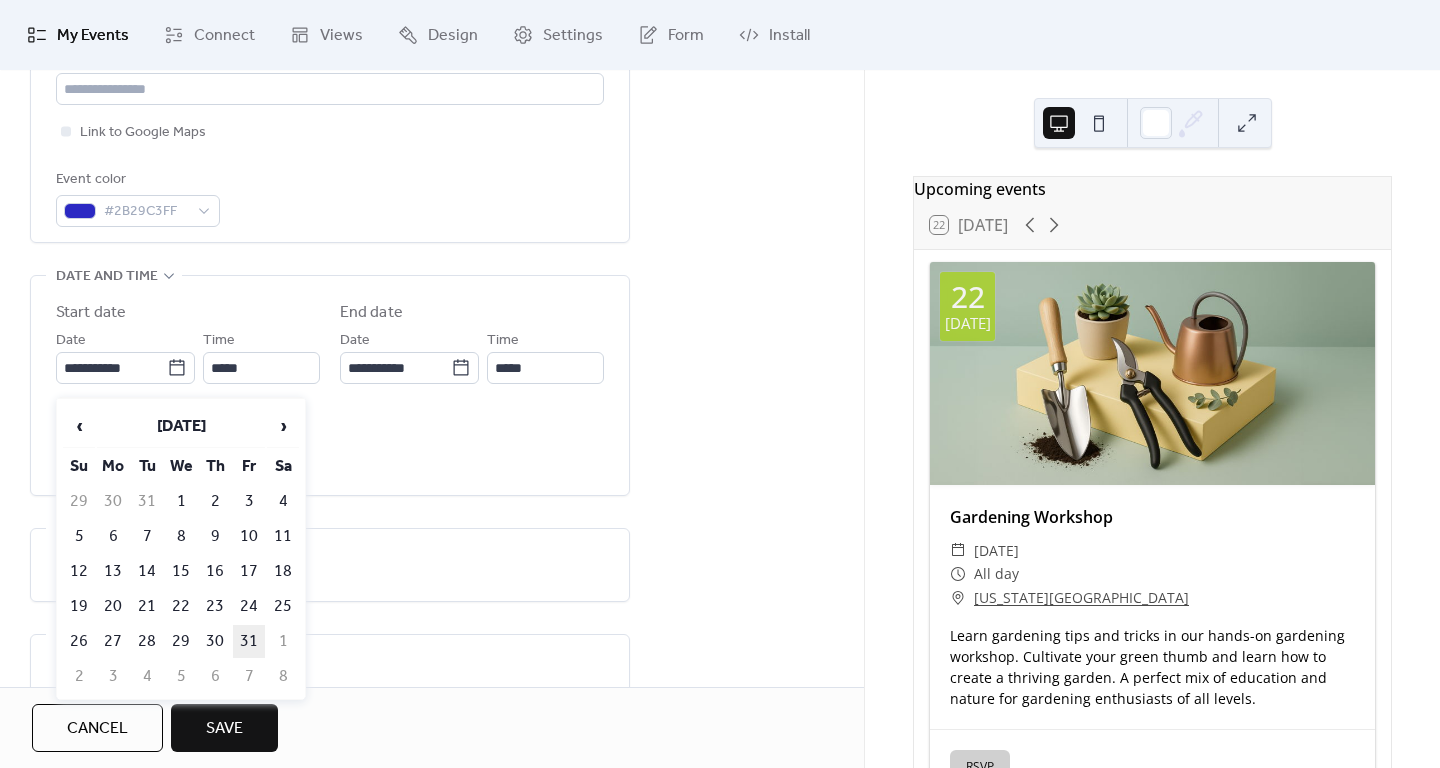 type on "**********" 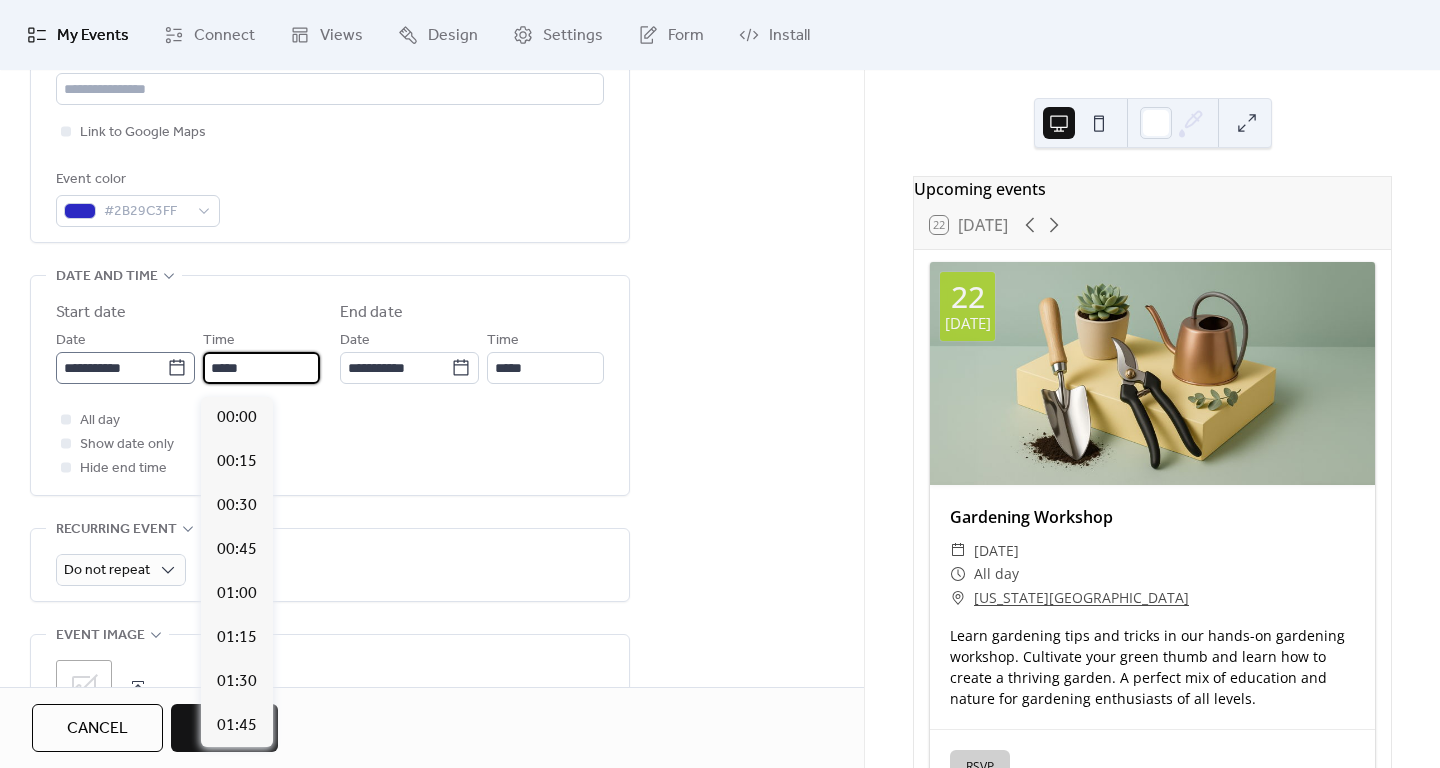 drag, startPoint x: 265, startPoint y: 371, endPoint x: 159, endPoint y: 371, distance: 106 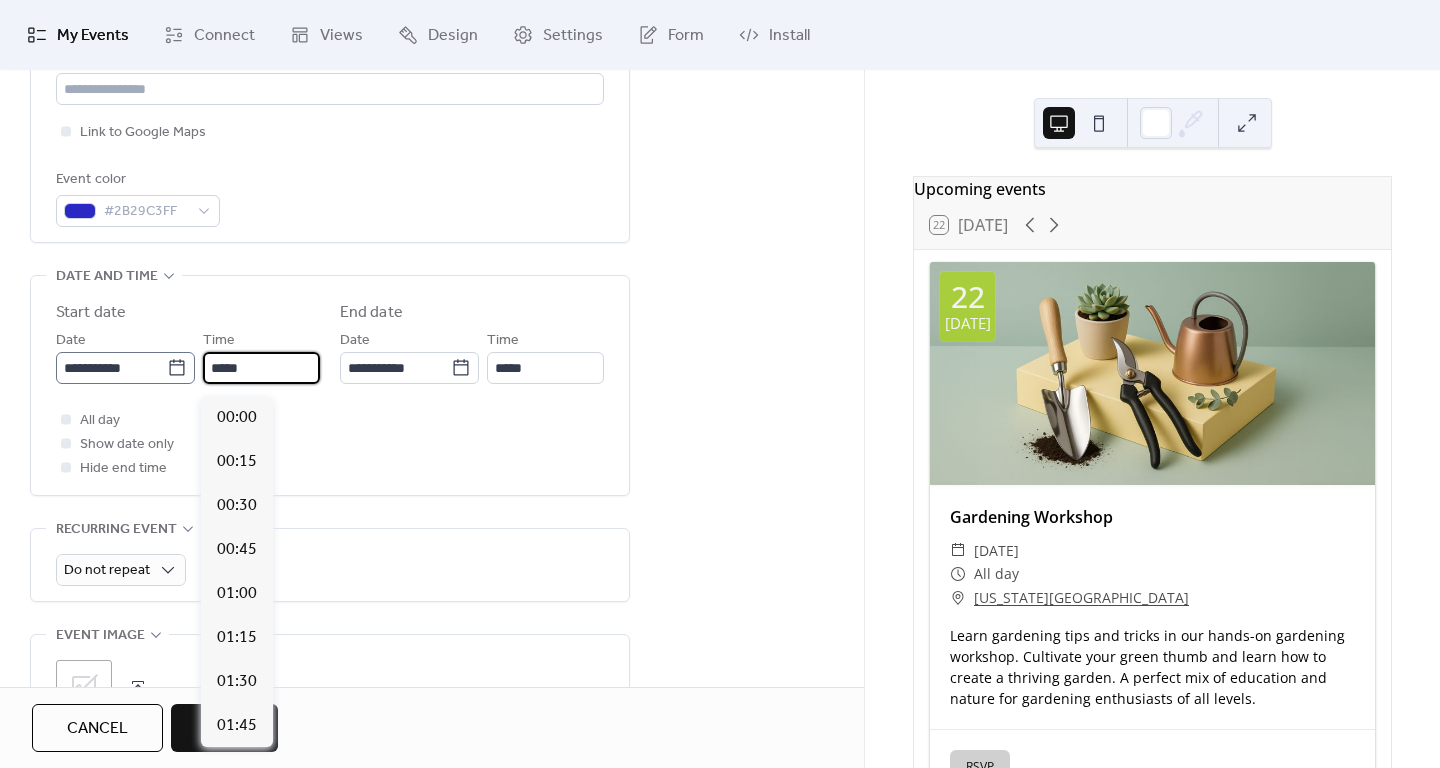 click on "**********" at bounding box center (188, 356) 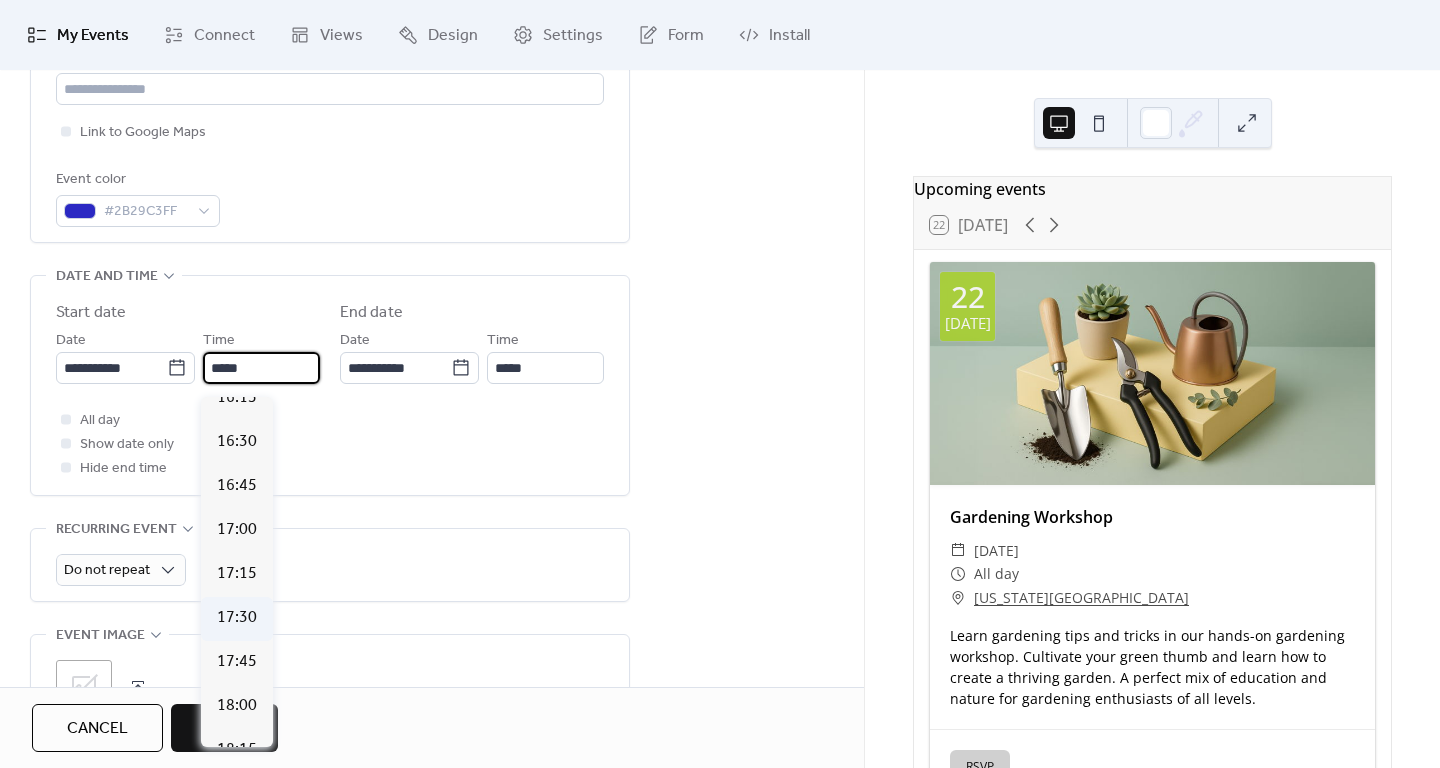 scroll, scrollTop: 2956, scrollLeft: 0, axis: vertical 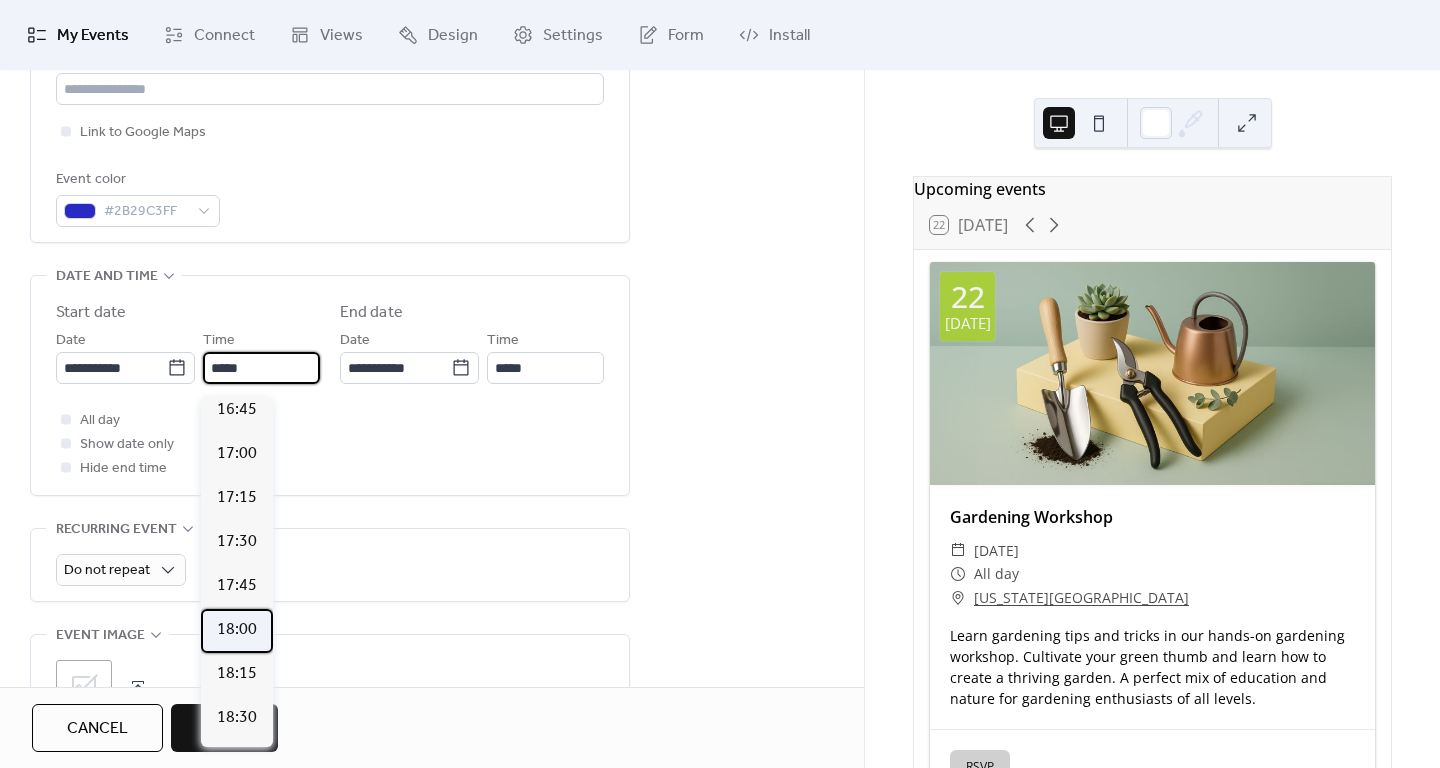 click on "18:00" at bounding box center [237, 630] 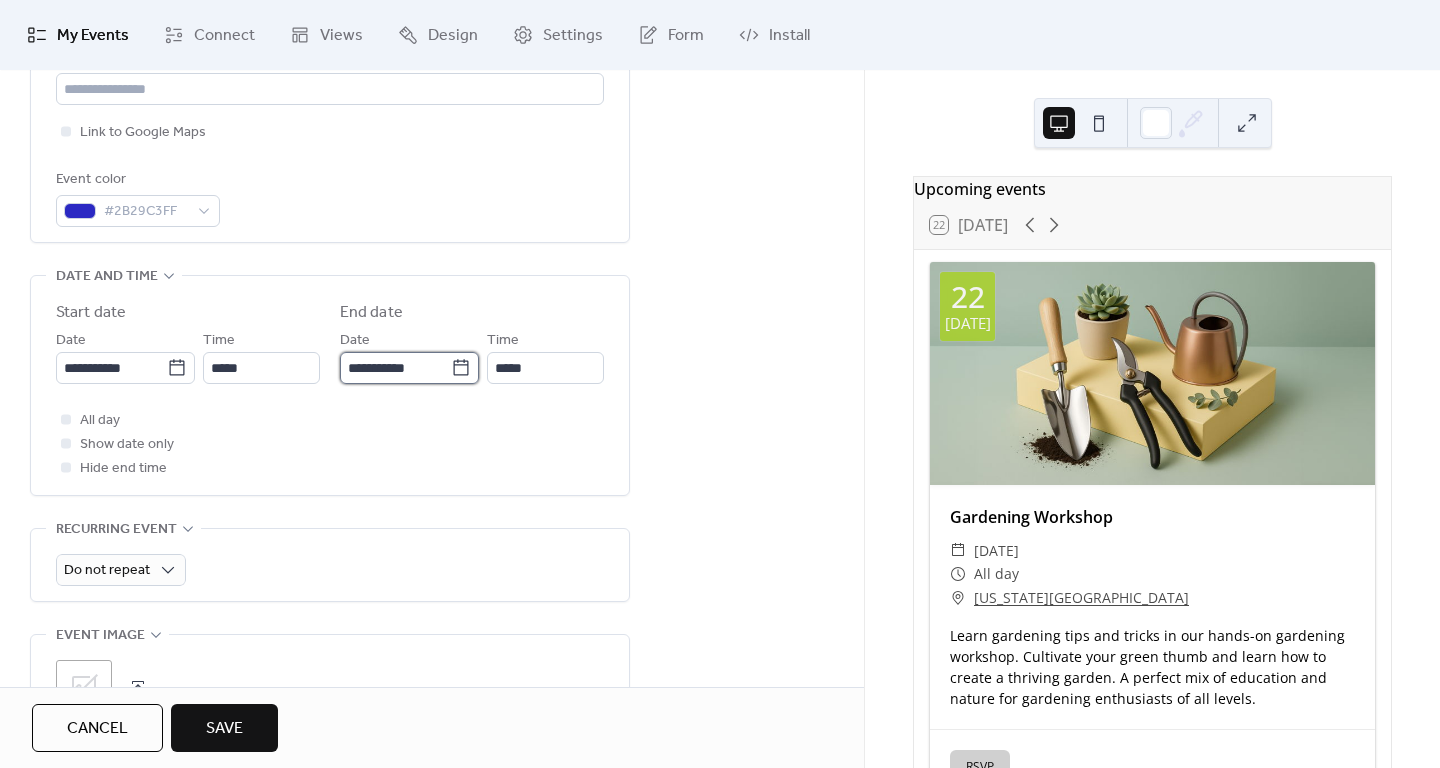 click on "**********" at bounding box center [395, 368] 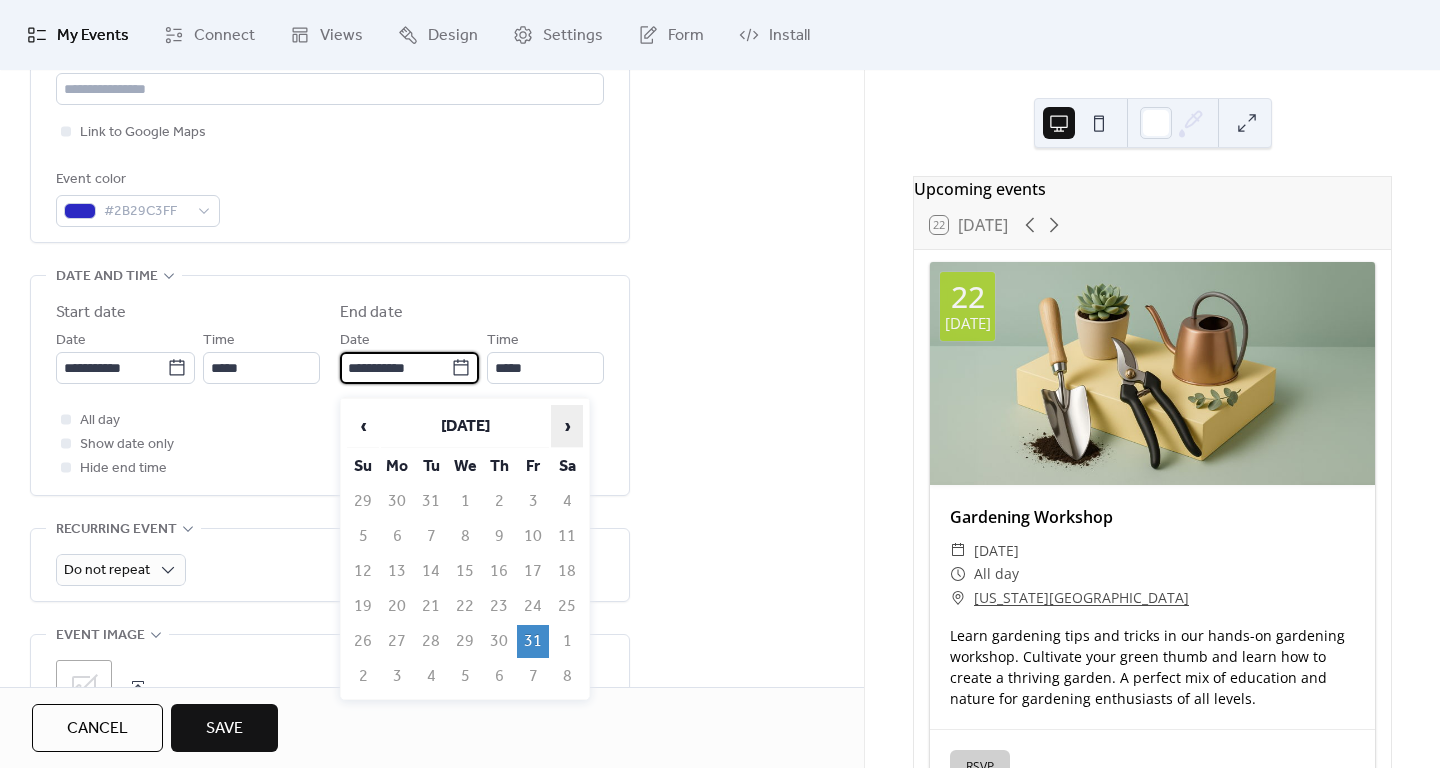 click on "›" at bounding box center [567, 426] 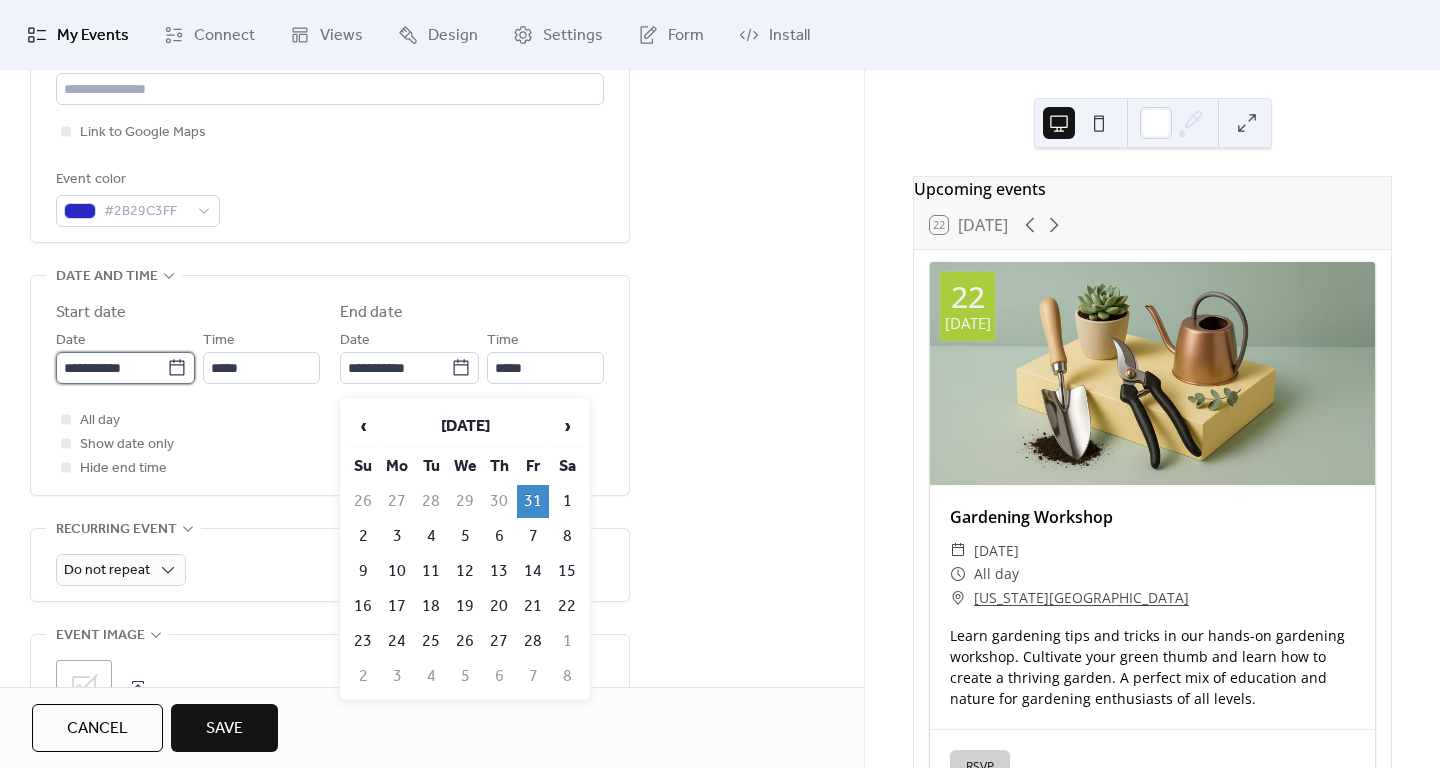 click on "**********" at bounding box center (111, 368) 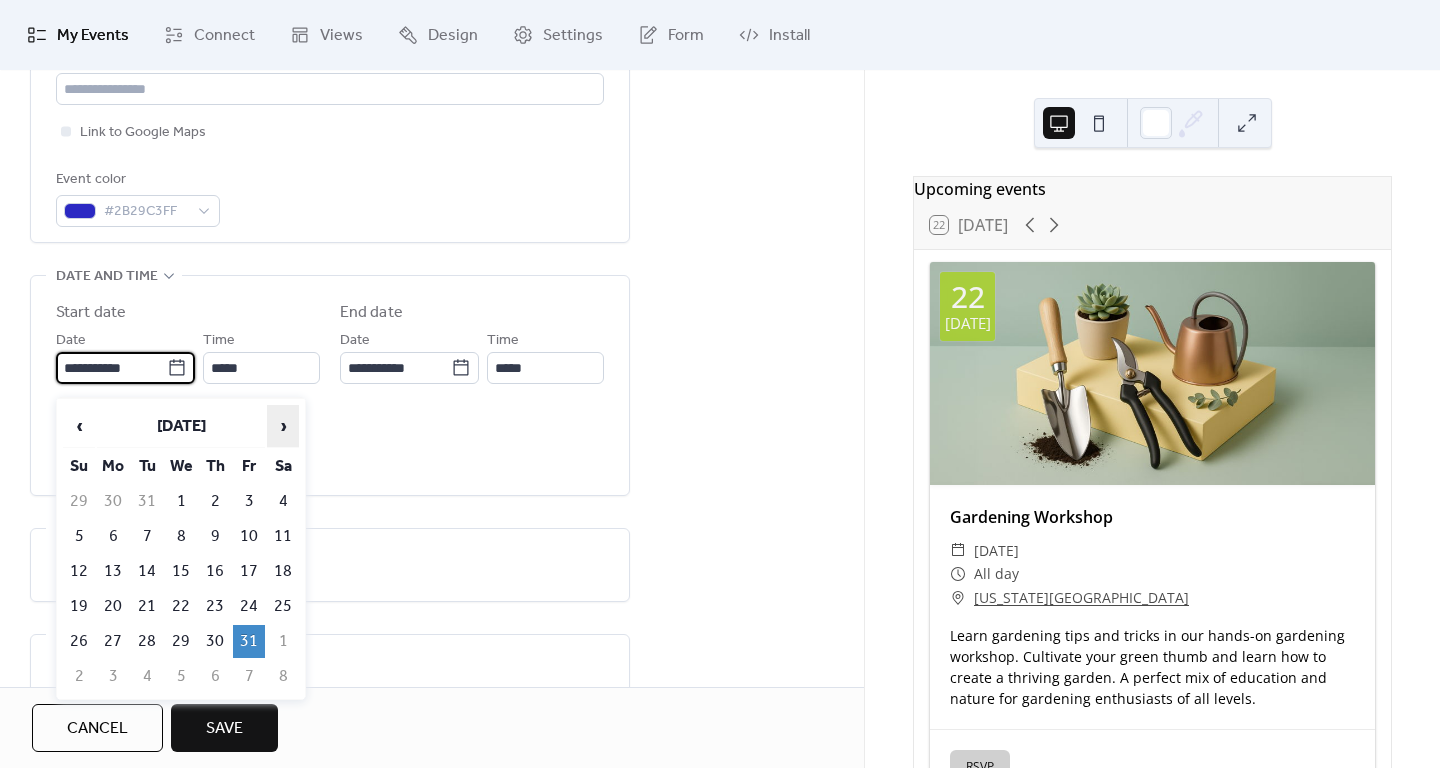 click on "›" at bounding box center (283, 426) 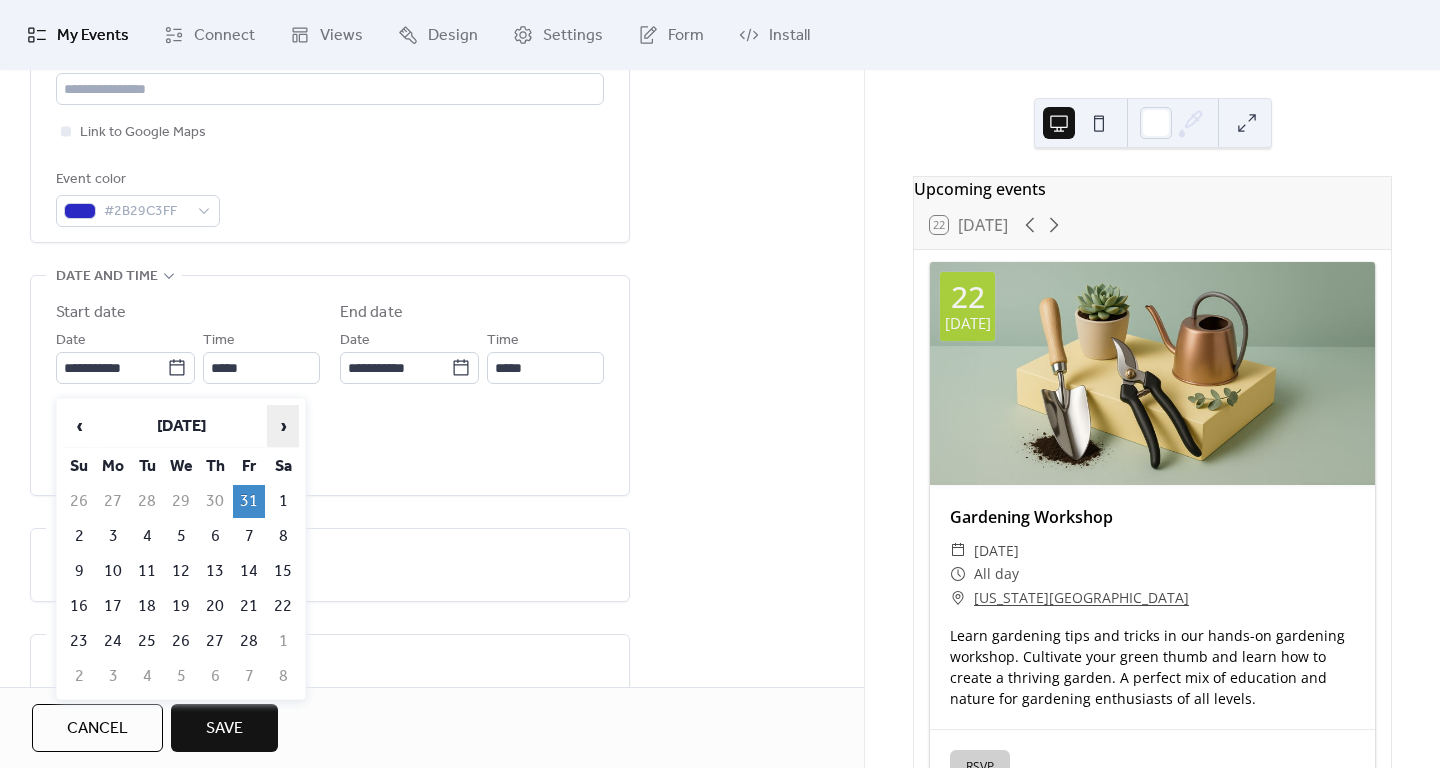 click on "›" at bounding box center (283, 426) 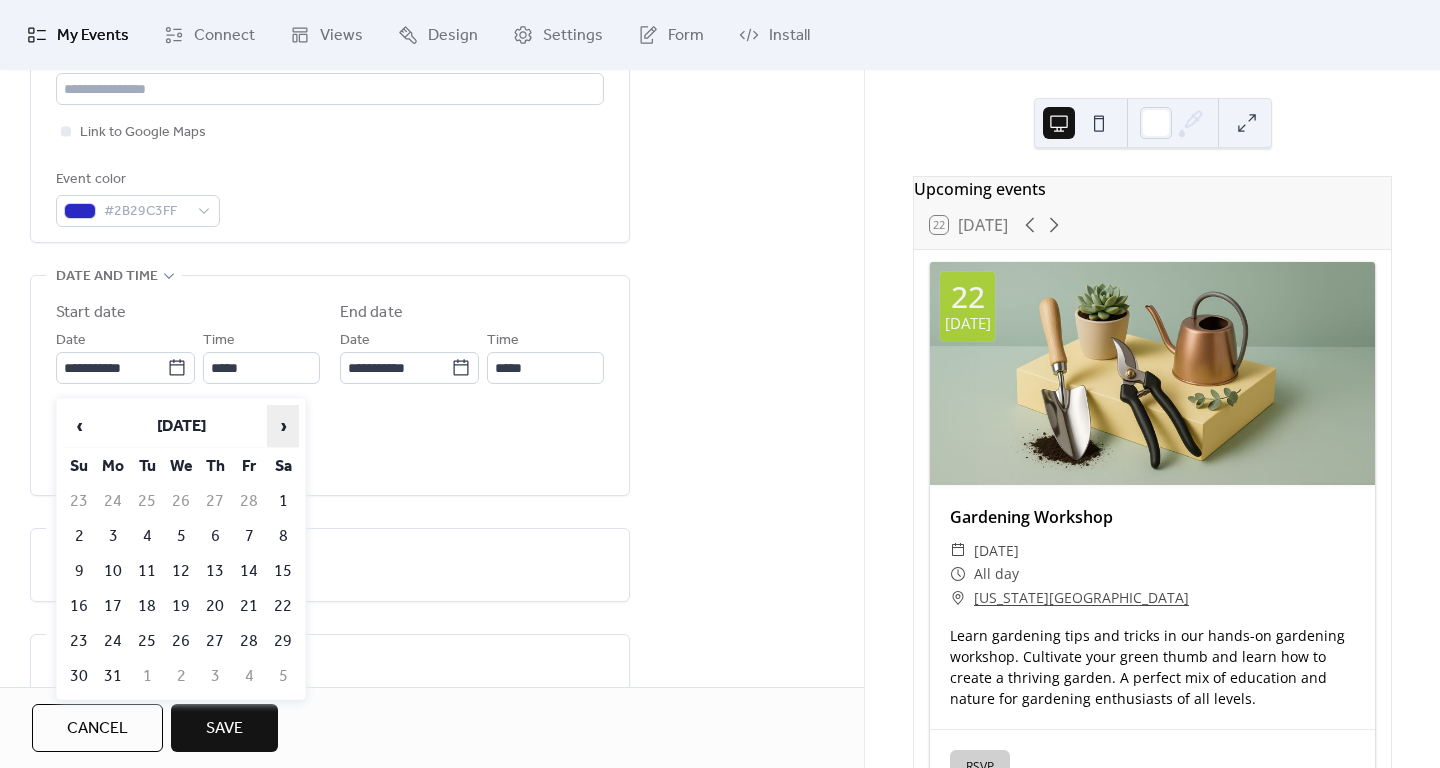 click on "›" at bounding box center (283, 426) 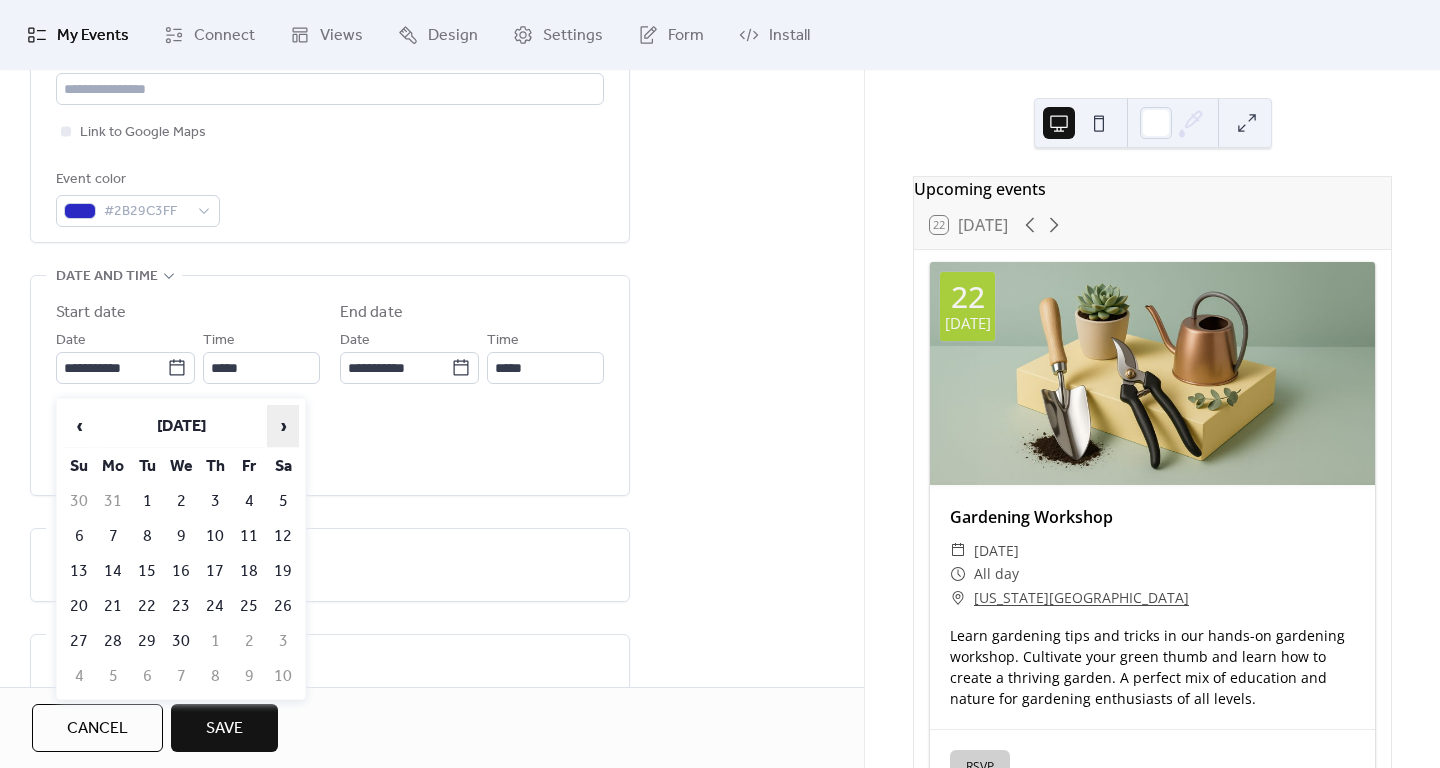 click on "›" at bounding box center [283, 426] 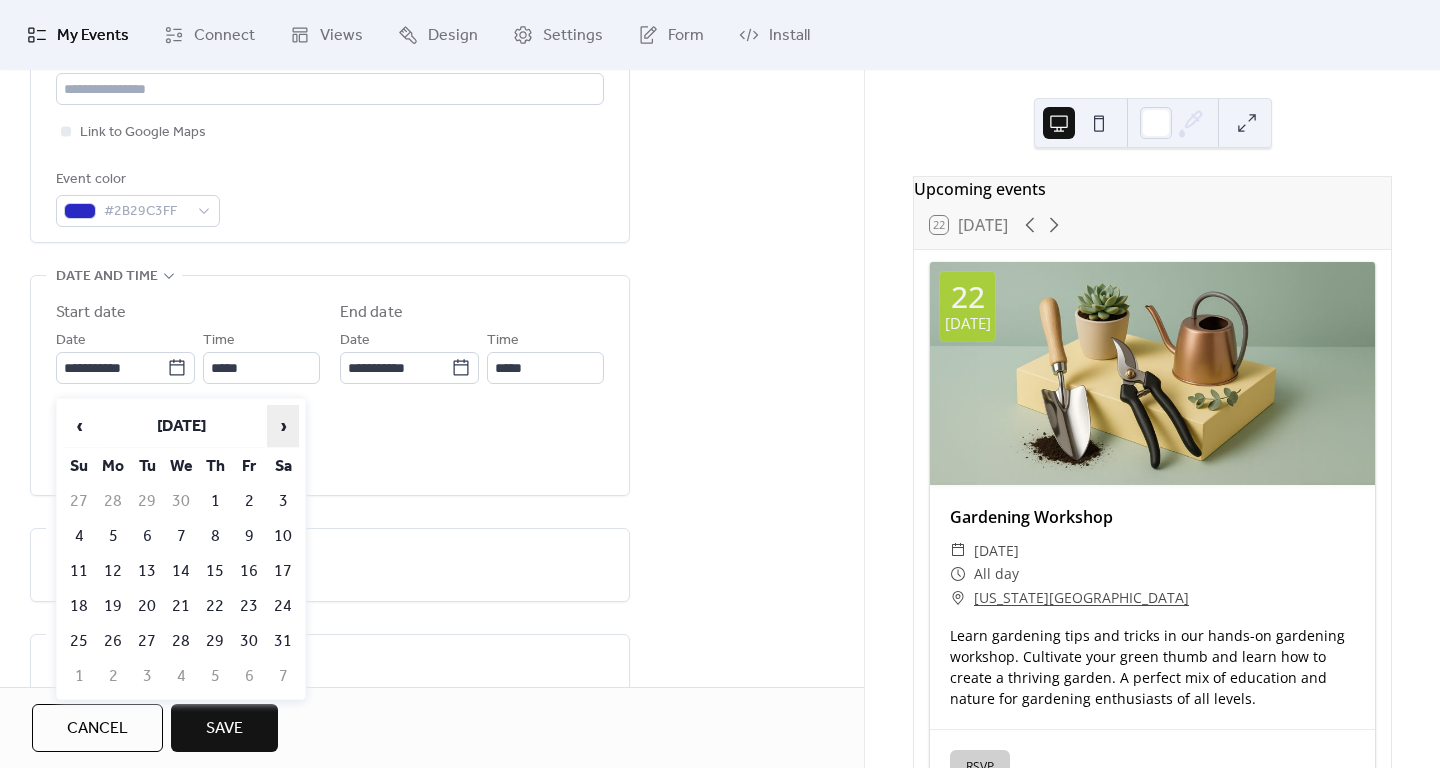 click on "›" at bounding box center [283, 426] 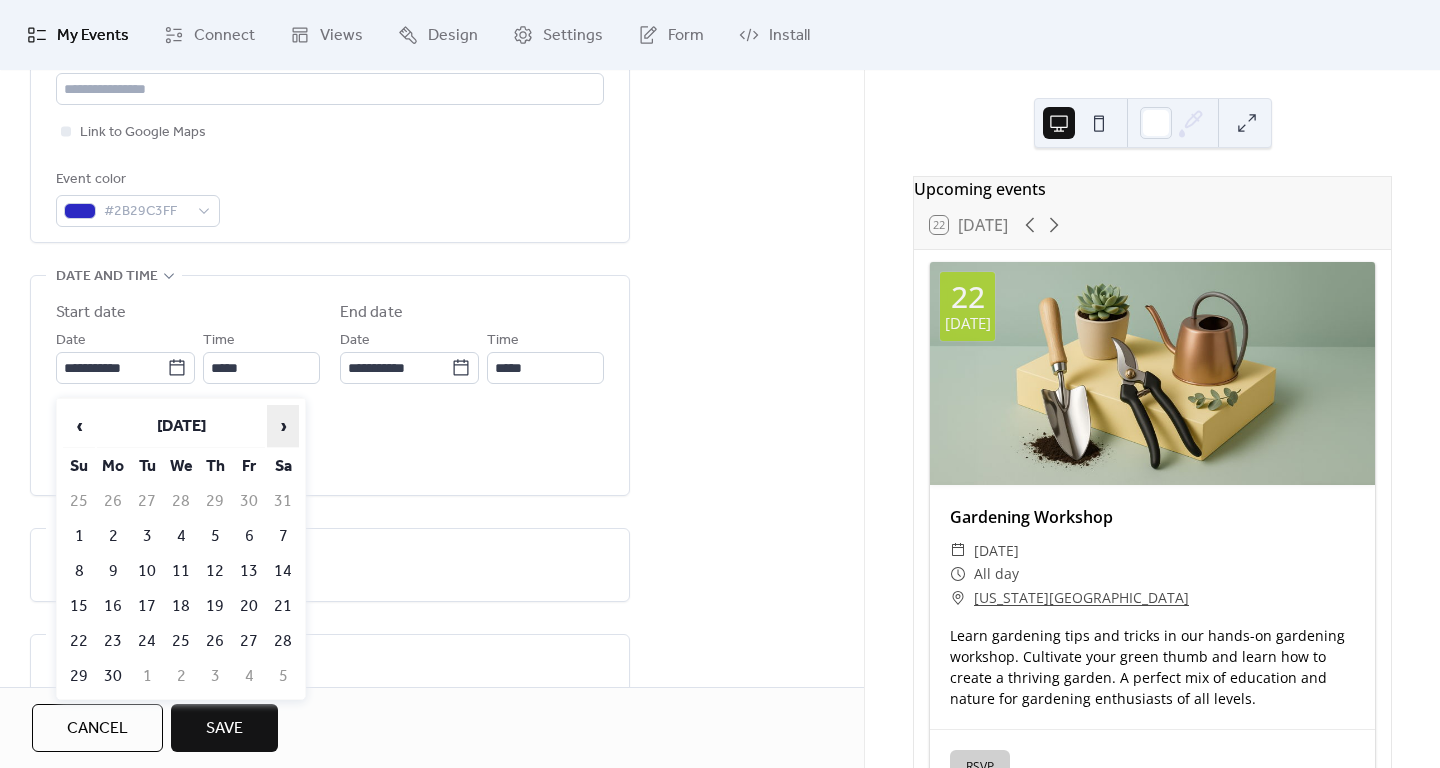 click on "›" at bounding box center [283, 426] 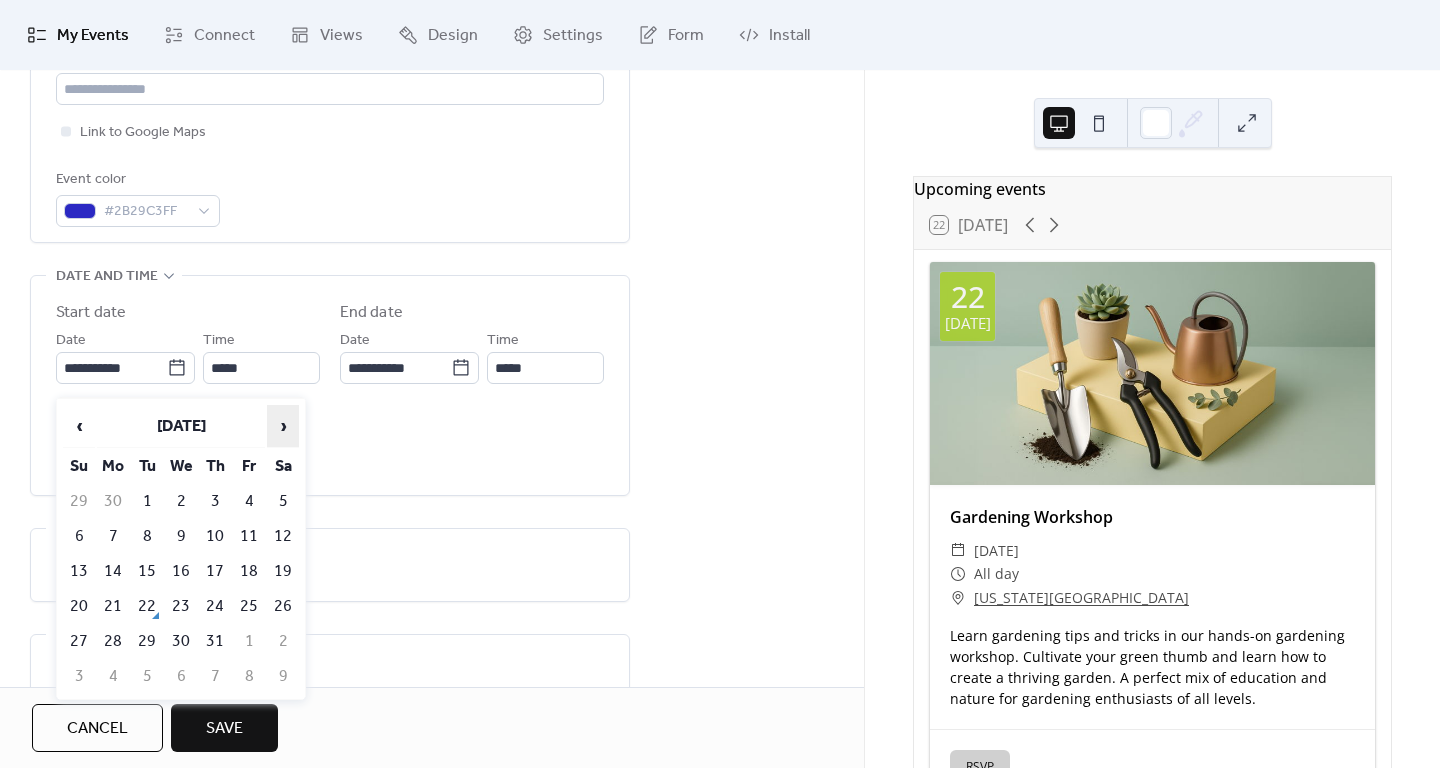 click on "›" at bounding box center (283, 426) 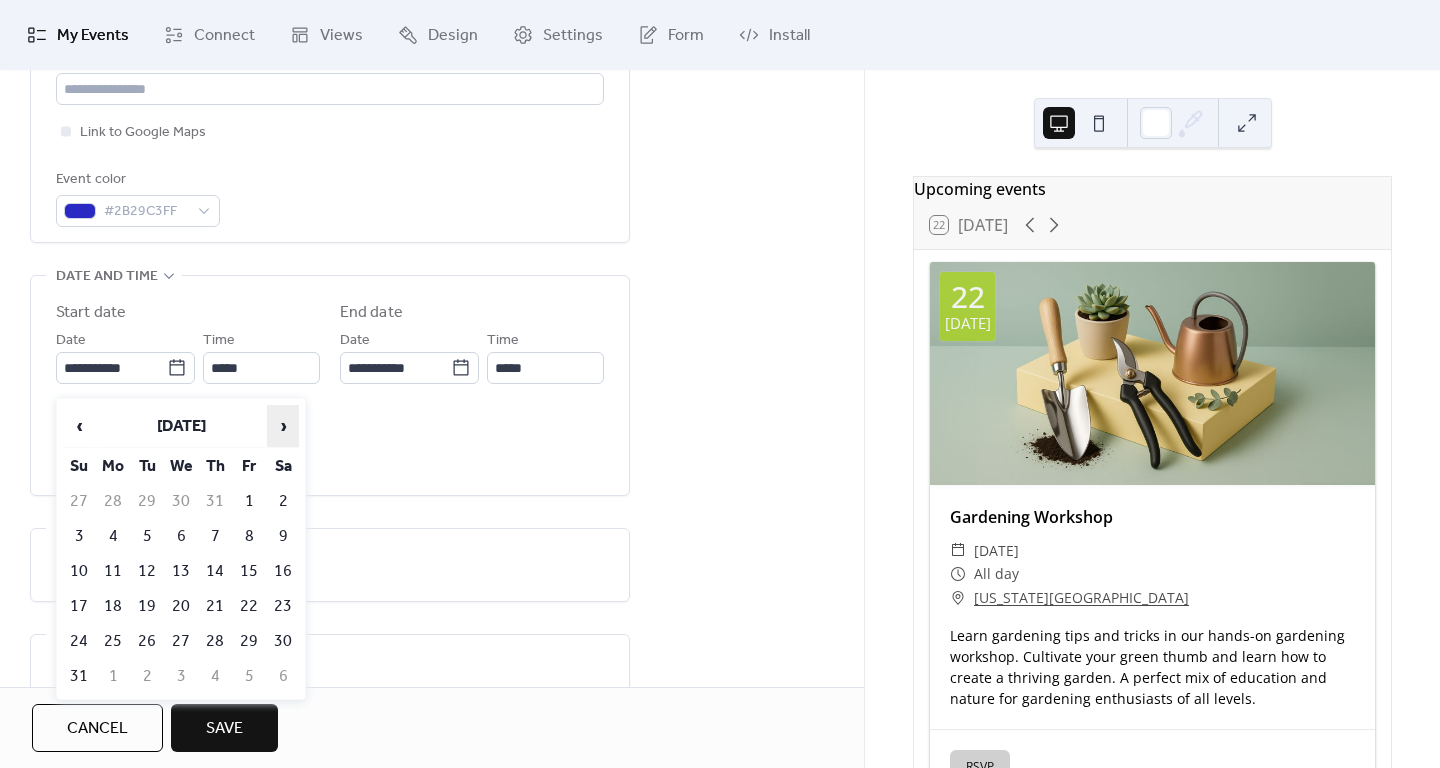 click on "›" at bounding box center (283, 426) 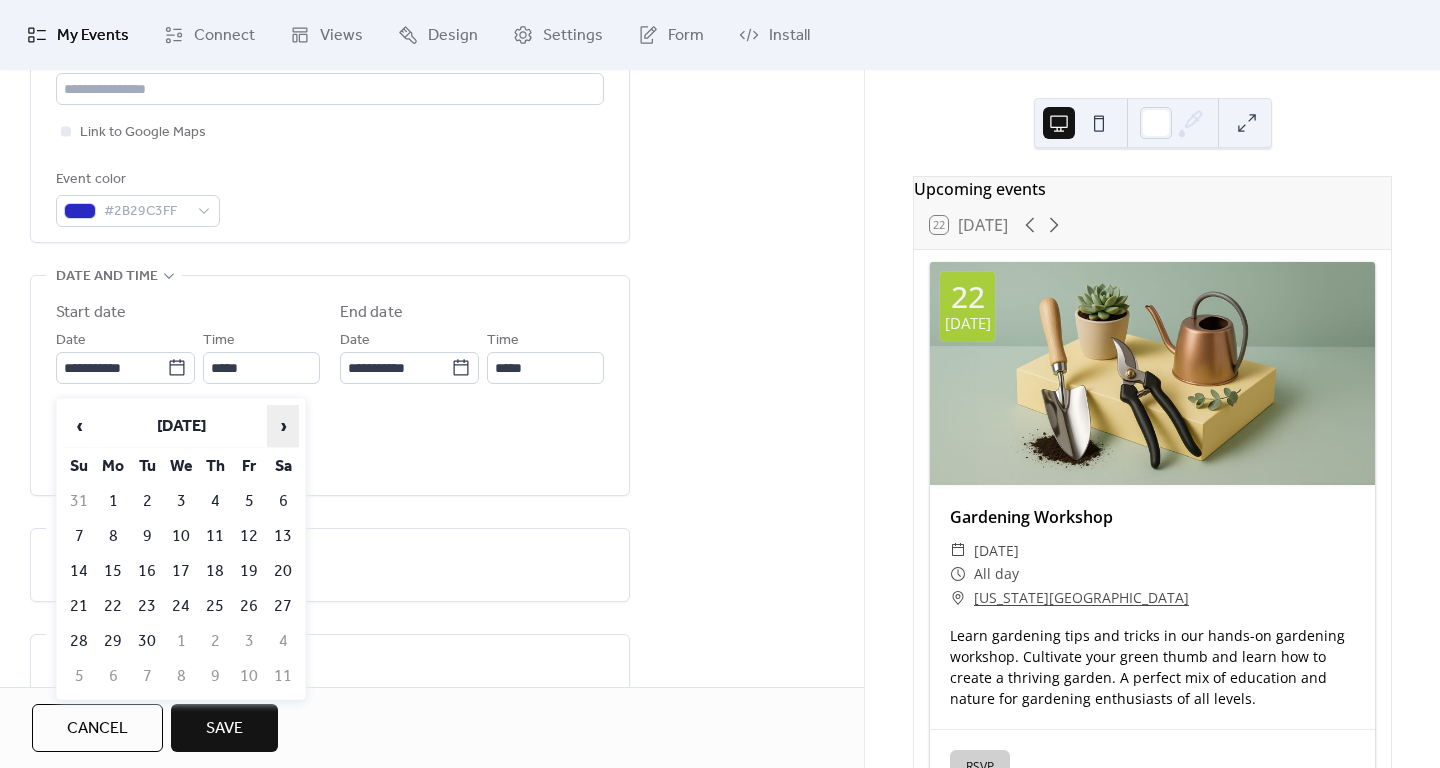 click on "›" at bounding box center [283, 426] 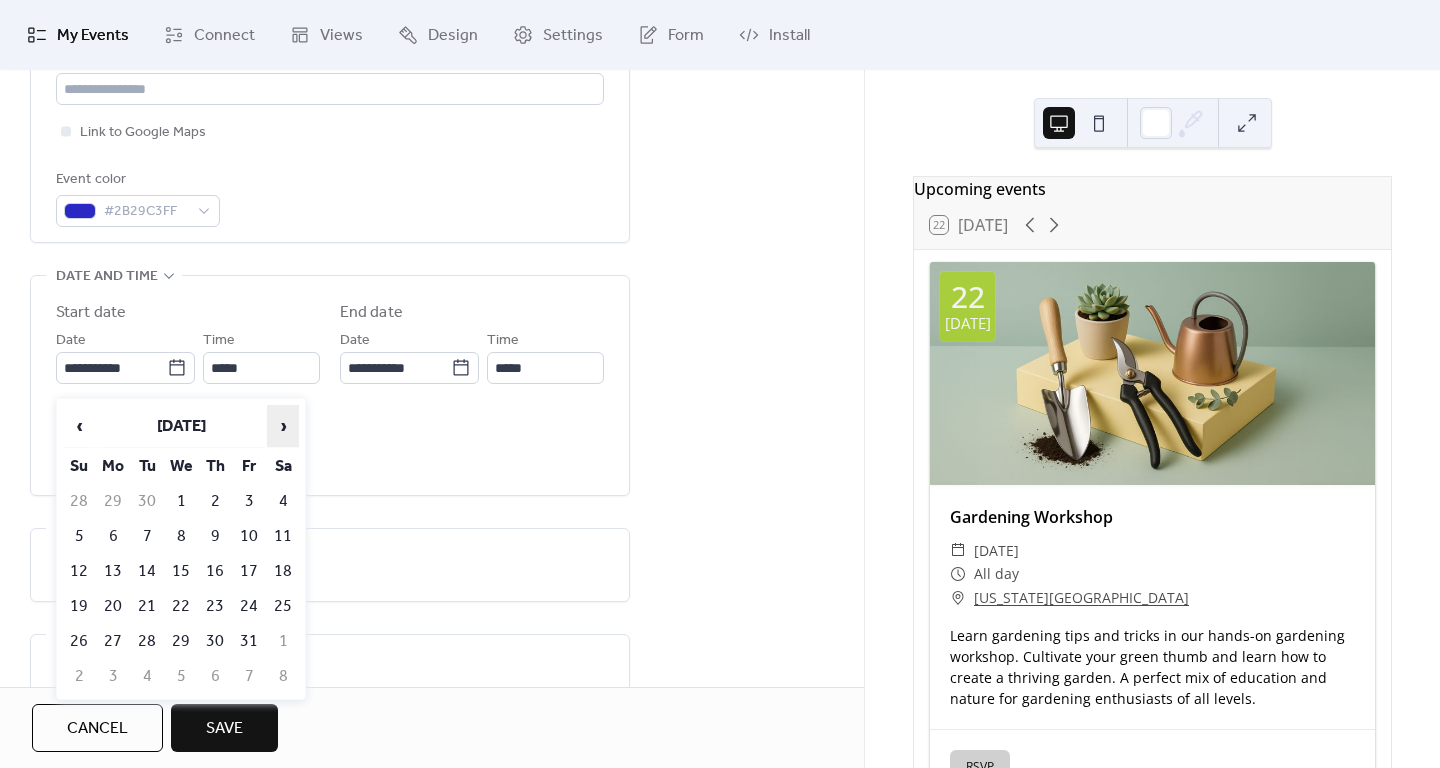 click on "›" at bounding box center [283, 426] 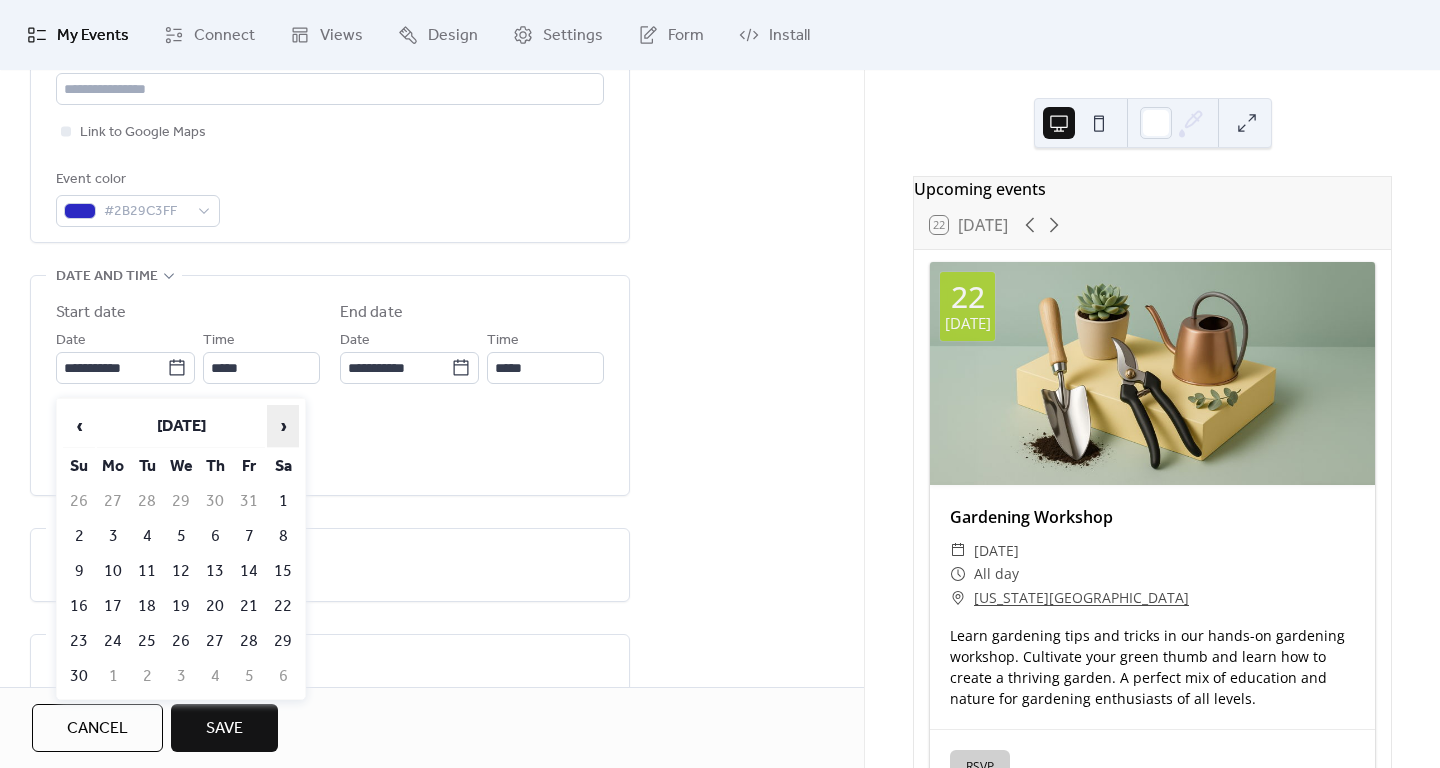 click on "›" at bounding box center [283, 426] 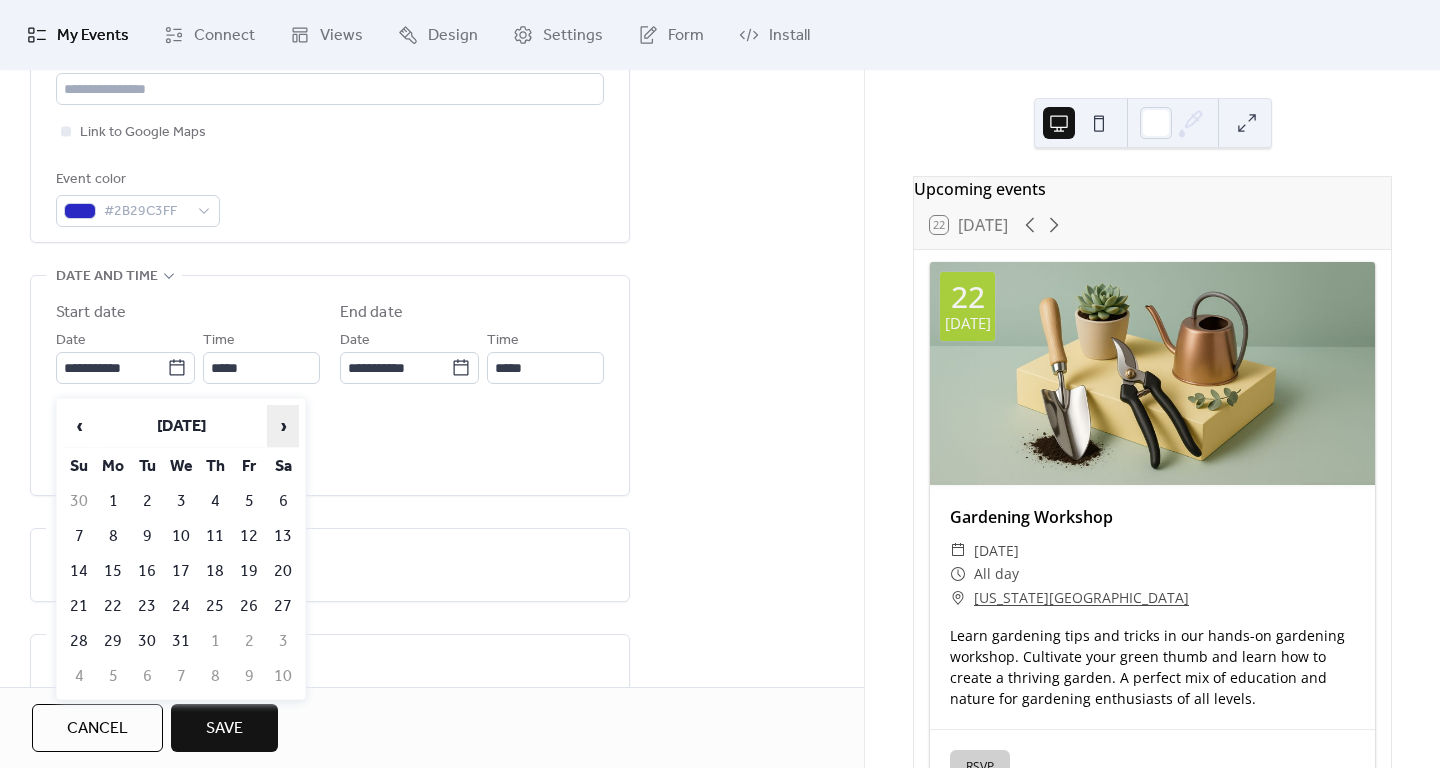 click on "›" at bounding box center (283, 426) 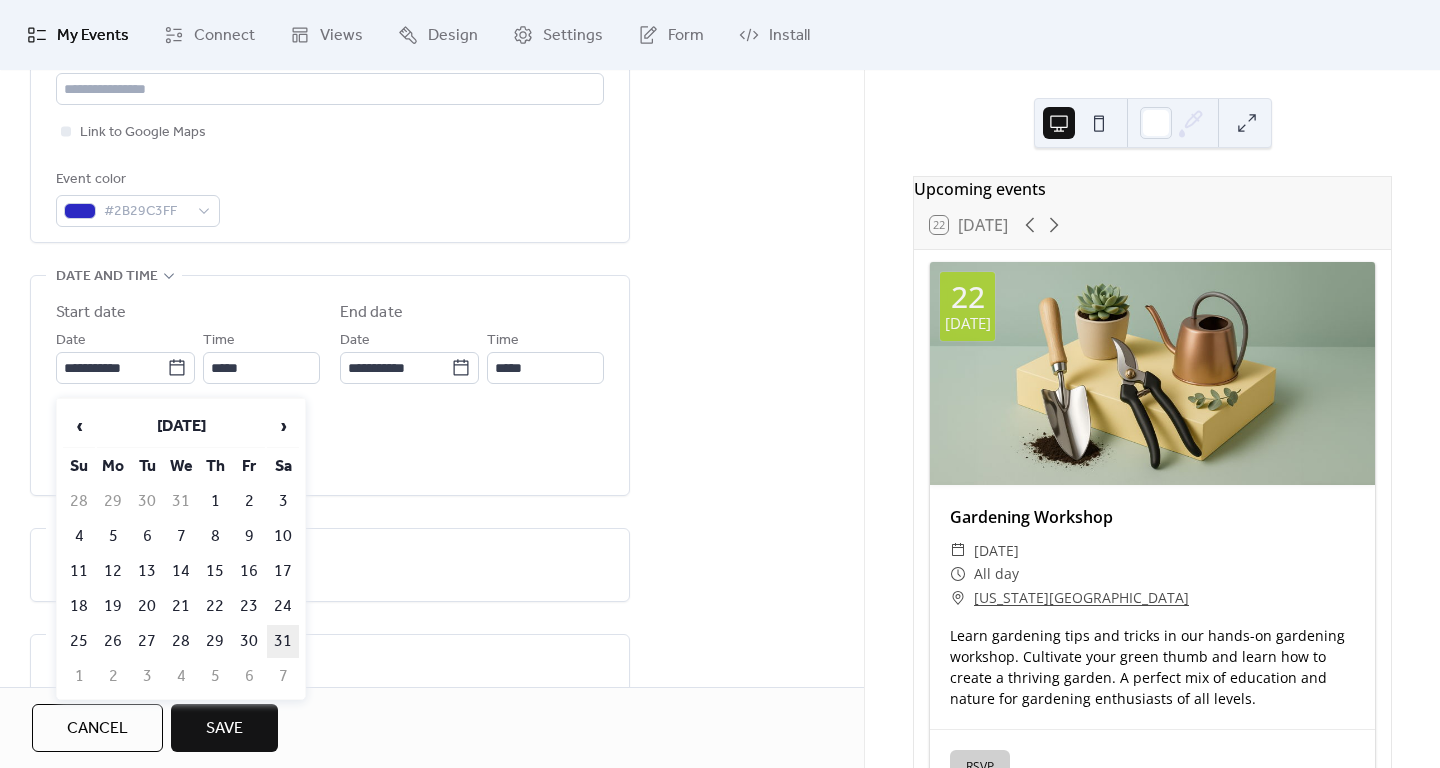 click on "31" at bounding box center (283, 641) 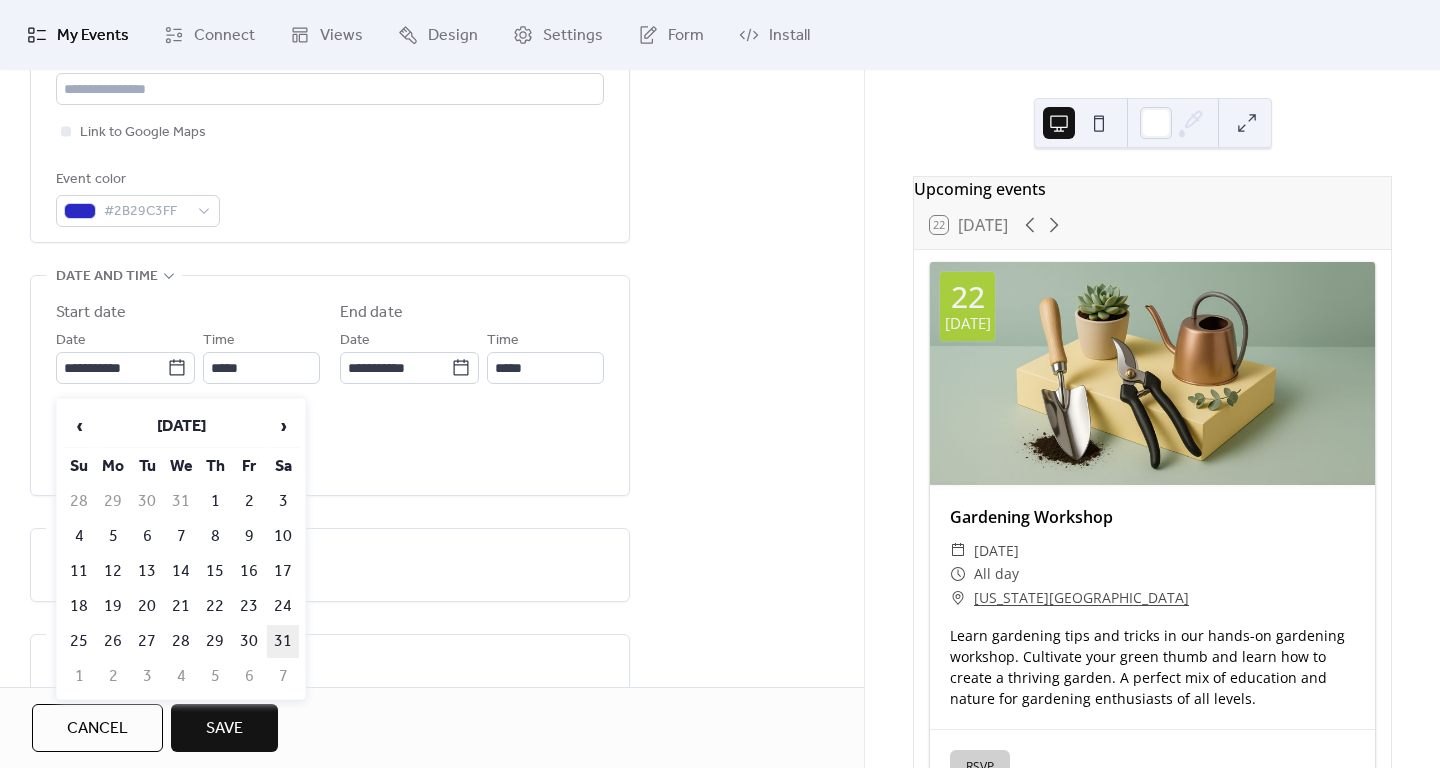 type on "**********" 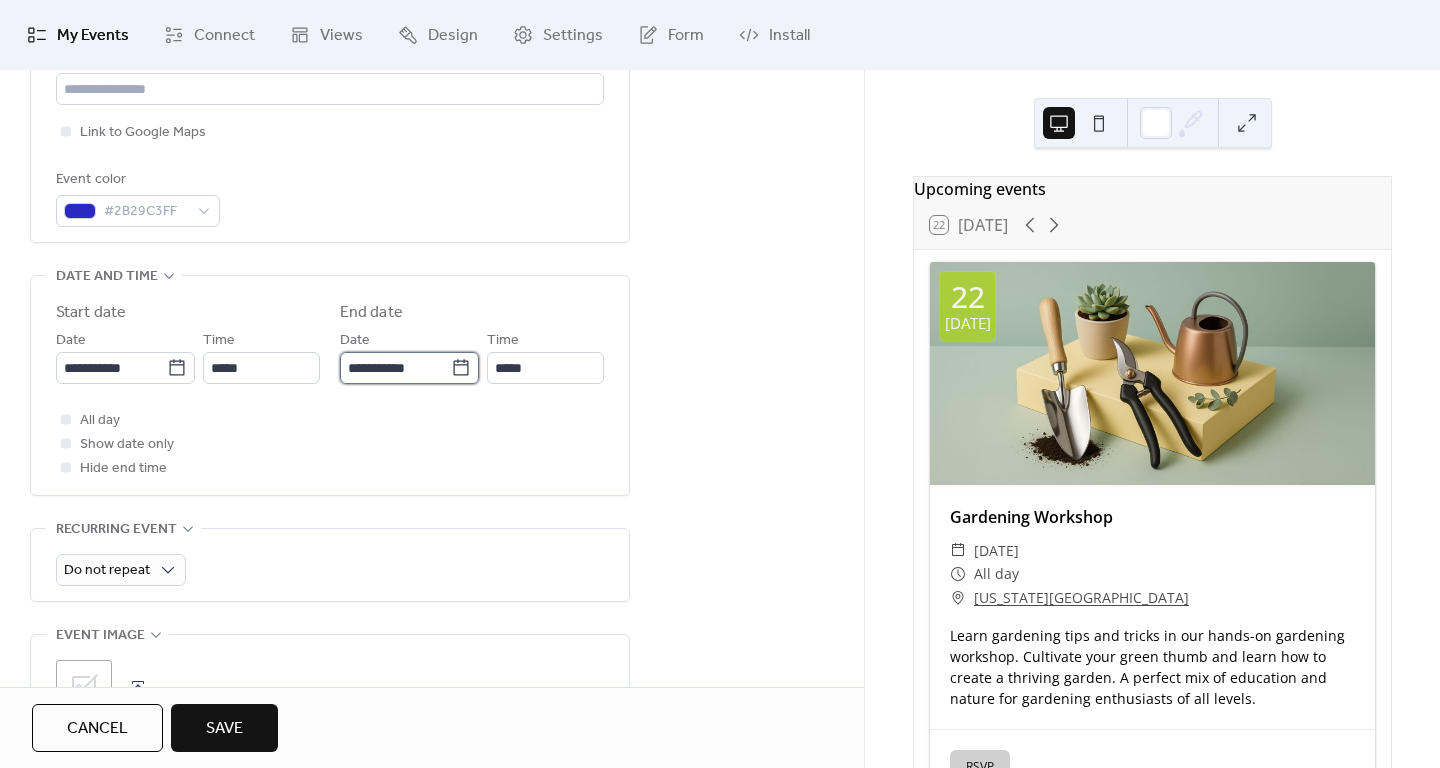 click on "**********" at bounding box center [395, 368] 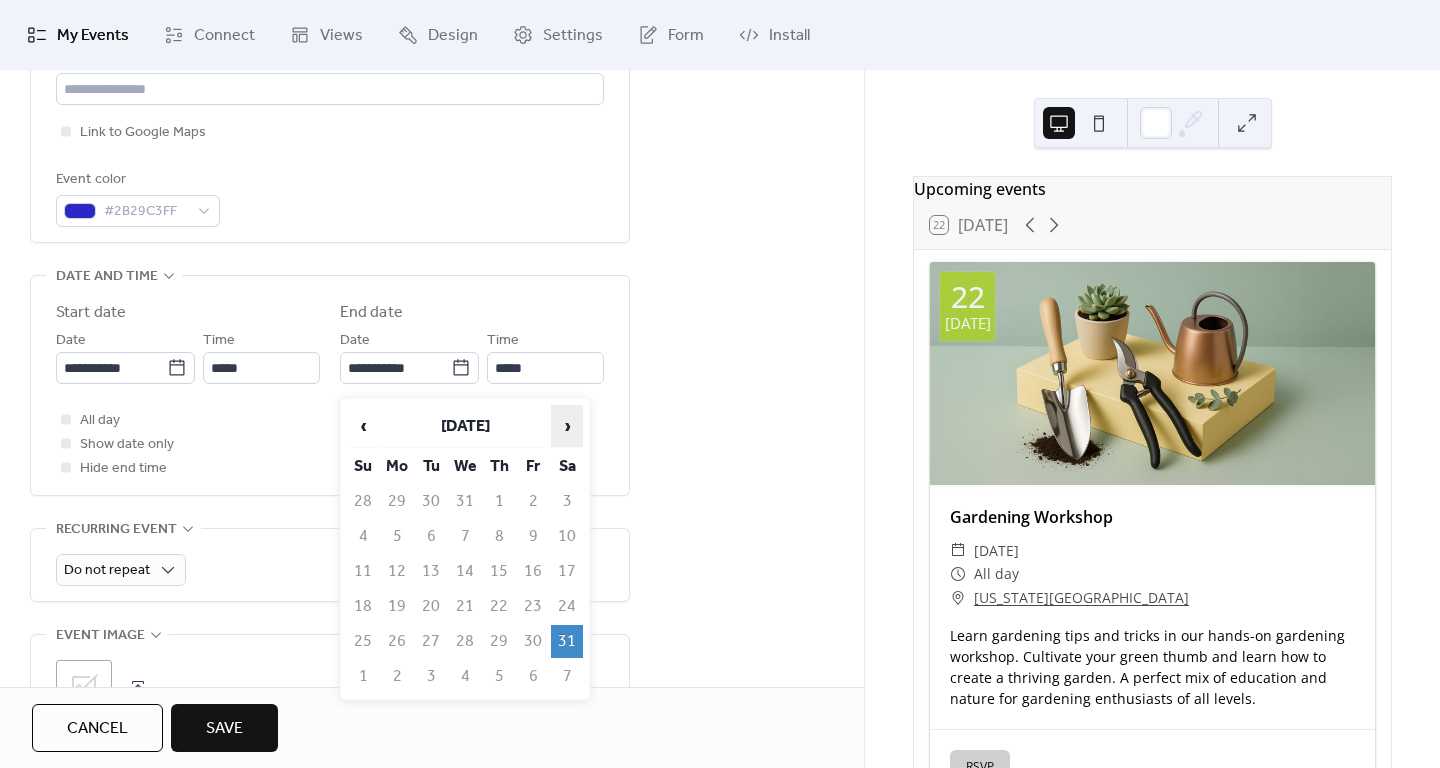 click on "›" at bounding box center [567, 426] 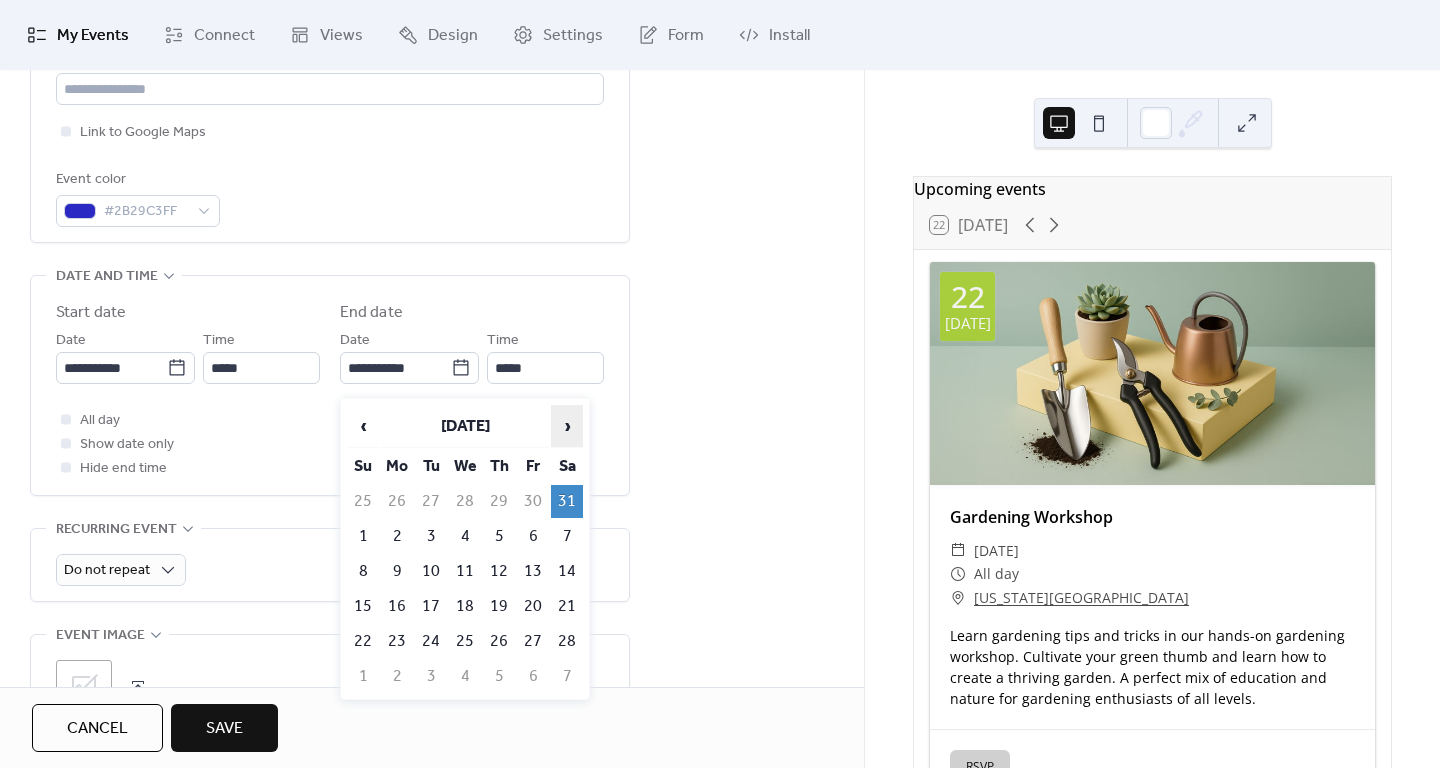 click on "›" at bounding box center [567, 426] 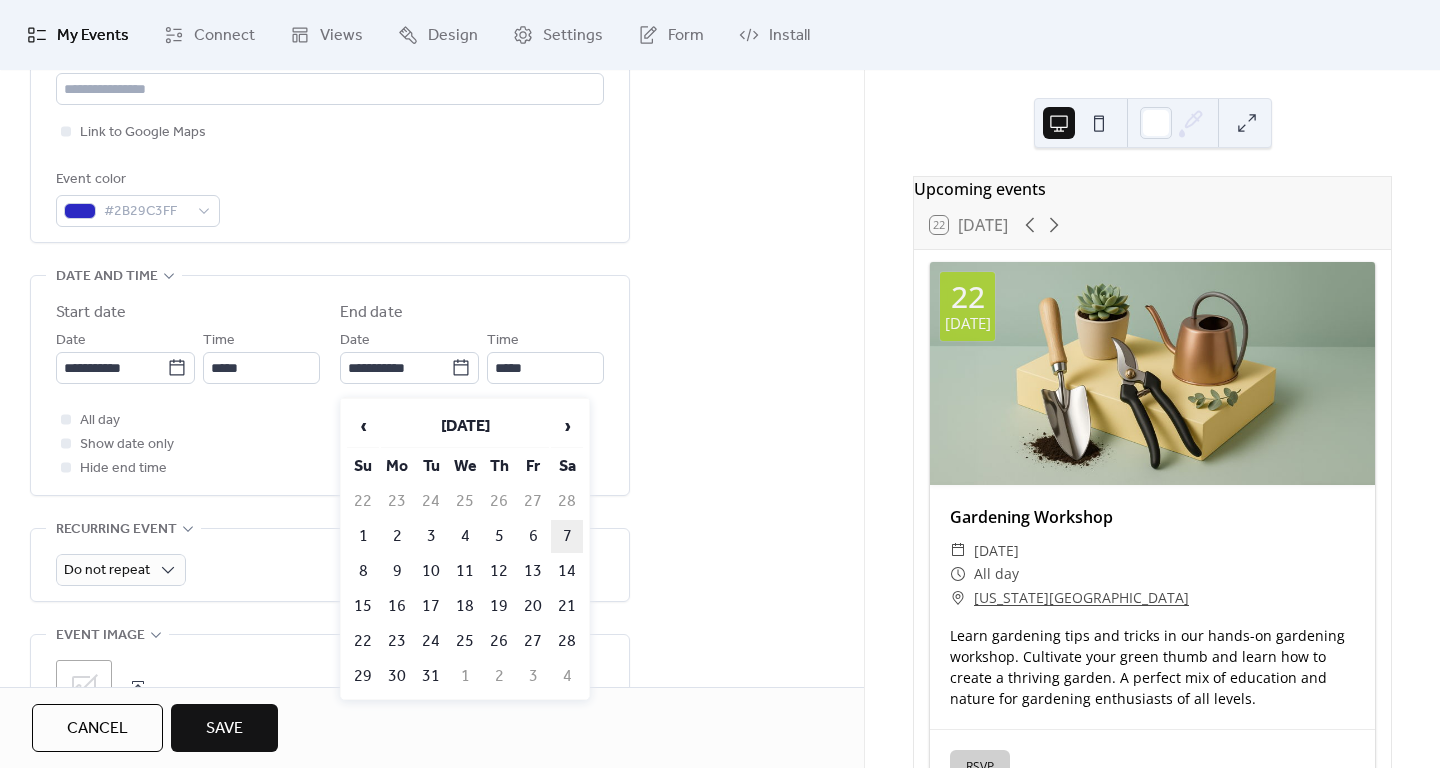 click on "7" at bounding box center (567, 536) 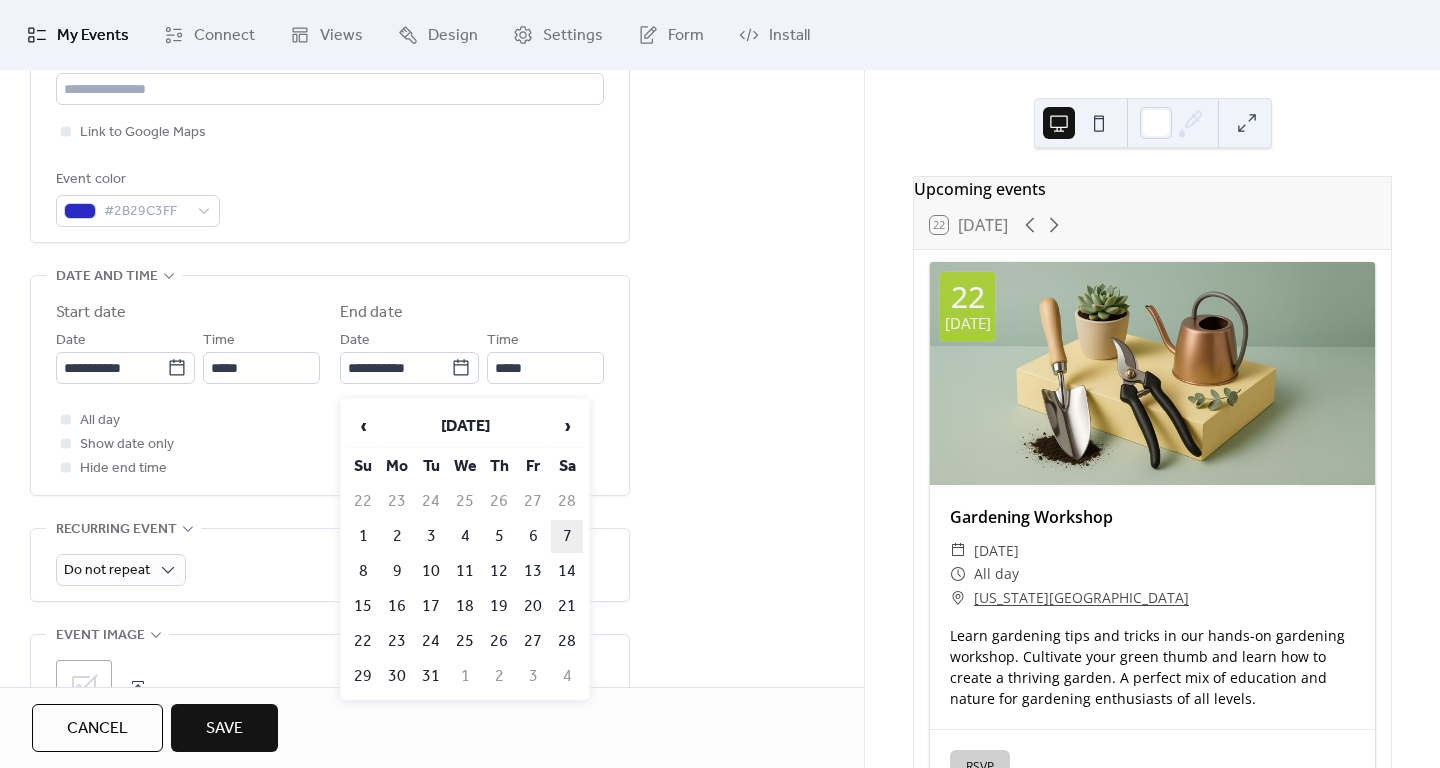 type on "**********" 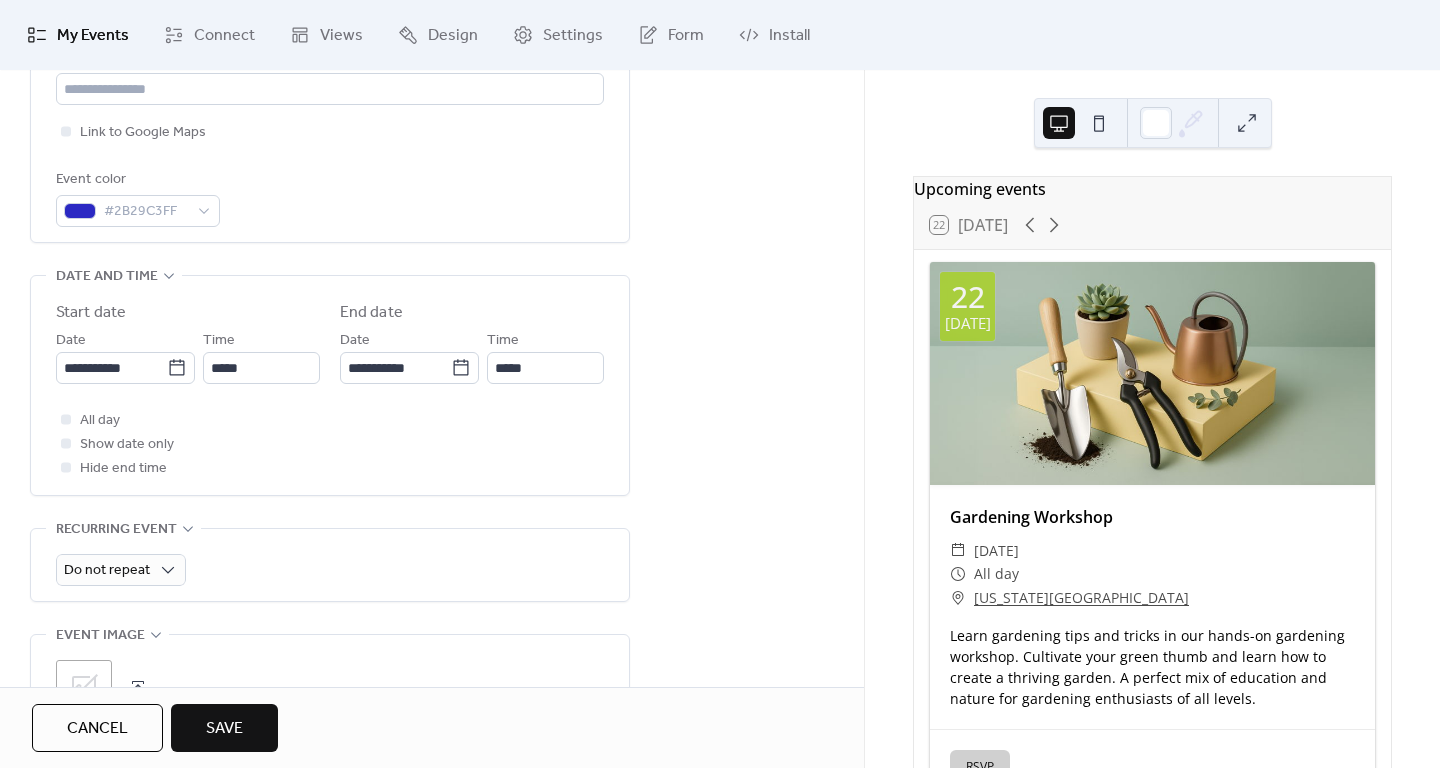 click on "All day Show date only Hide end time" at bounding box center (330, 444) 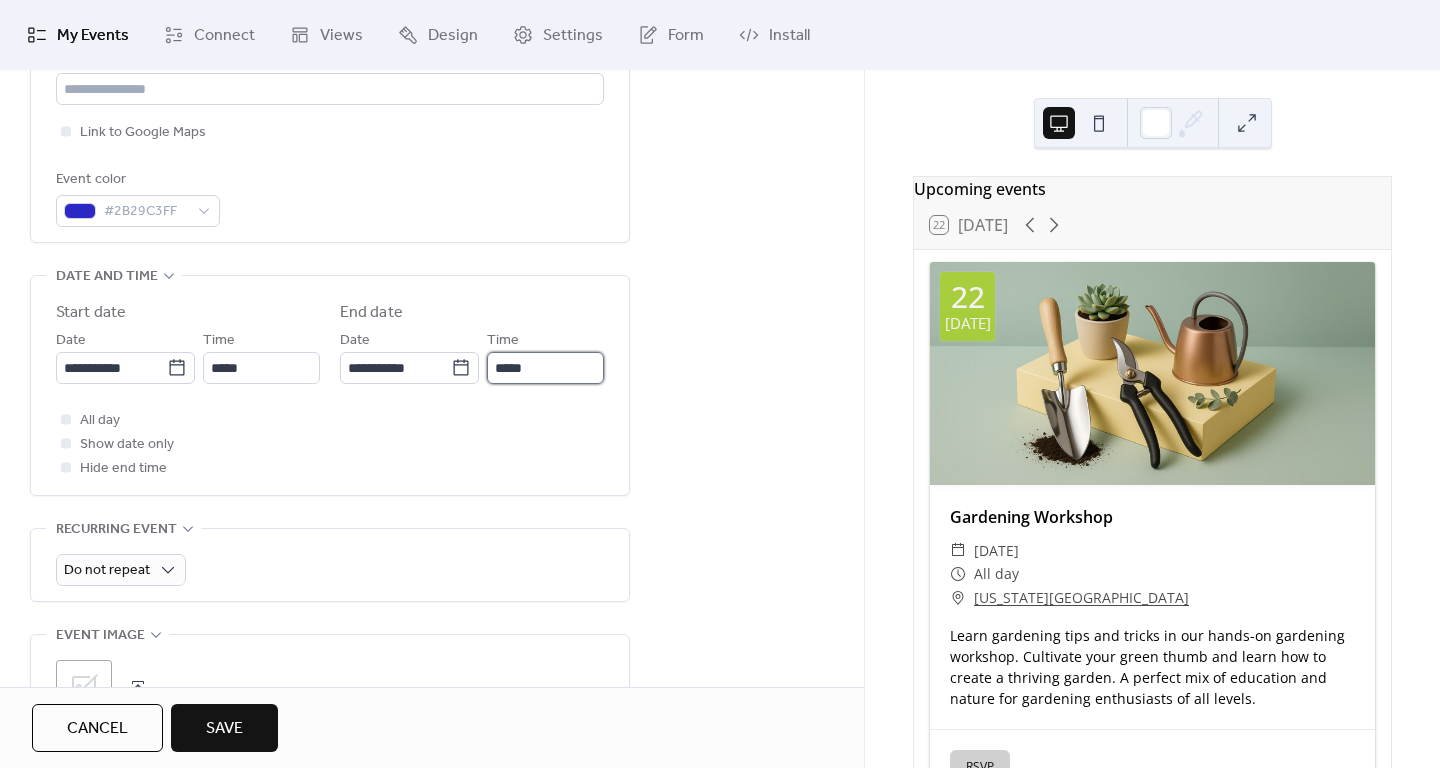 click on "*****" at bounding box center (545, 368) 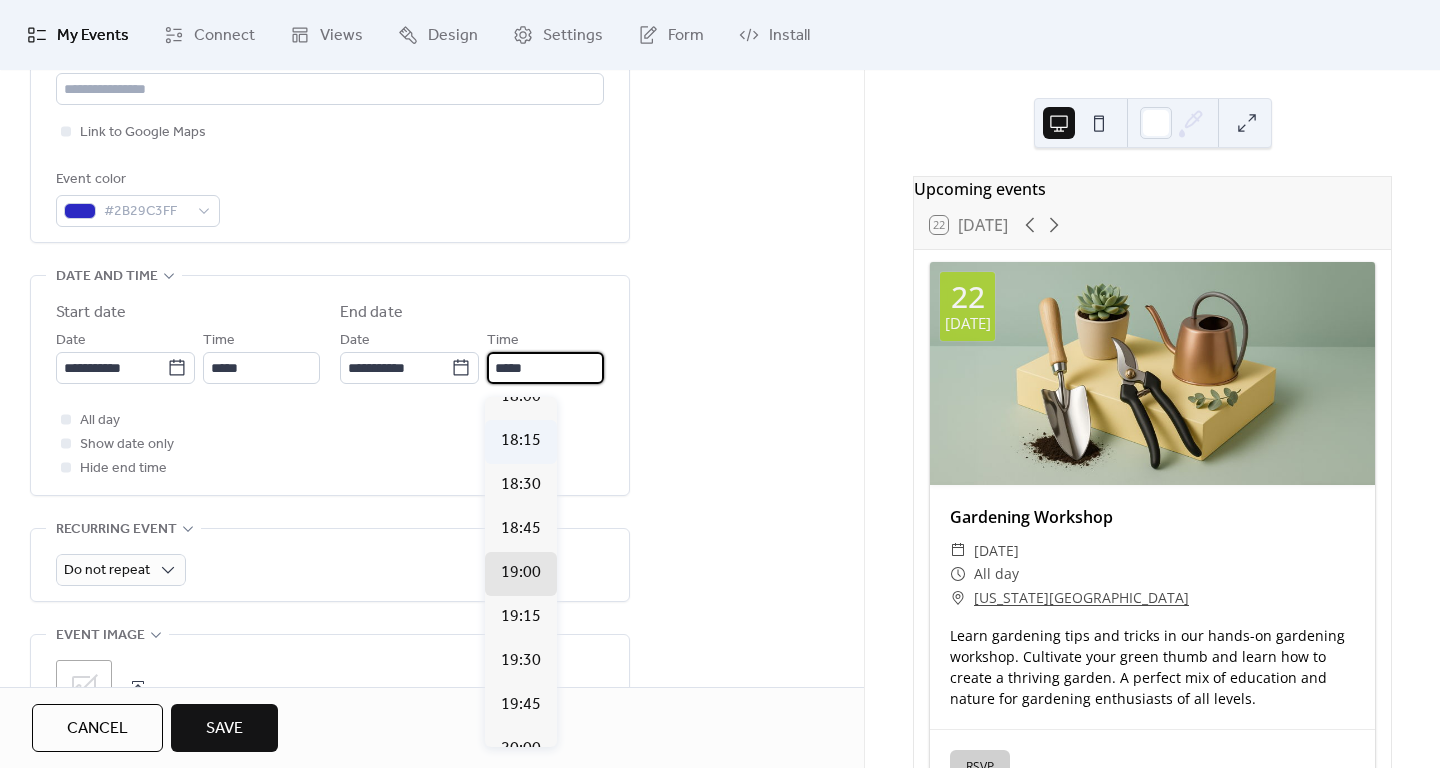 scroll, scrollTop: 3079, scrollLeft: 0, axis: vertical 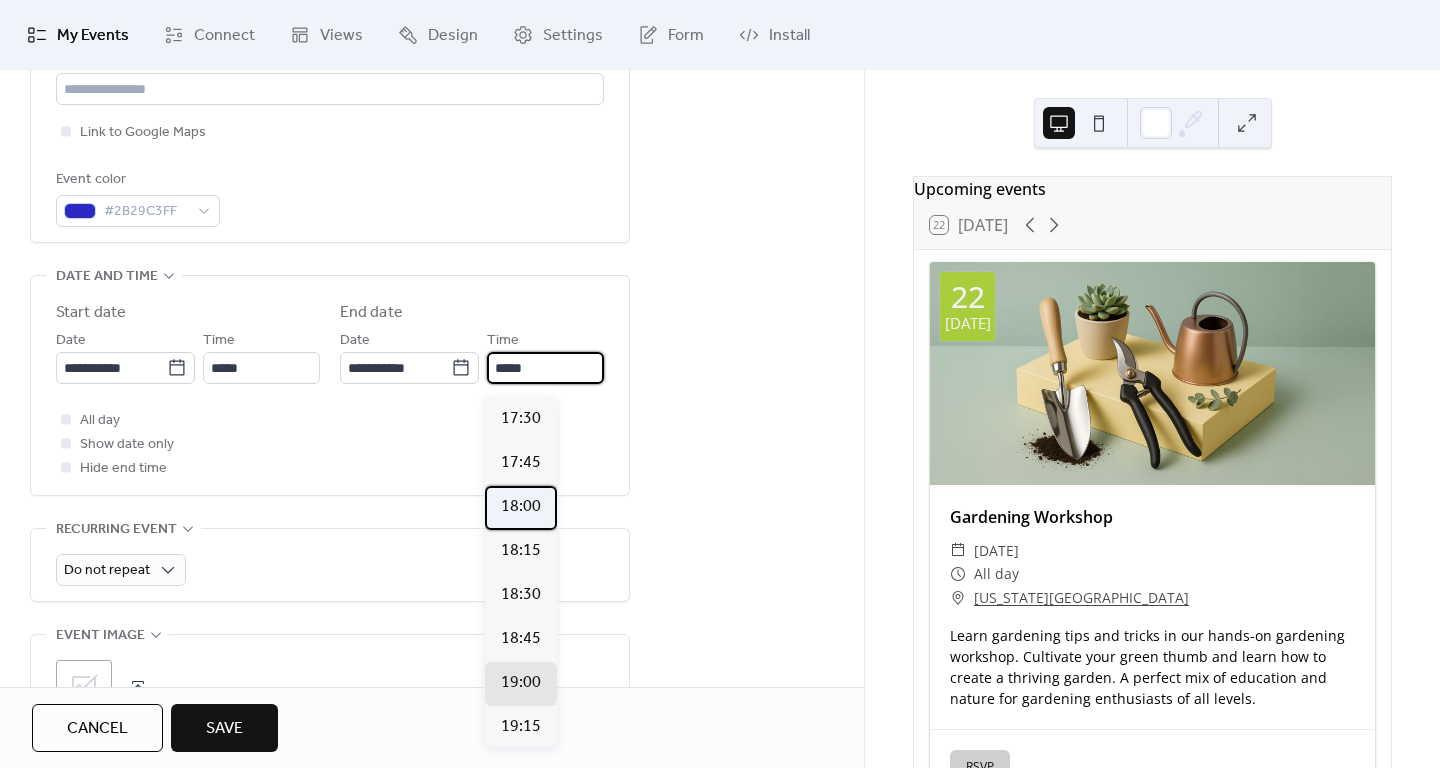 click on "18:00" at bounding box center [521, 507] 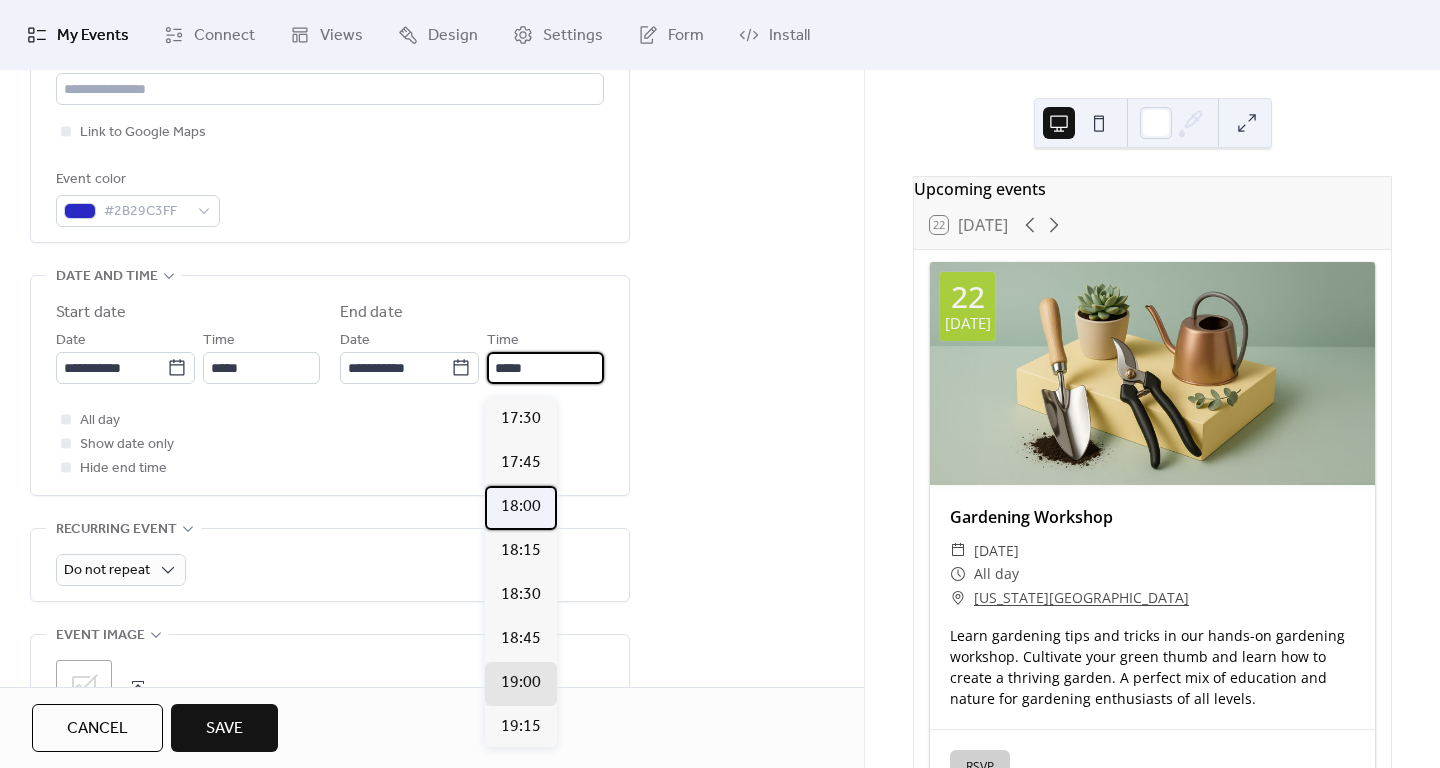 type on "*****" 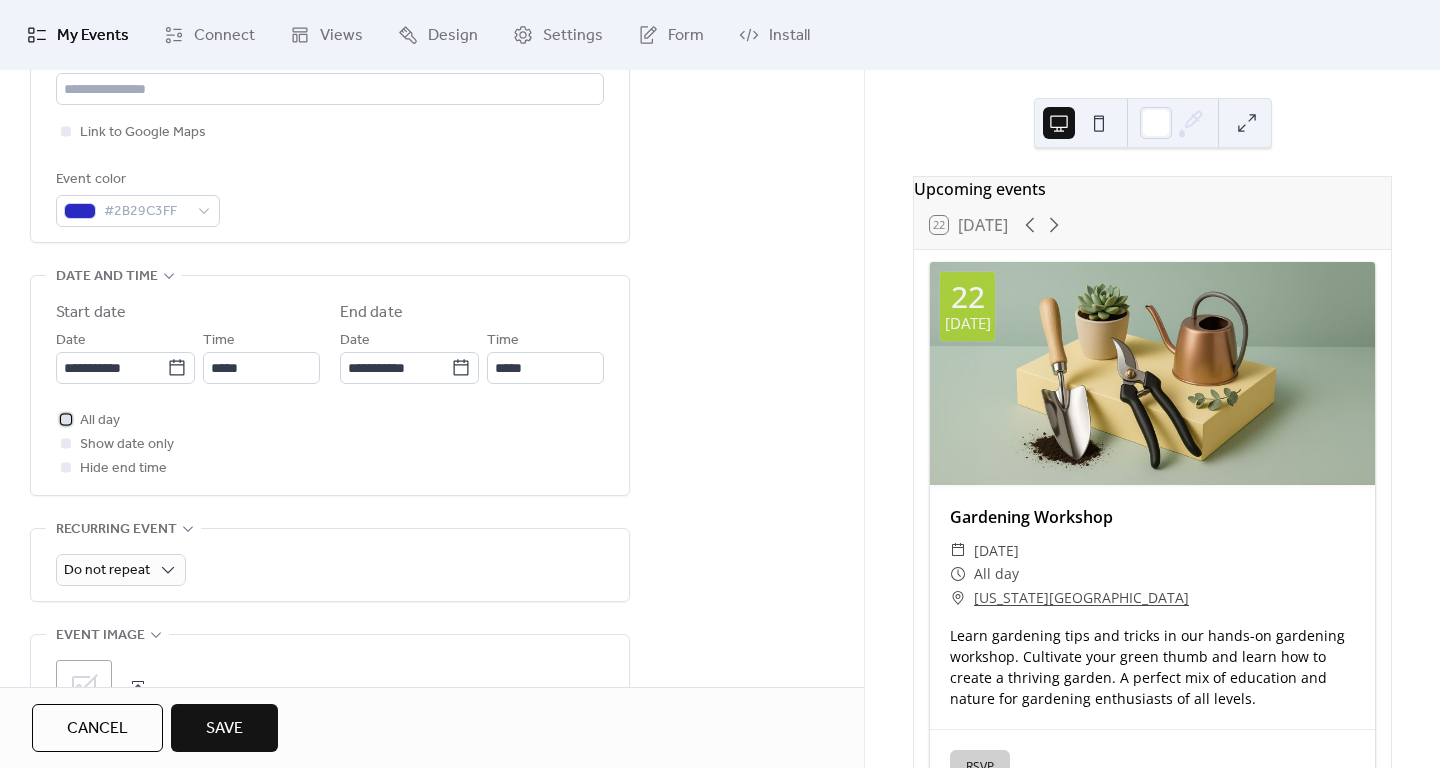 click on "All day" at bounding box center (100, 421) 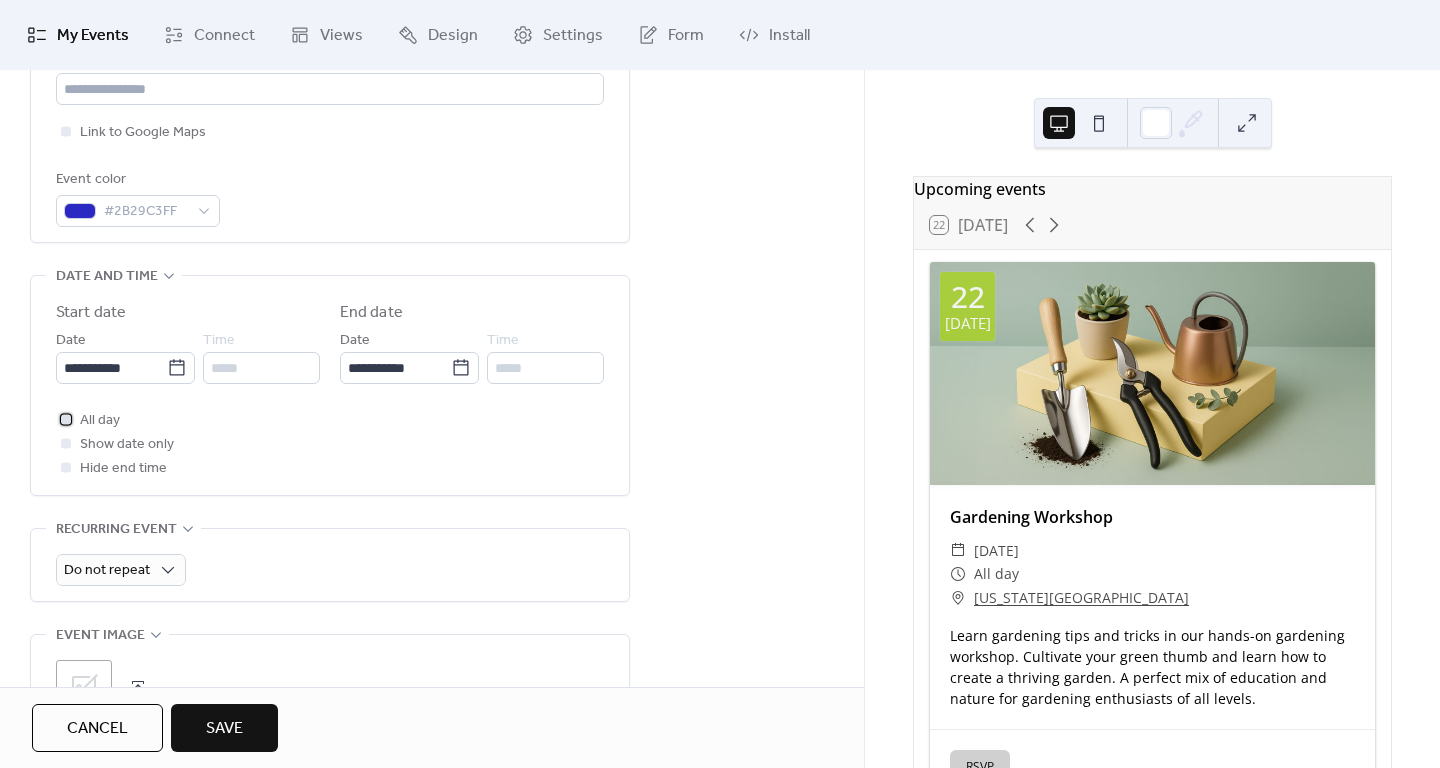 click on "All day" at bounding box center [100, 421] 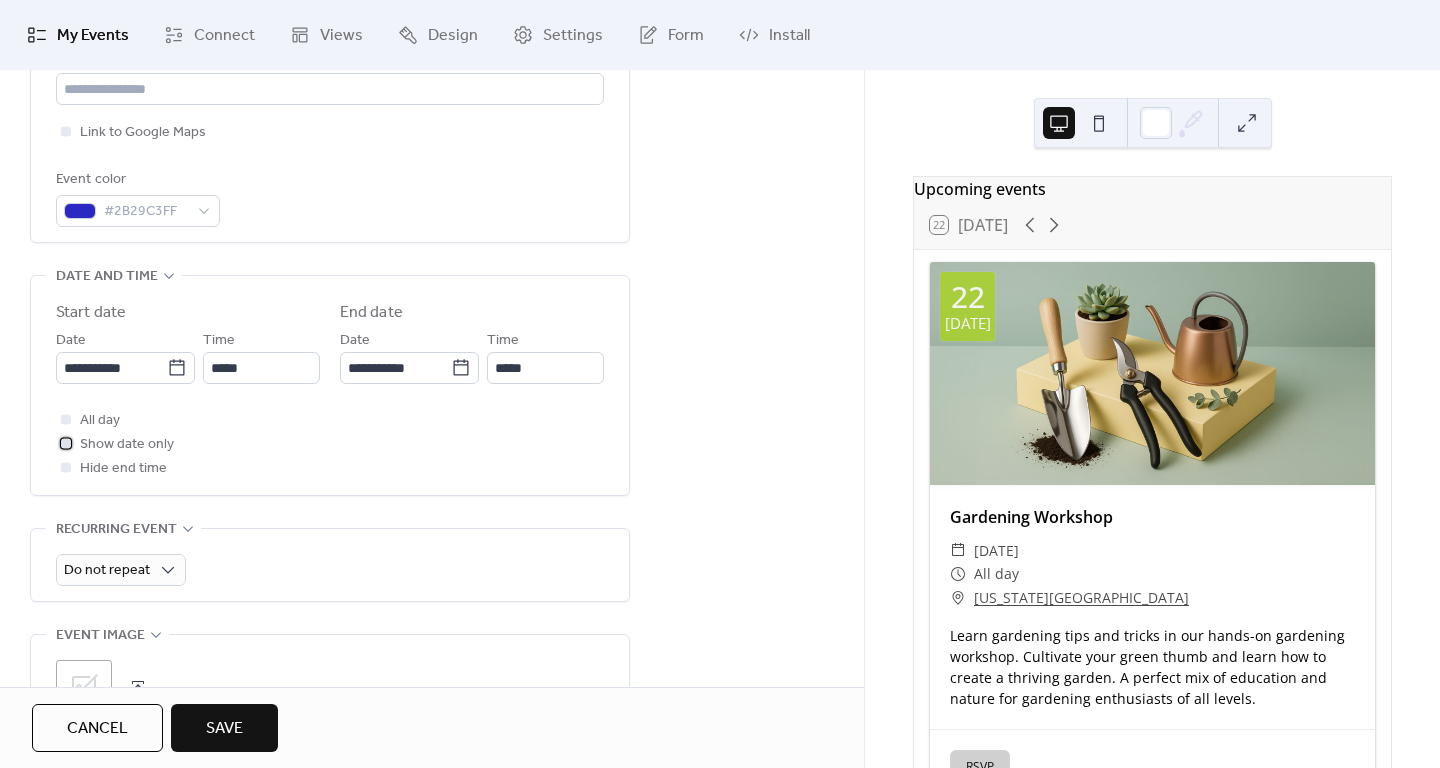 click on "Show date only" at bounding box center (127, 445) 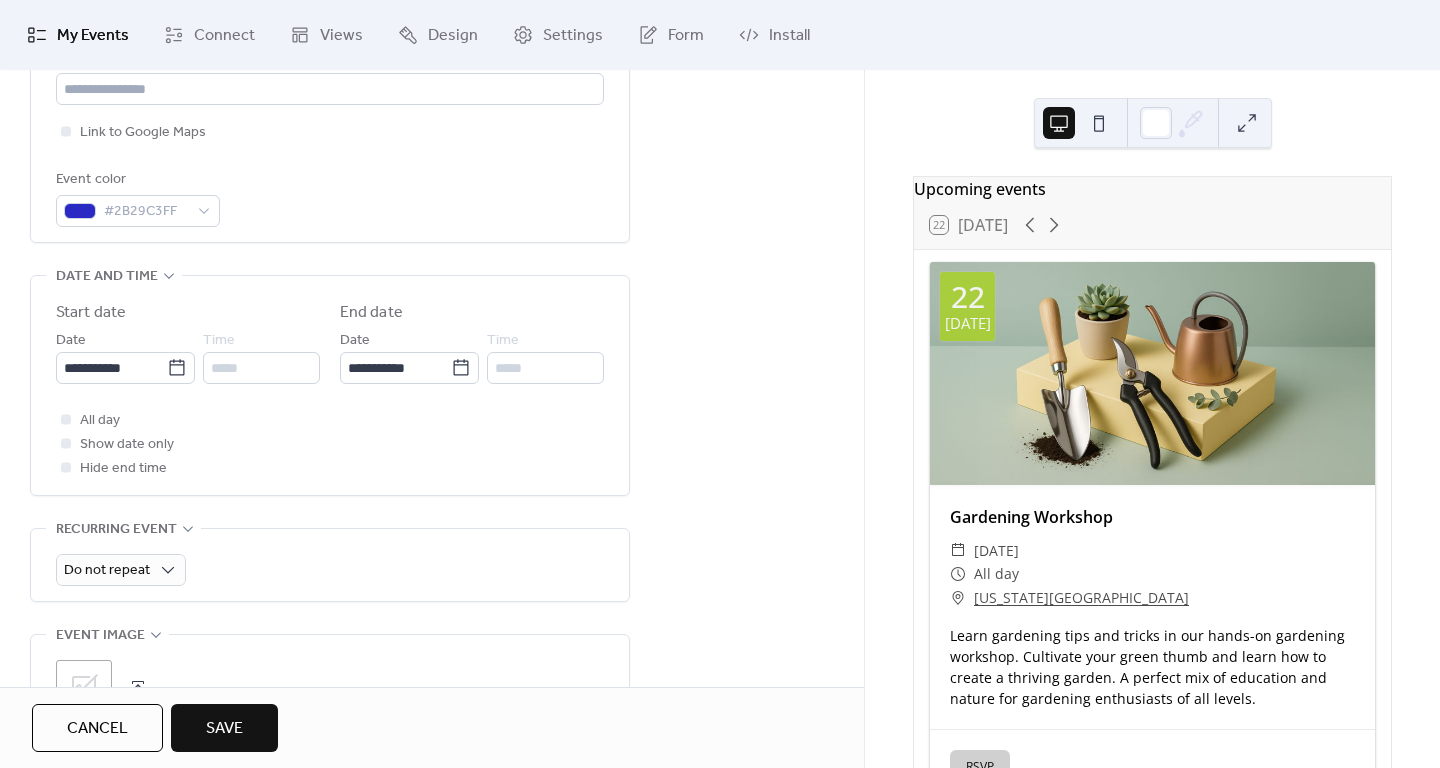click on "Hide end time" at bounding box center [123, 469] 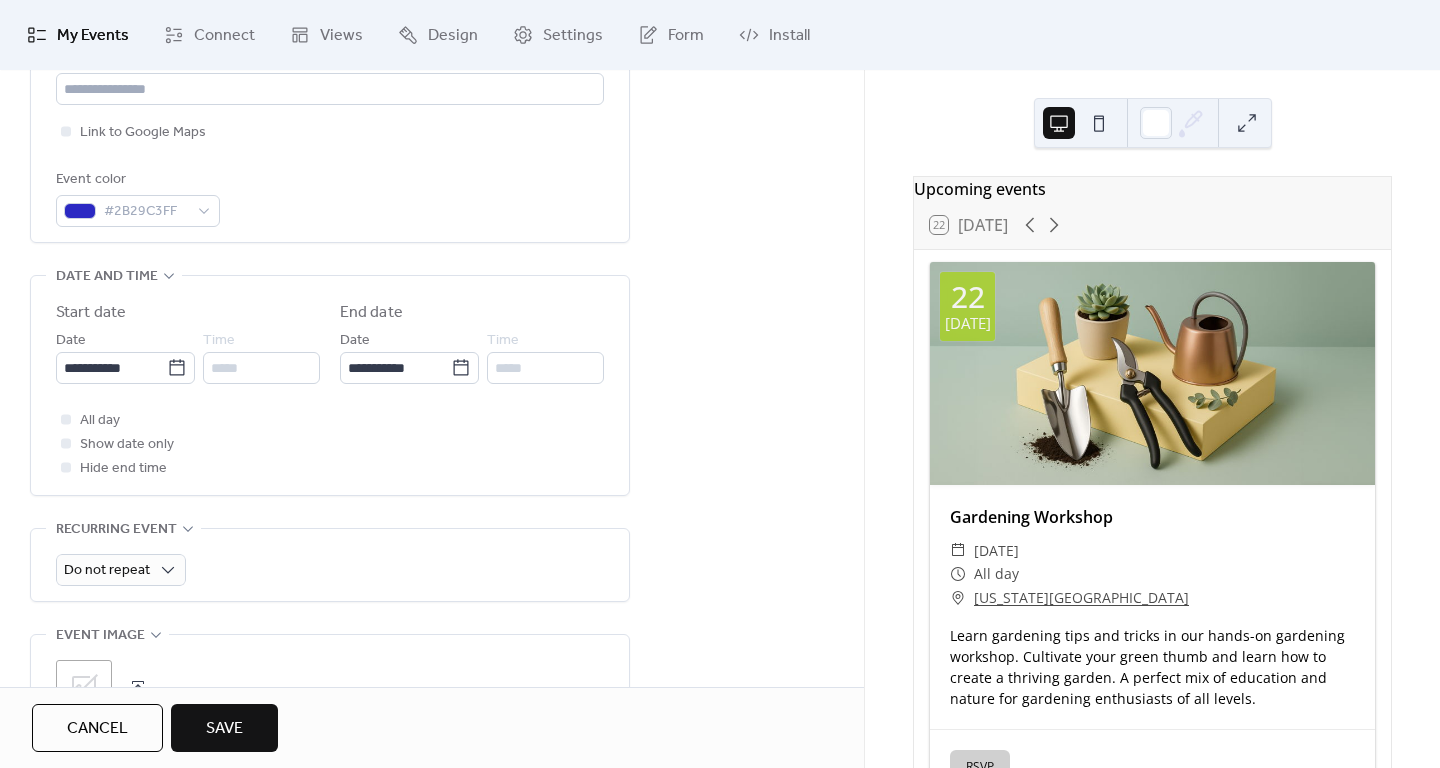 click on "Hide end time" at bounding box center (123, 469) 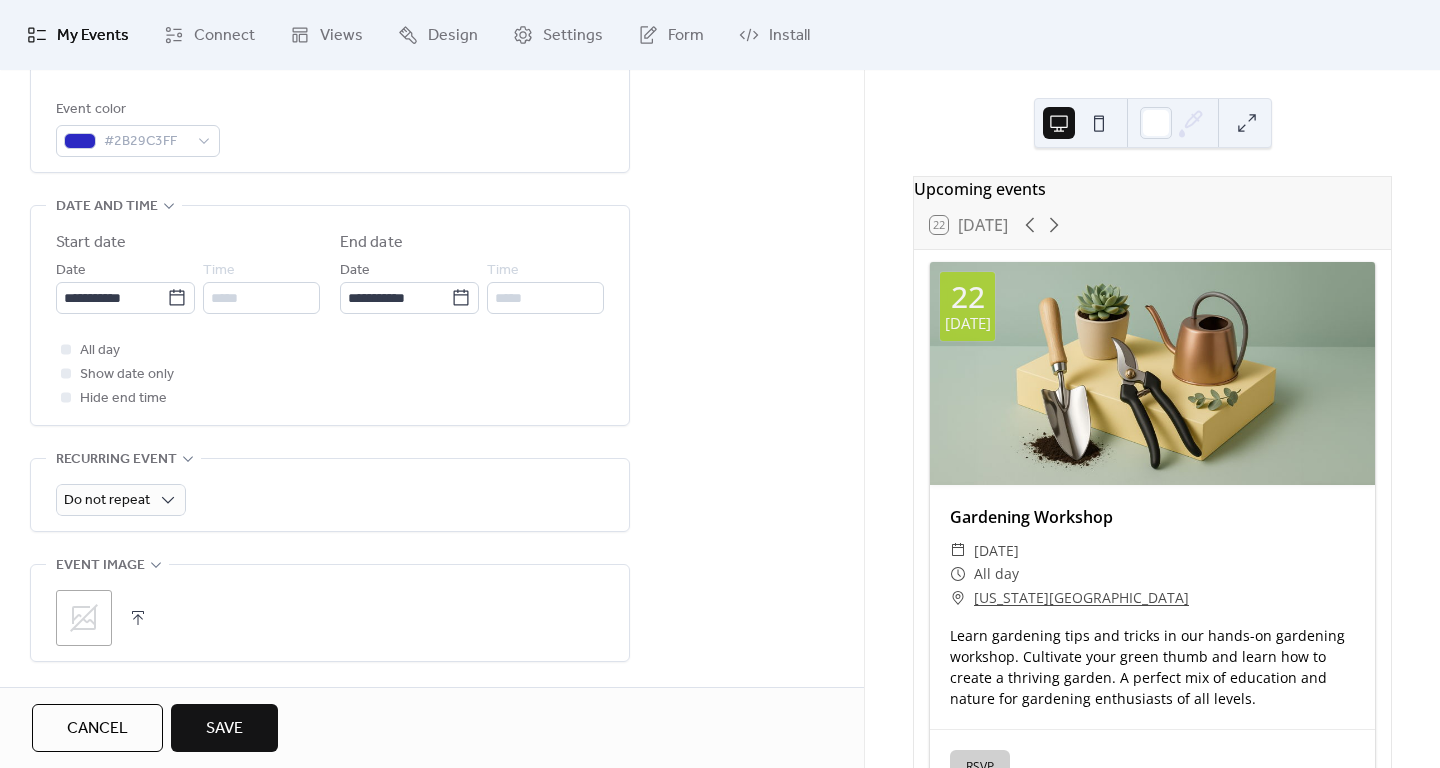 scroll, scrollTop: 560, scrollLeft: 0, axis: vertical 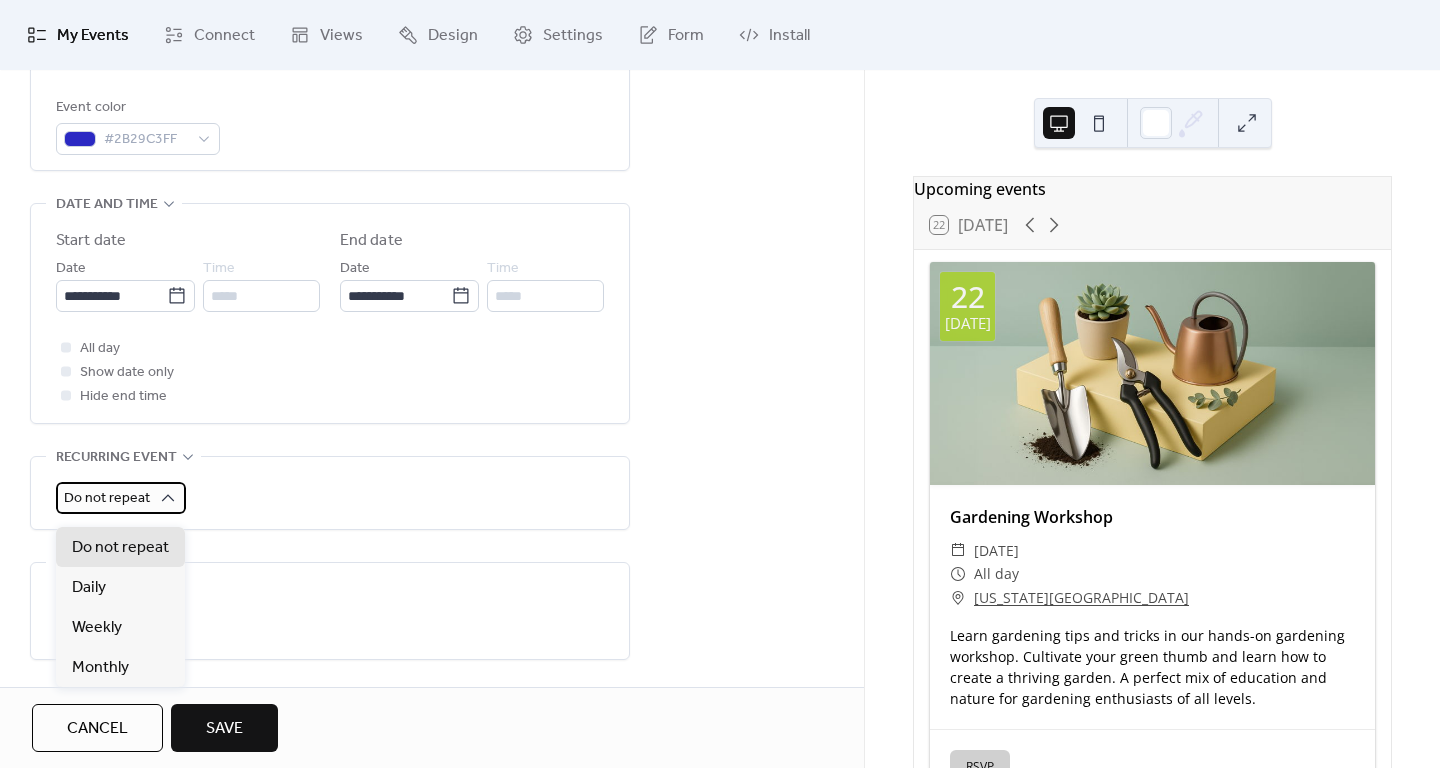 click on "Do not repeat" at bounding box center (121, 498) 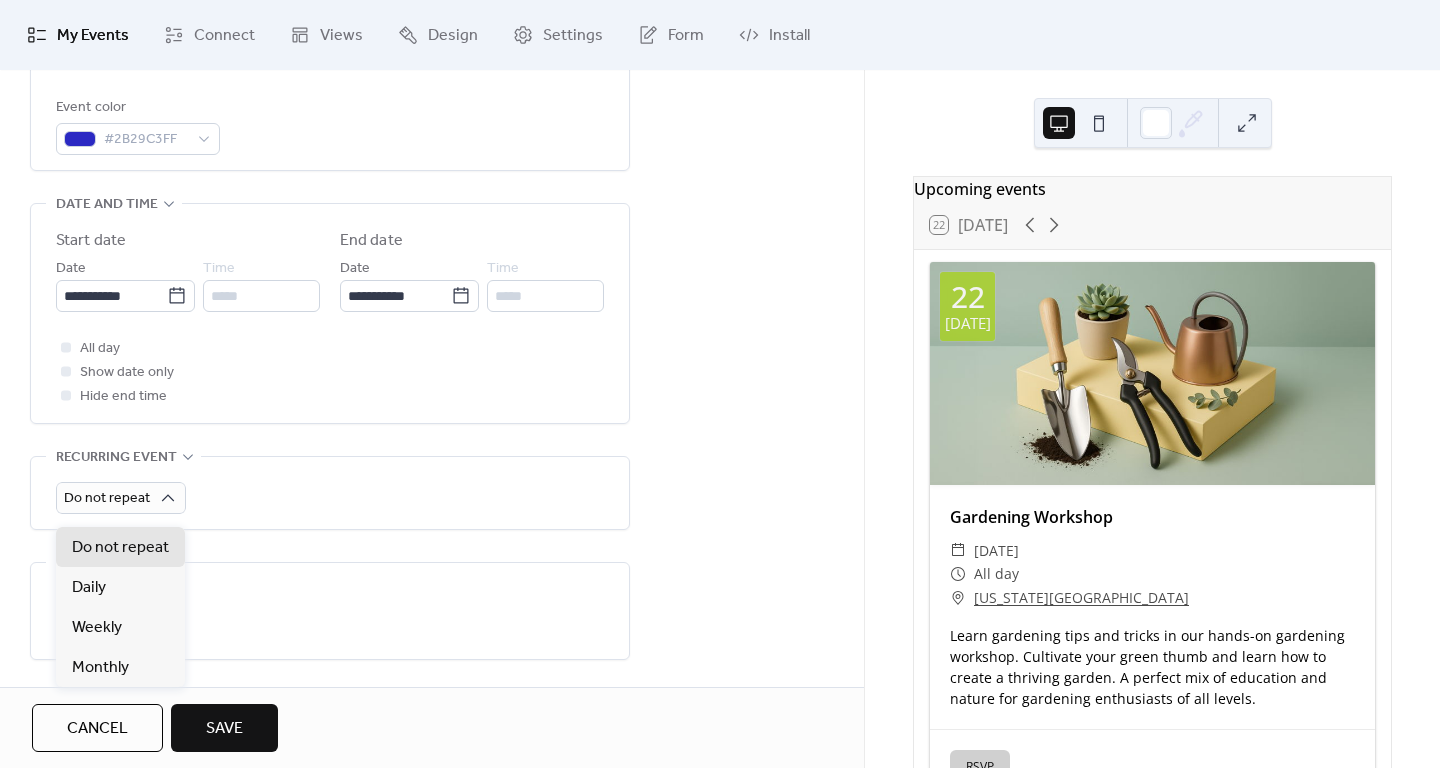 click on "Do not repeat" at bounding box center [330, 498] 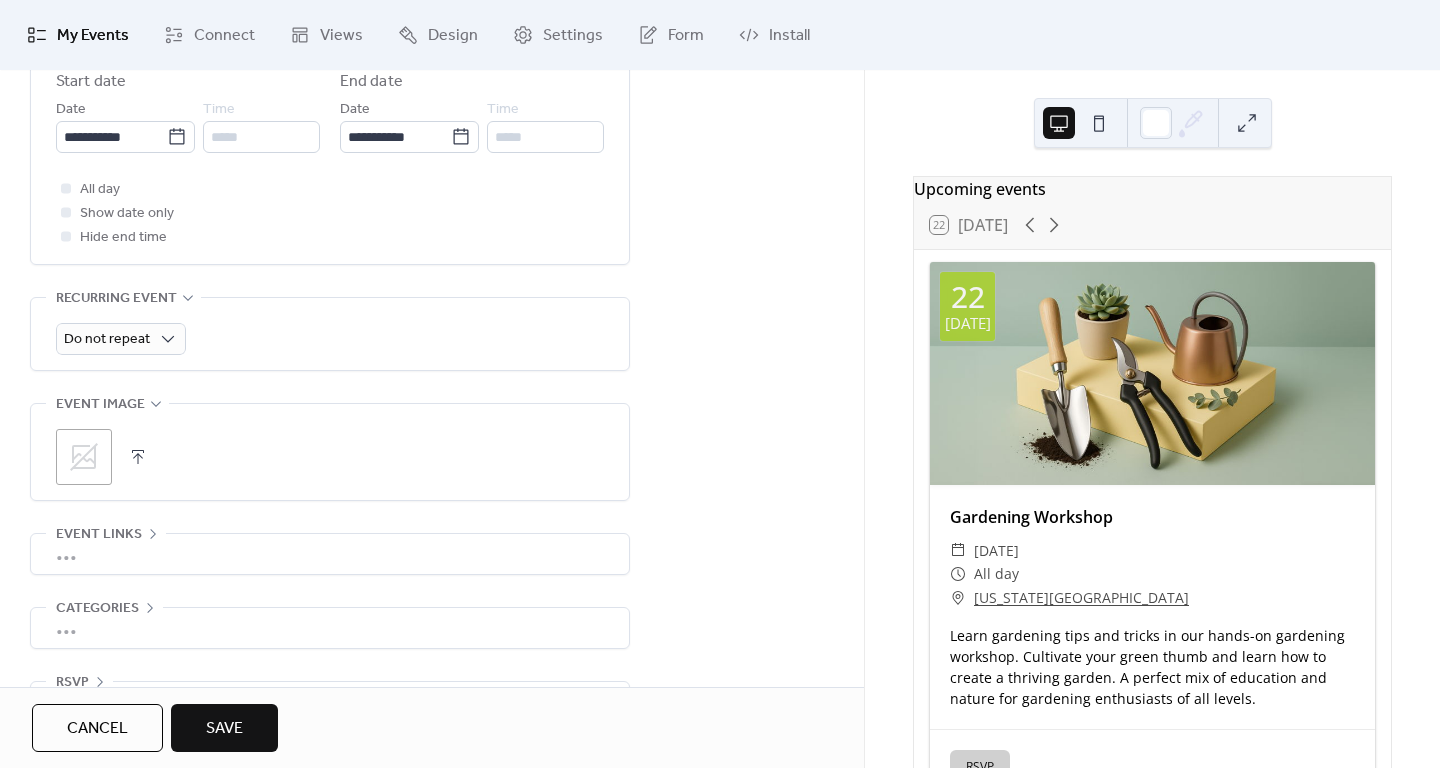 scroll, scrollTop: 725, scrollLeft: 0, axis: vertical 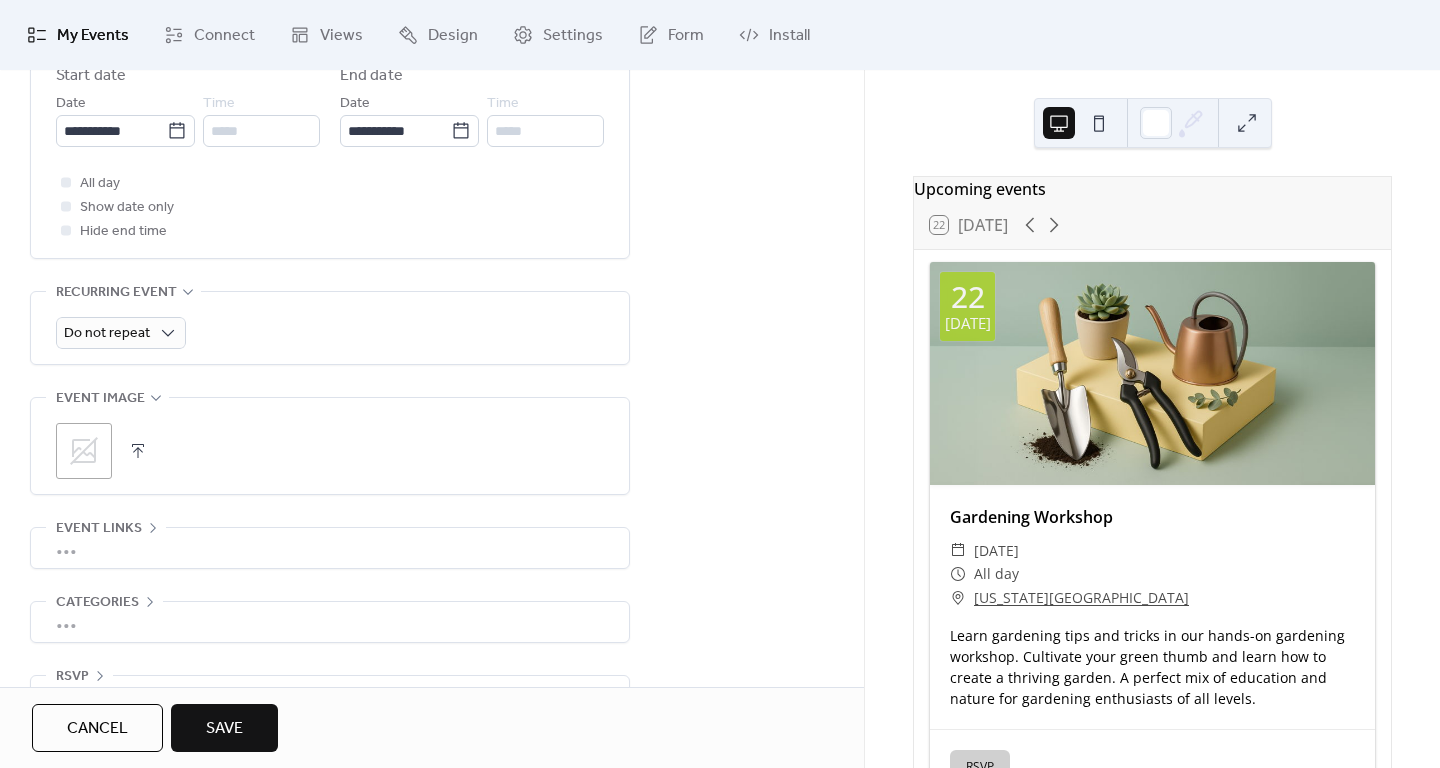 click 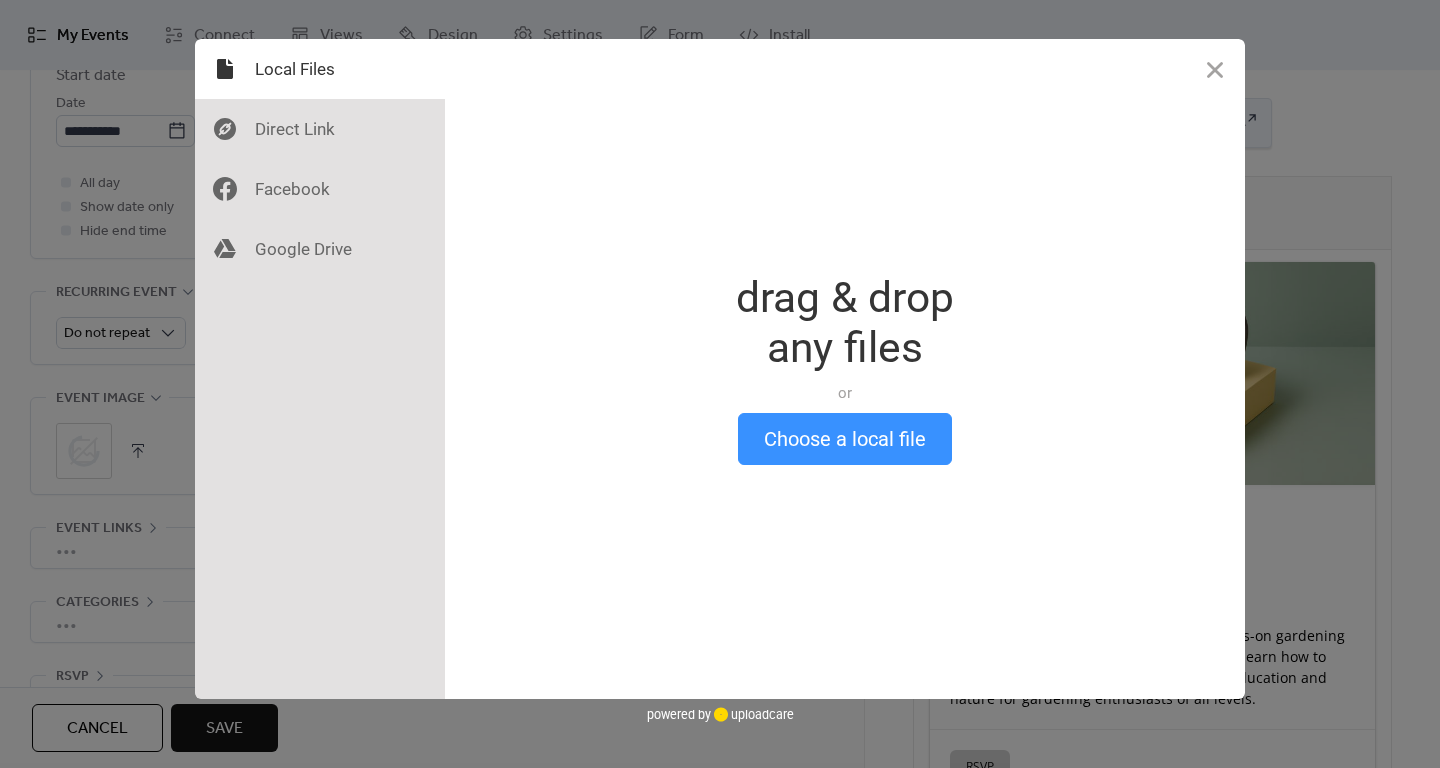 click on "Choose a local file" at bounding box center [845, 439] 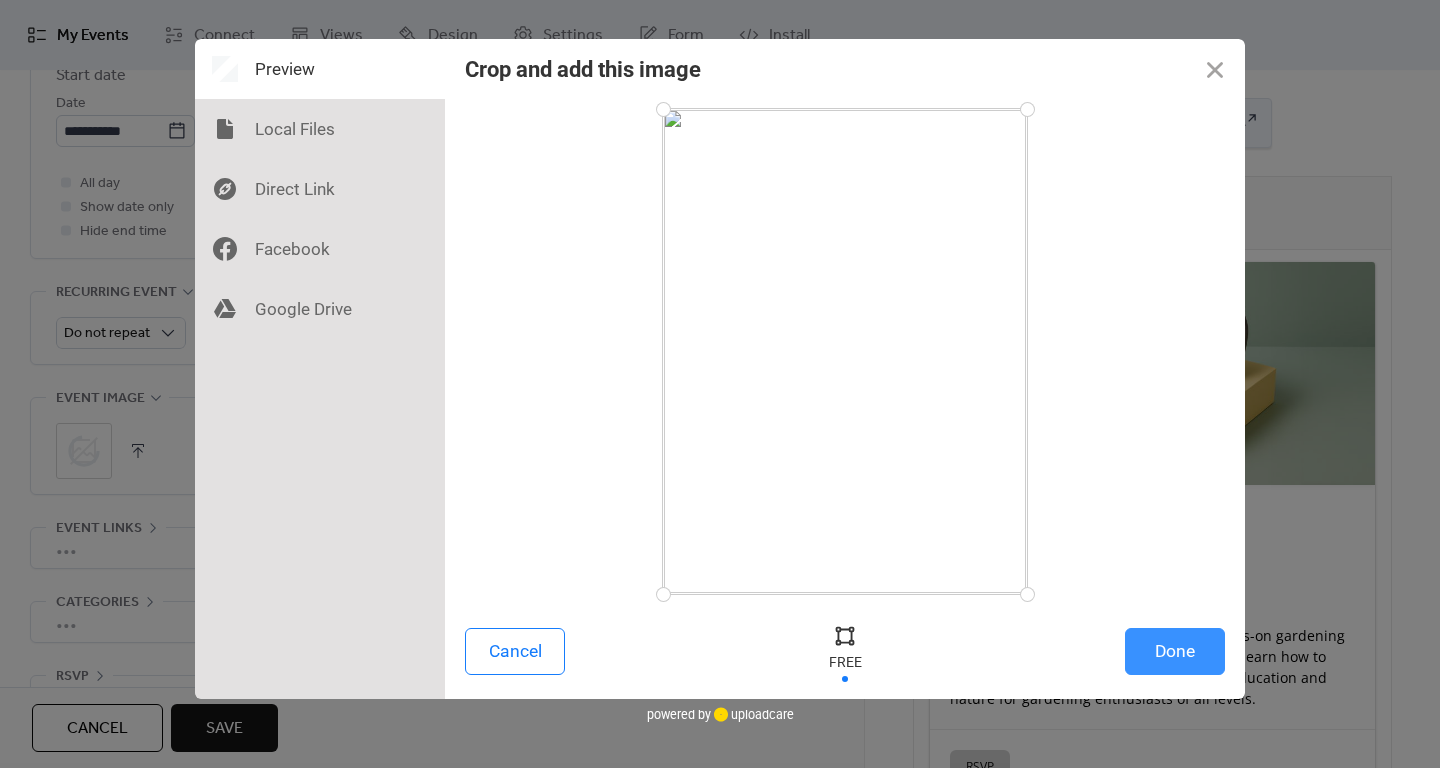 click on "Done" at bounding box center [1175, 651] 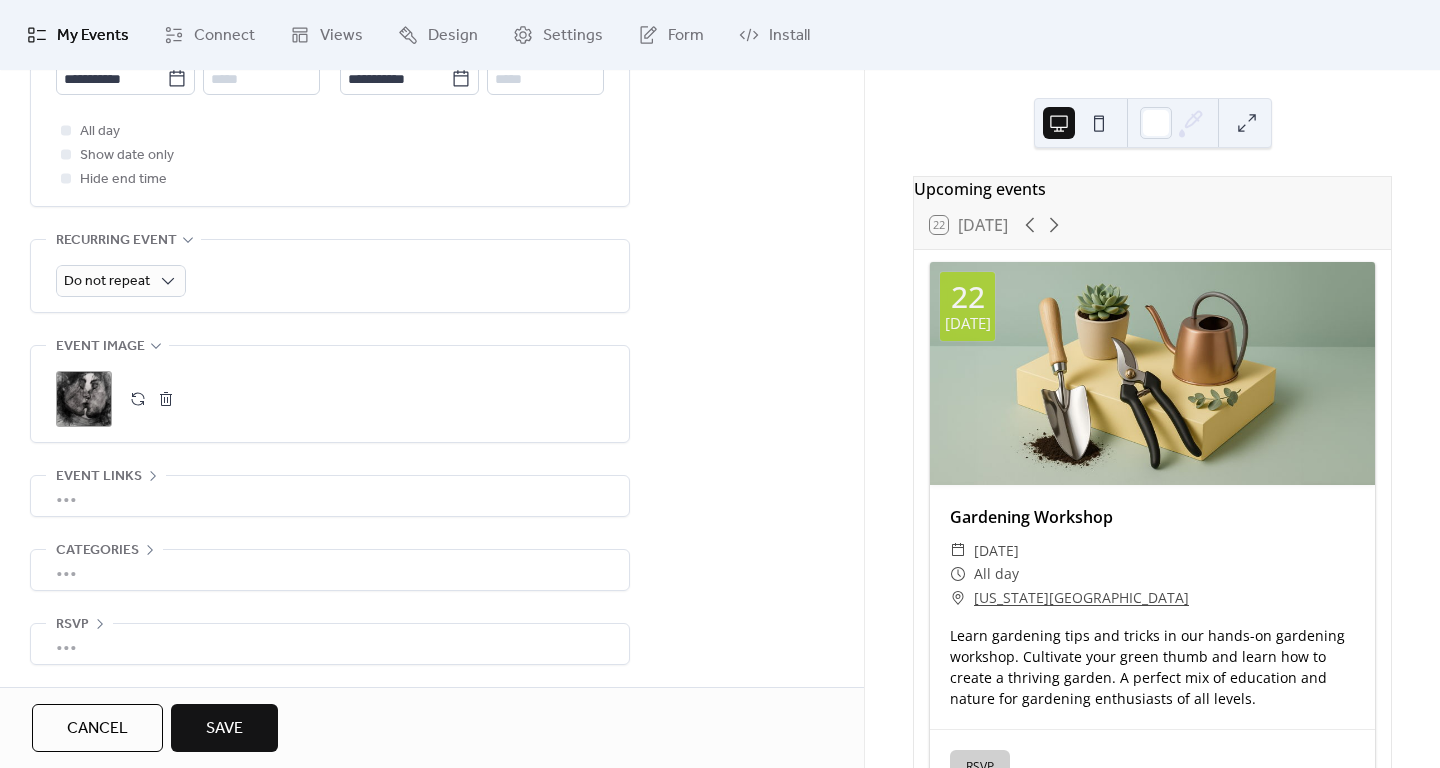 scroll, scrollTop: 786, scrollLeft: 0, axis: vertical 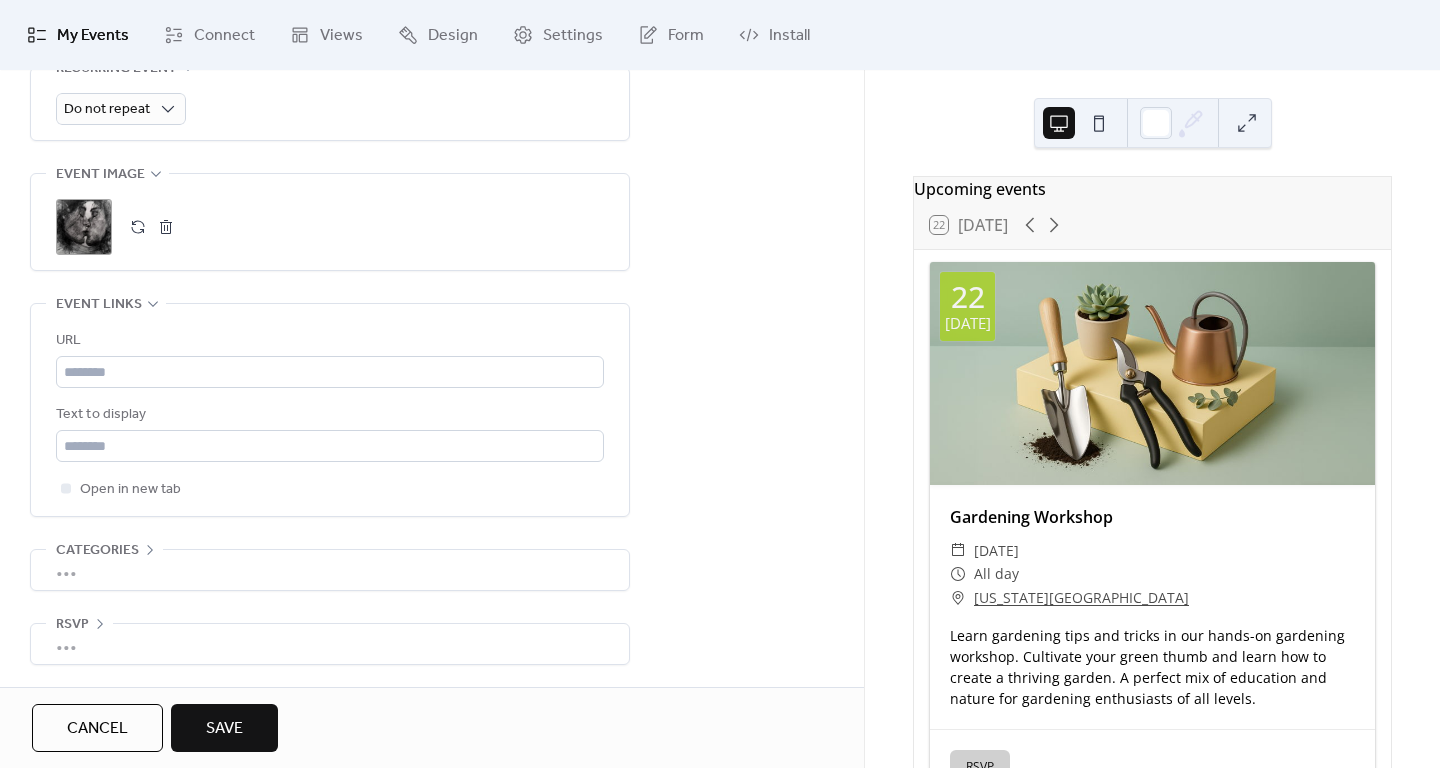 click 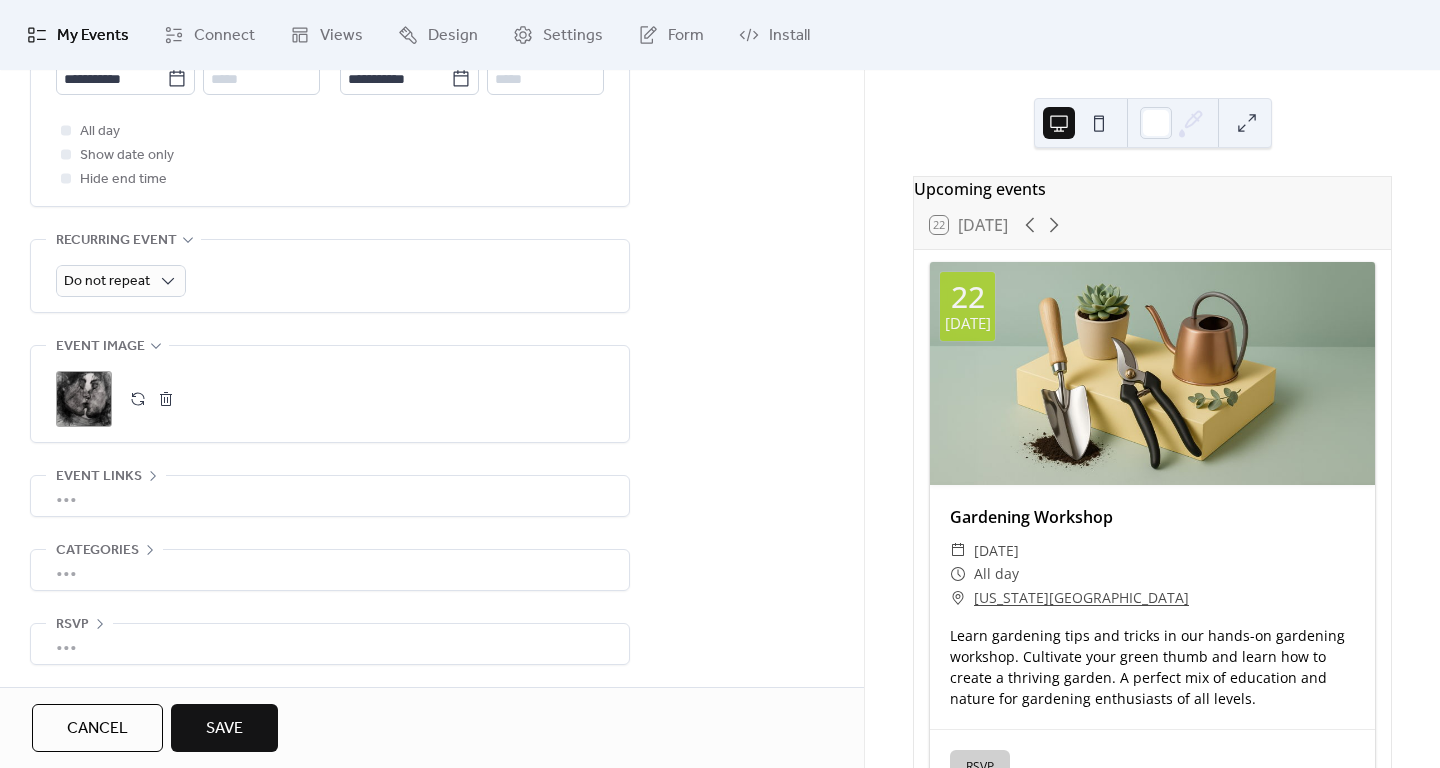 click on "•••" at bounding box center [330, 570] 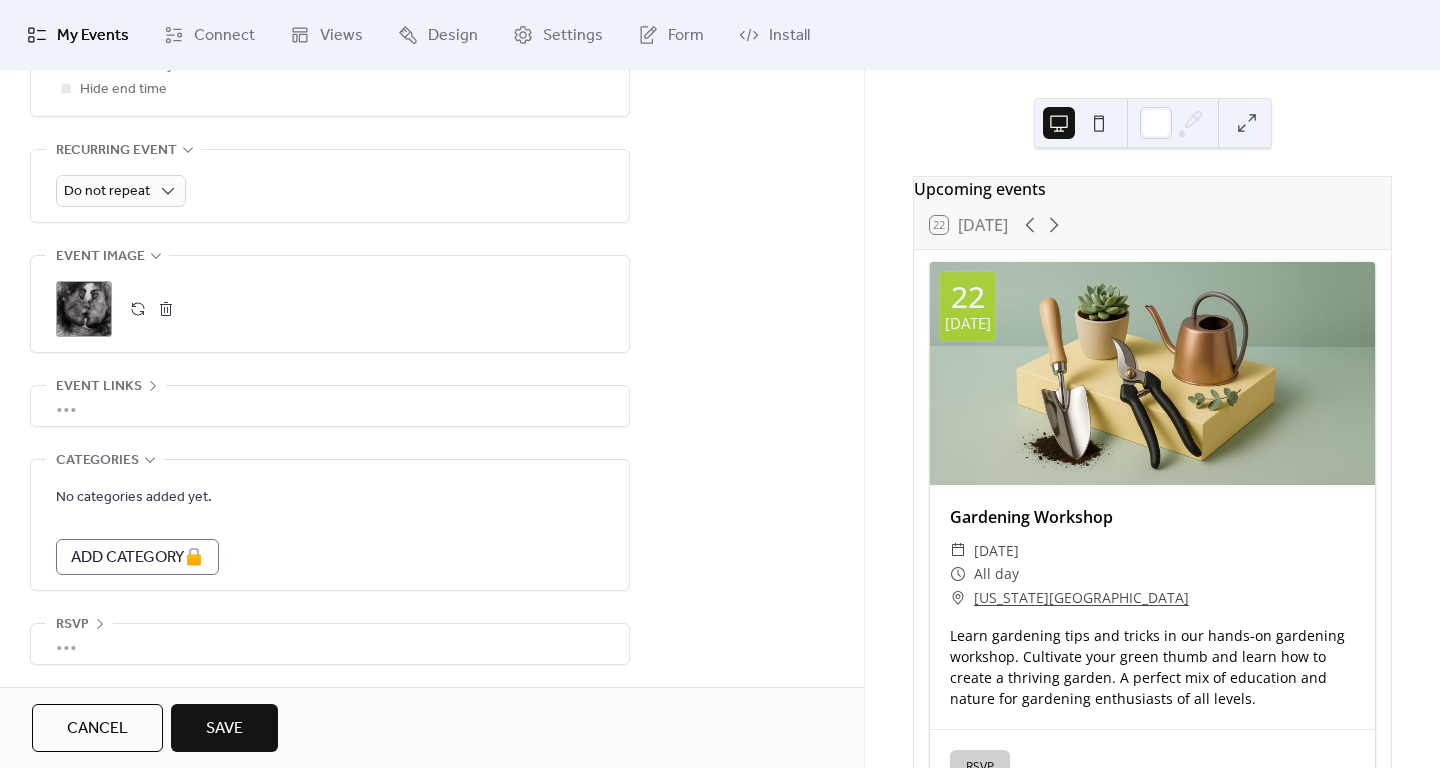 click 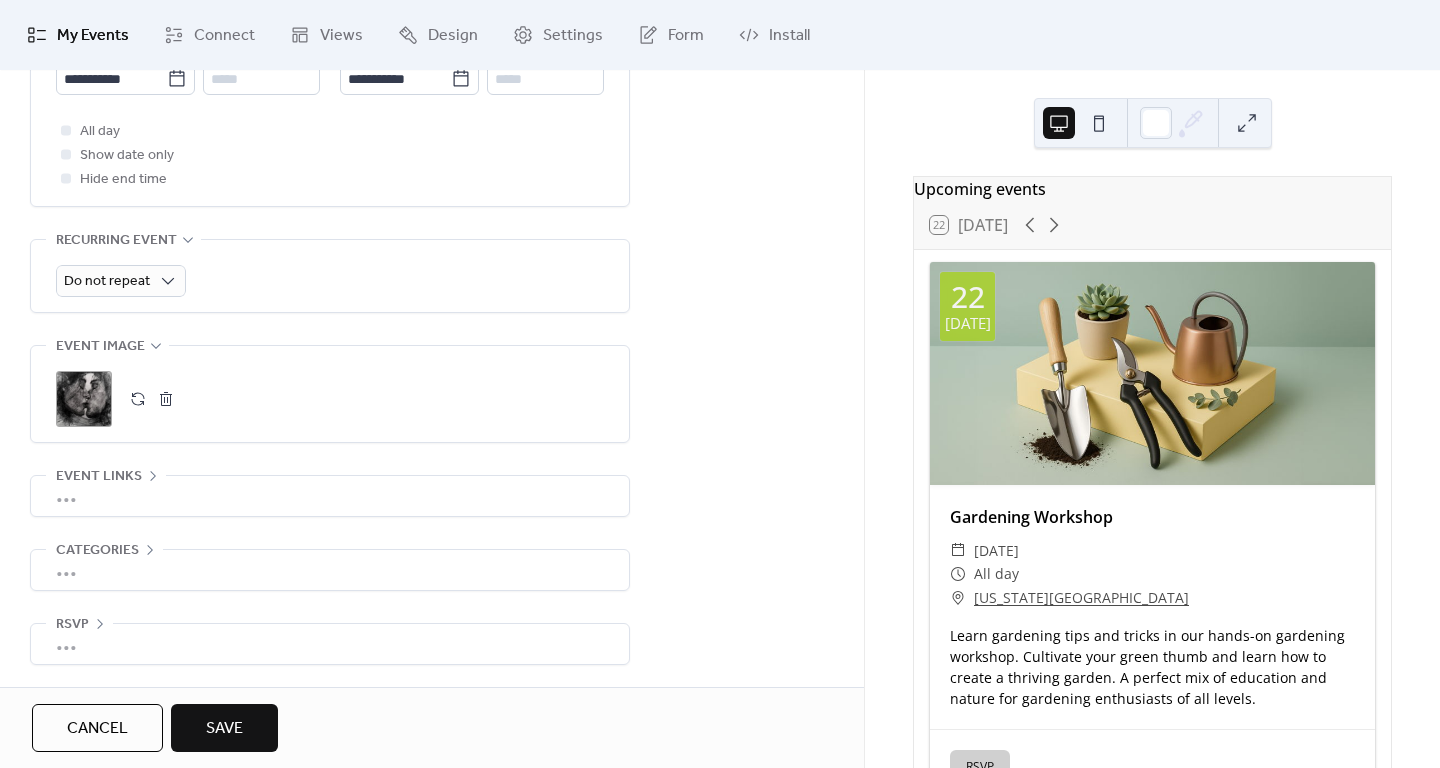 scroll, scrollTop: 783, scrollLeft: 0, axis: vertical 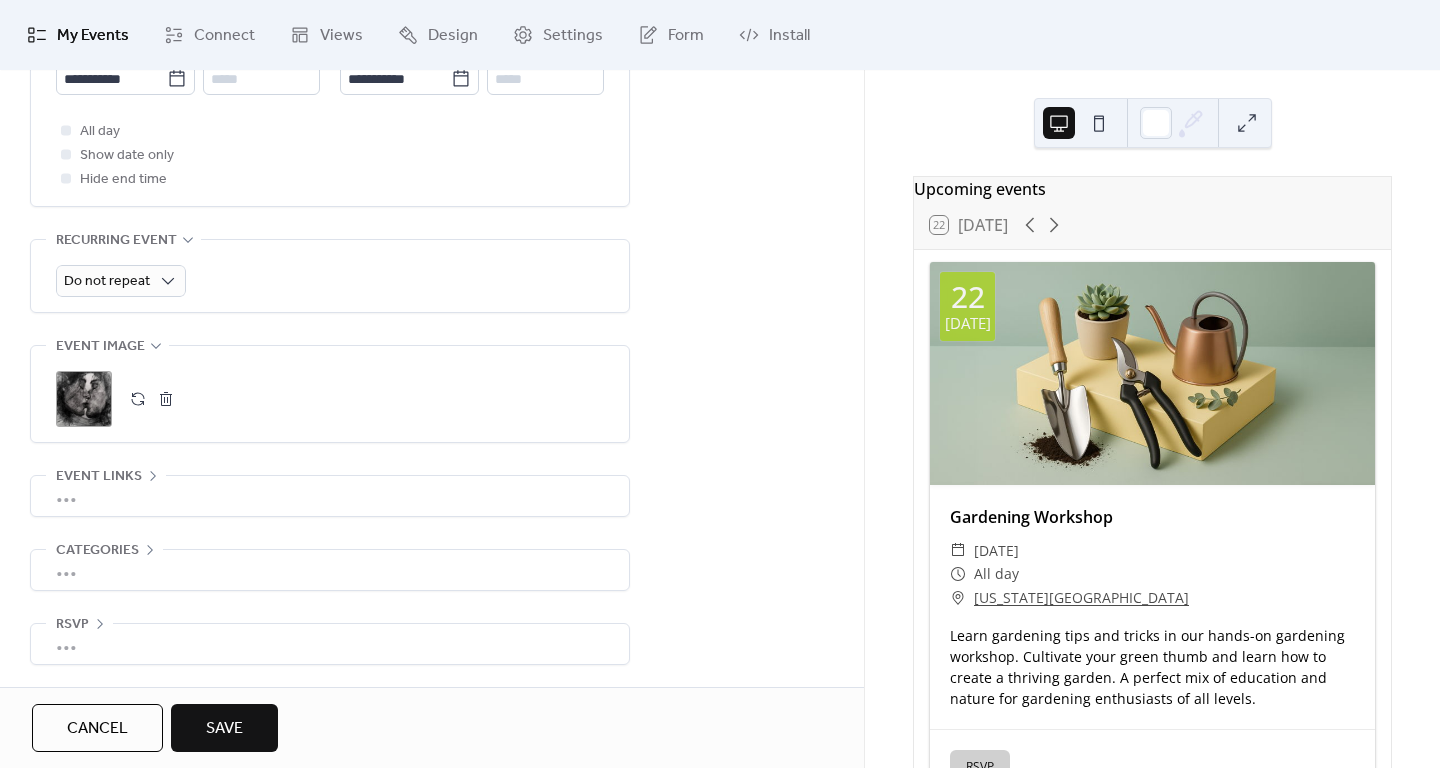 click on "•••" at bounding box center (330, 644) 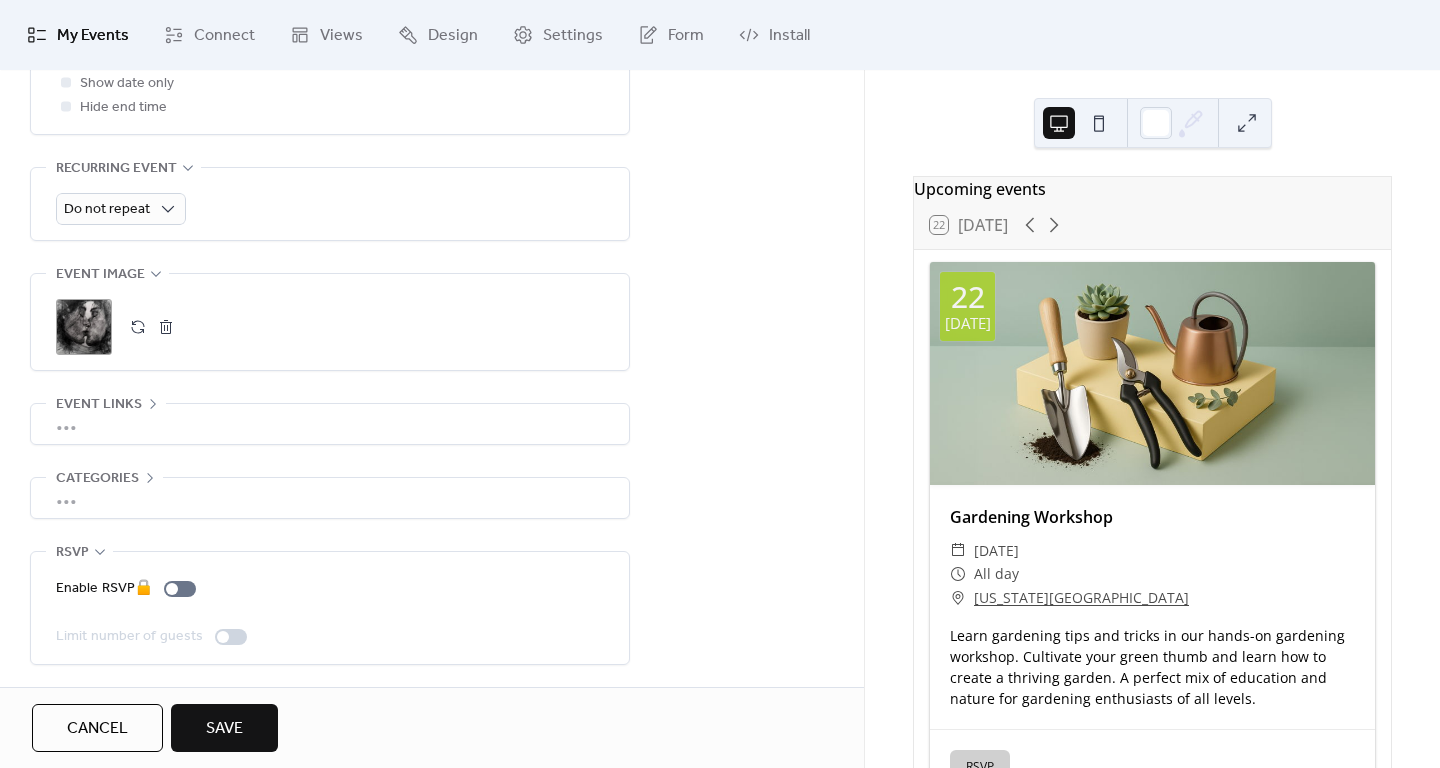 scroll, scrollTop: 858, scrollLeft: 0, axis: vertical 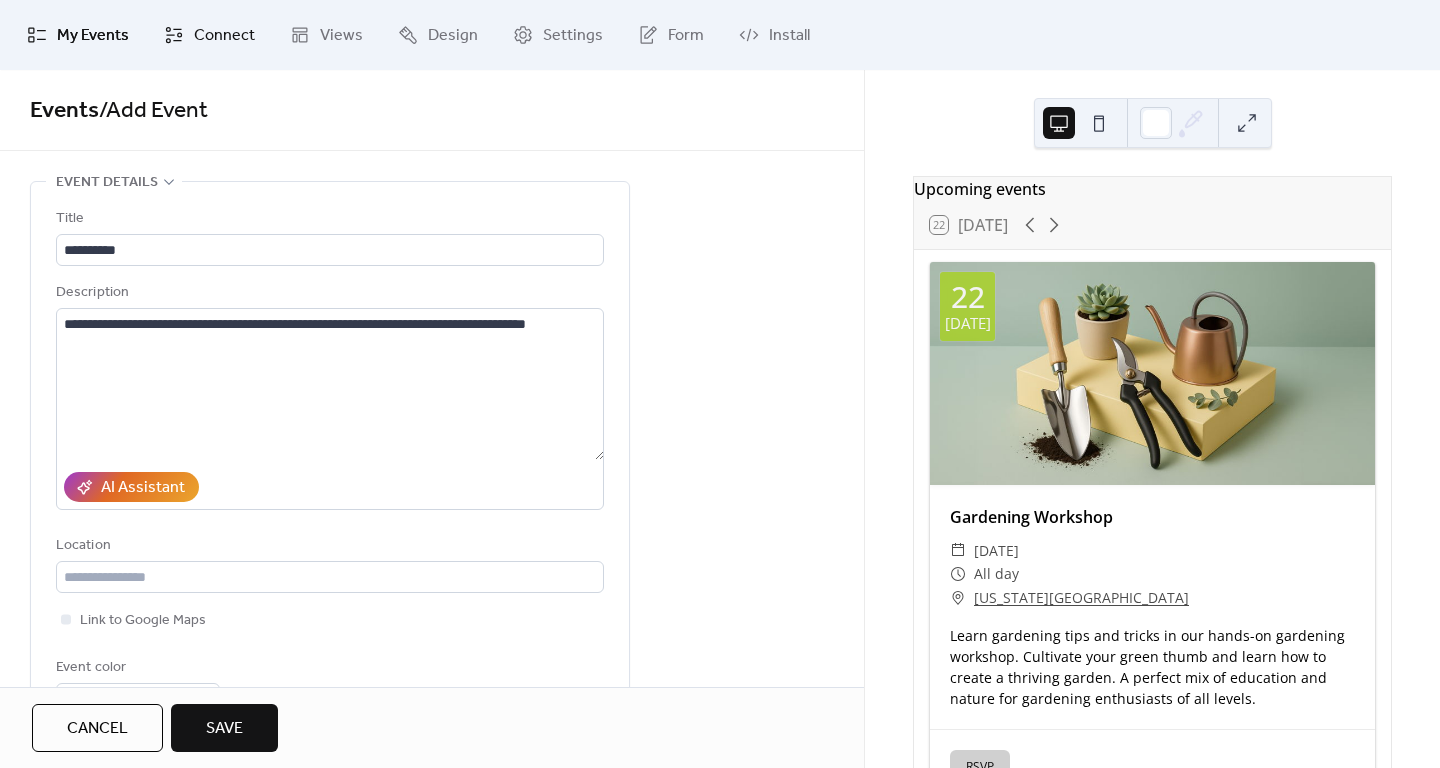 click on "Connect" at bounding box center (224, 36) 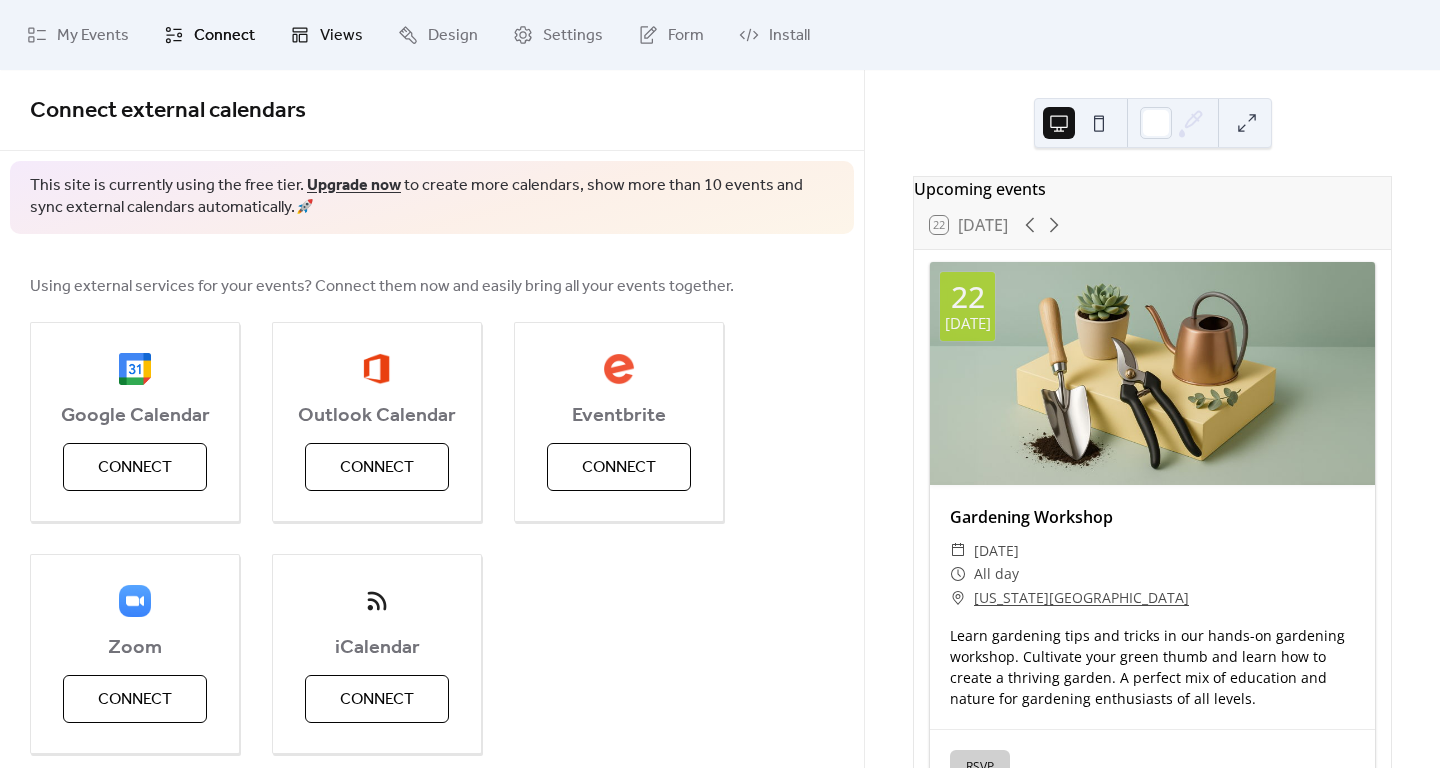 click on "Views" at bounding box center (341, 36) 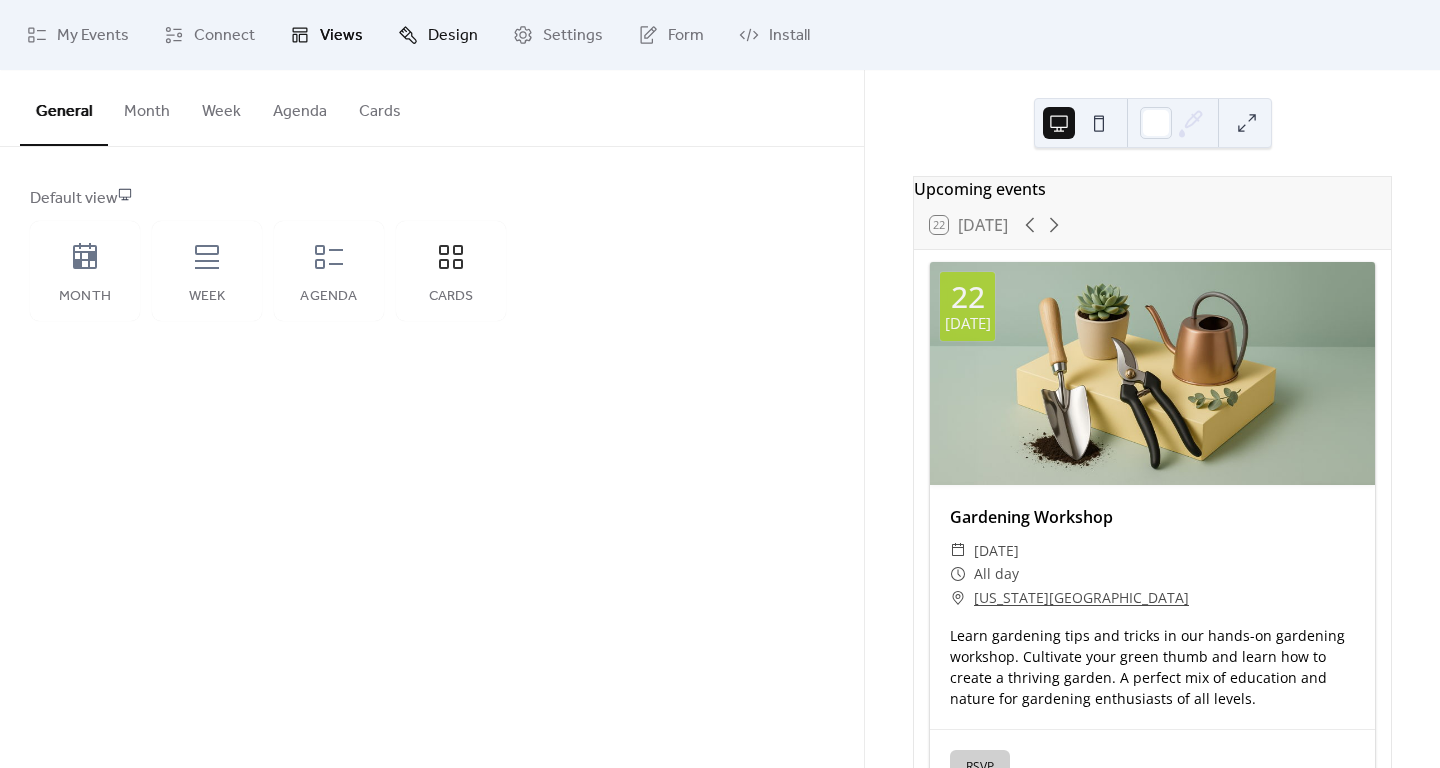 click on "Design" at bounding box center (453, 36) 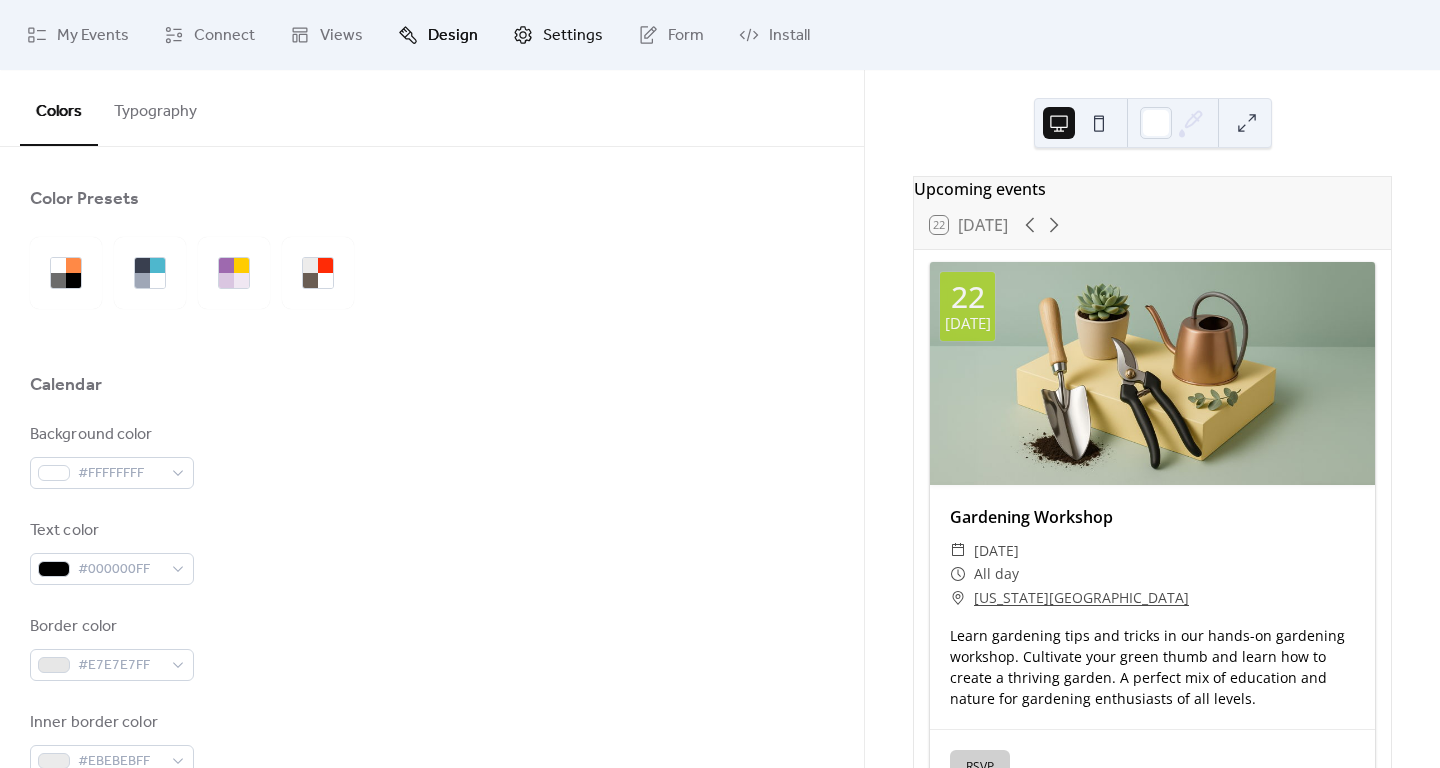 click on "Settings" at bounding box center [573, 36] 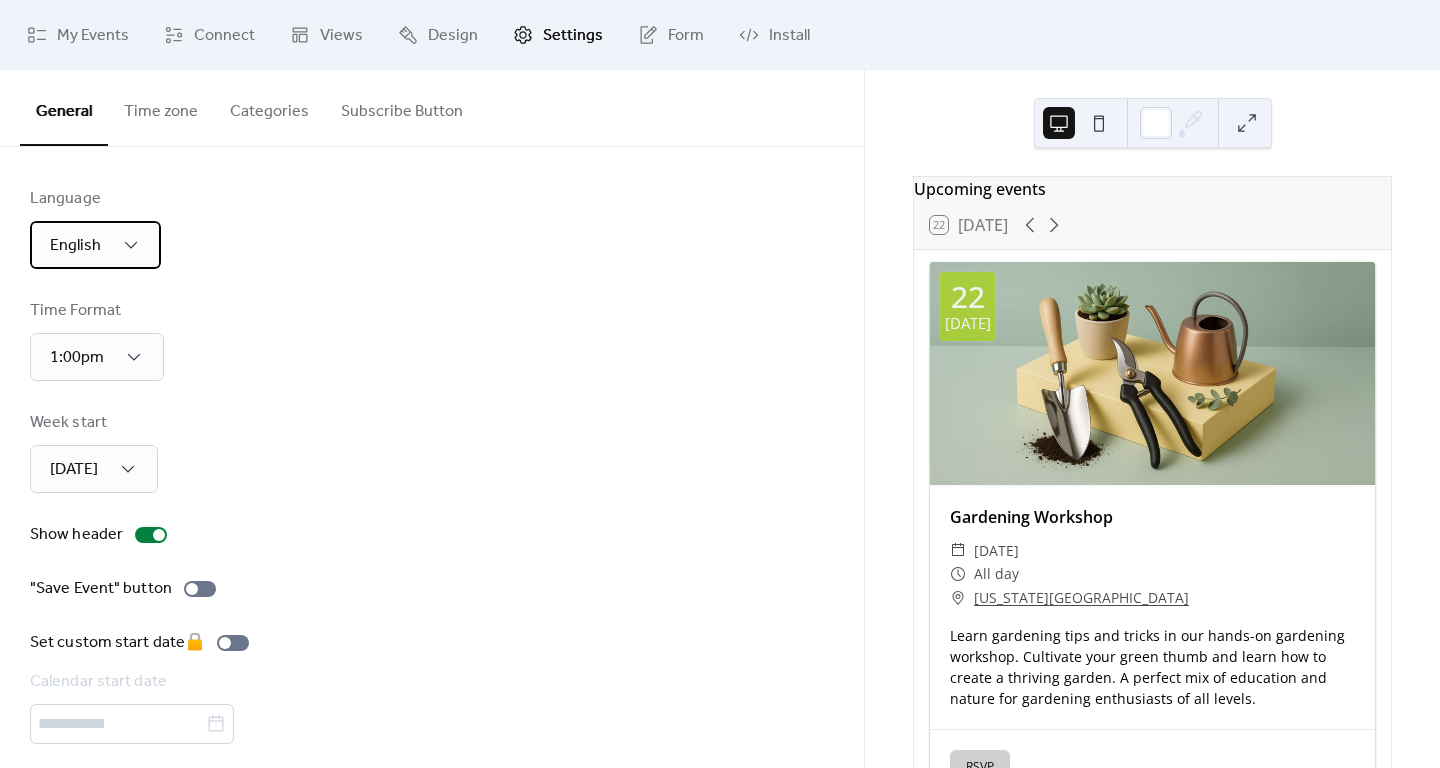 click on "English" at bounding box center [95, 245] 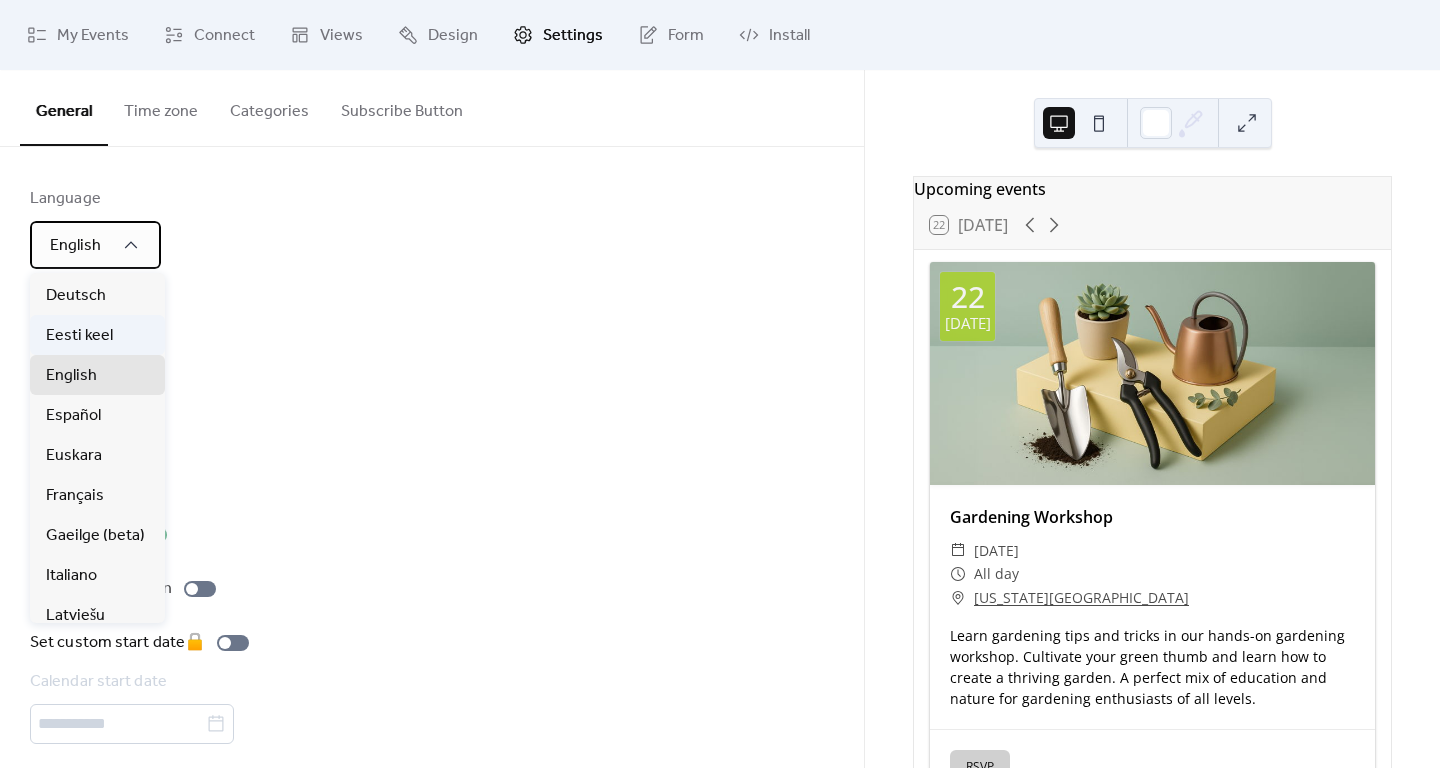 scroll, scrollTop: 128, scrollLeft: 0, axis: vertical 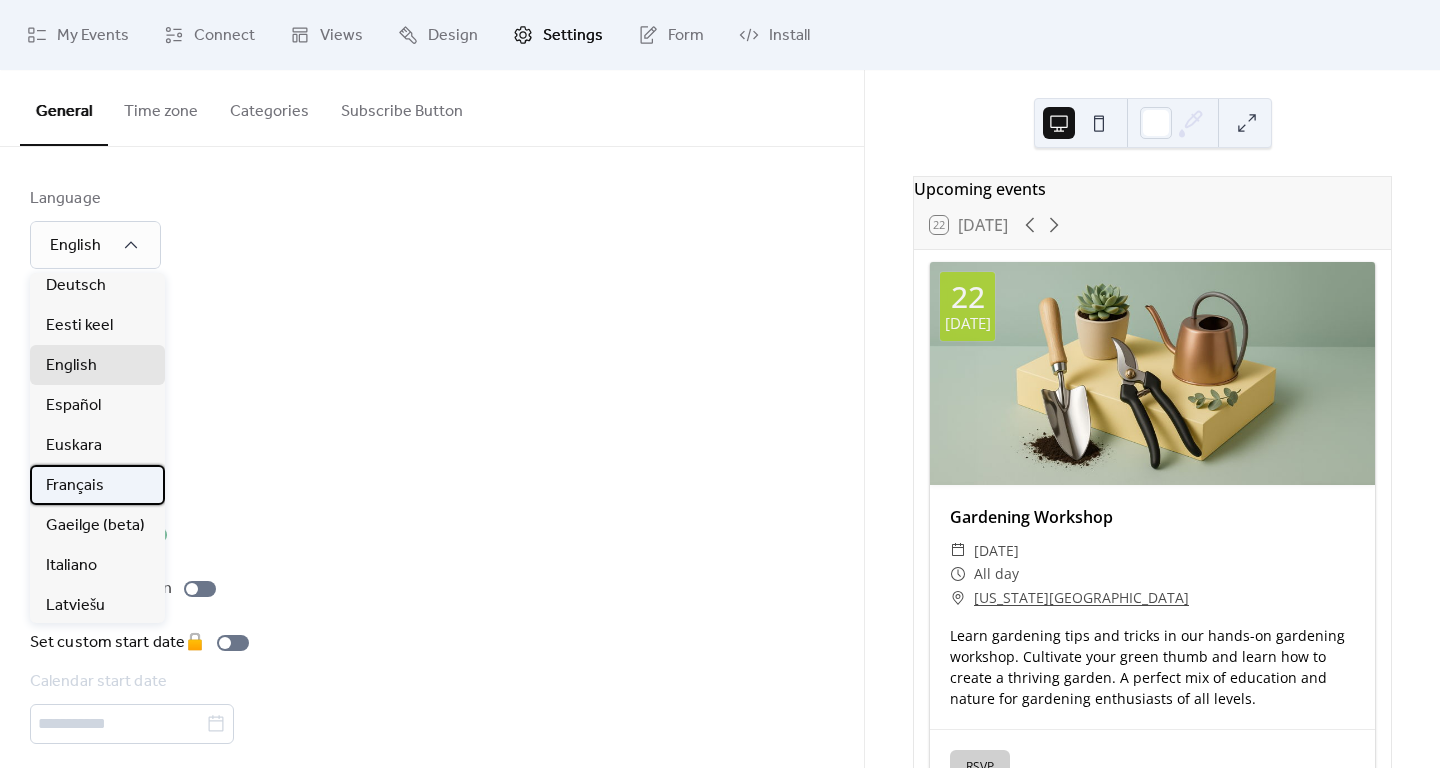 click on "Français" at bounding box center (75, 486) 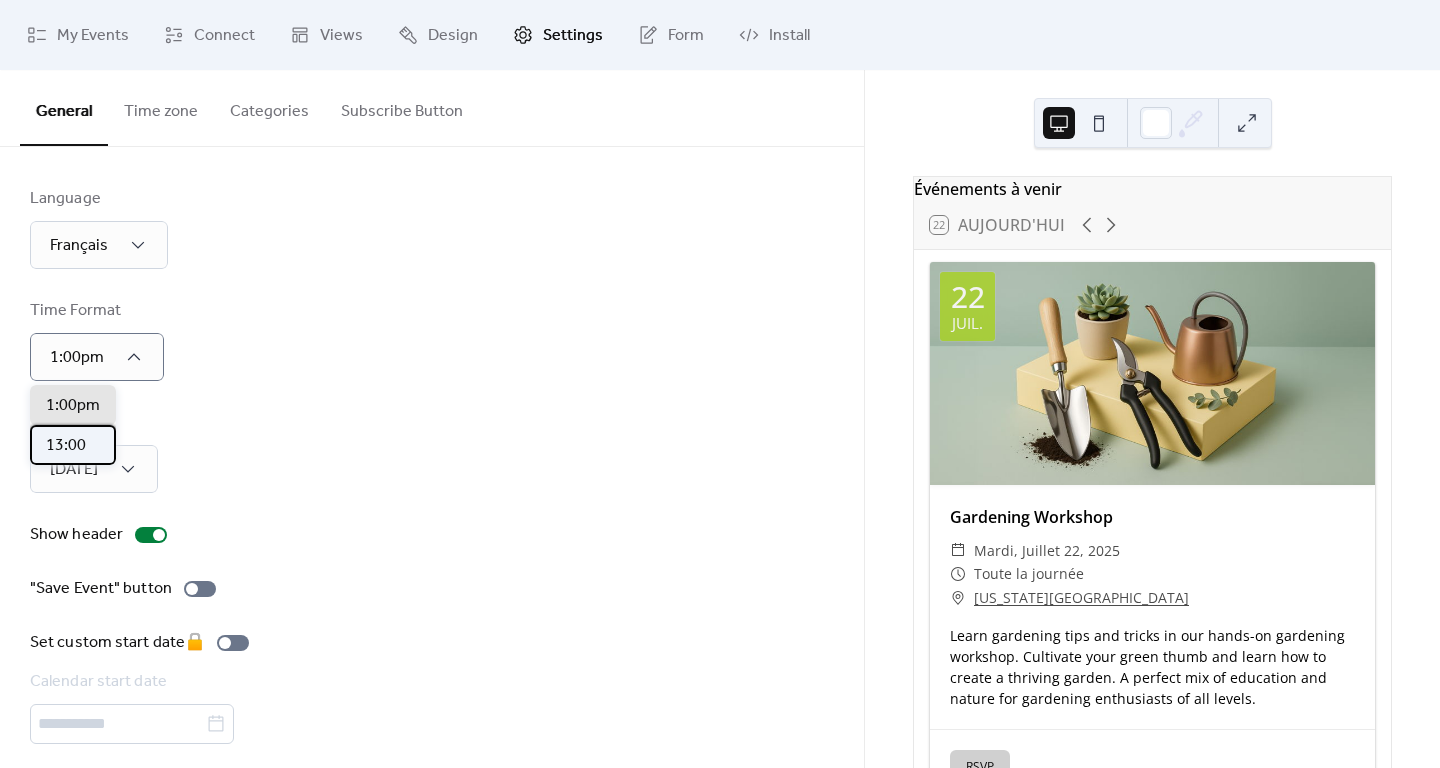 click on "13:00" at bounding box center (73, 445) 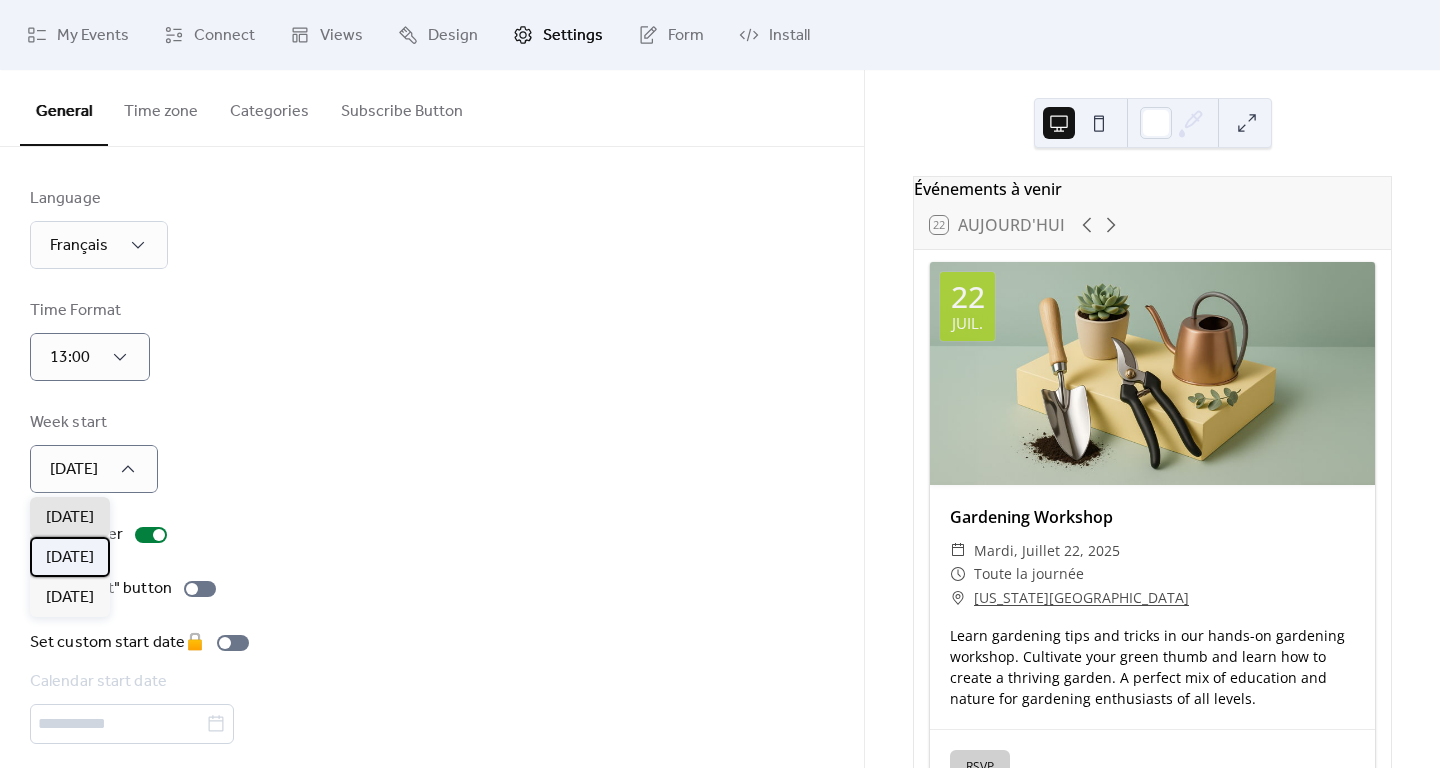 click on "[DATE]" at bounding box center (70, 557) 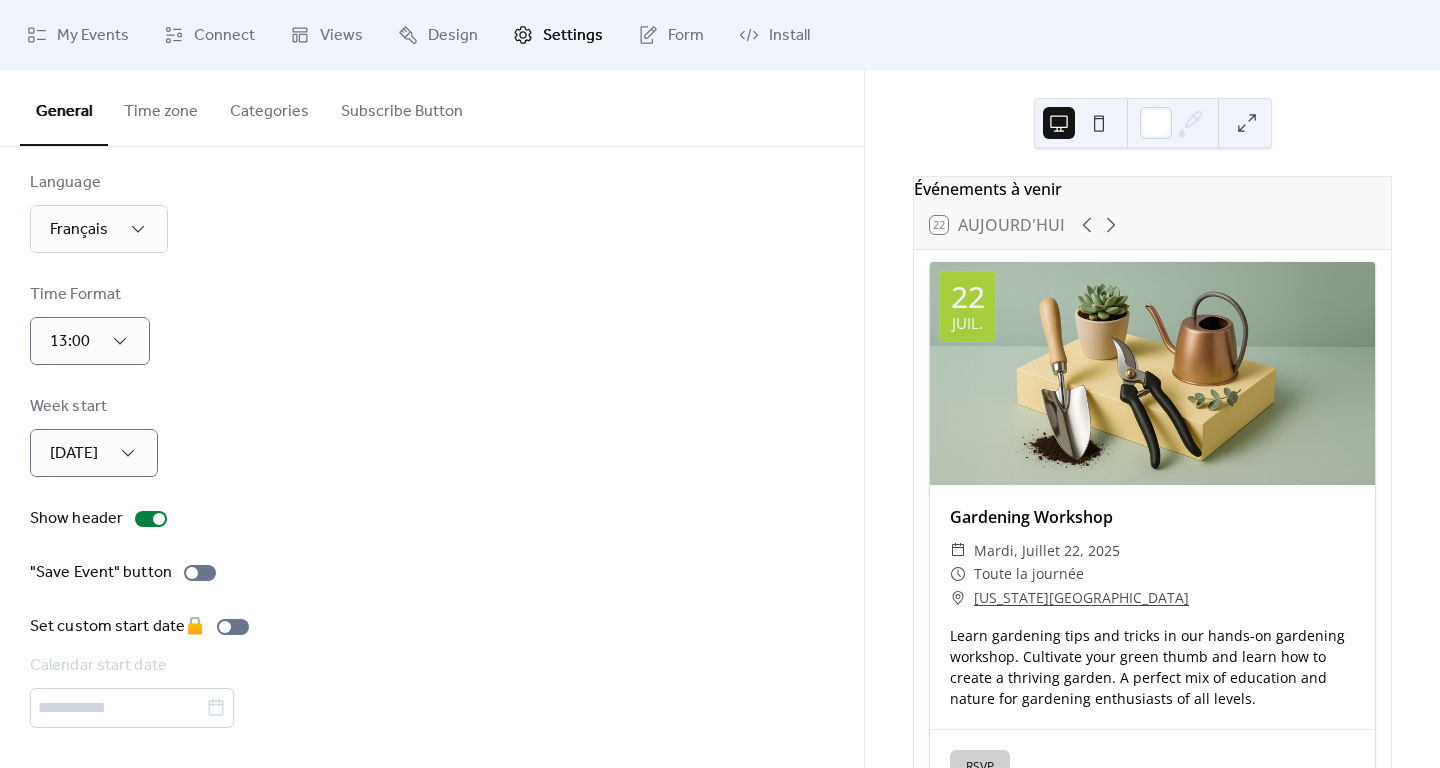 scroll, scrollTop: 23, scrollLeft: 0, axis: vertical 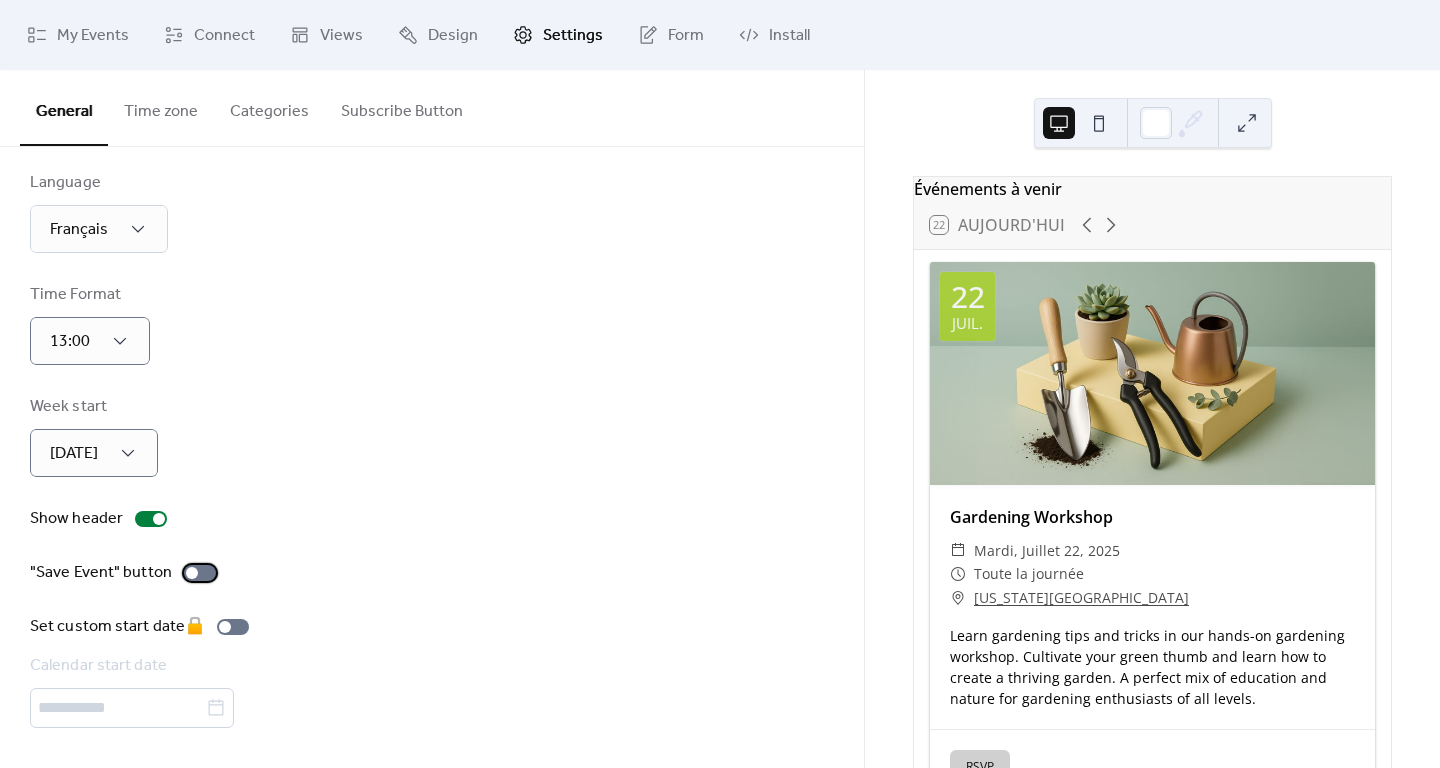 click at bounding box center (200, 573) 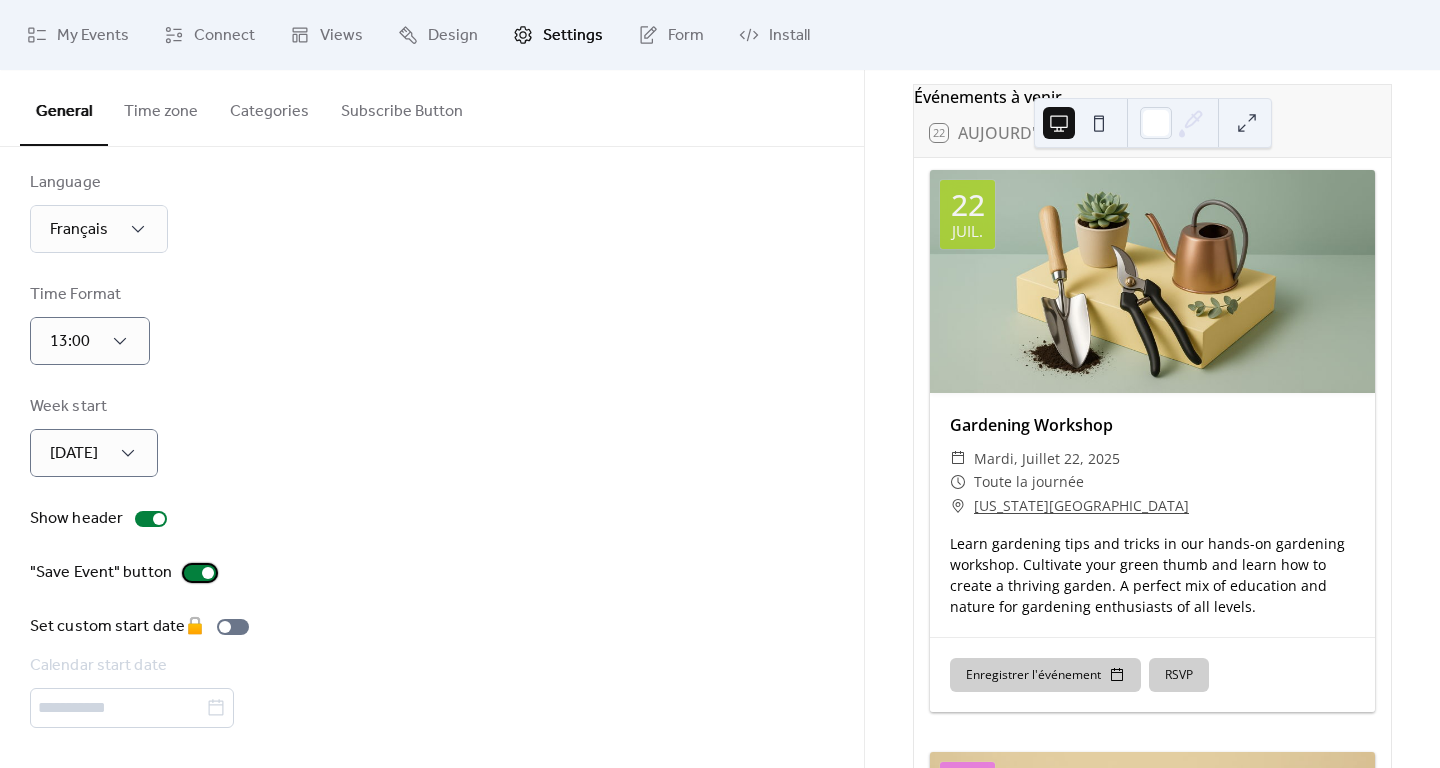 scroll, scrollTop: 93, scrollLeft: 0, axis: vertical 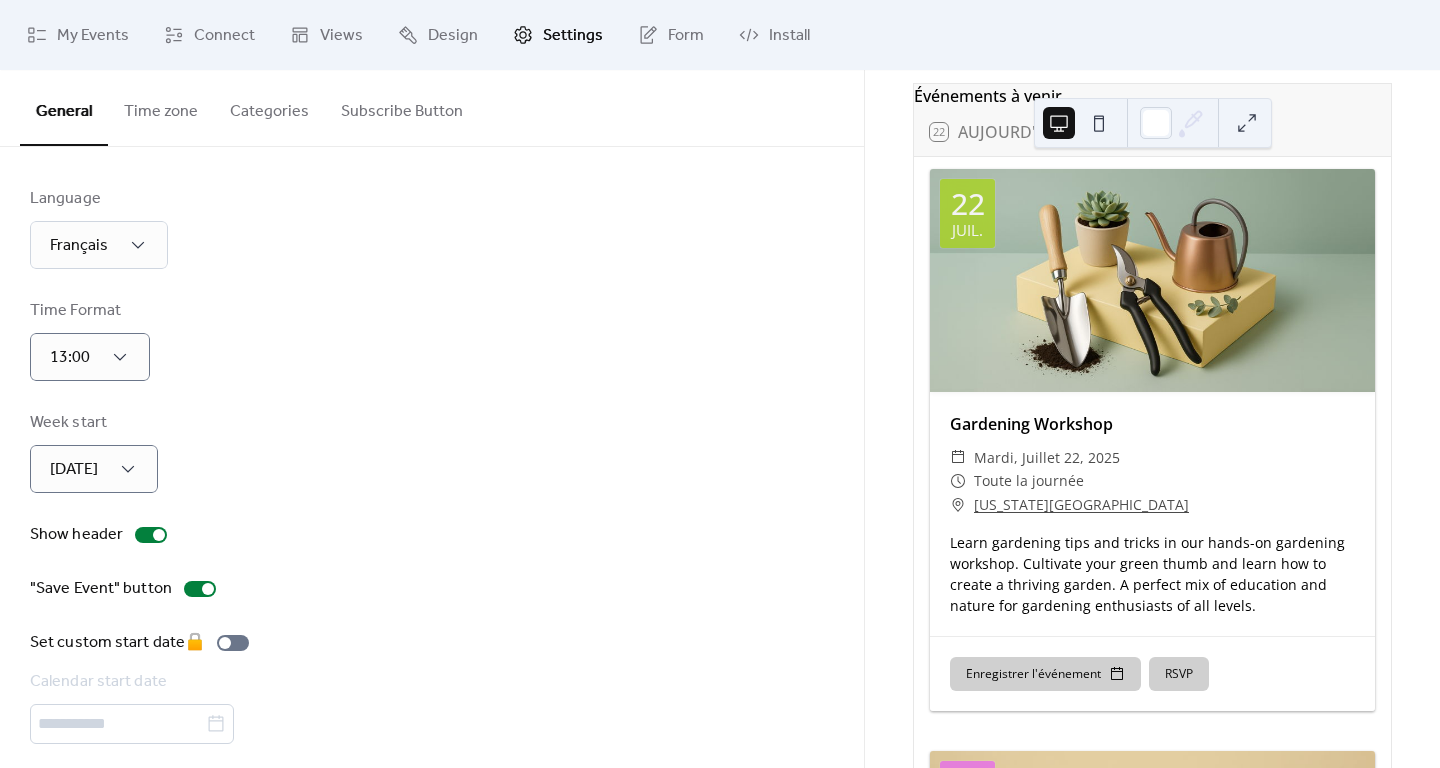 click on "Time zone" at bounding box center [161, 107] 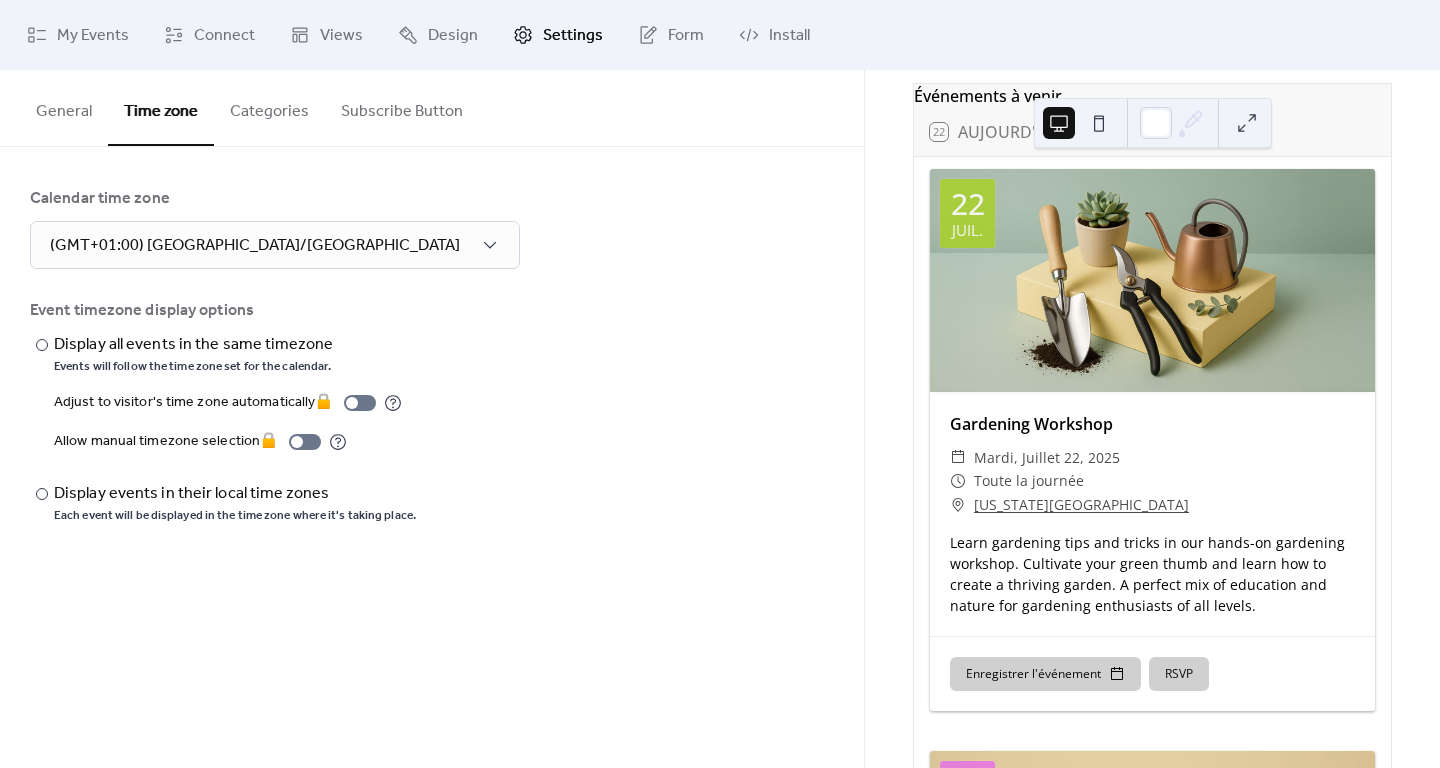 click on "Categories" at bounding box center (269, 107) 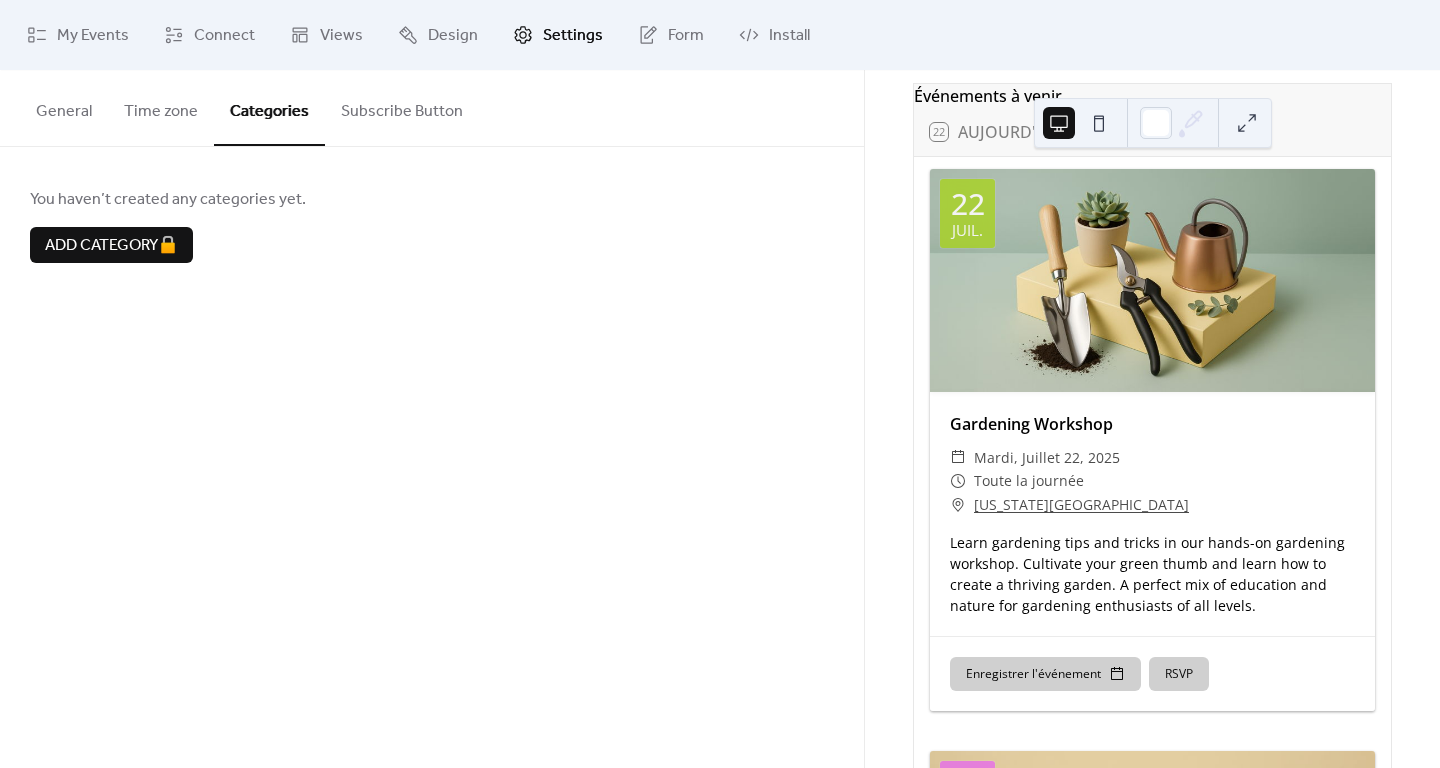 click on "Time zone" at bounding box center [161, 107] 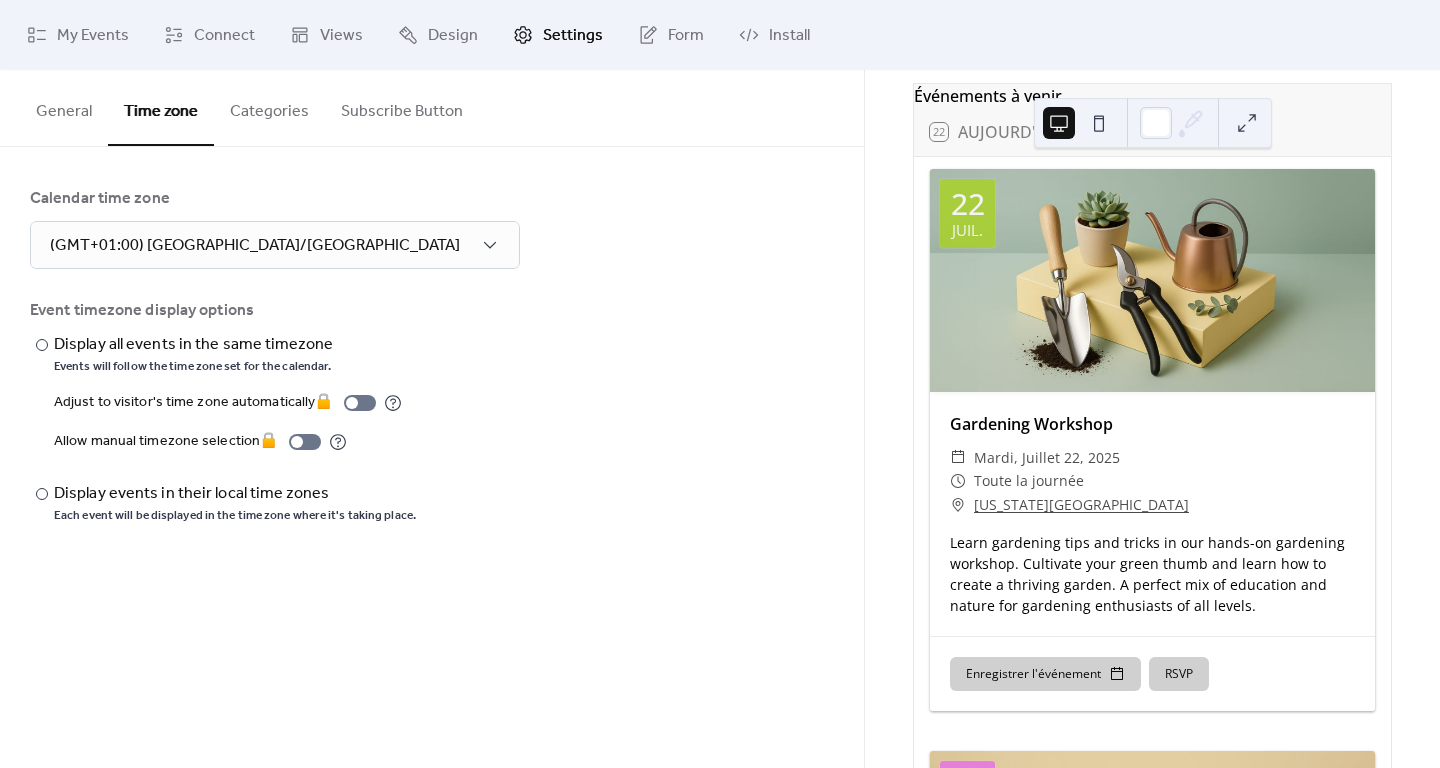 click on "Subscribe Button" at bounding box center (402, 107) 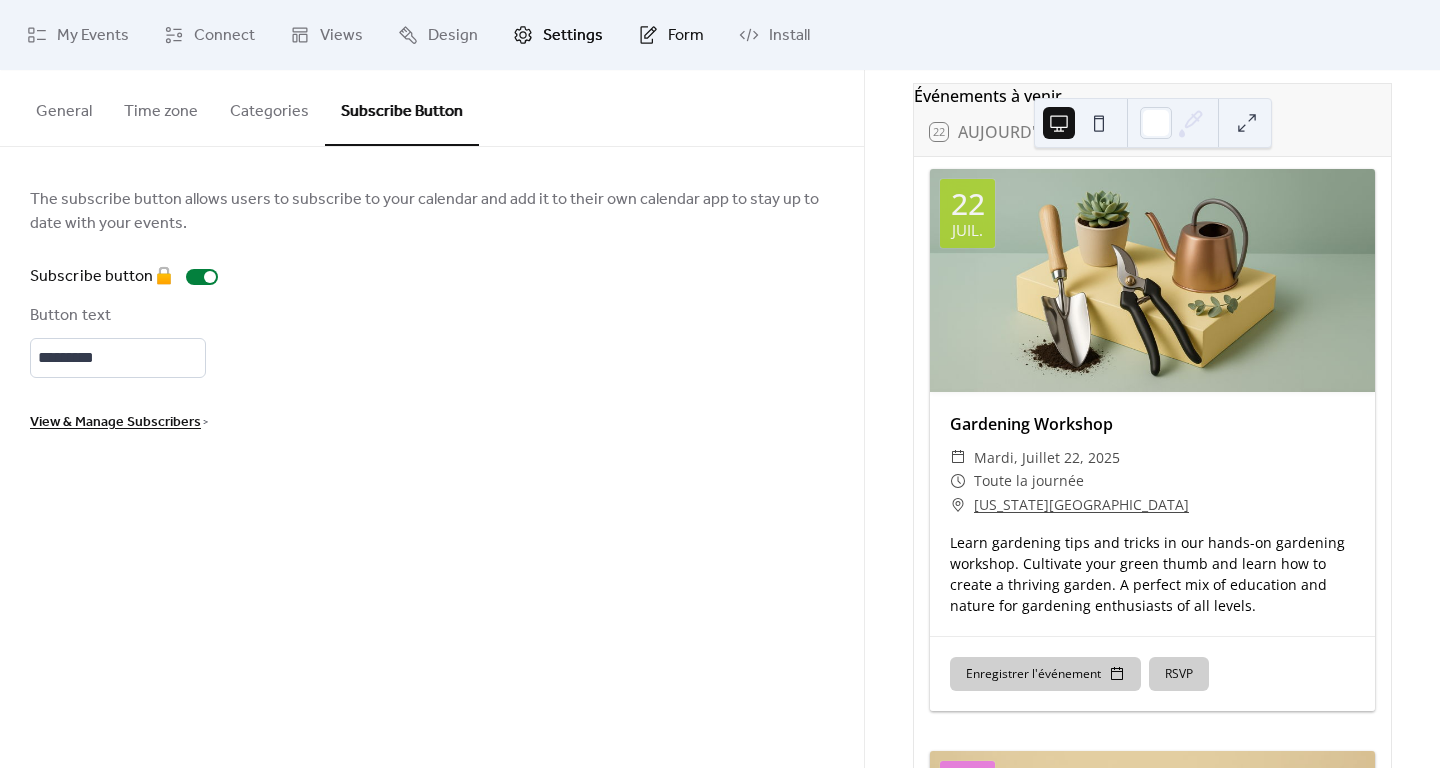 click on "Form" at bounding box center (686, 36) 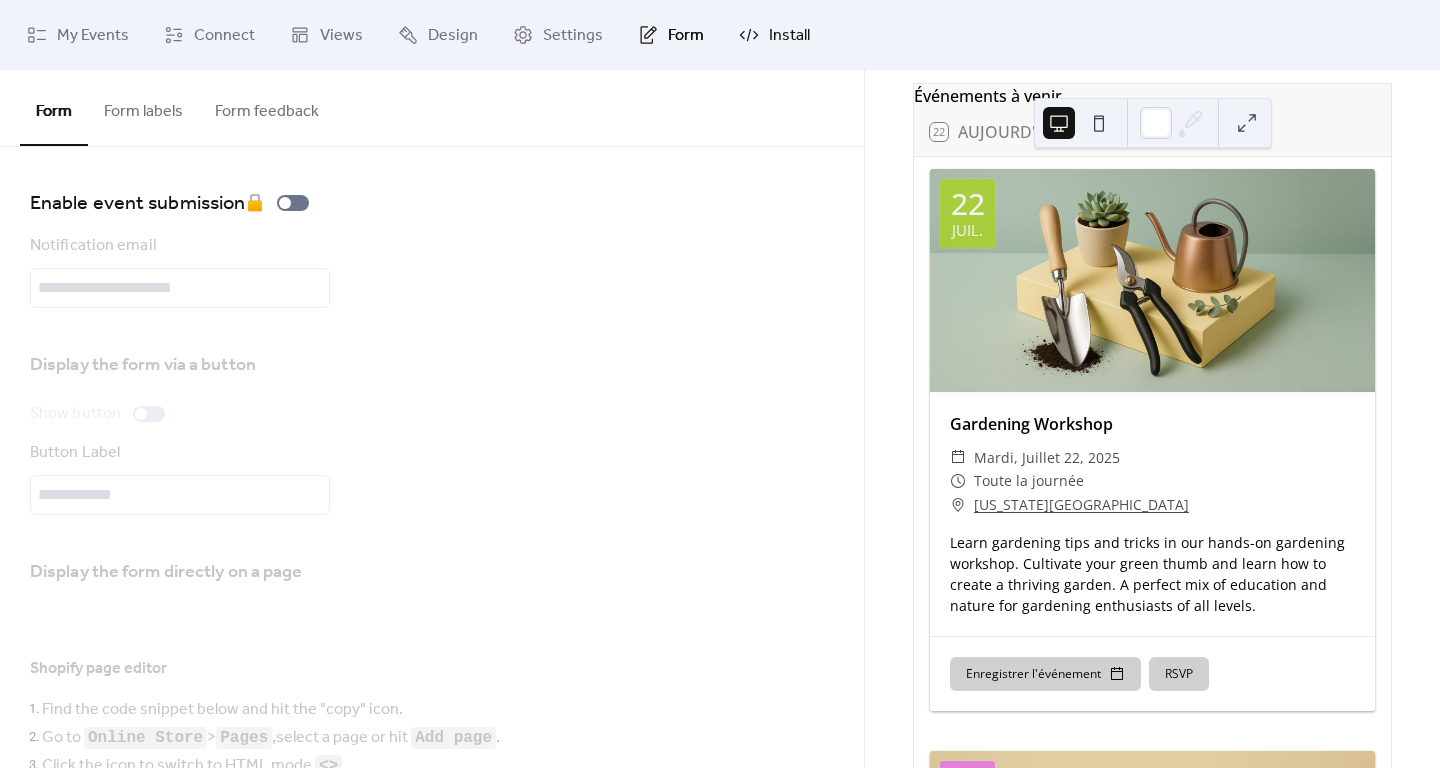 scroll, scrollTop: 0, scrollLeft: 0, axis: both 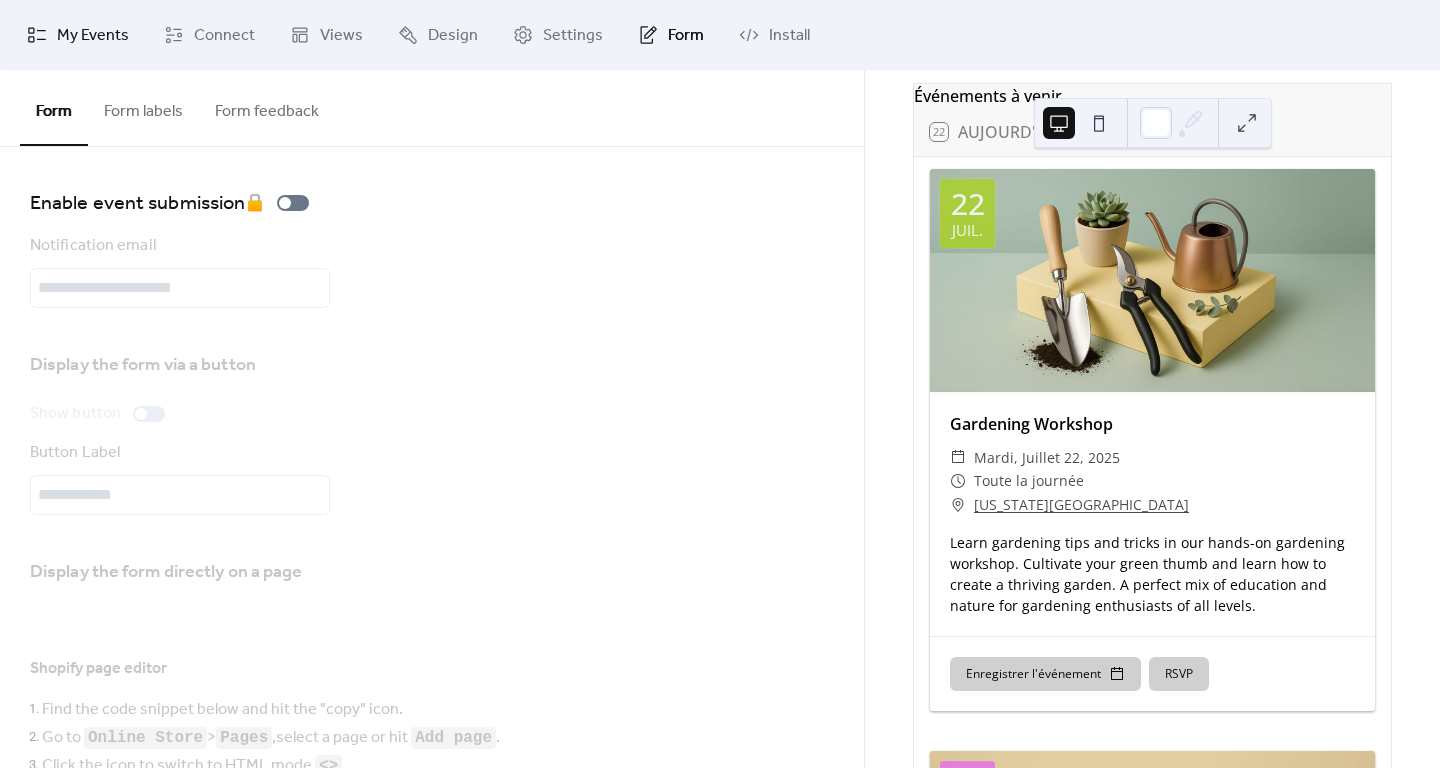 click on "My Events" at bounding box center (93, 36) 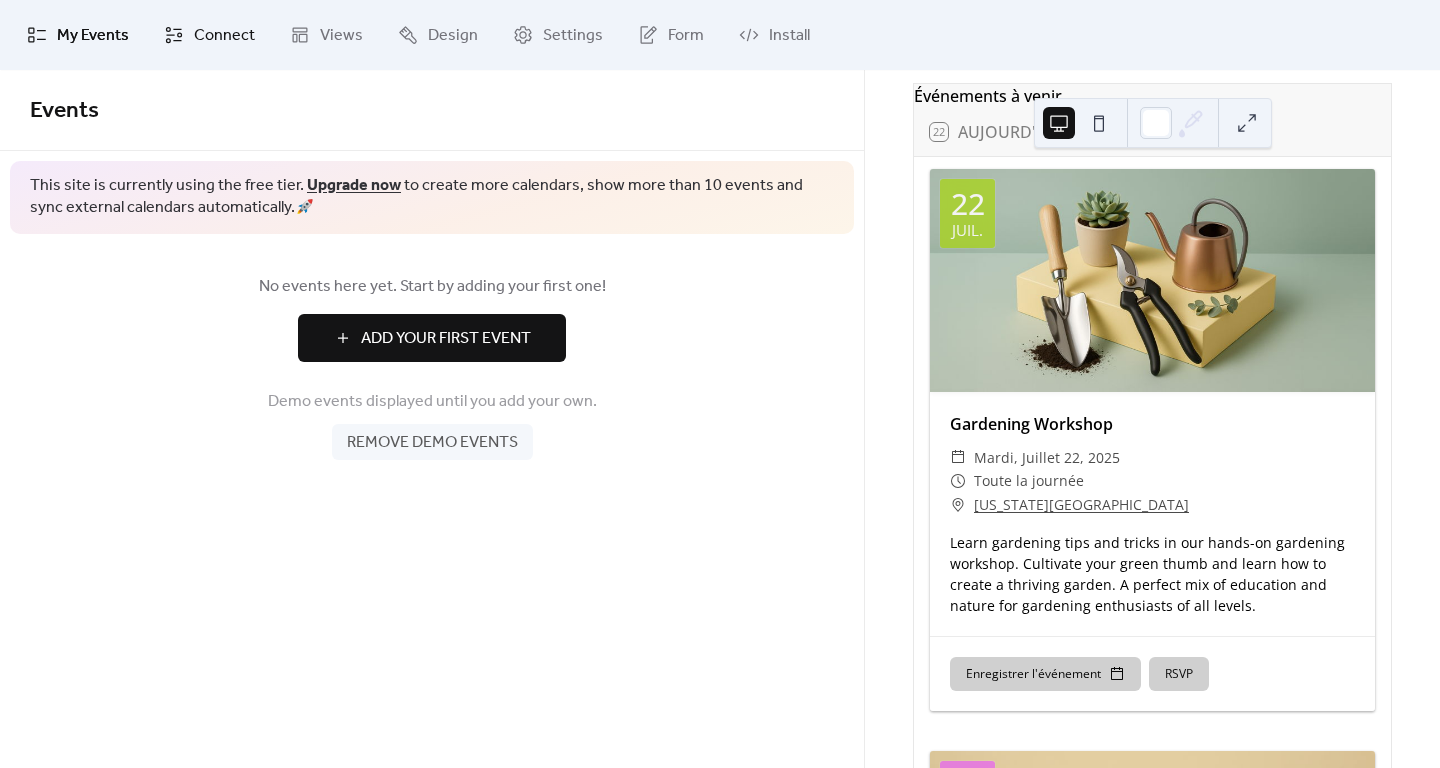 click on "Connect" at bounding box center (224, 36) 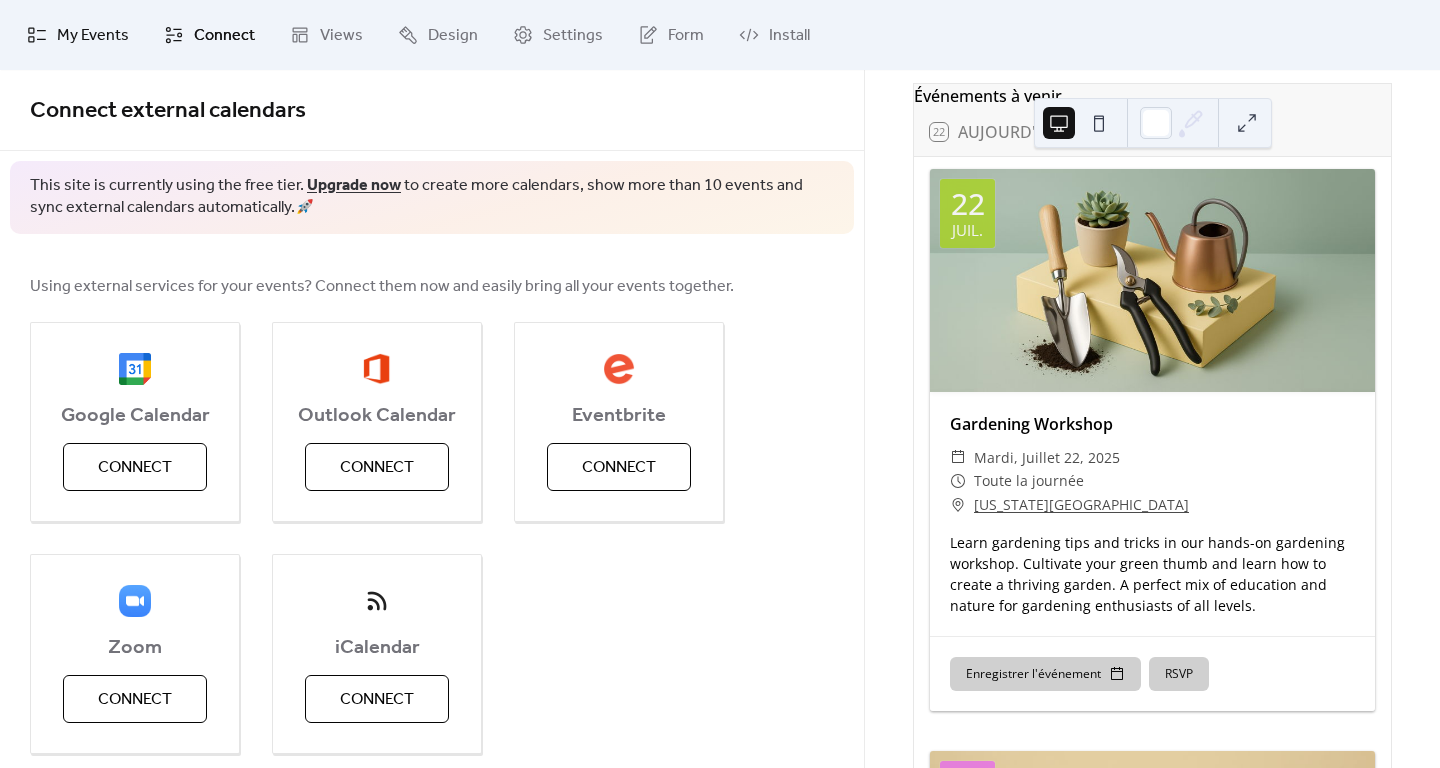 click on "My Events" at bounding box center [93, 36] 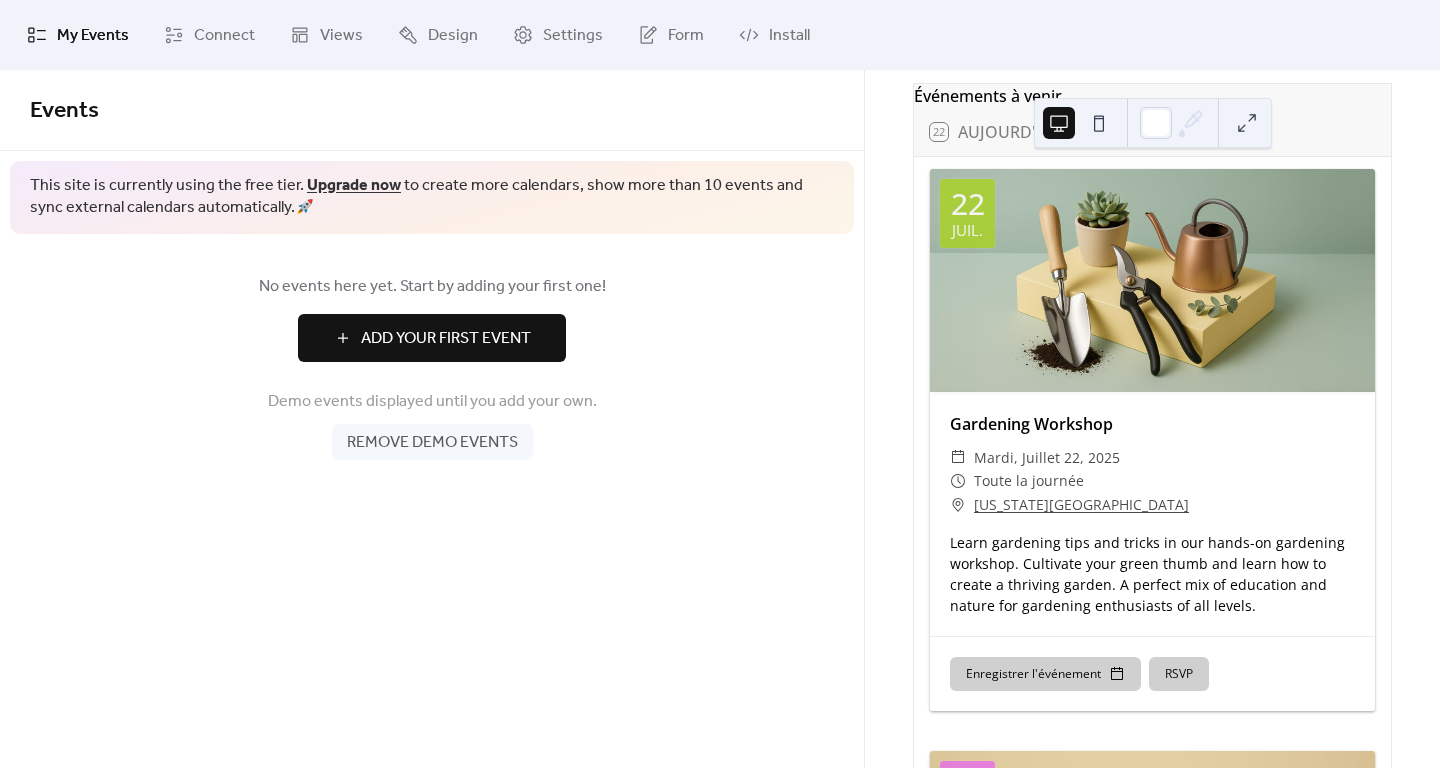 click on "Add Your First Event" at bounding box center (446, 339) 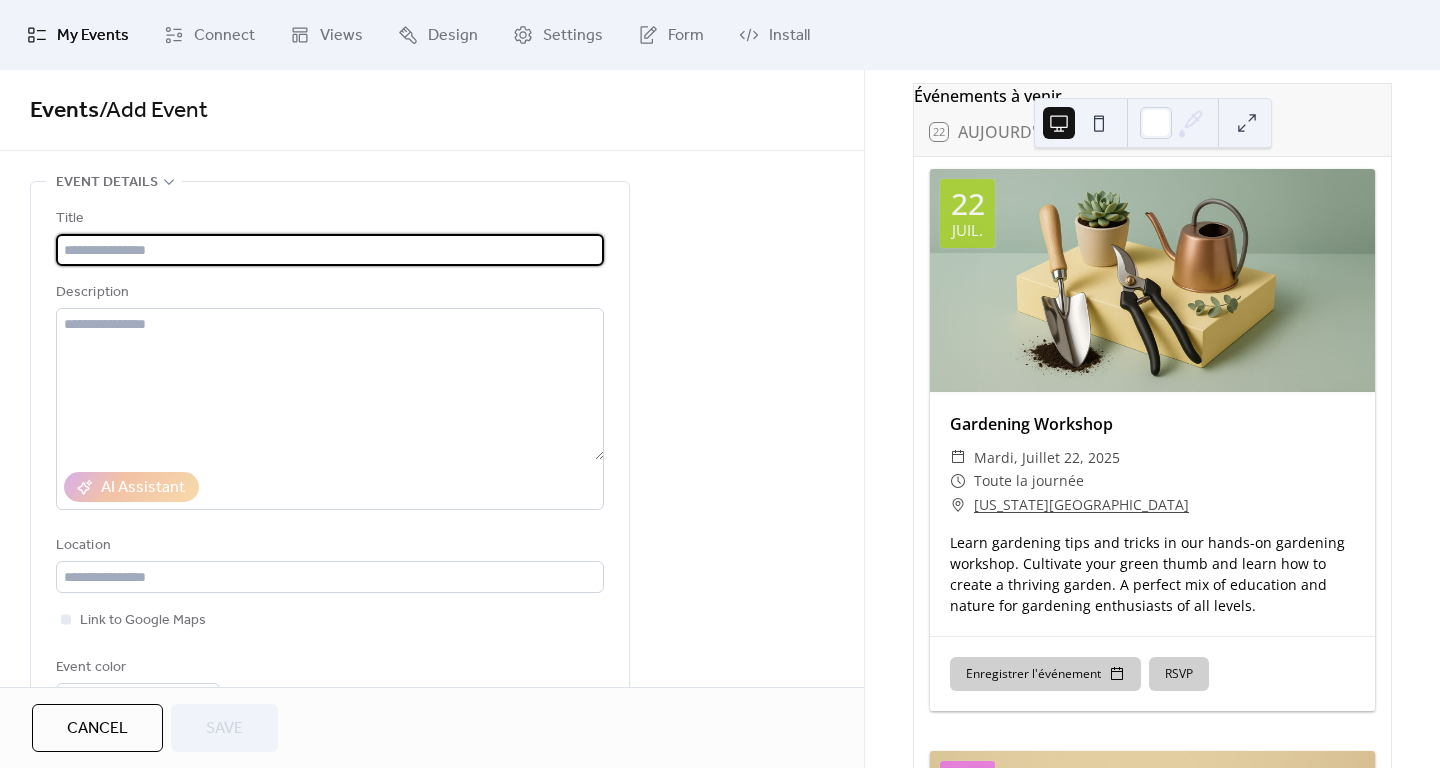 scroll, scrollTop: 0, scrollLeft: 0, axis: both 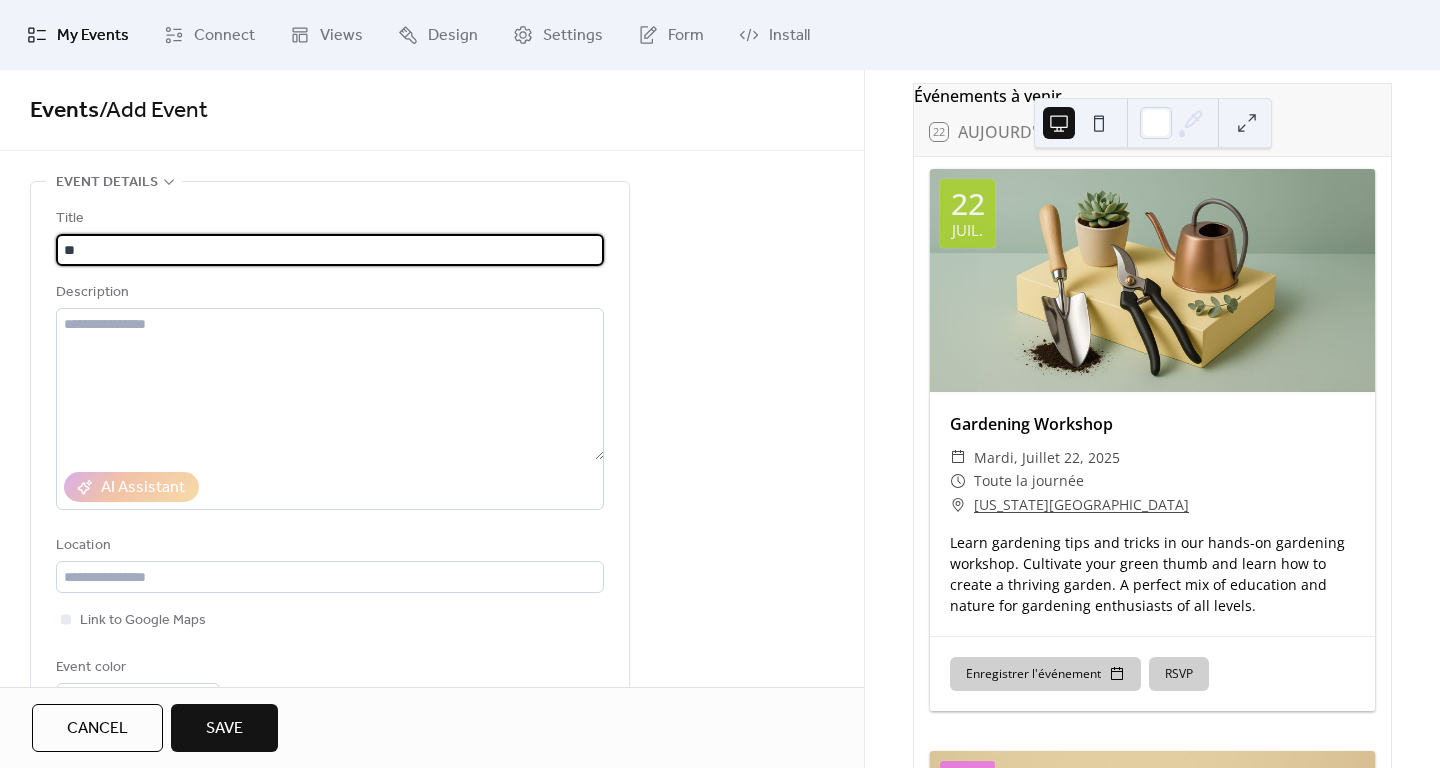 type on "*" 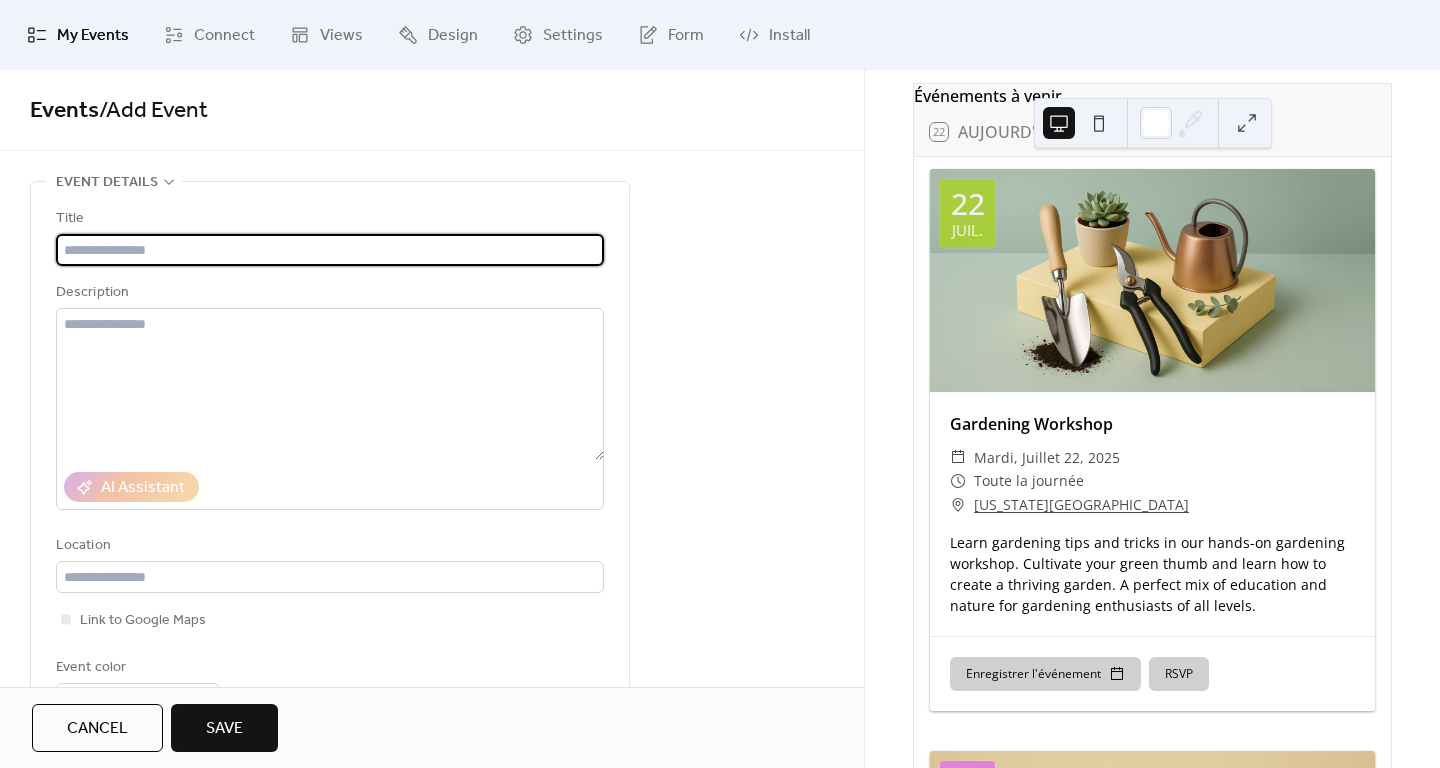 type on "**********" 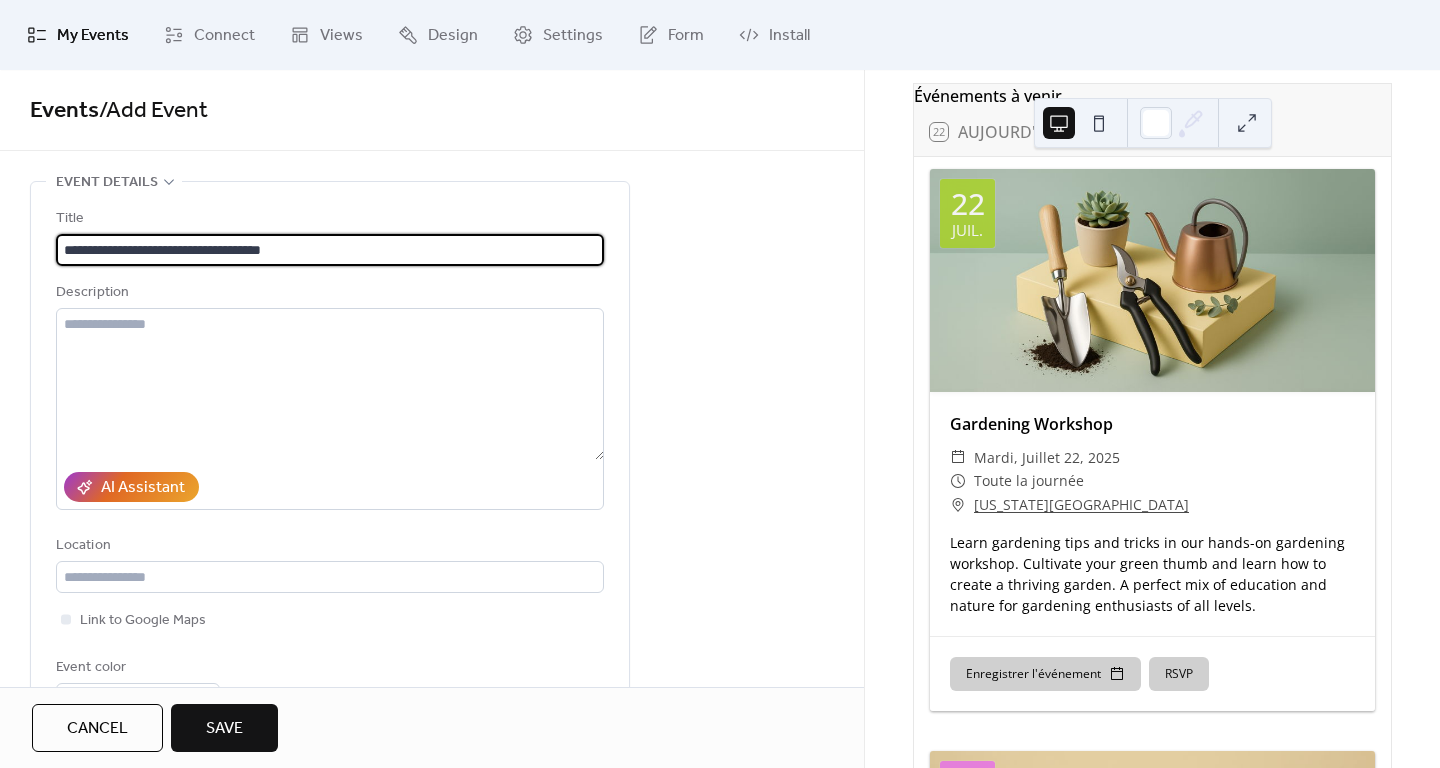 type 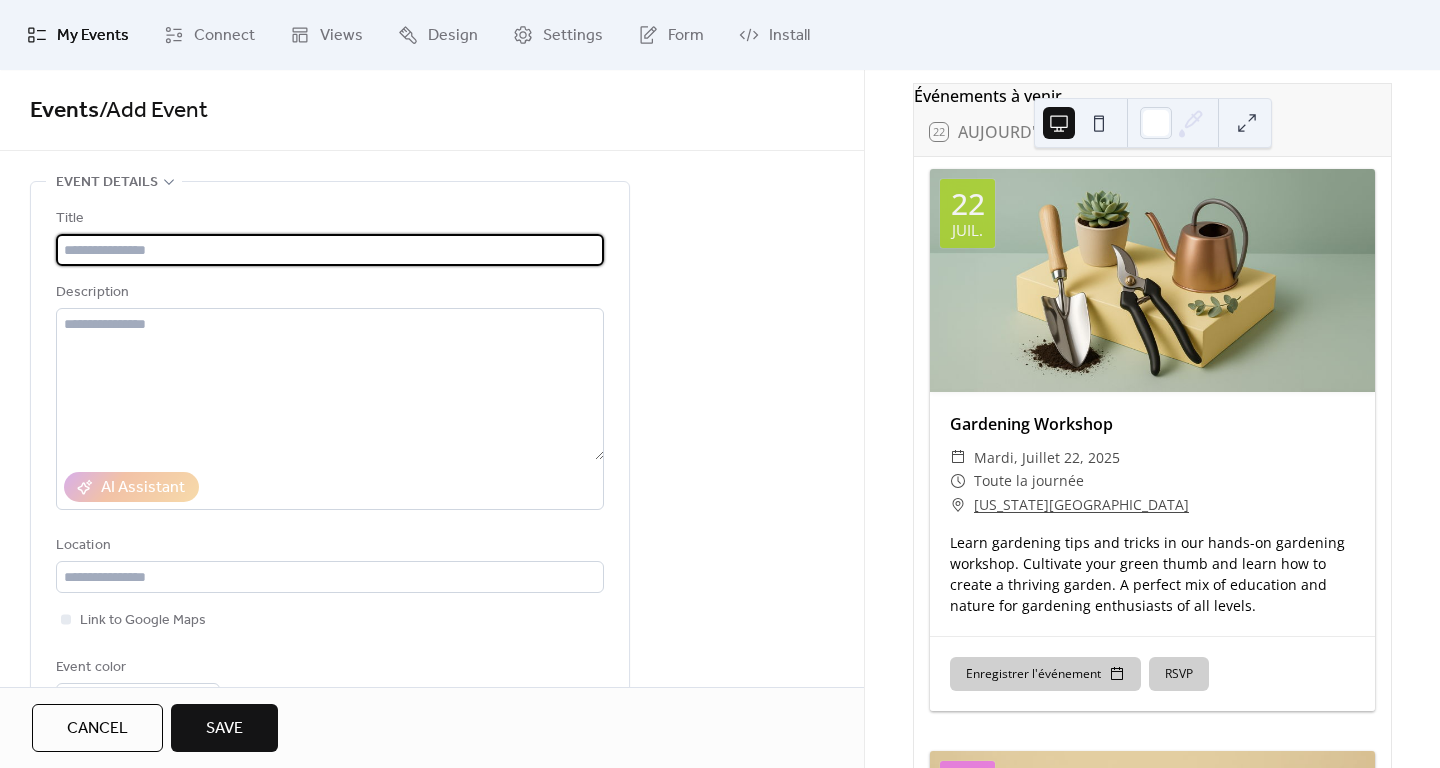 scroll, scrollTop: 0, scrollLeft: 0, axis: both 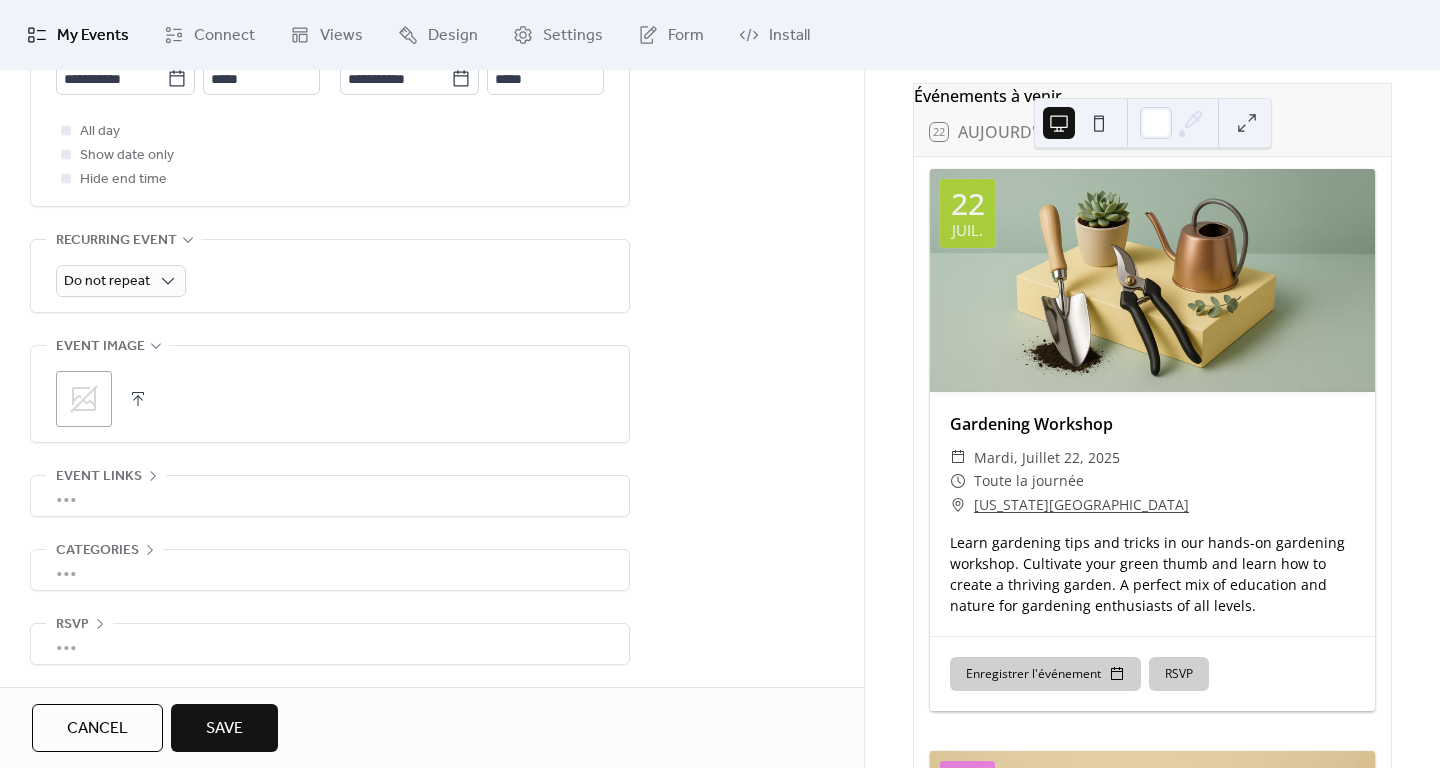click on "•••" at bounding box center (330, 644) 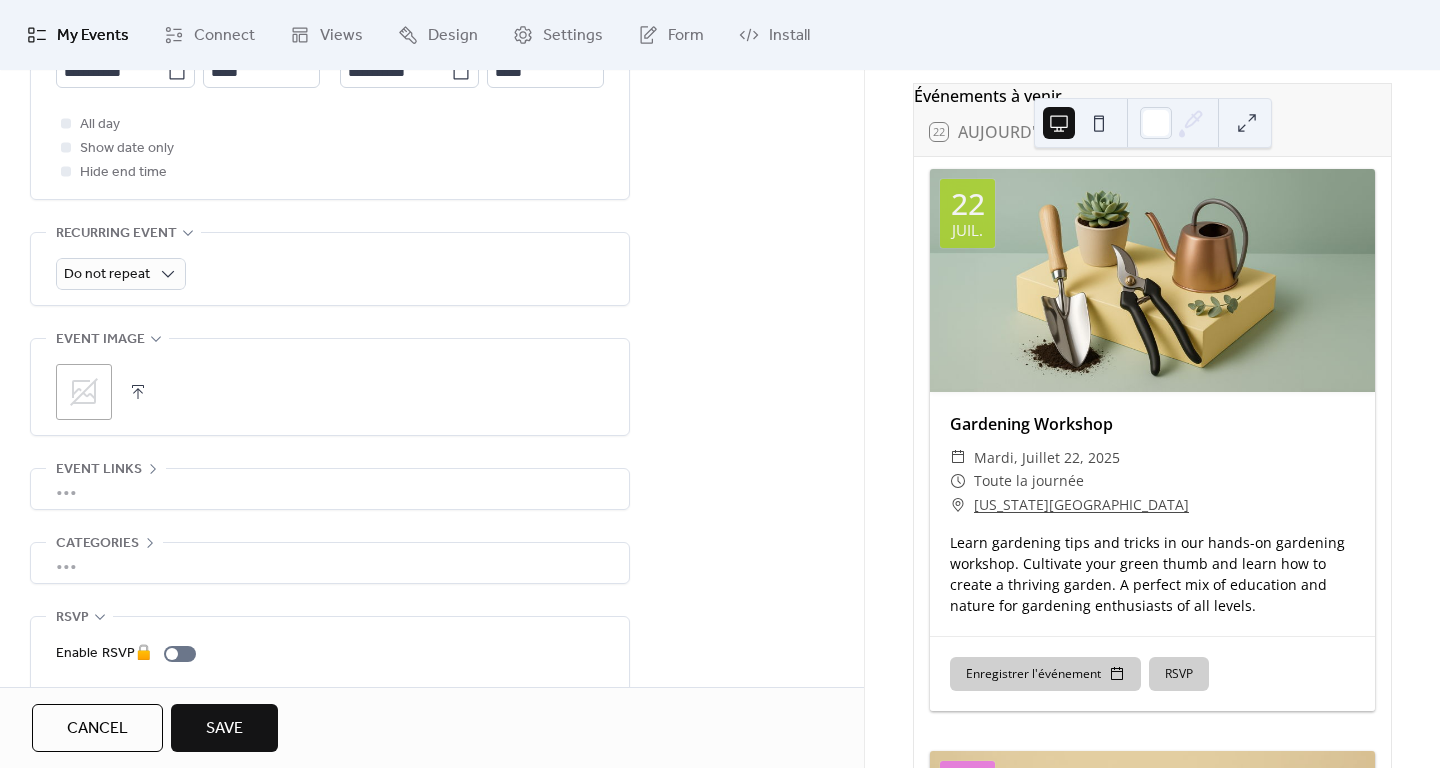 click on "•••" at bounding box center (330, 563) 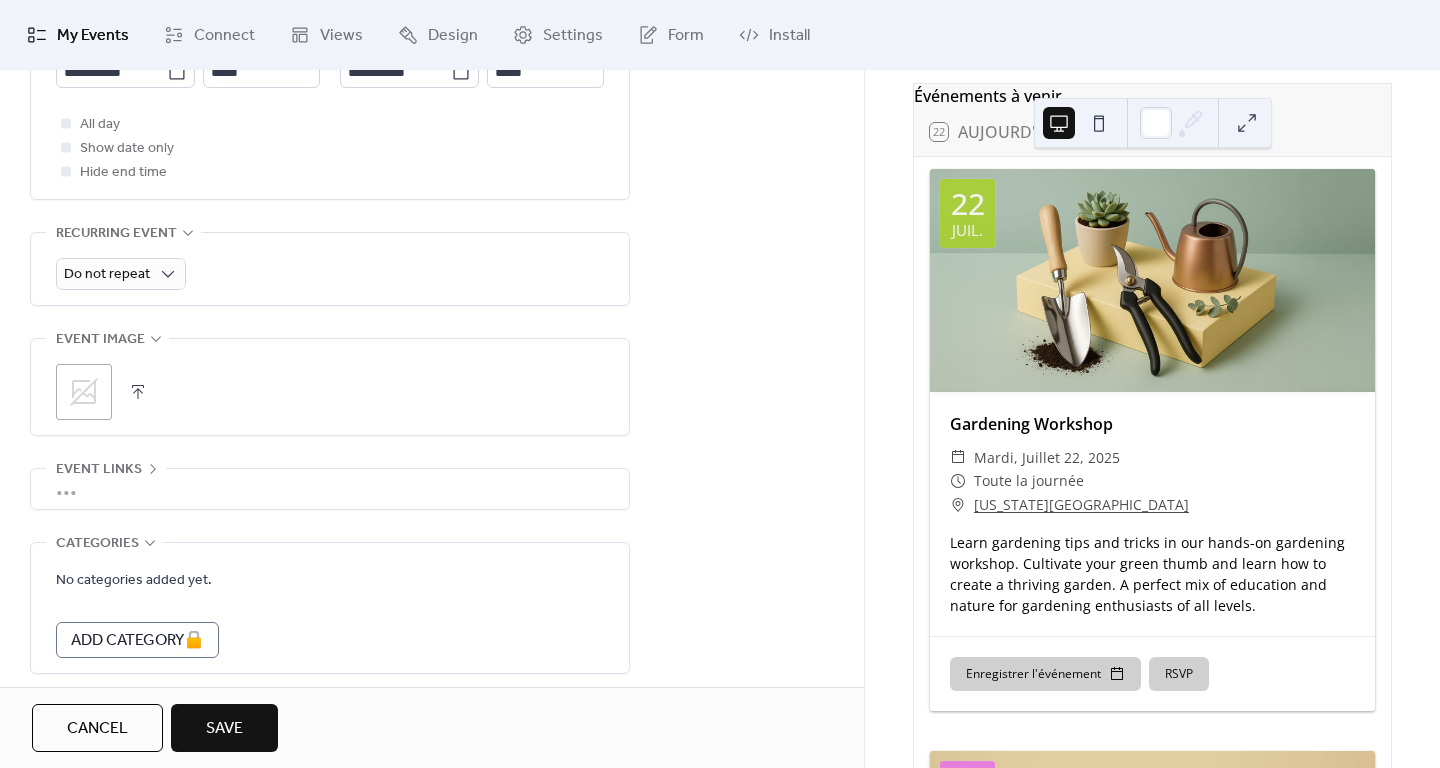 click on "•••" at bounding box center (330, 489) 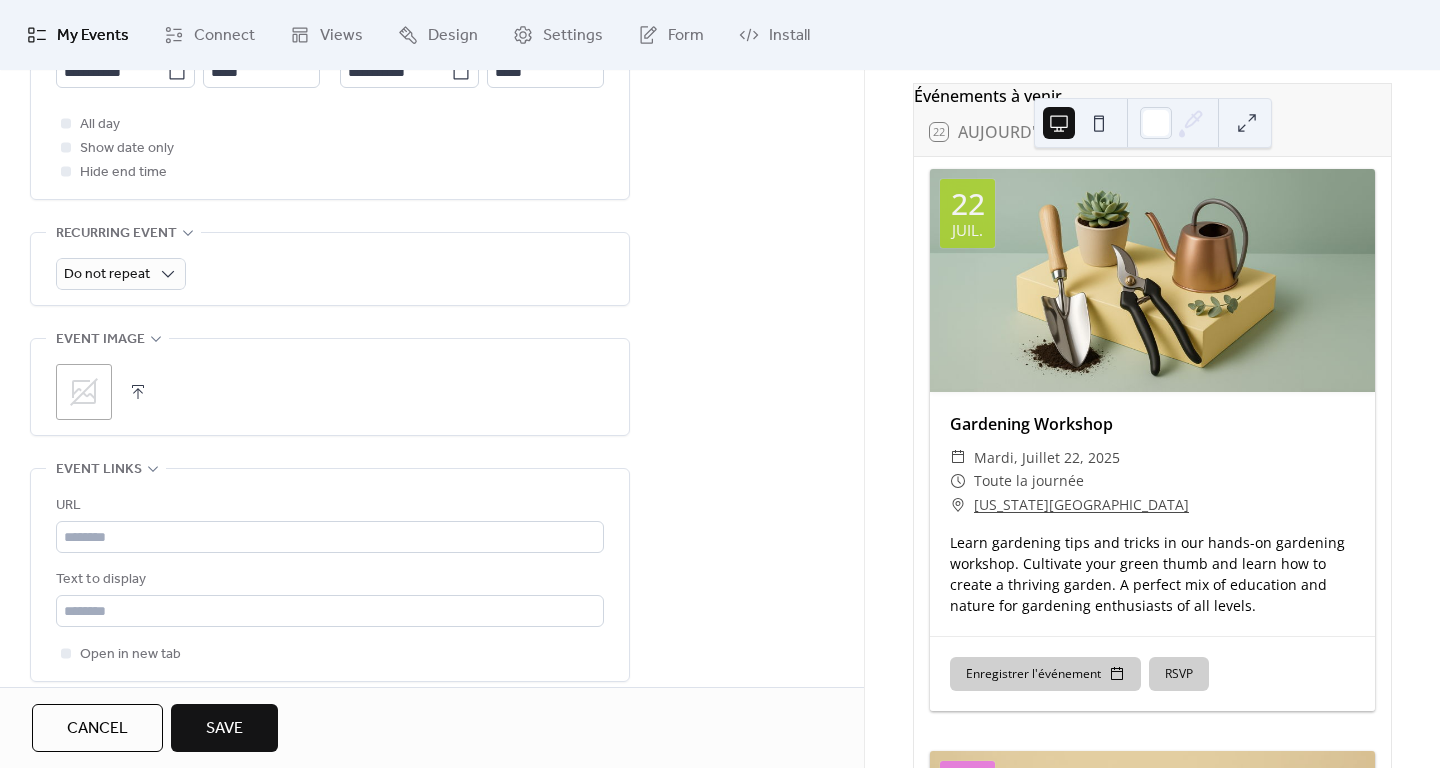 click 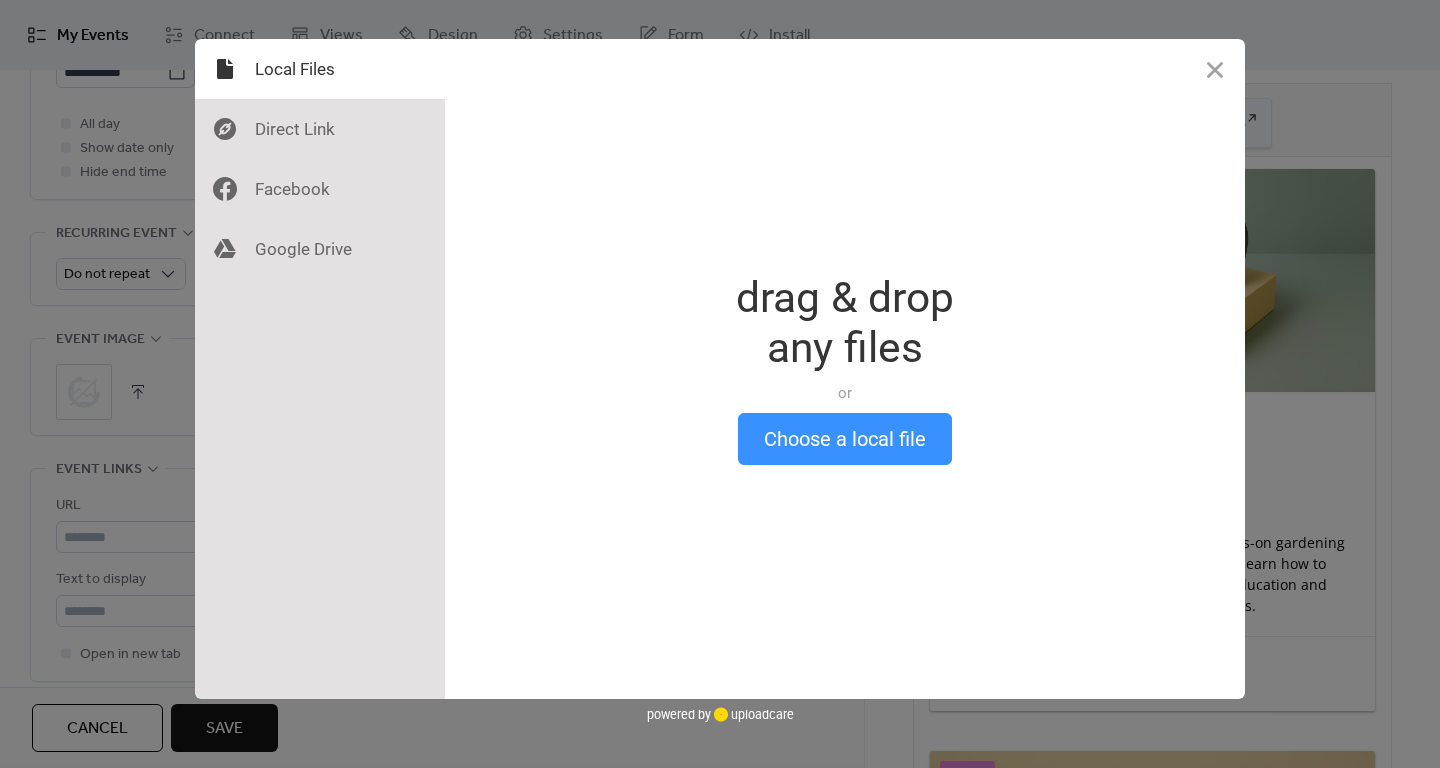 click on "Drop a file here drag & drop any files or Upload files from your computer Choose a local file or choose from" at bounding box center [845, 369] 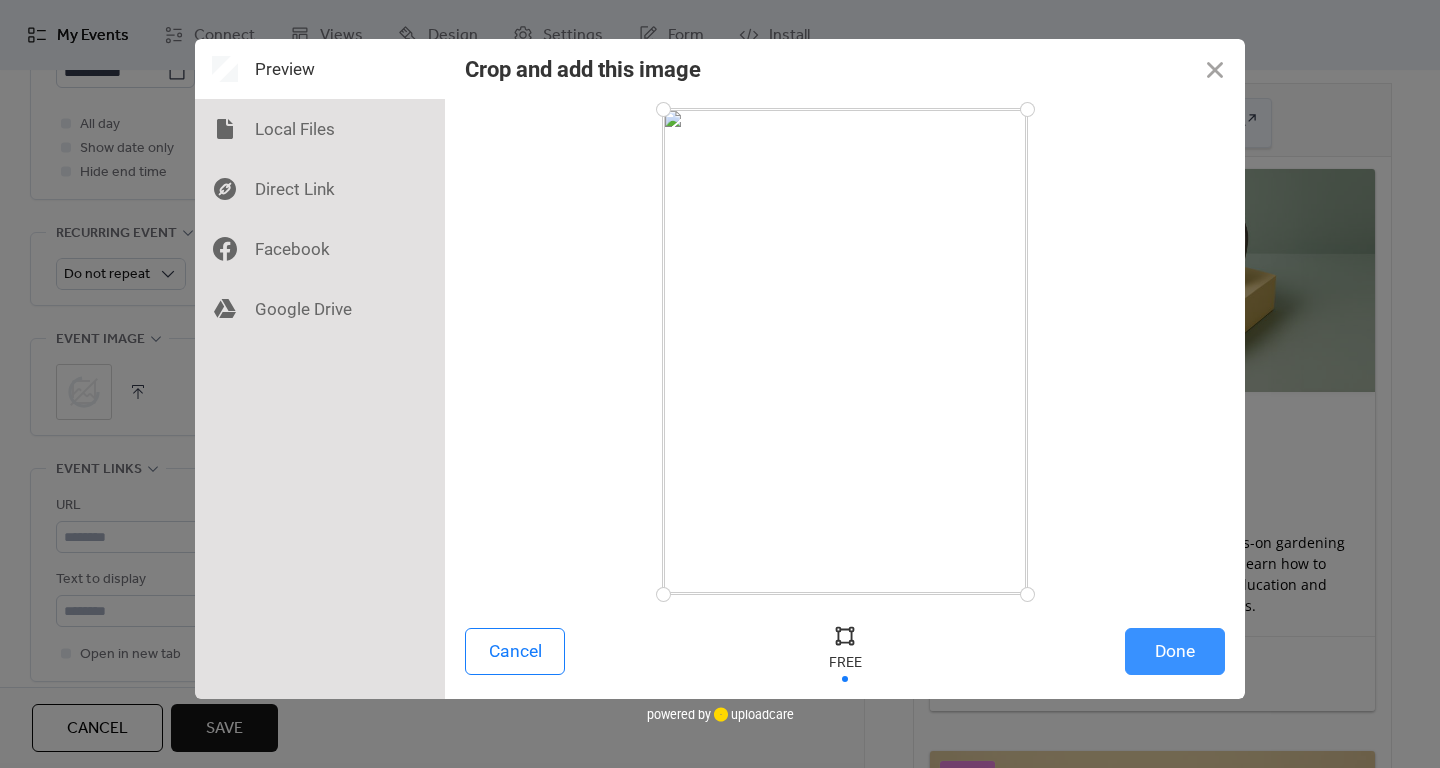 click on "Done" at bounding box center [1175, 651] 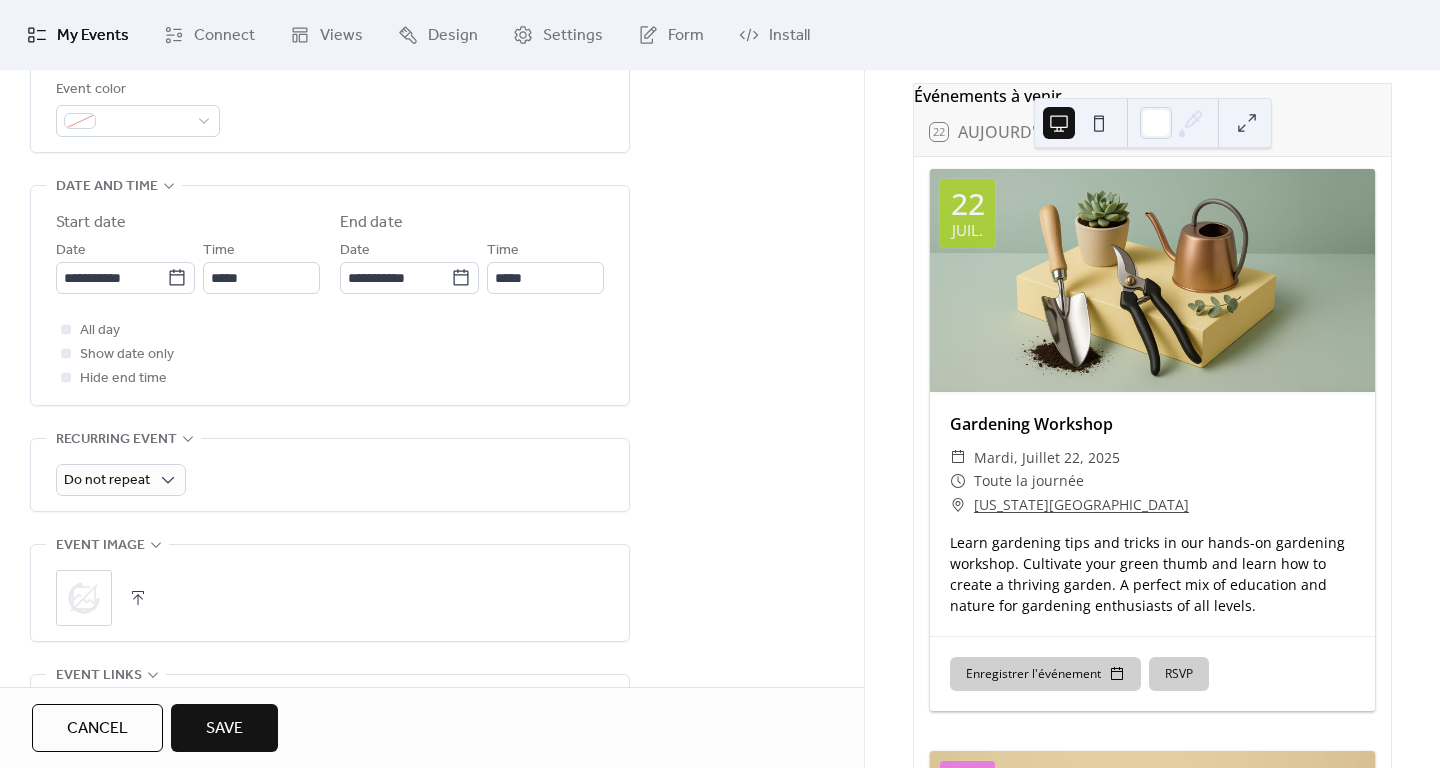 scroll, scrollTop: 577, scrollLeft: 0, axis: vertical 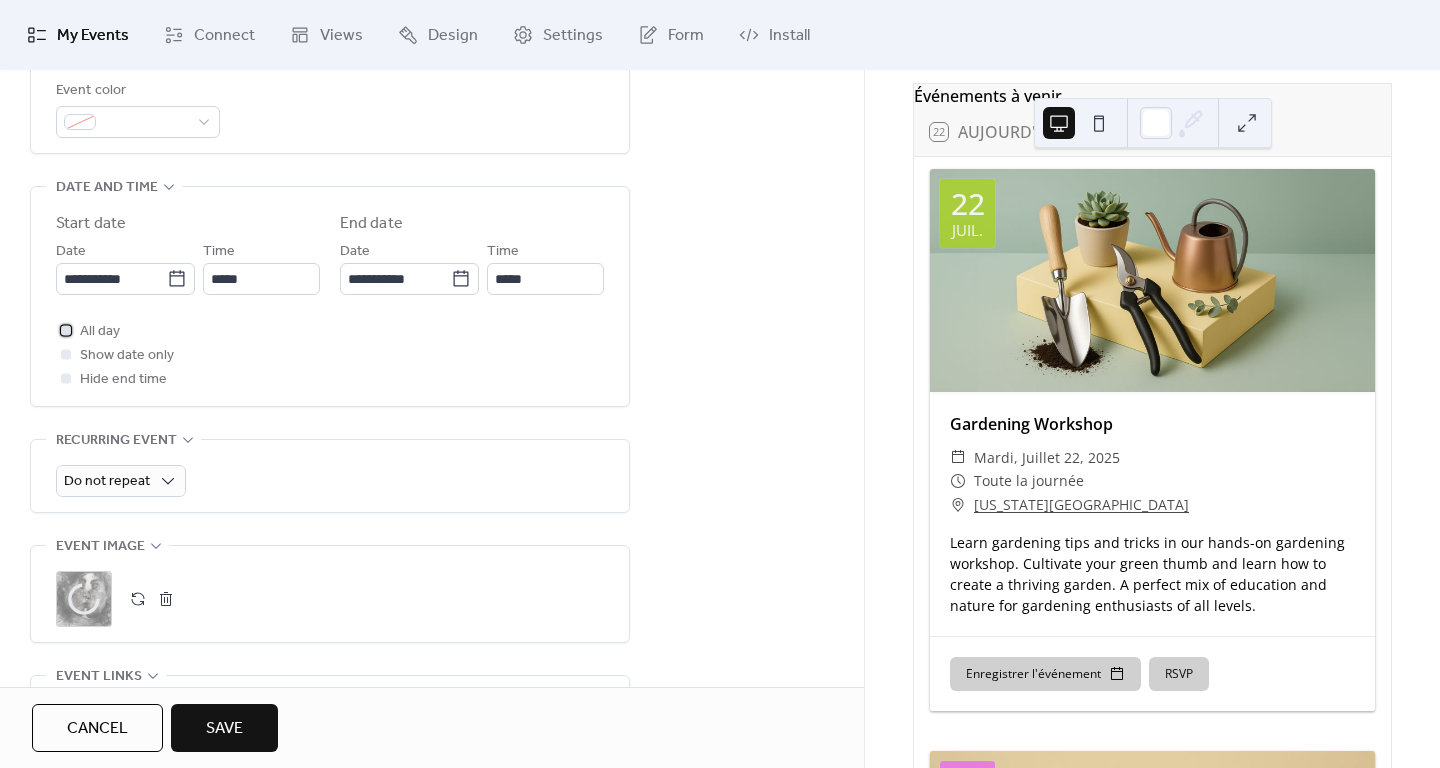 click on "All day" at bounding box center [100, 332] 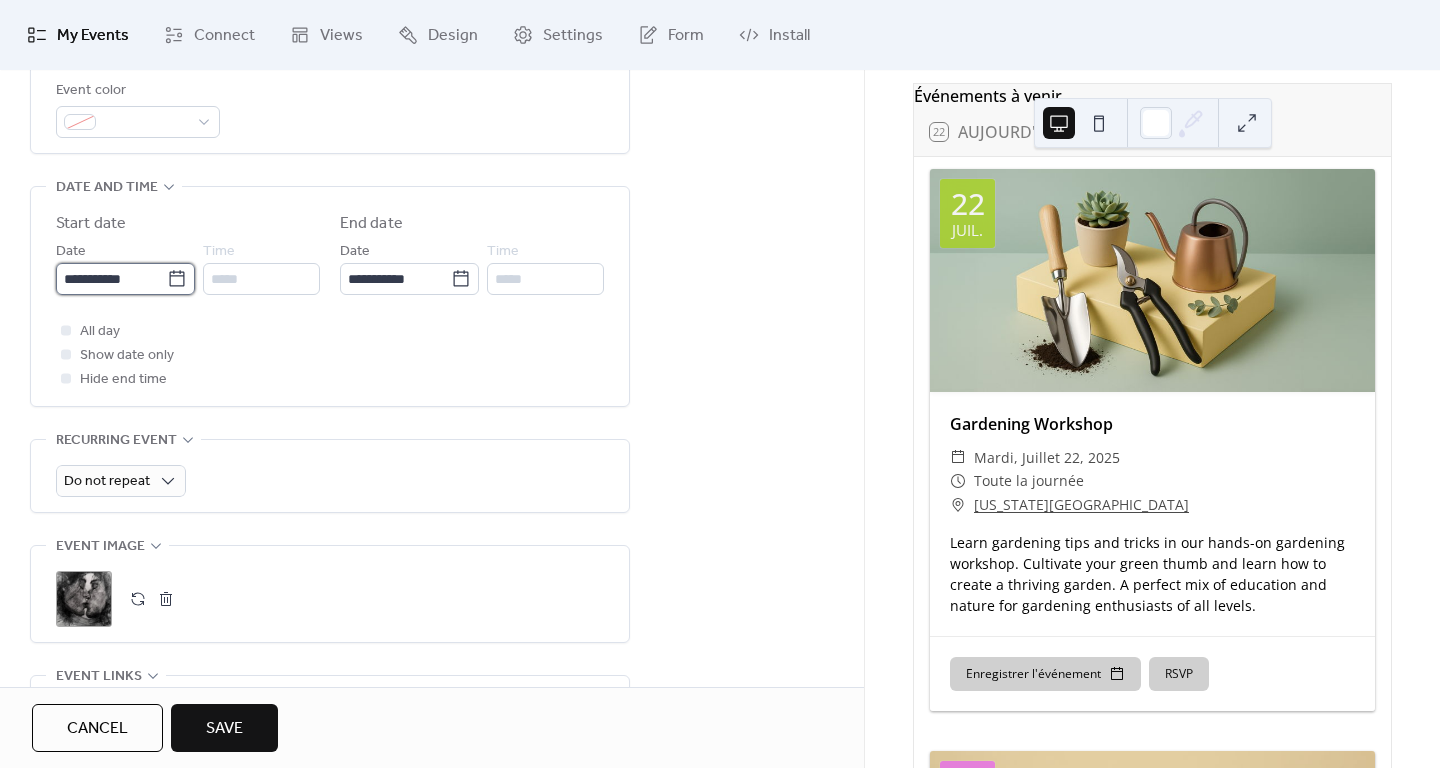 click on "**********" at bounding box center (111, 279) 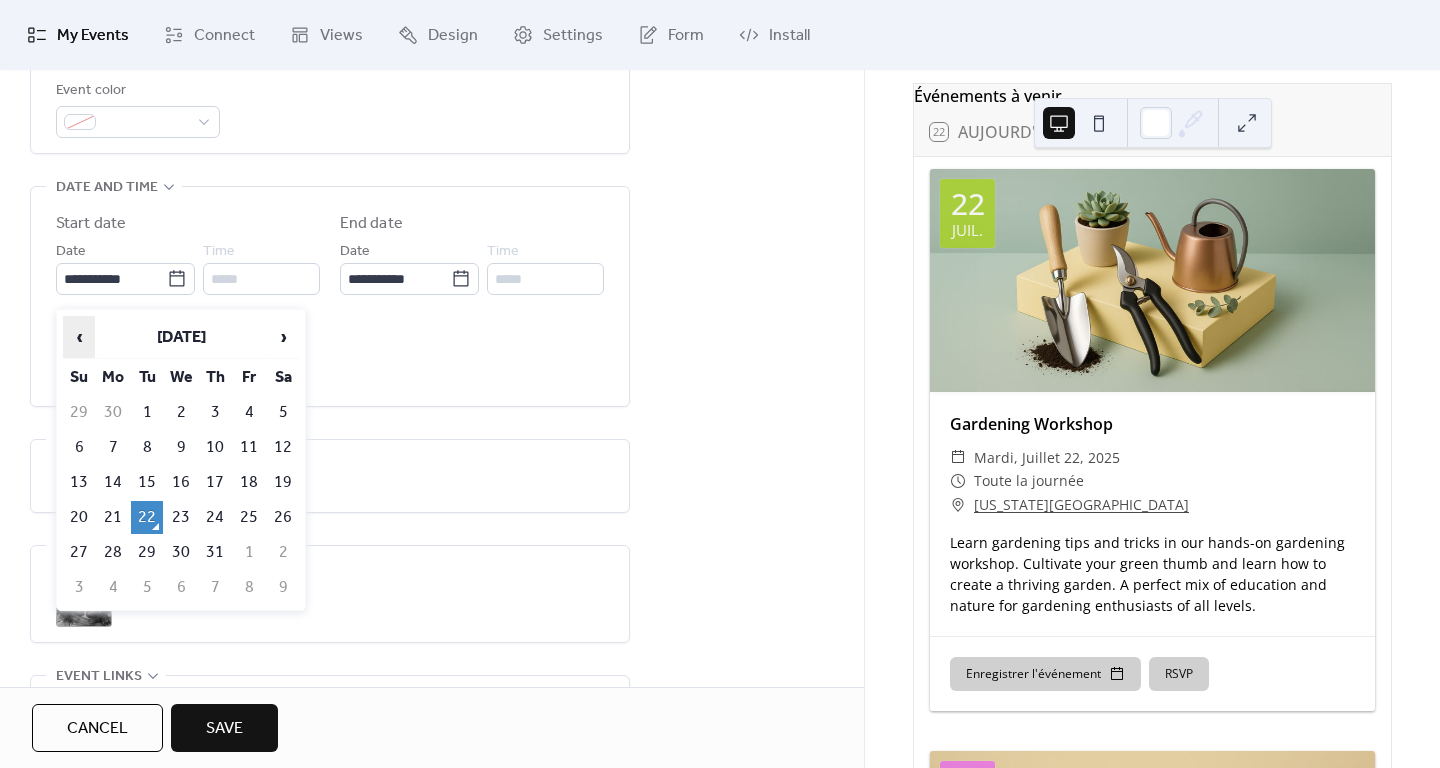 click on "‹" at bounding box center (79, 337) 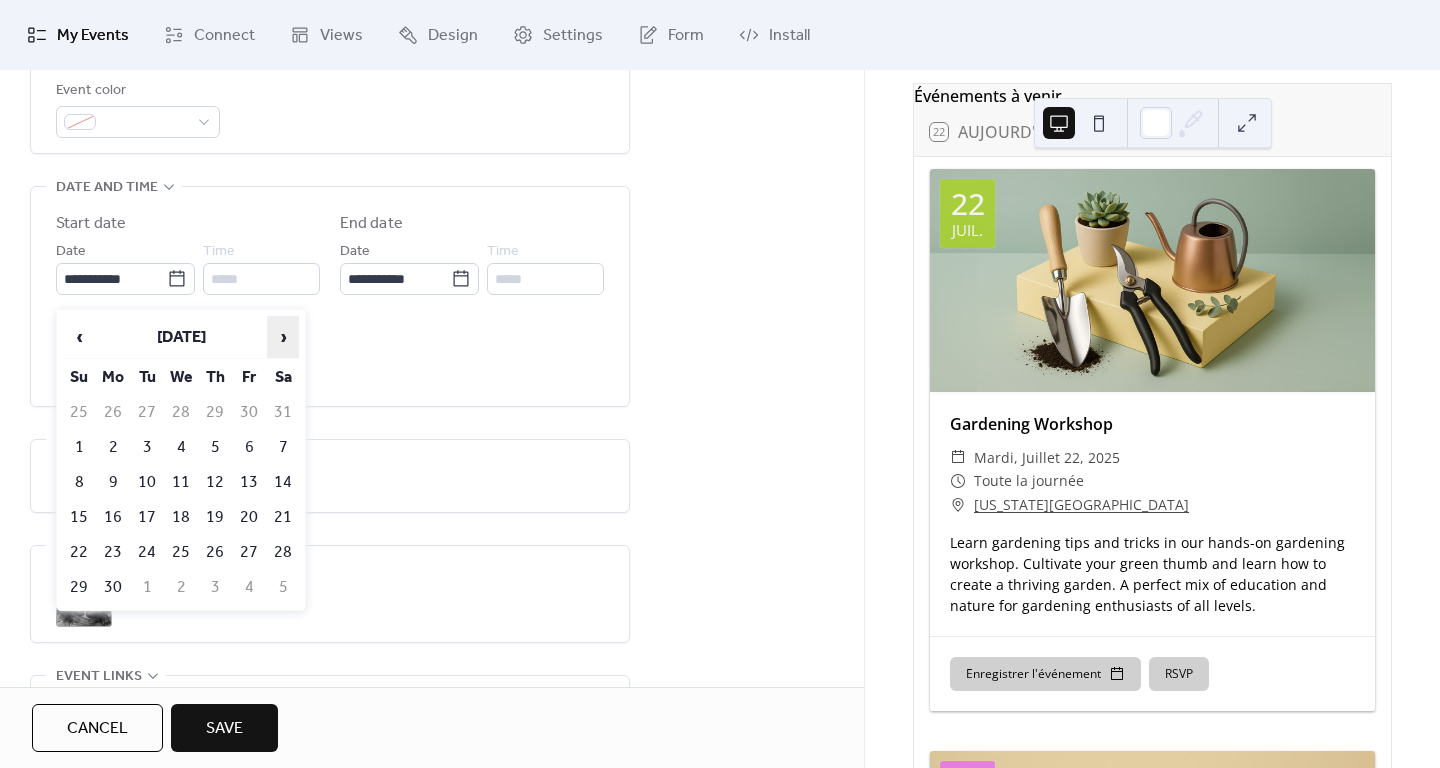 click on "›" at bounding box center [283, 337] 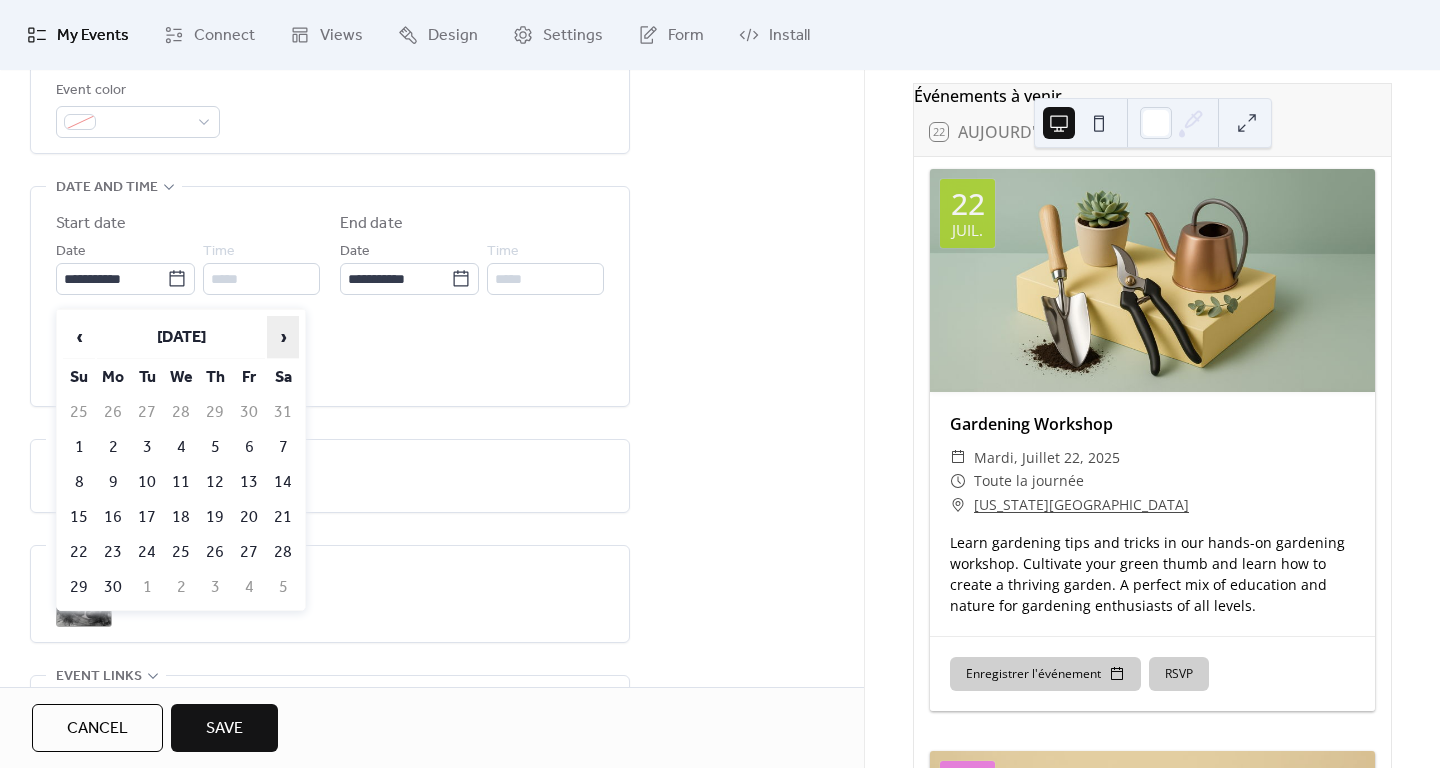 click on "›" at bounding box center [283, 337] 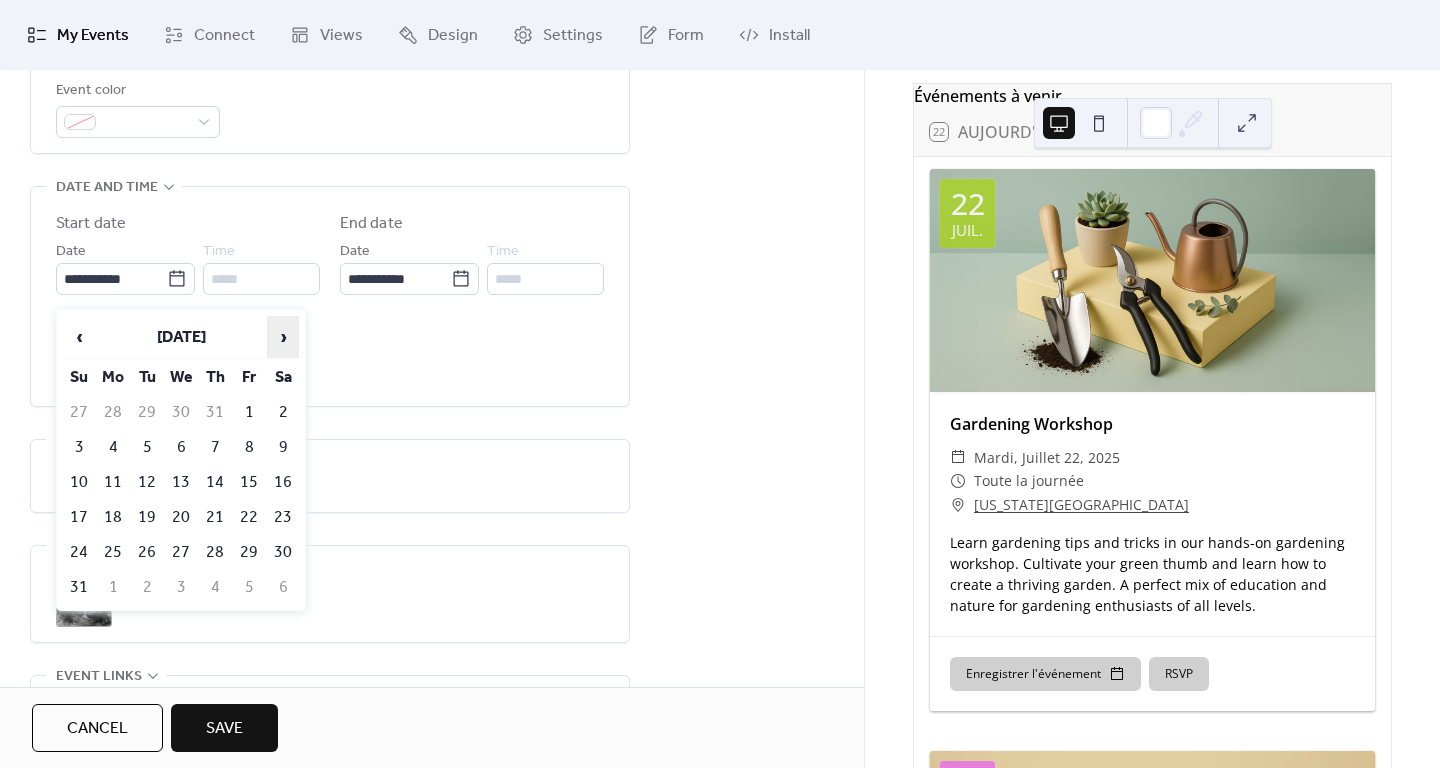 click on "›" at bounding box center [283, 337] 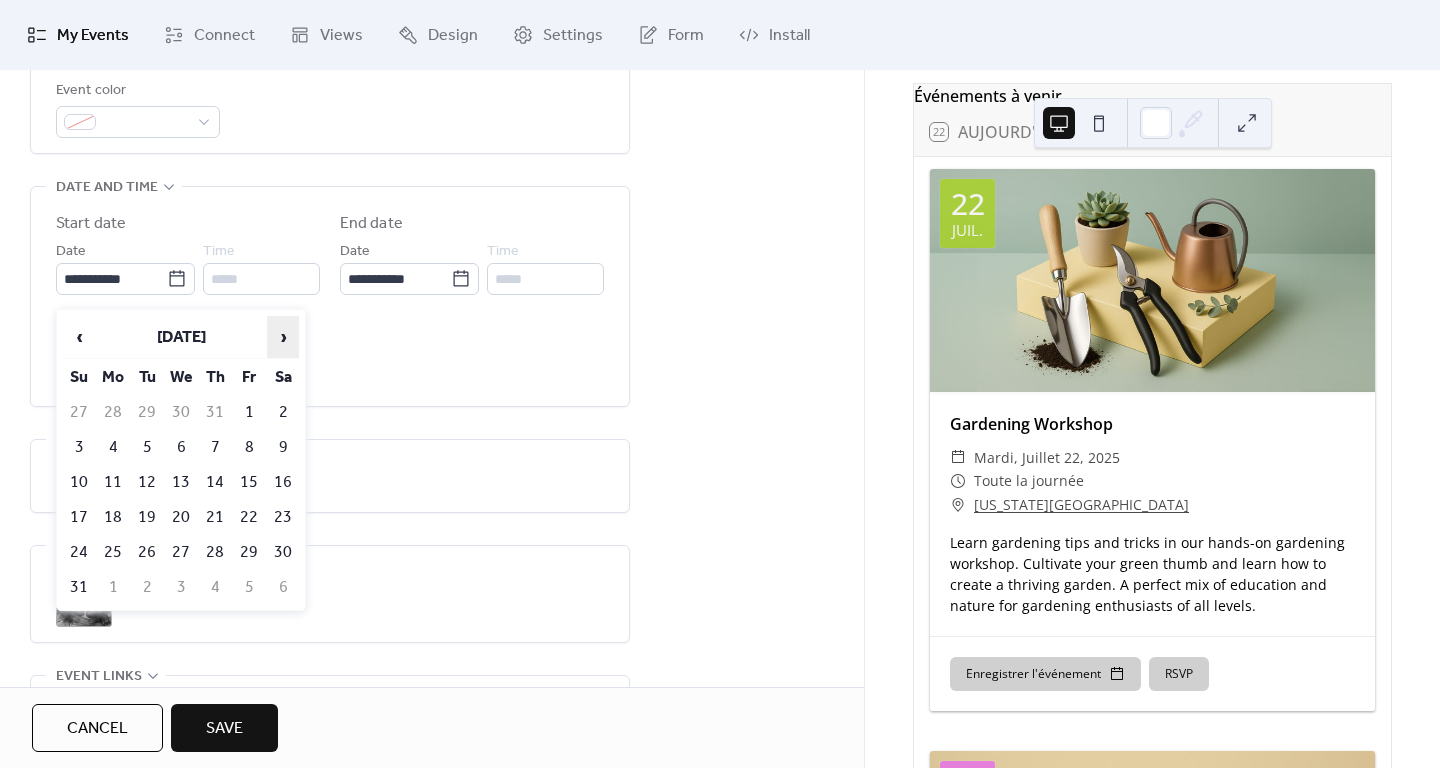 click on "›" at bounding box center (283, 337) 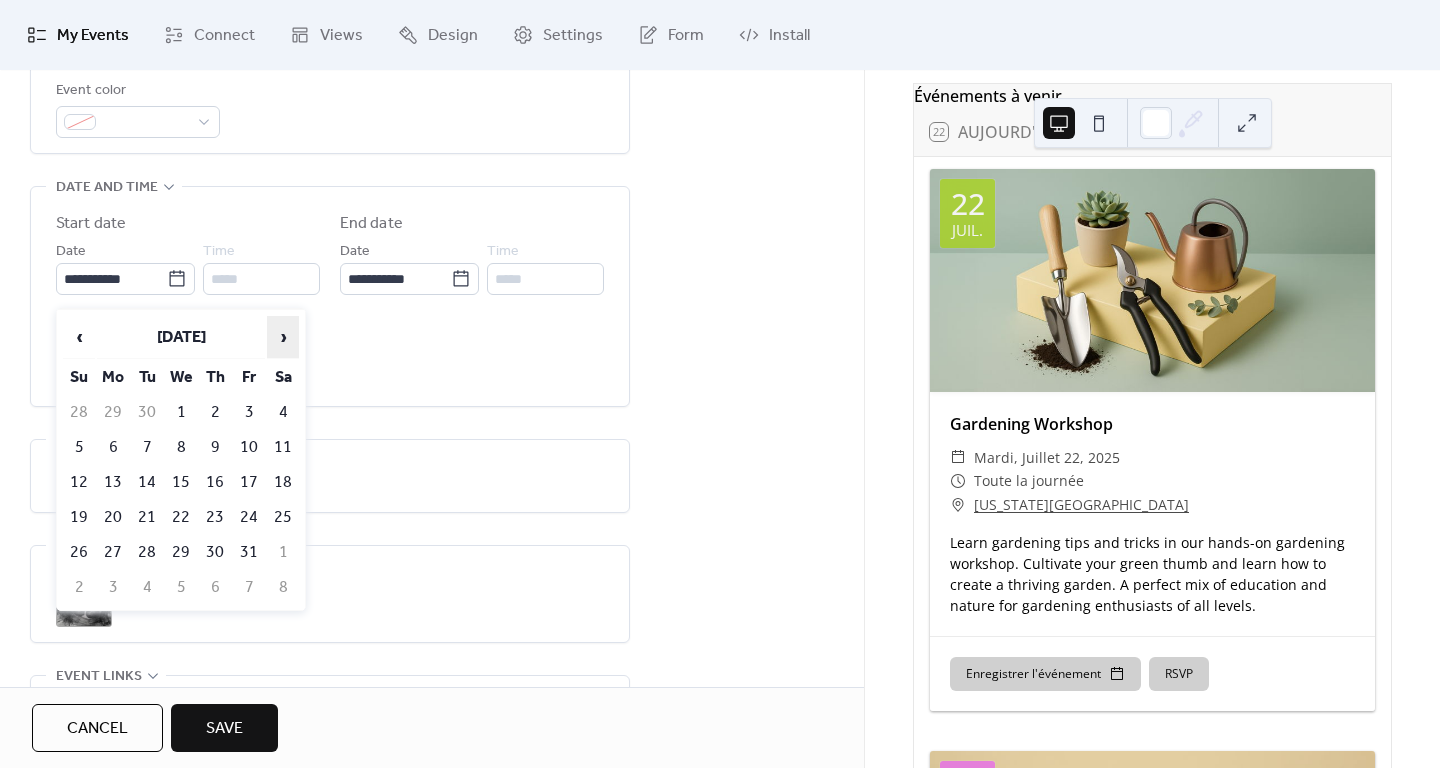 click on "›" at bounding box center [283, 337] 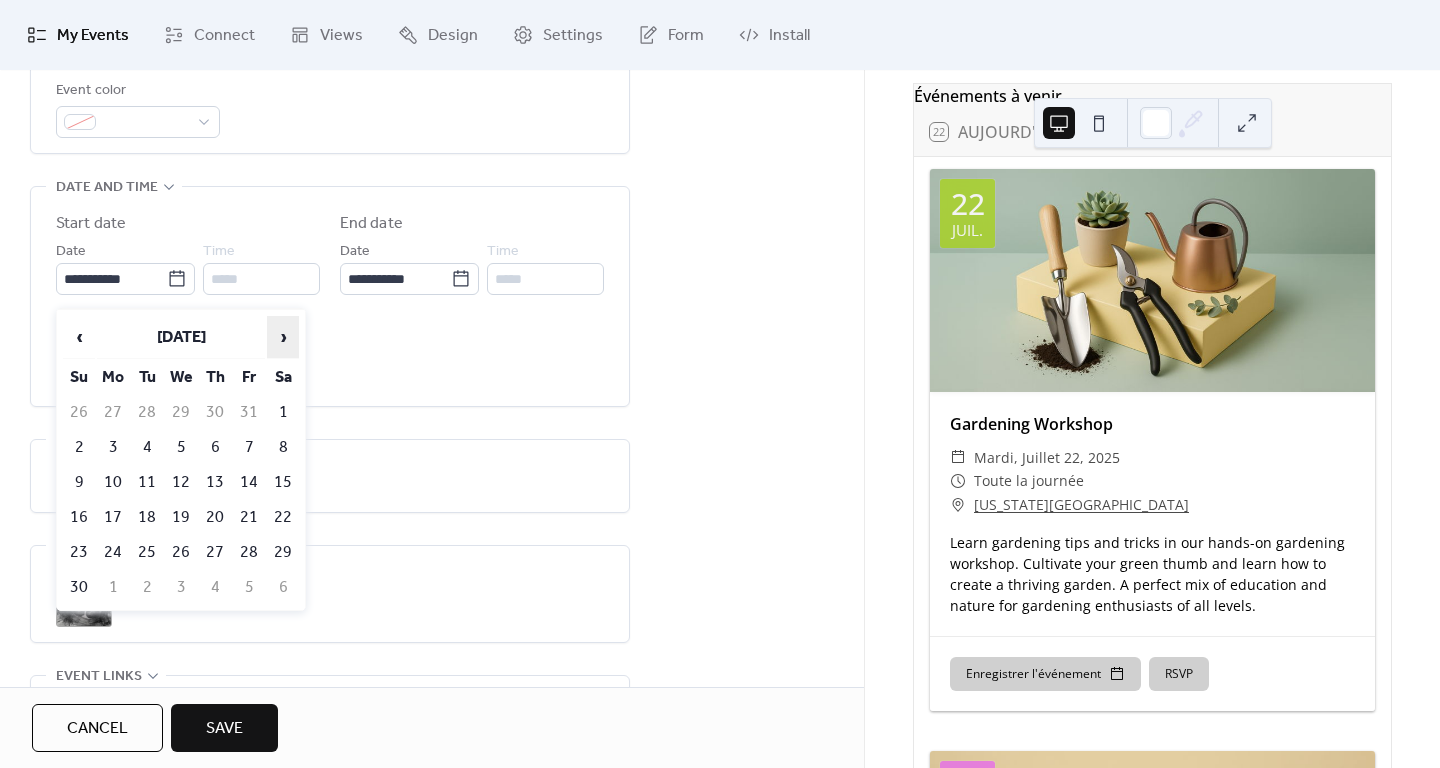 click on "›" at bounding box center [283, 337] 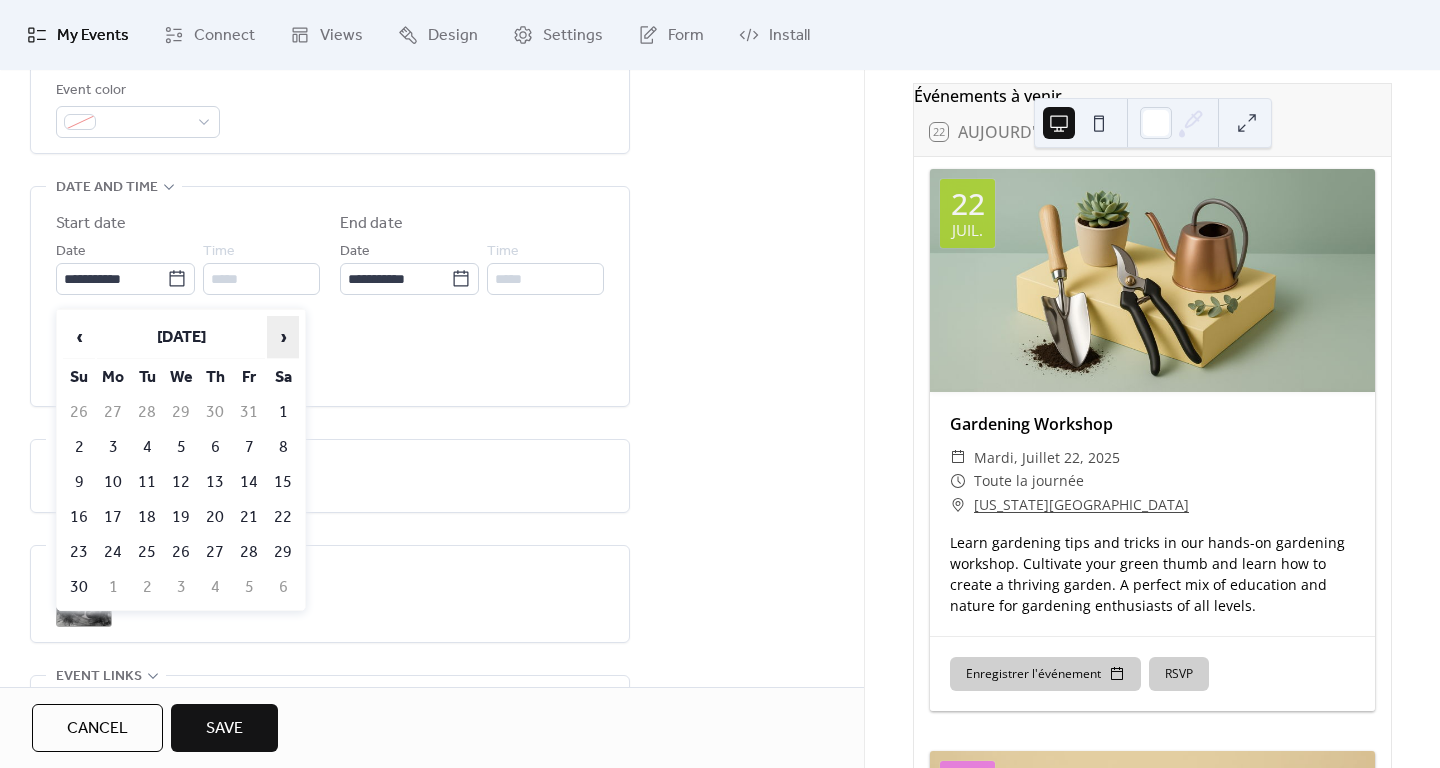 click on "›" at bounding box center (283, 337) 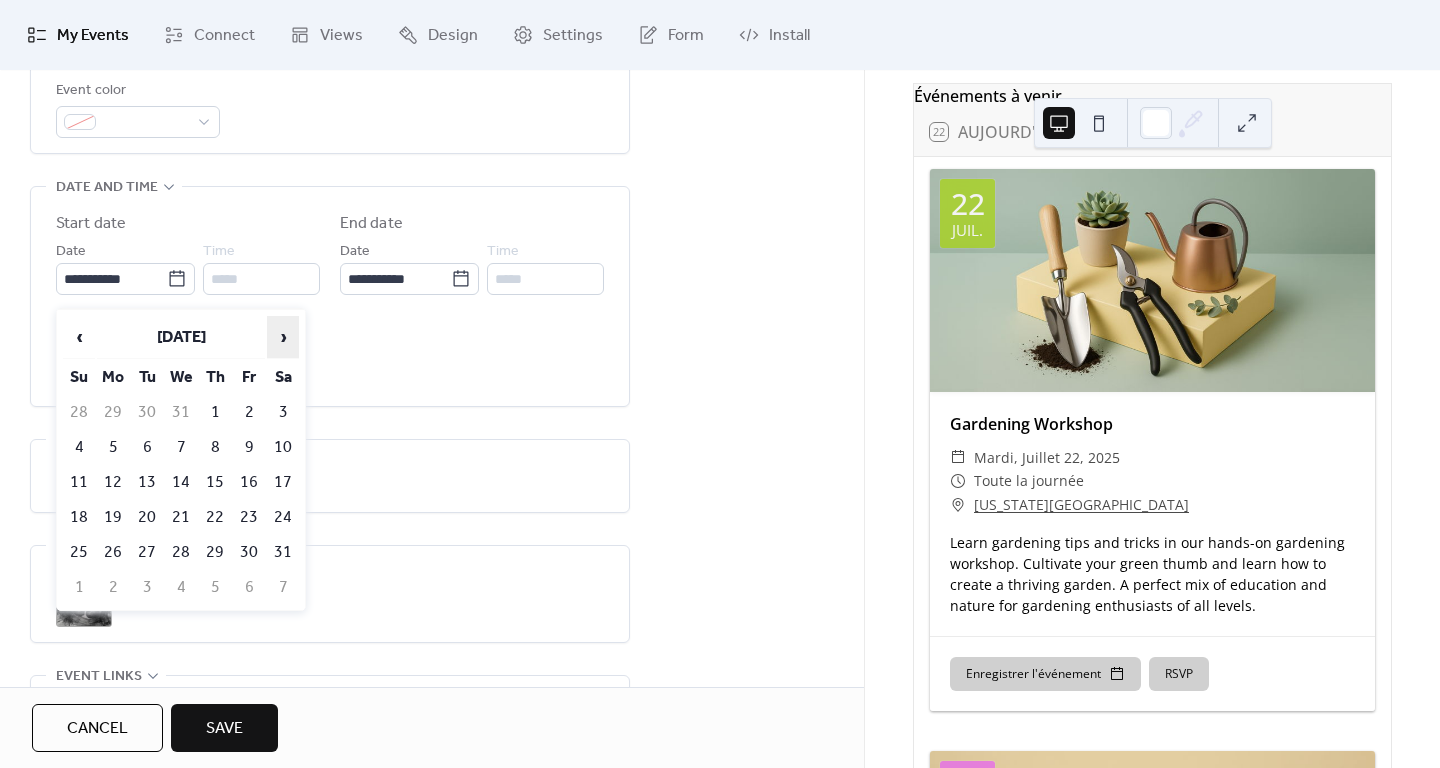 click on "›" at bounding box center [283, 337] 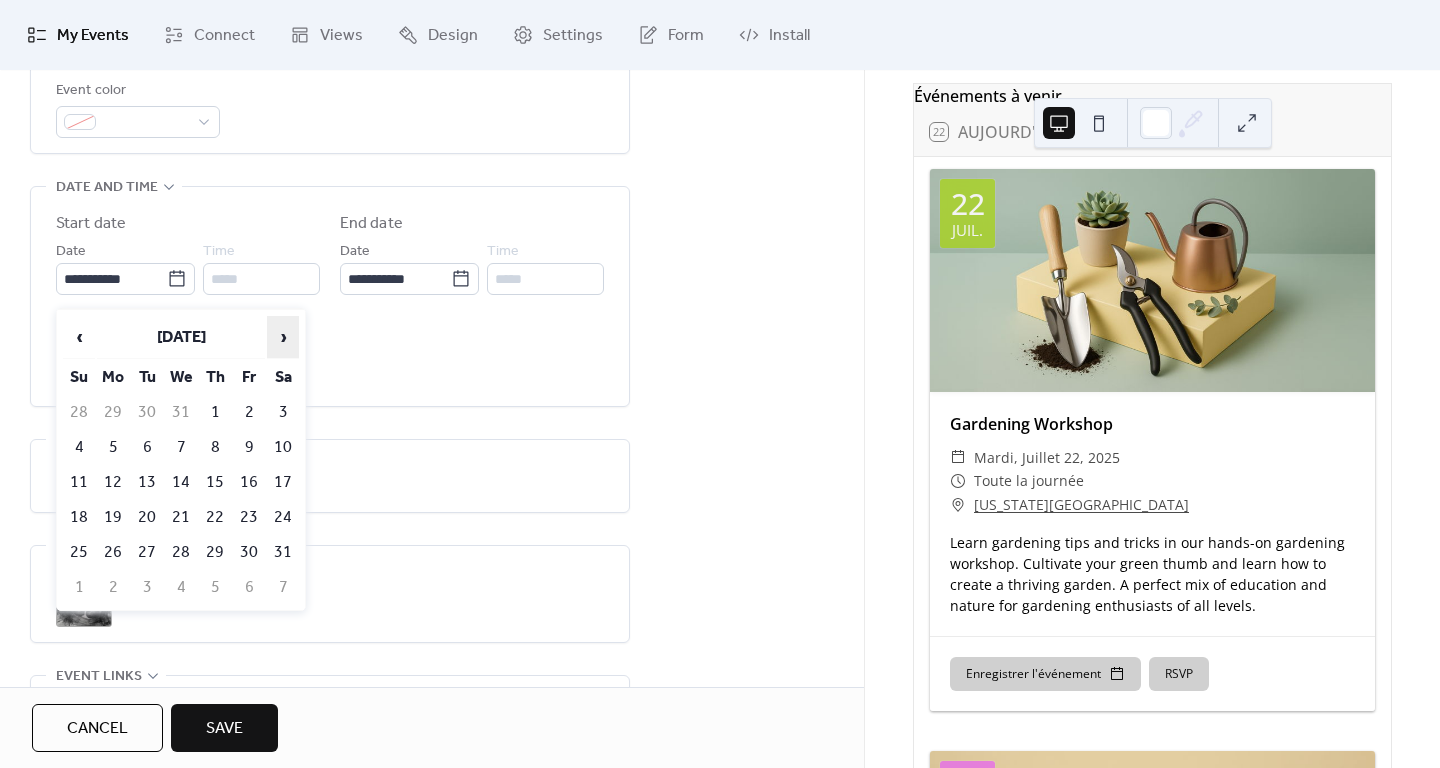 click on "›" at bounding box center [283, 337] 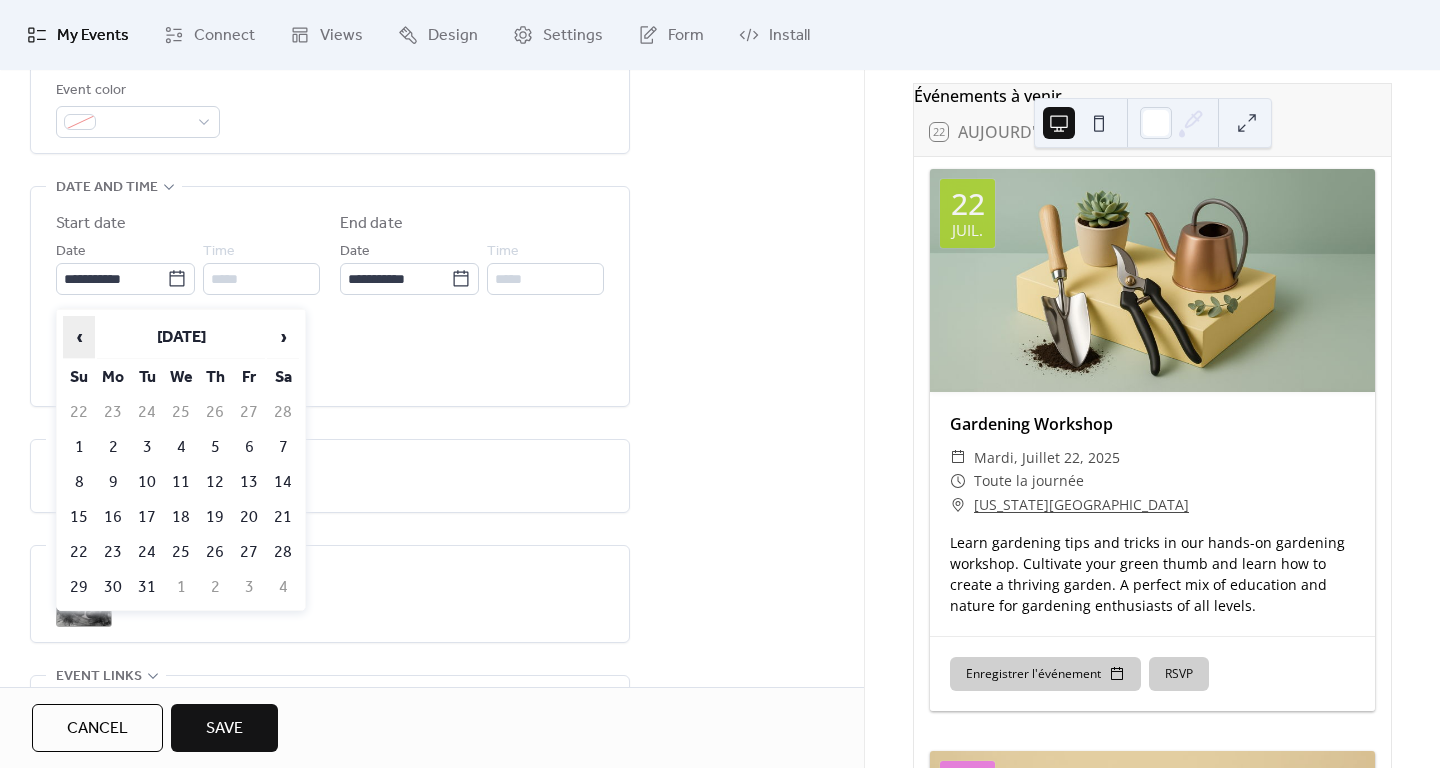 click on "‹" at bounding box center [79, 337] 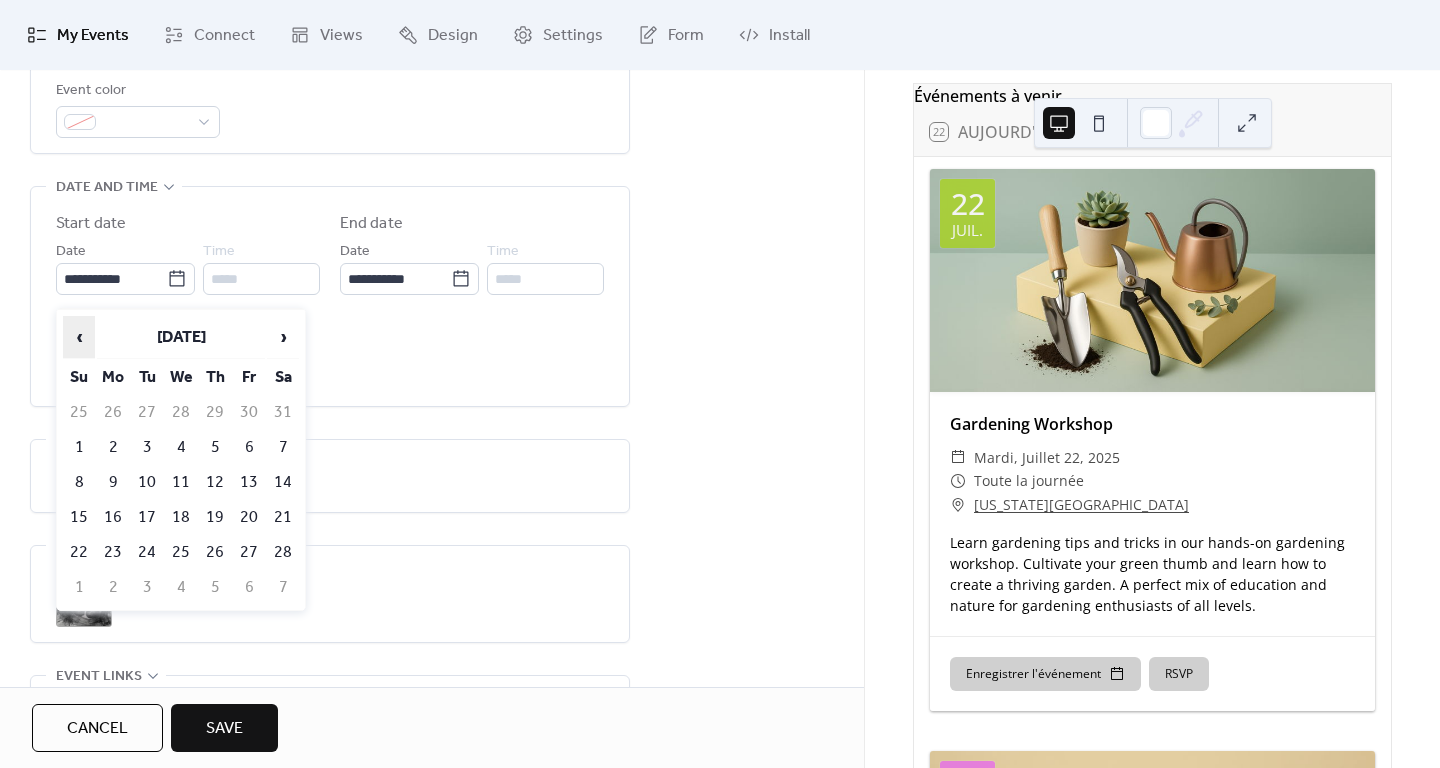 click on "‹" at bounding box center (79, 337) 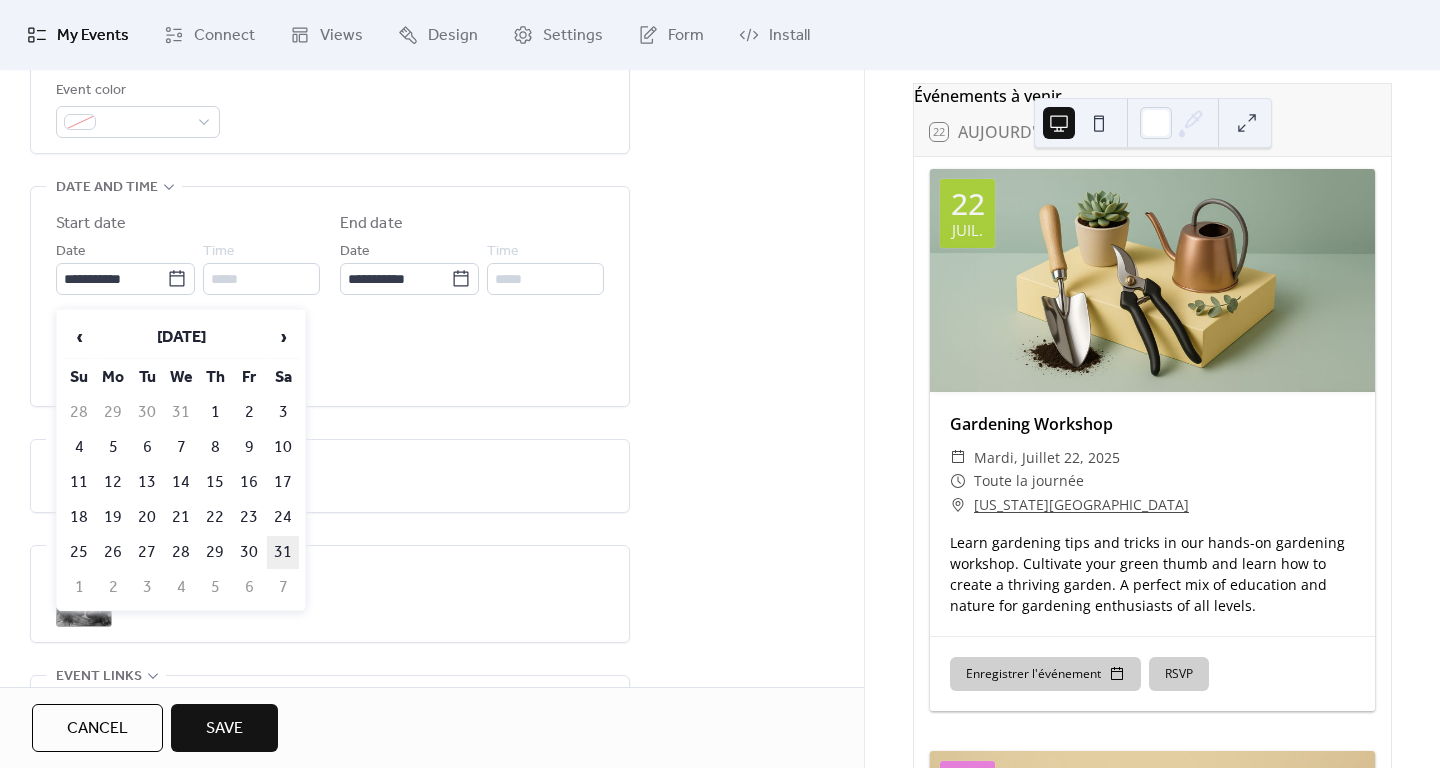 click on "31" at bounding box center [283, 552] 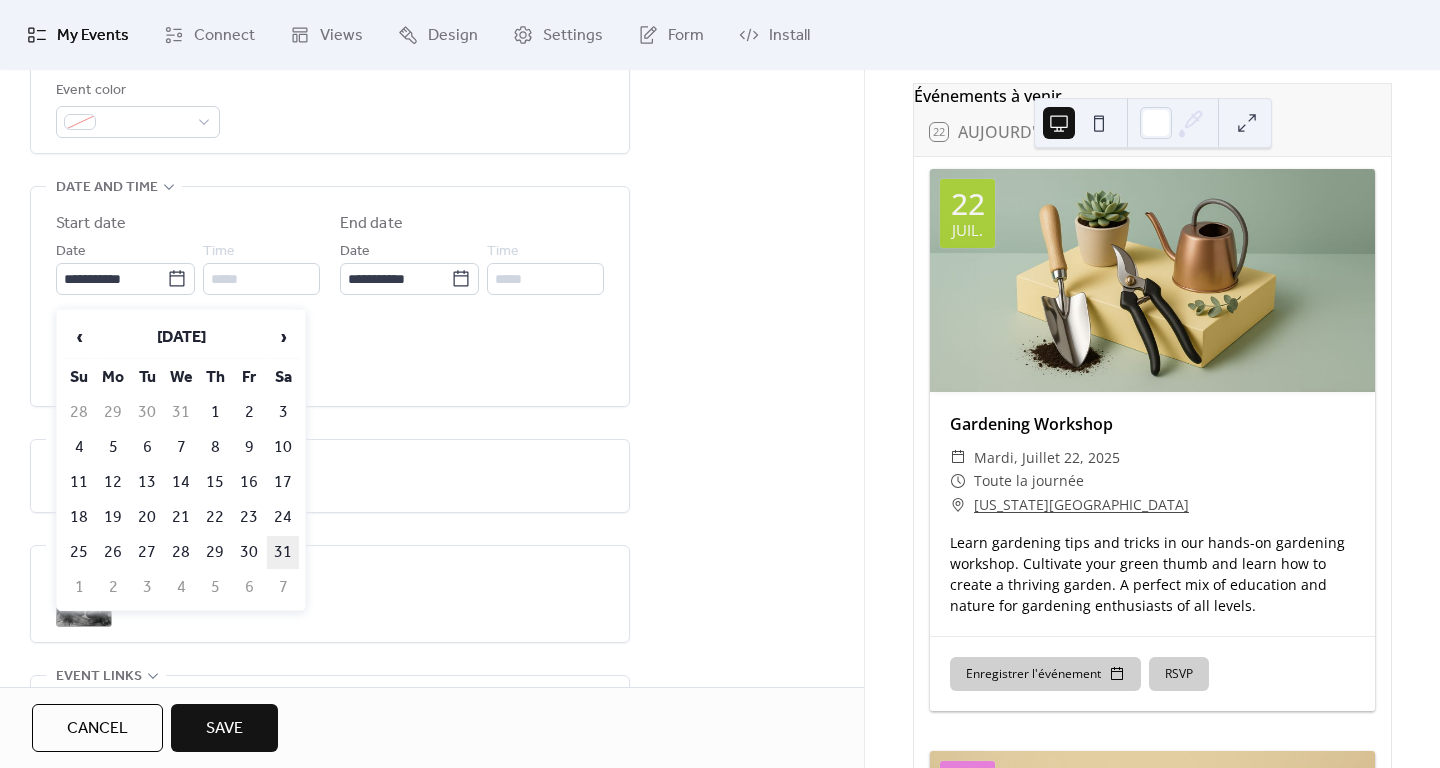 type on "**********" 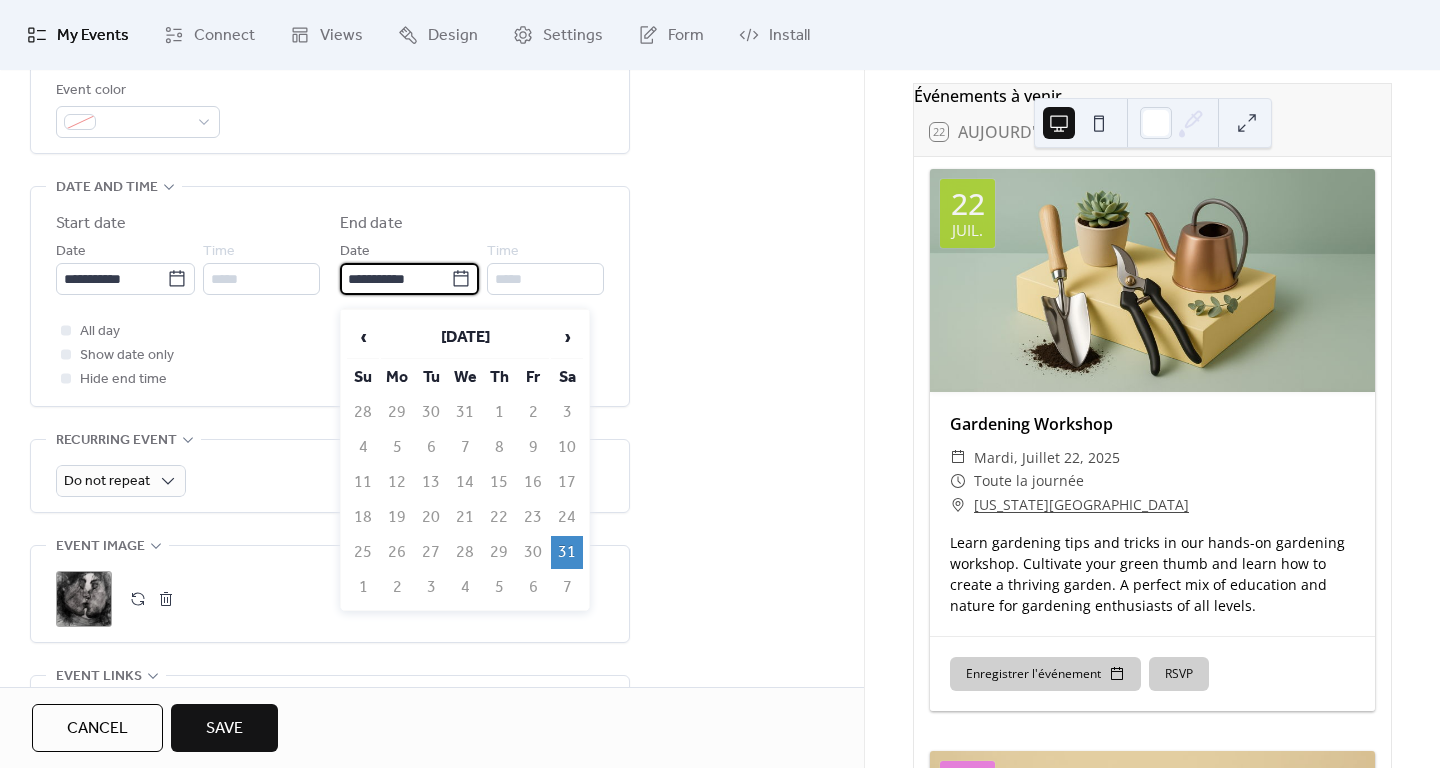 click on "**********" at bounding box center (395, 279) 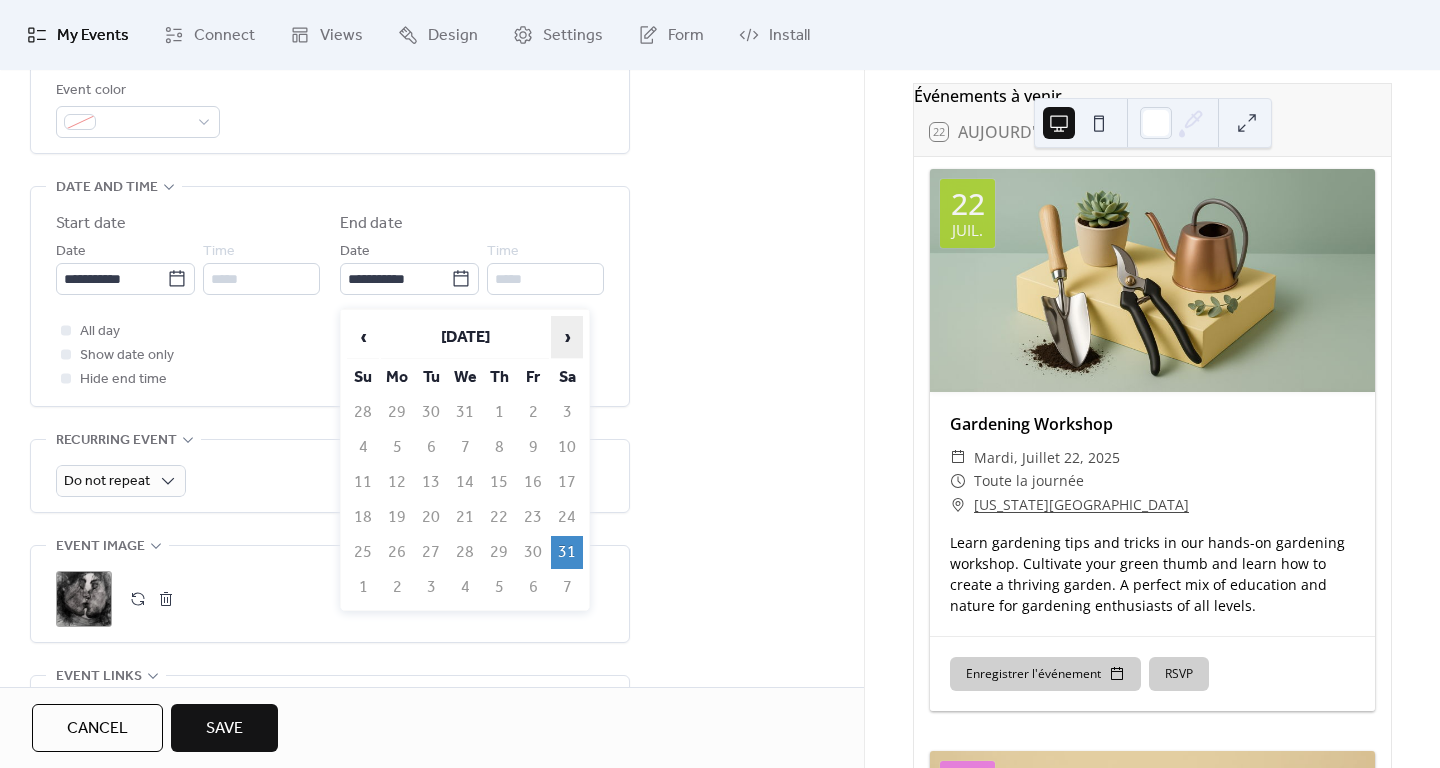 click on "›" at bounding box center (567, 337) 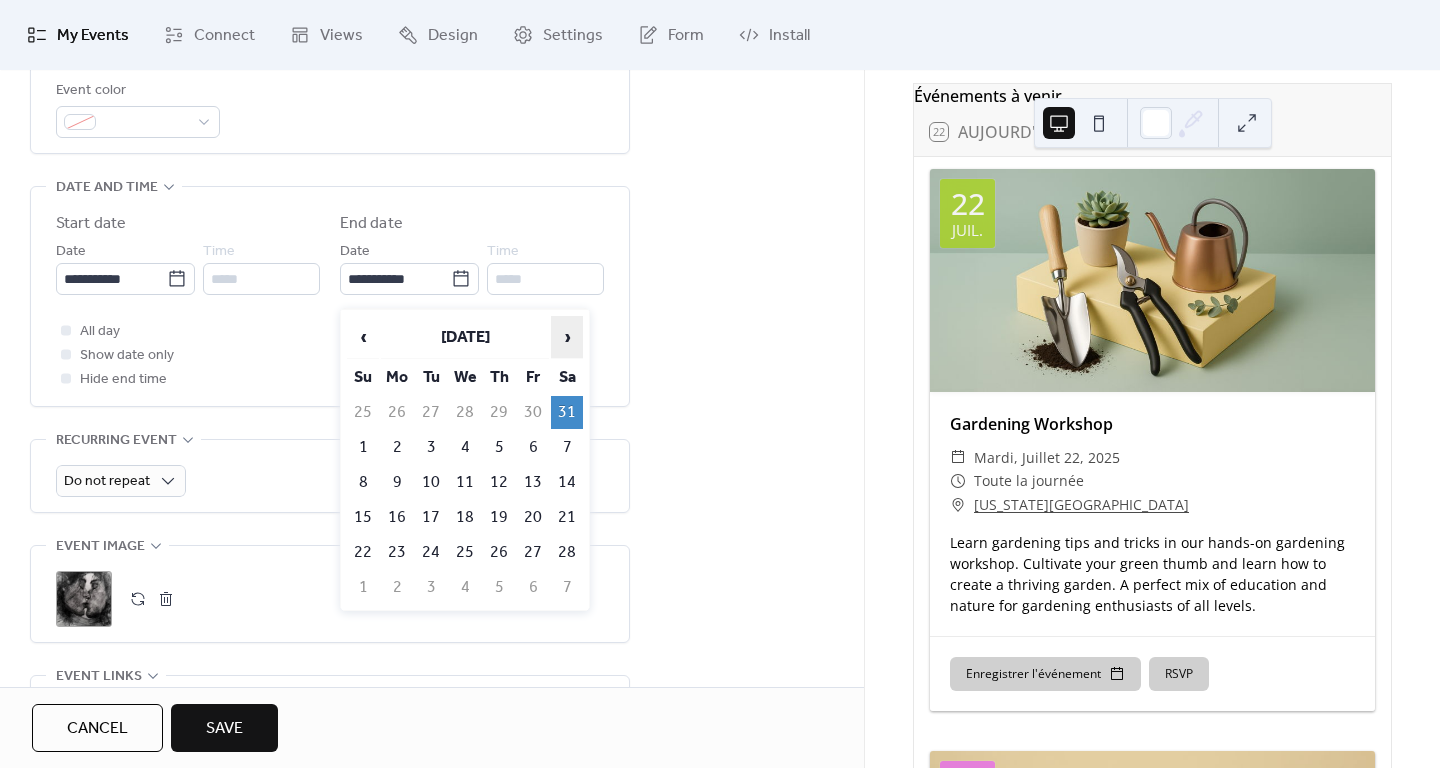 click on "›" at bounding box center [567, 337] 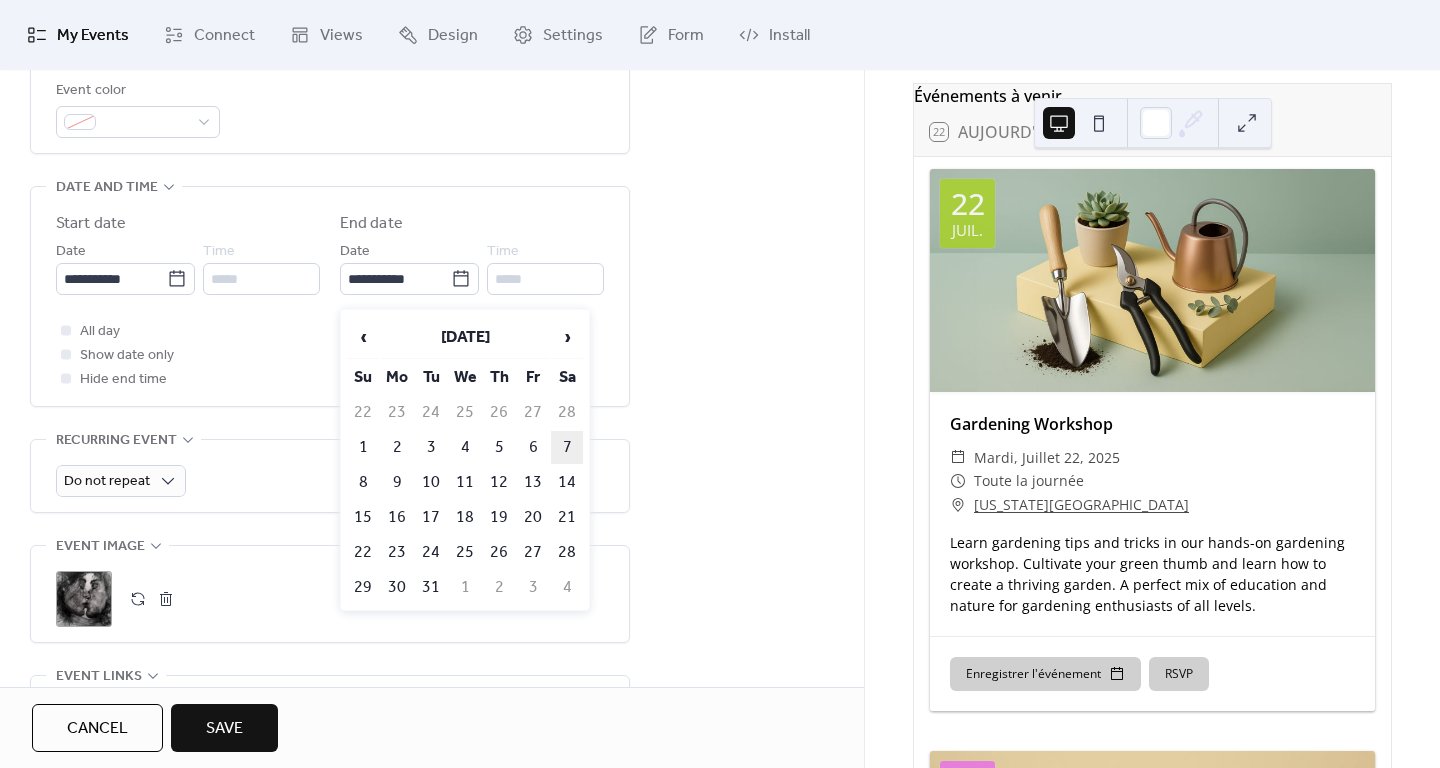 click on "7" at bounding box center [567, 447] 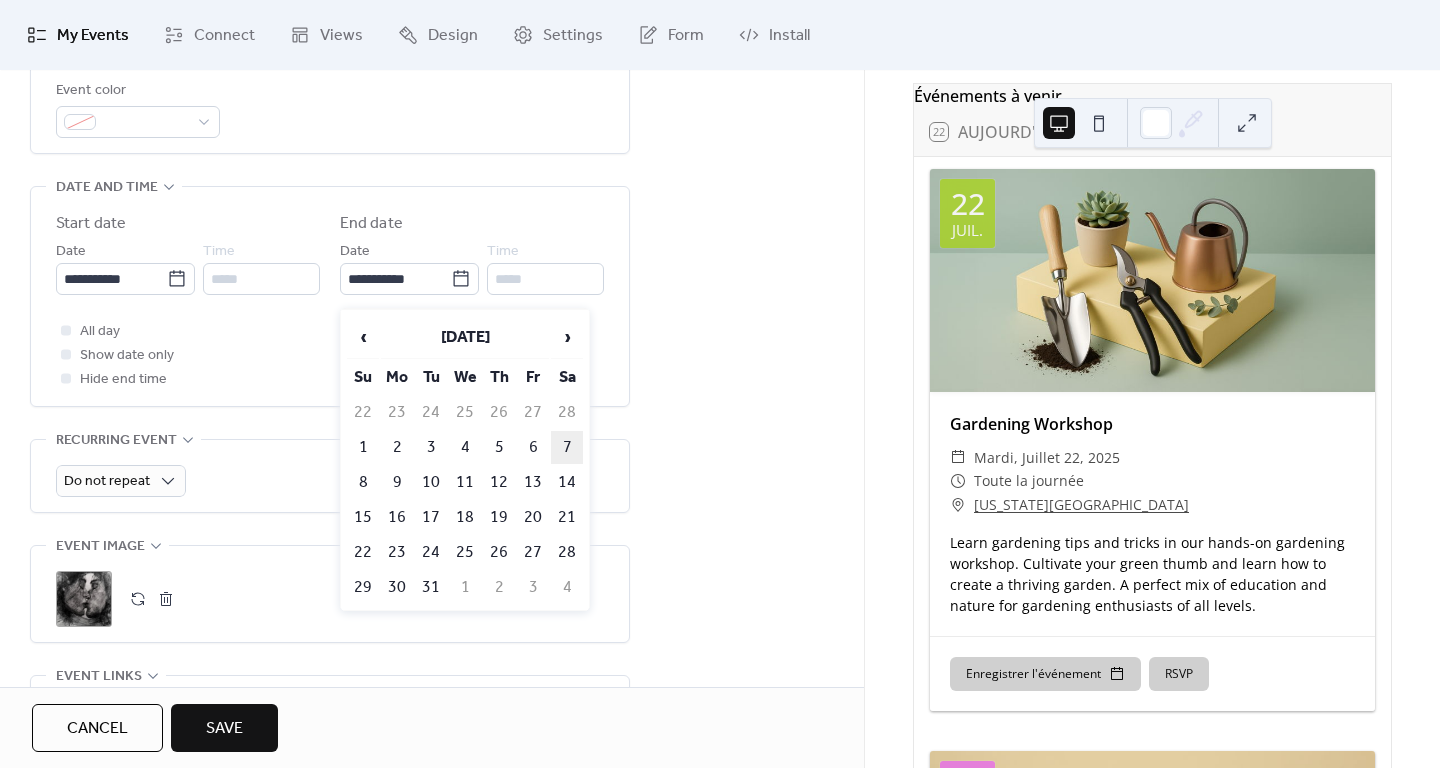 type on "**********" 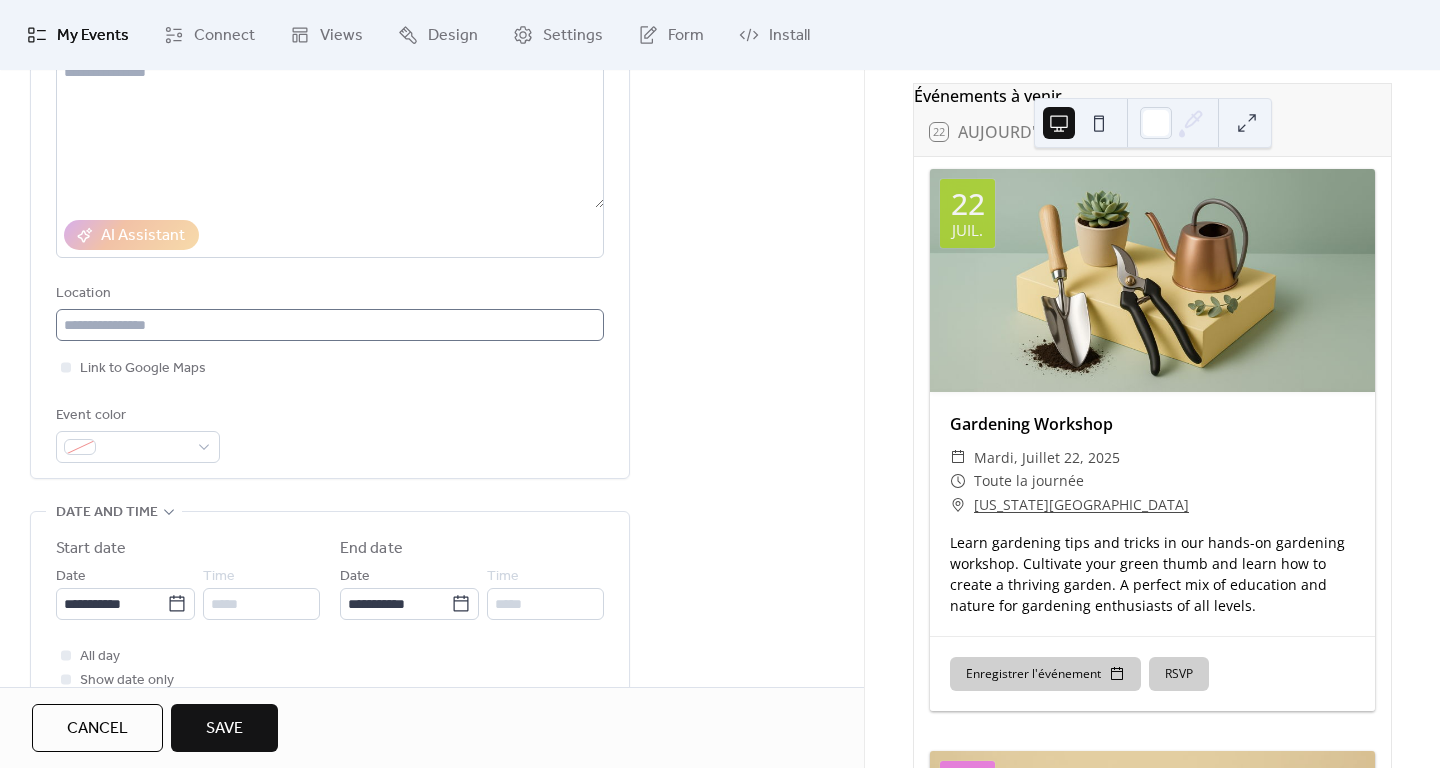 scroll, scrollTop: 220, scrollLeft: 0, axis: vertical 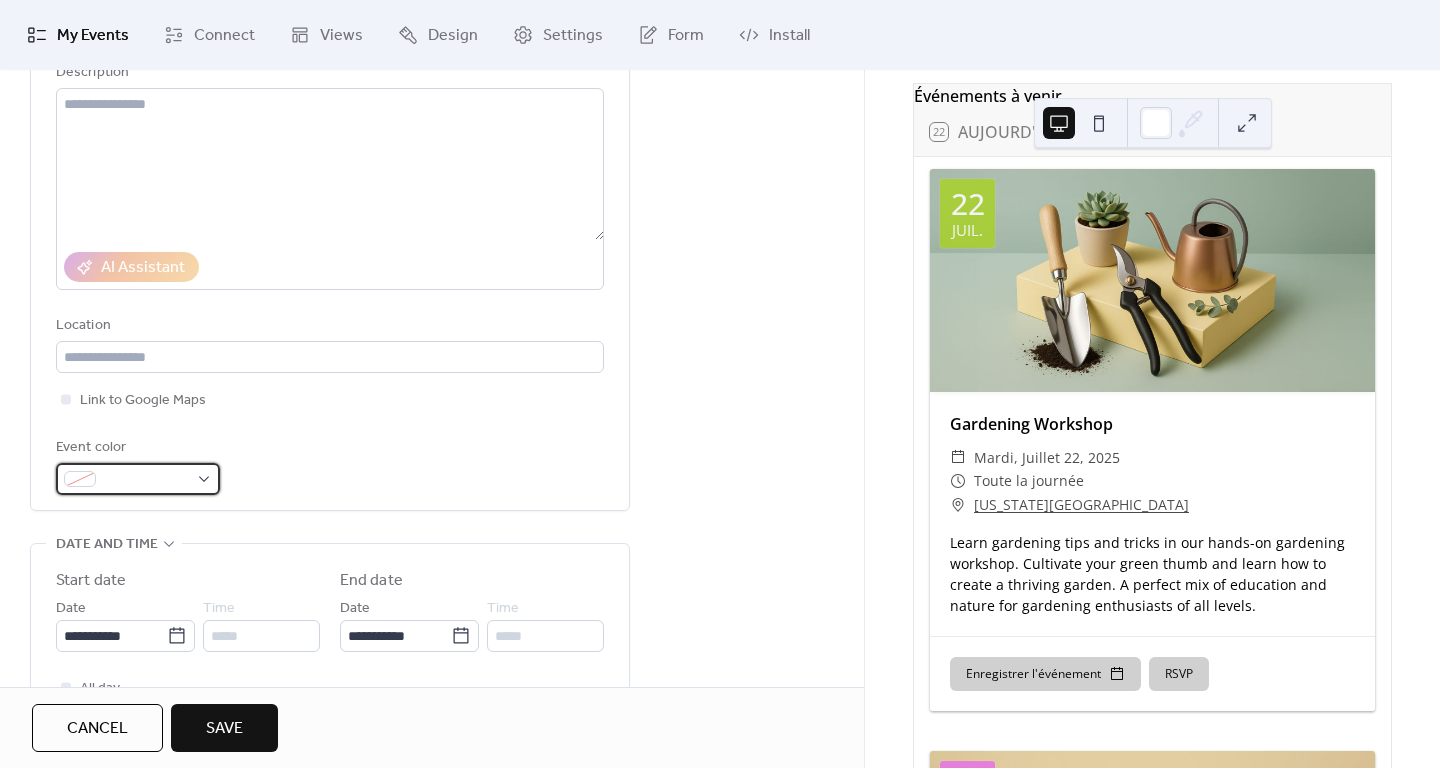 click at bounding box center [146, 480] 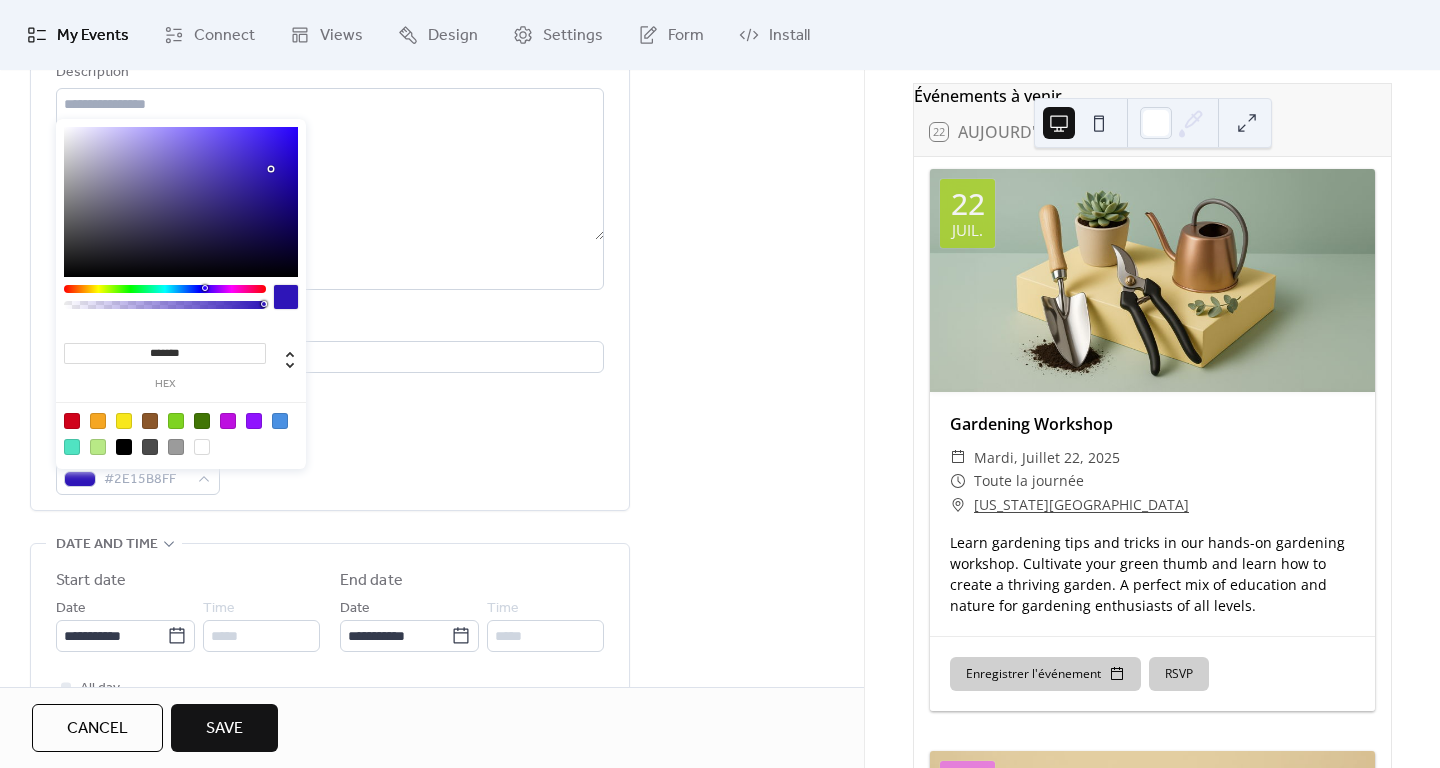 type on "*******" 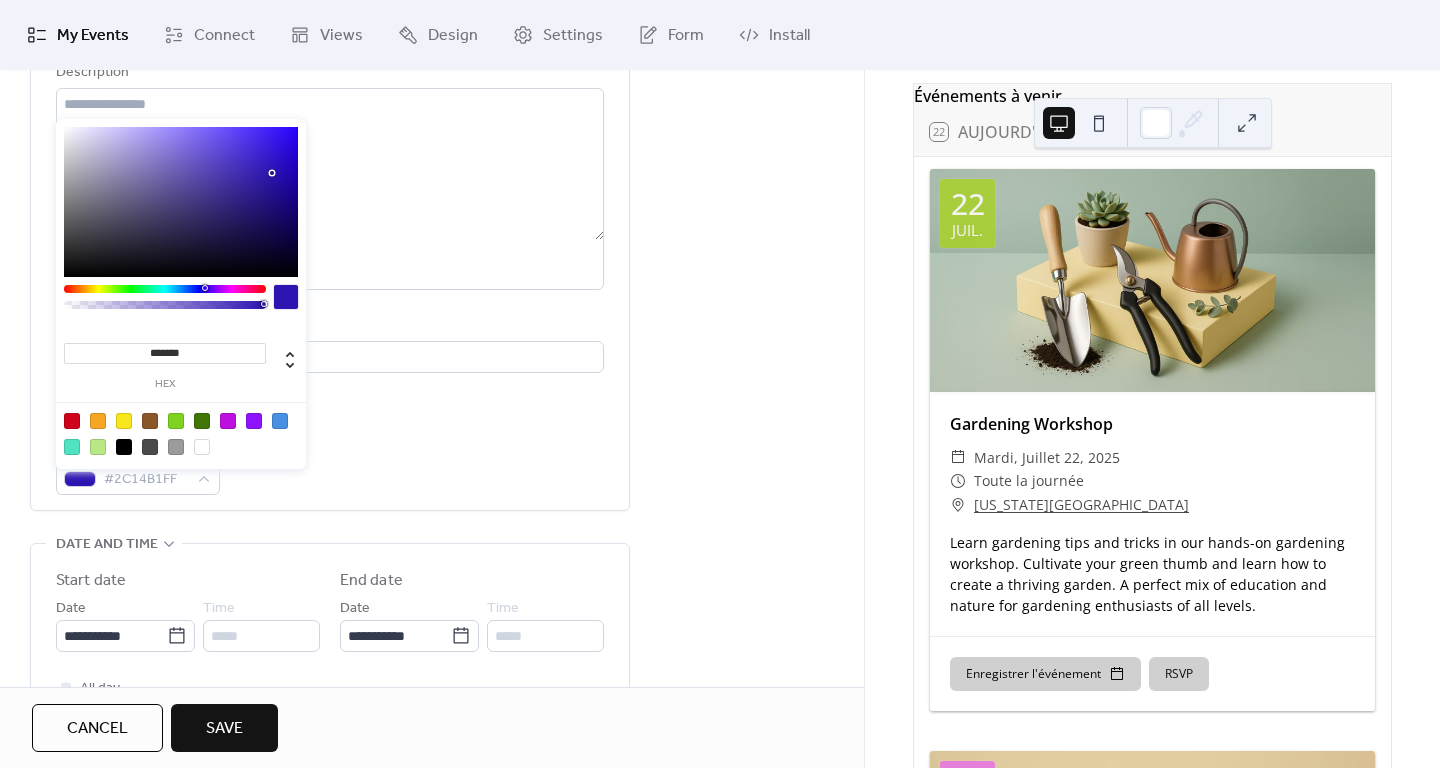drag, startPoint x: 215, startPoint y: 206, endPoint x: 271, endPoint y: 173, distance: 65 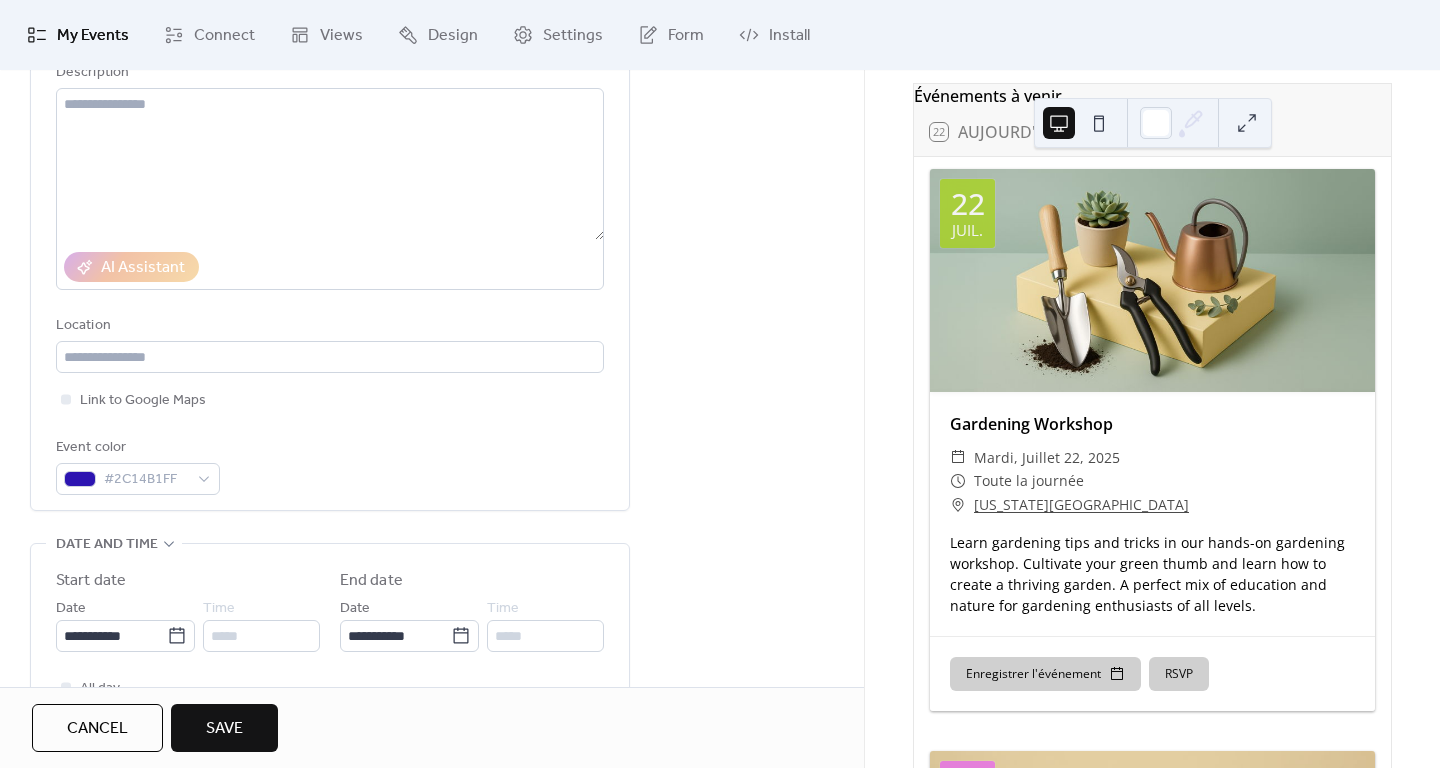 scroll, scrollTop: 155, scrollLeft: 0, axis: vertical 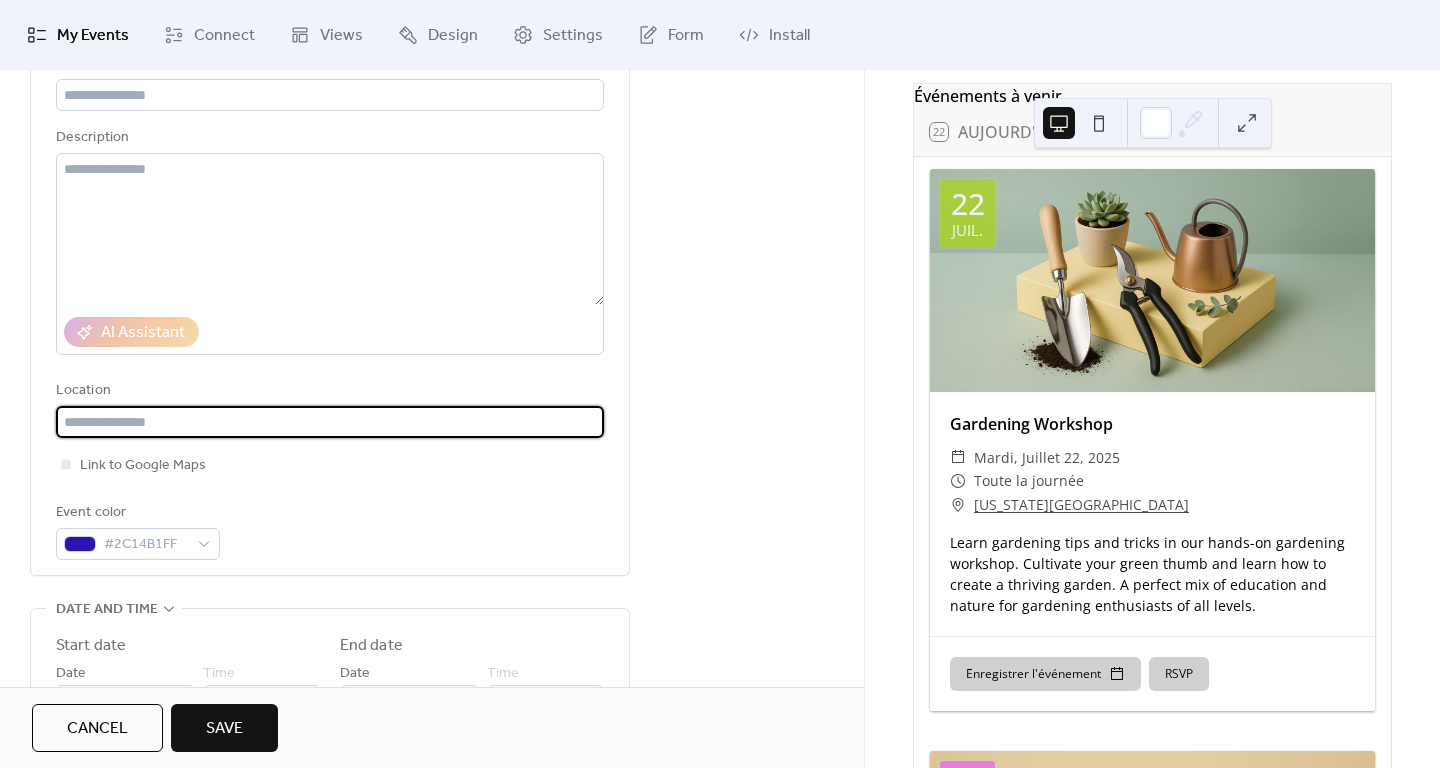 click at bounding box center (330, 422) 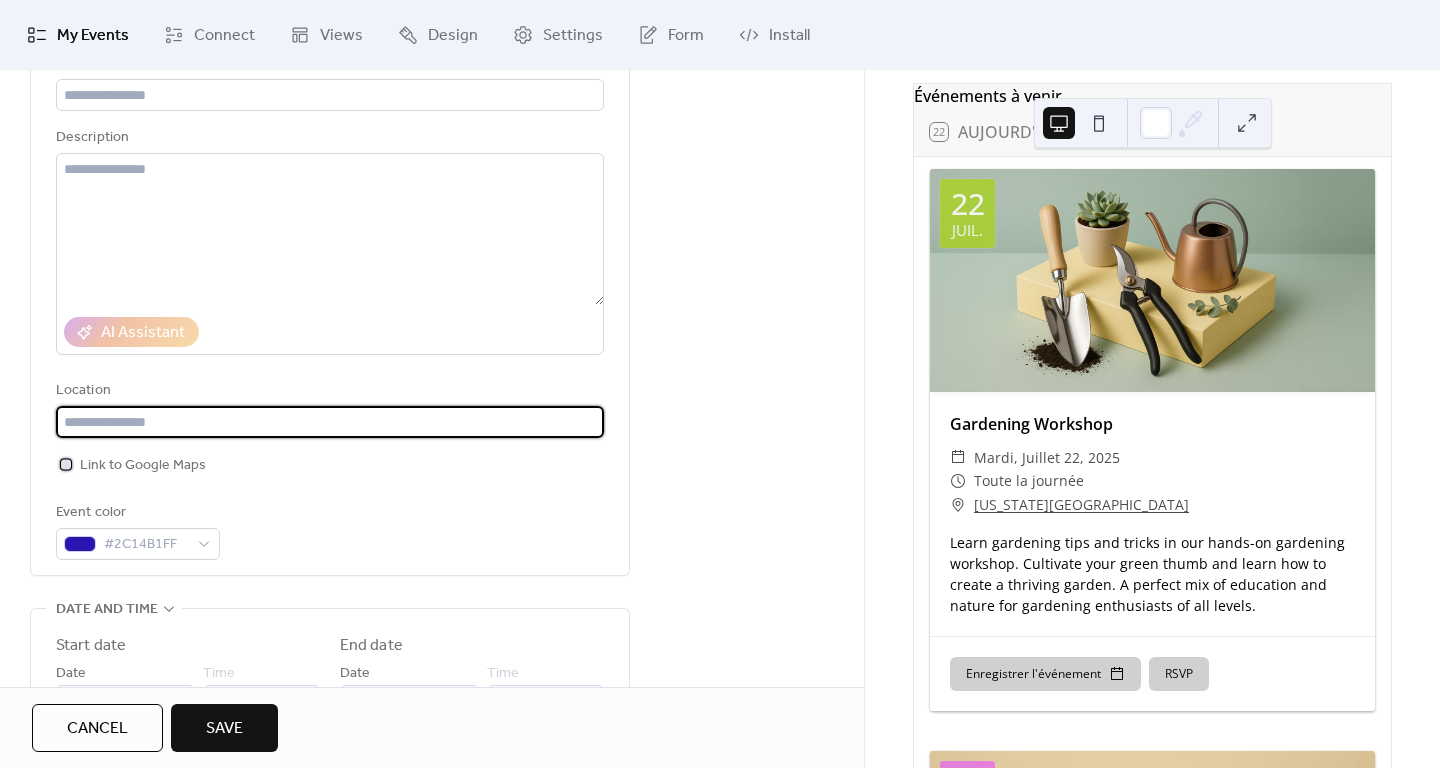 click at bounding box center [66, 464] 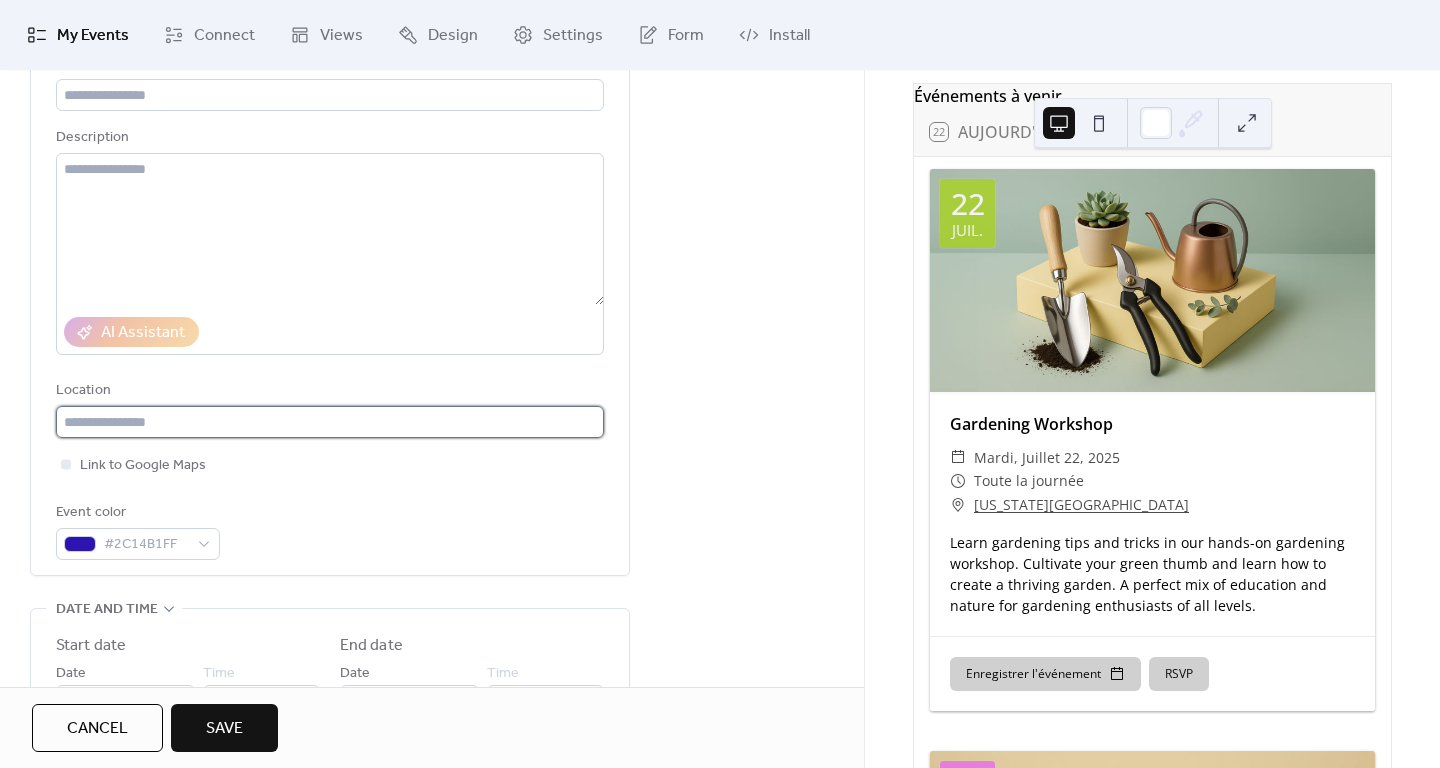 click at bounding box center [330, 422] 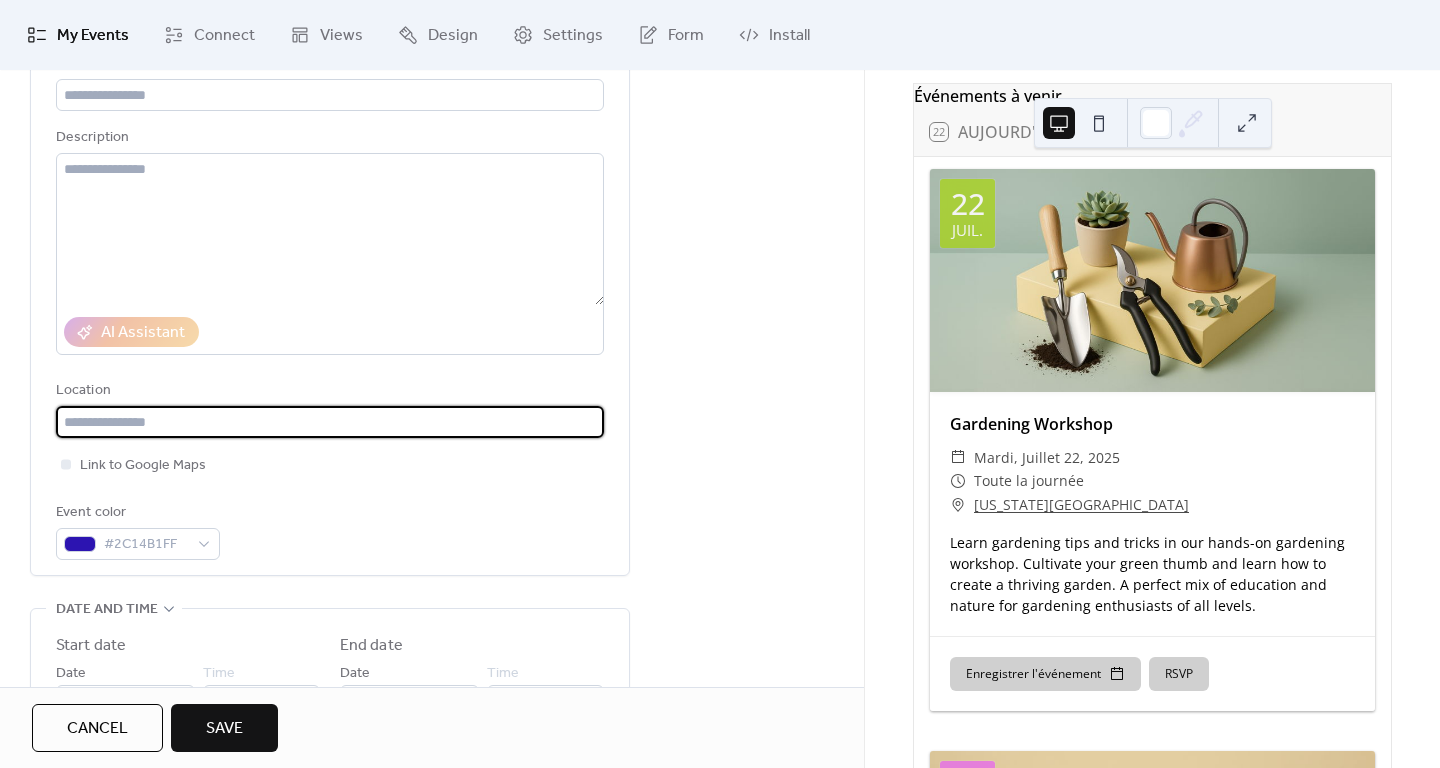 paste on "**********" 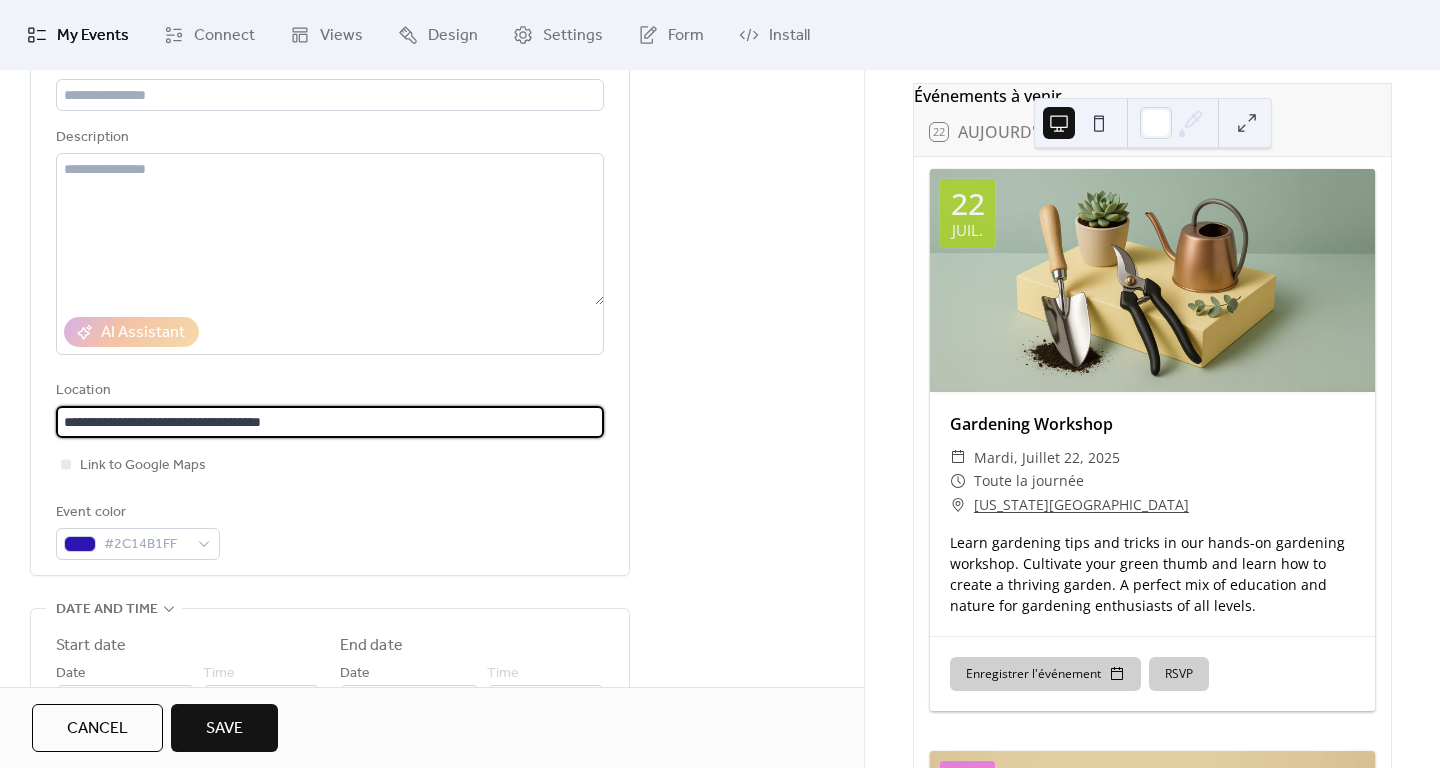 click on "**********" at bounding box center (330, 422) 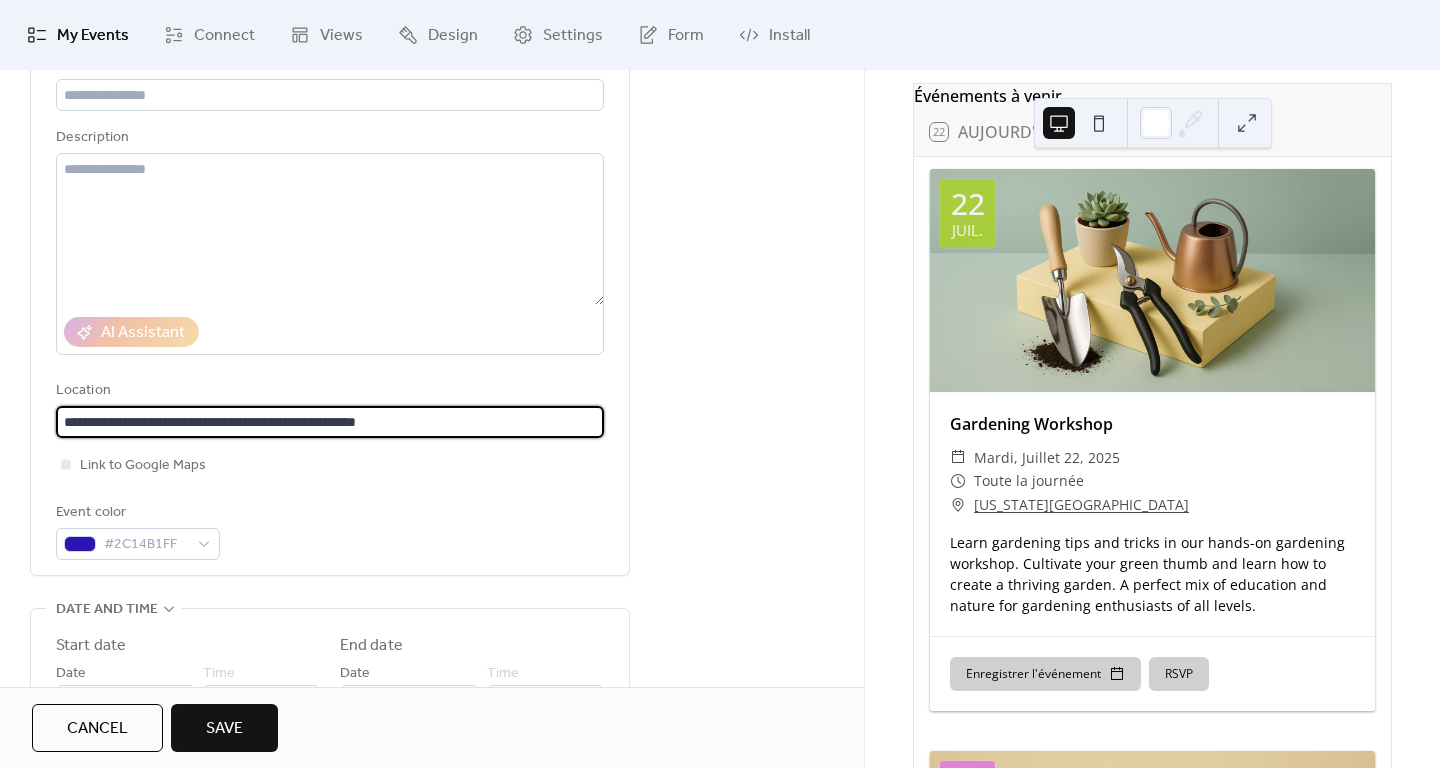 click on "**********" at bounding box center (330, 422) 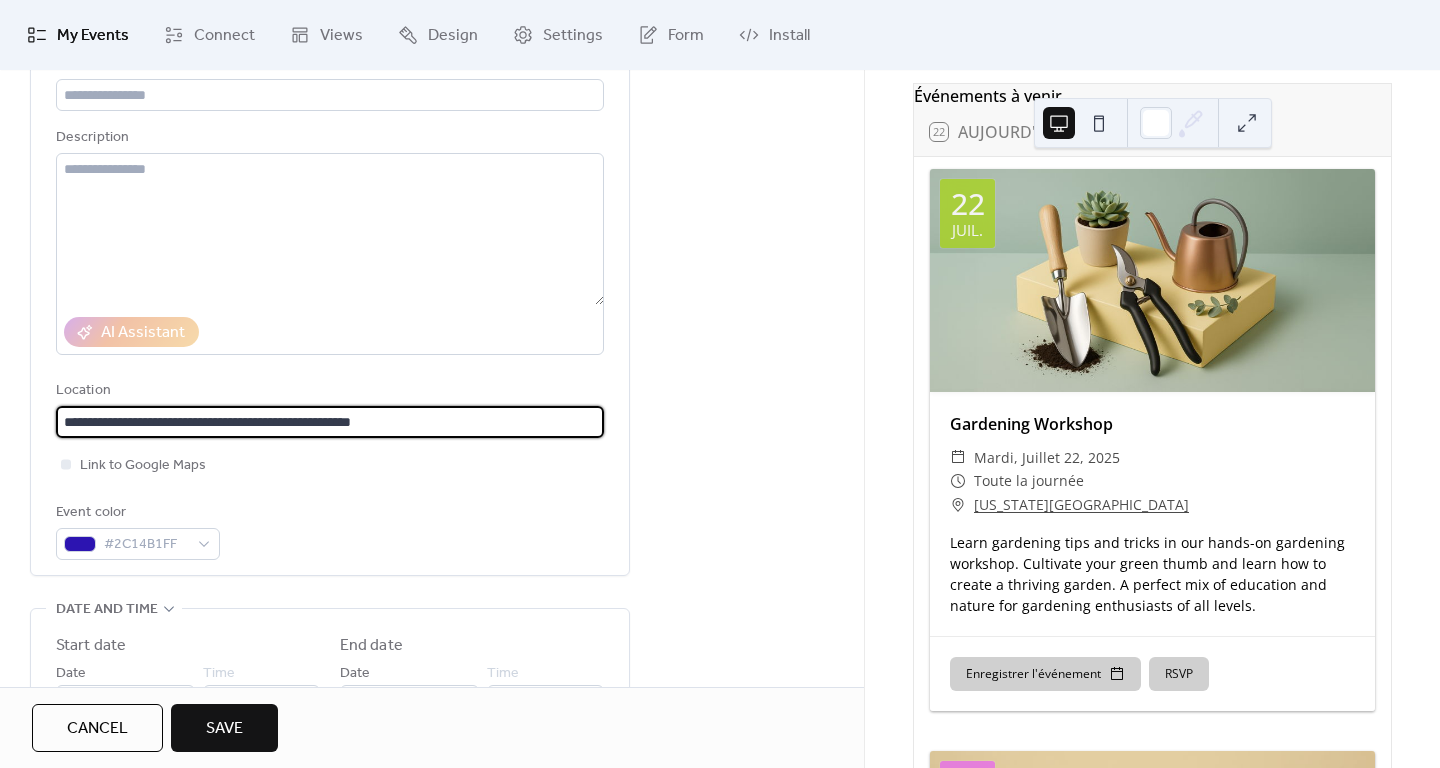 click on "**********" at bounding box center [330, 422] 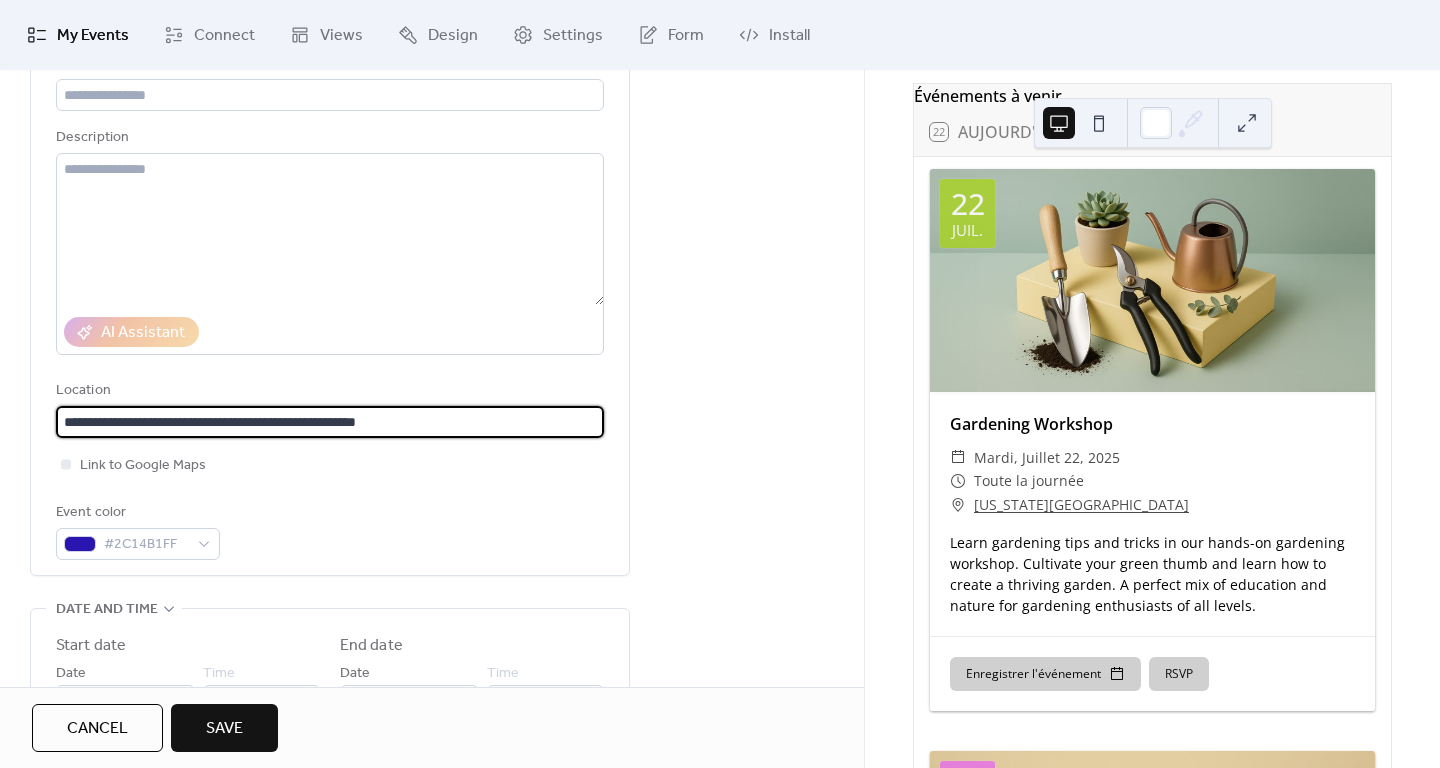 click on "**********" at bounding box center (330, 422) 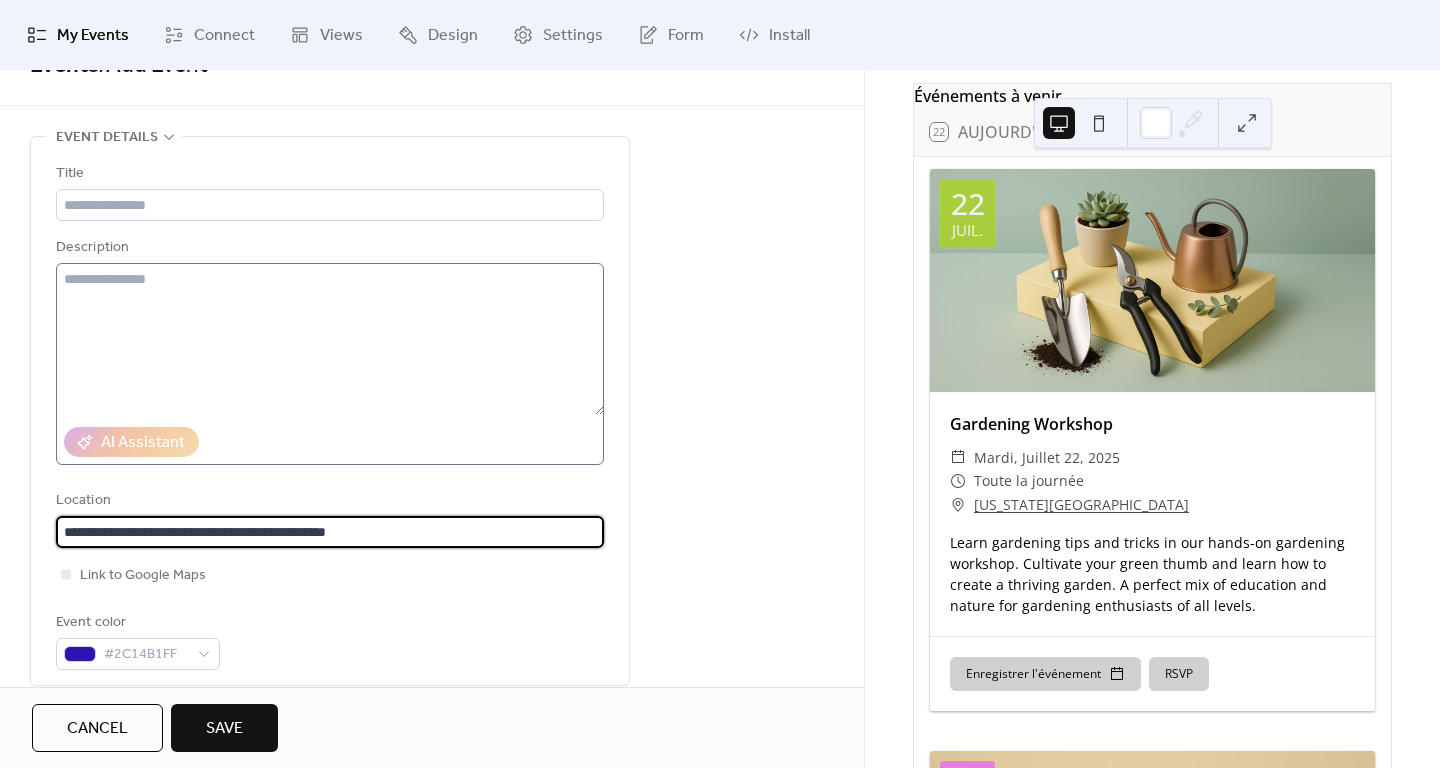 scroll, scrollTop: 41, scrollLeft: 0, axis: vertical 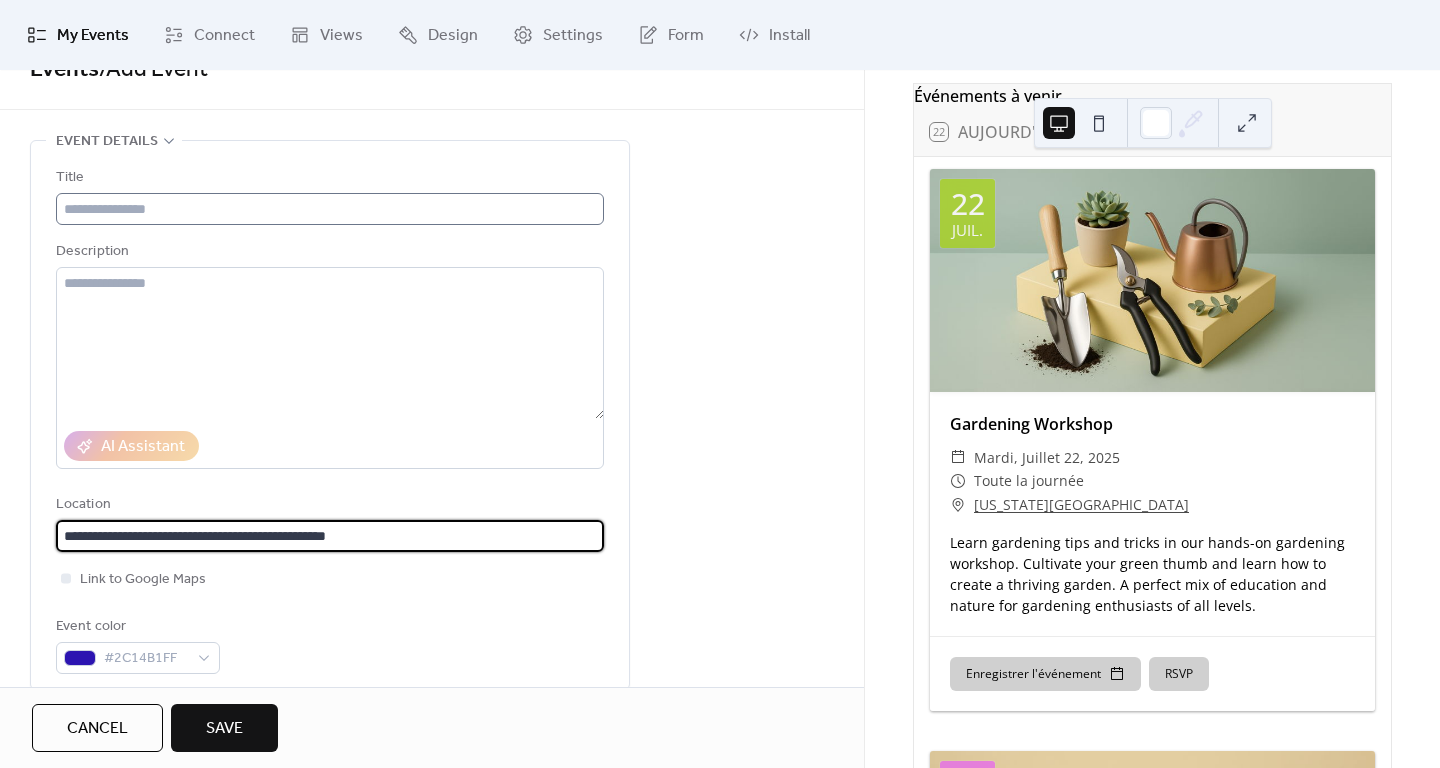 type on "**********" 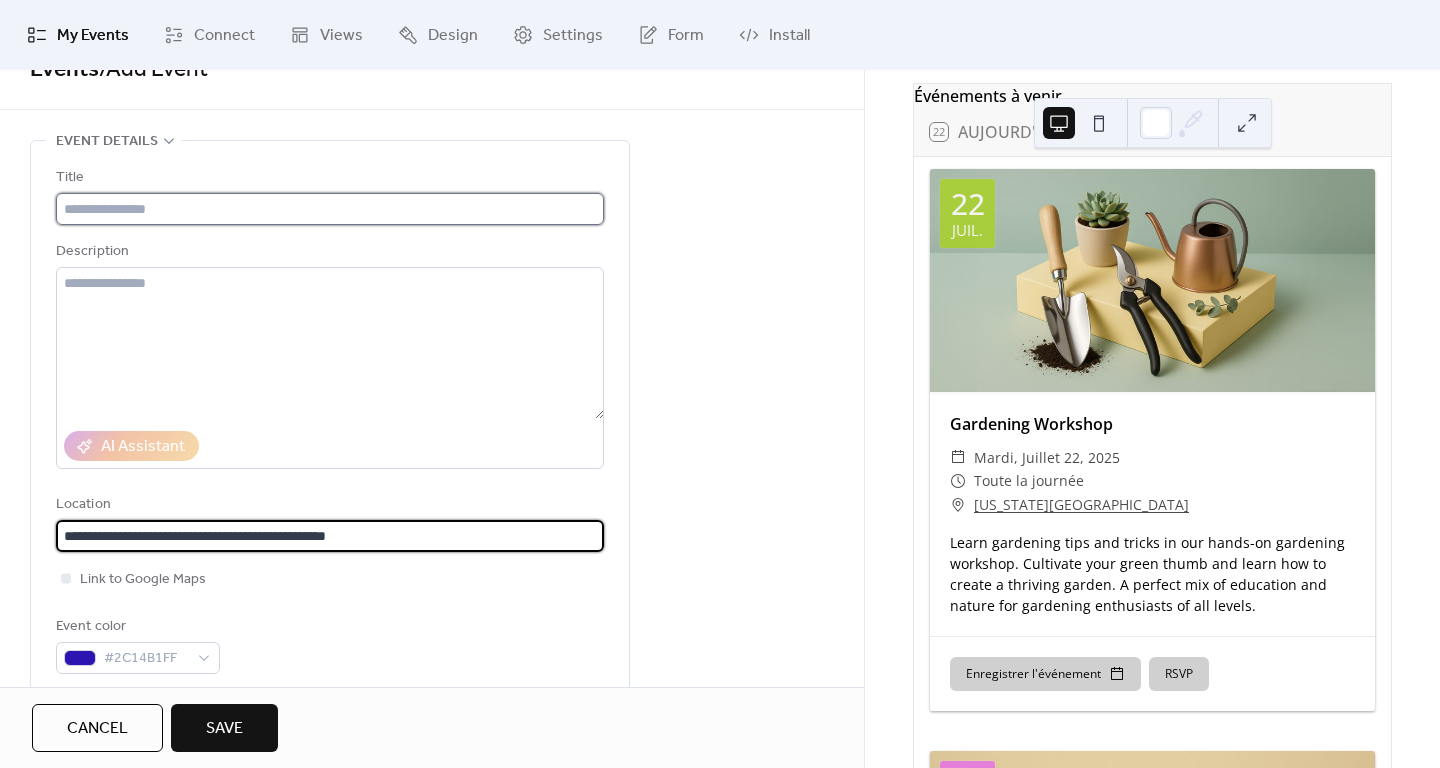 click at bounding box center [330, 209] 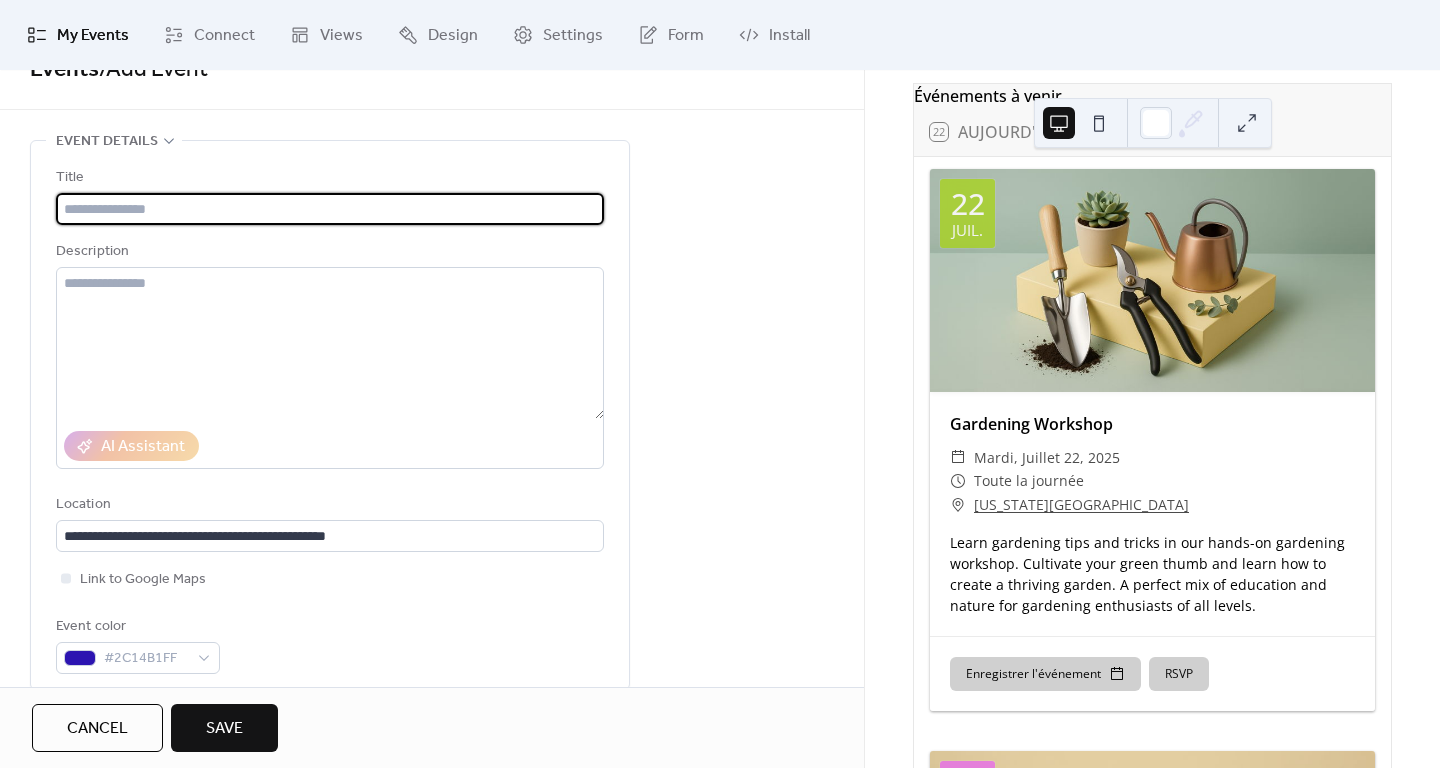 type on "*" 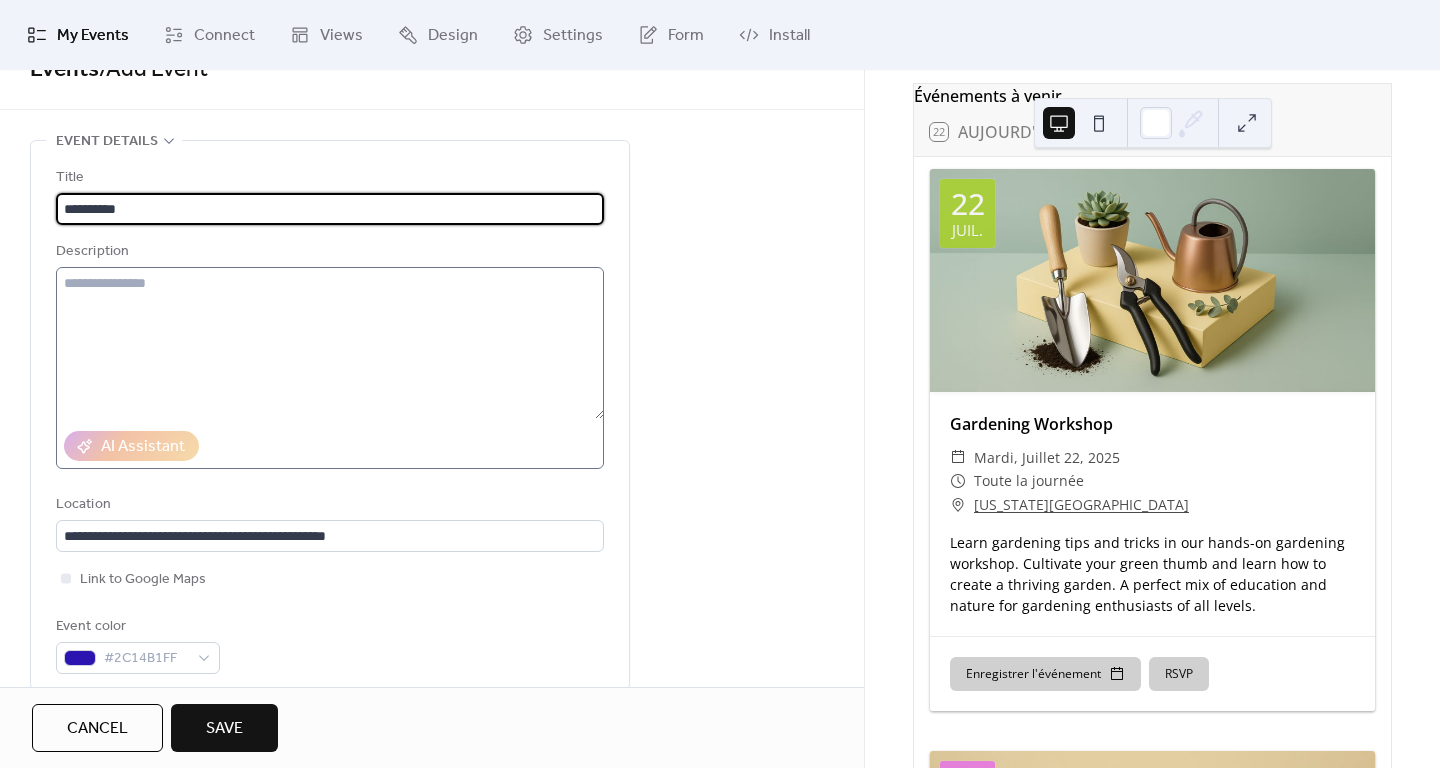 type on "**********" 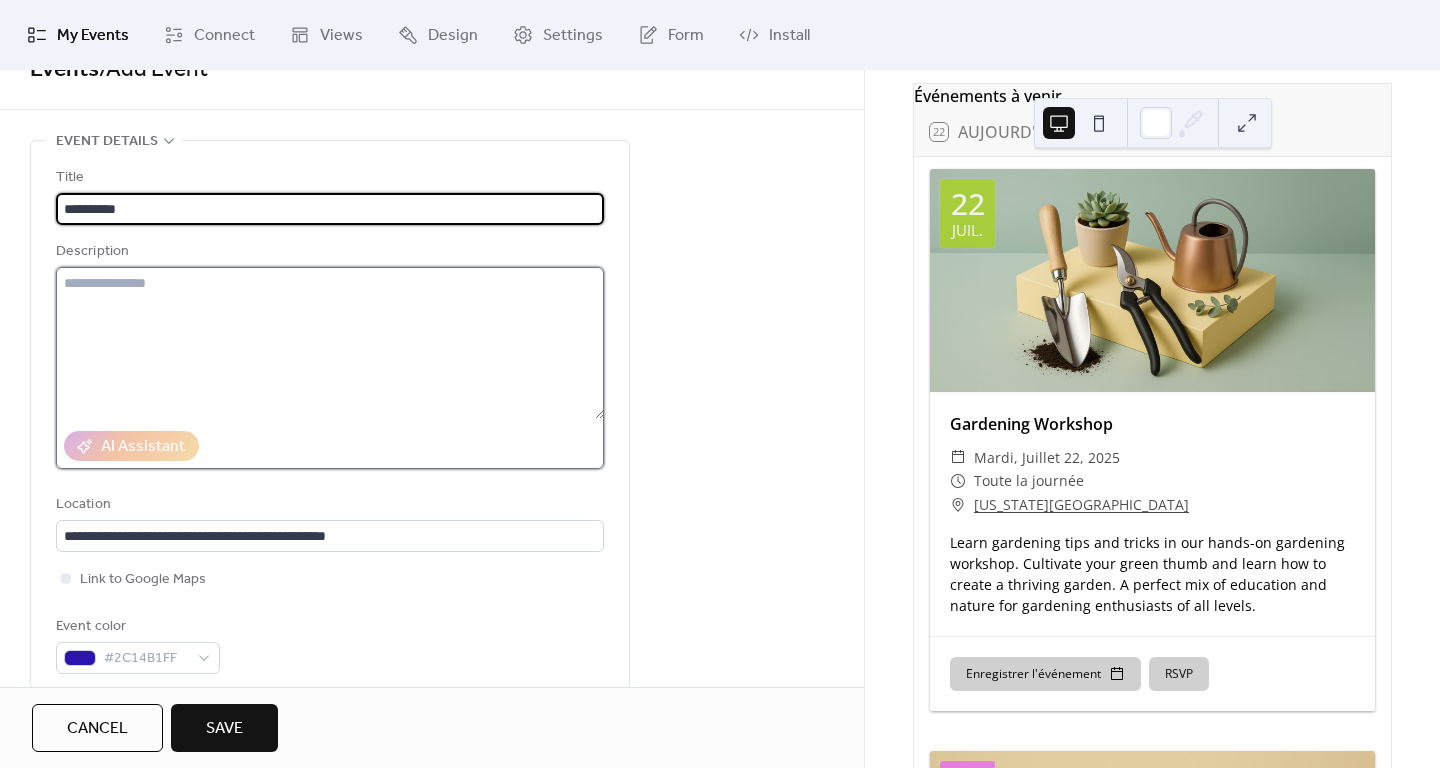 click at bounding box center [330, 343] 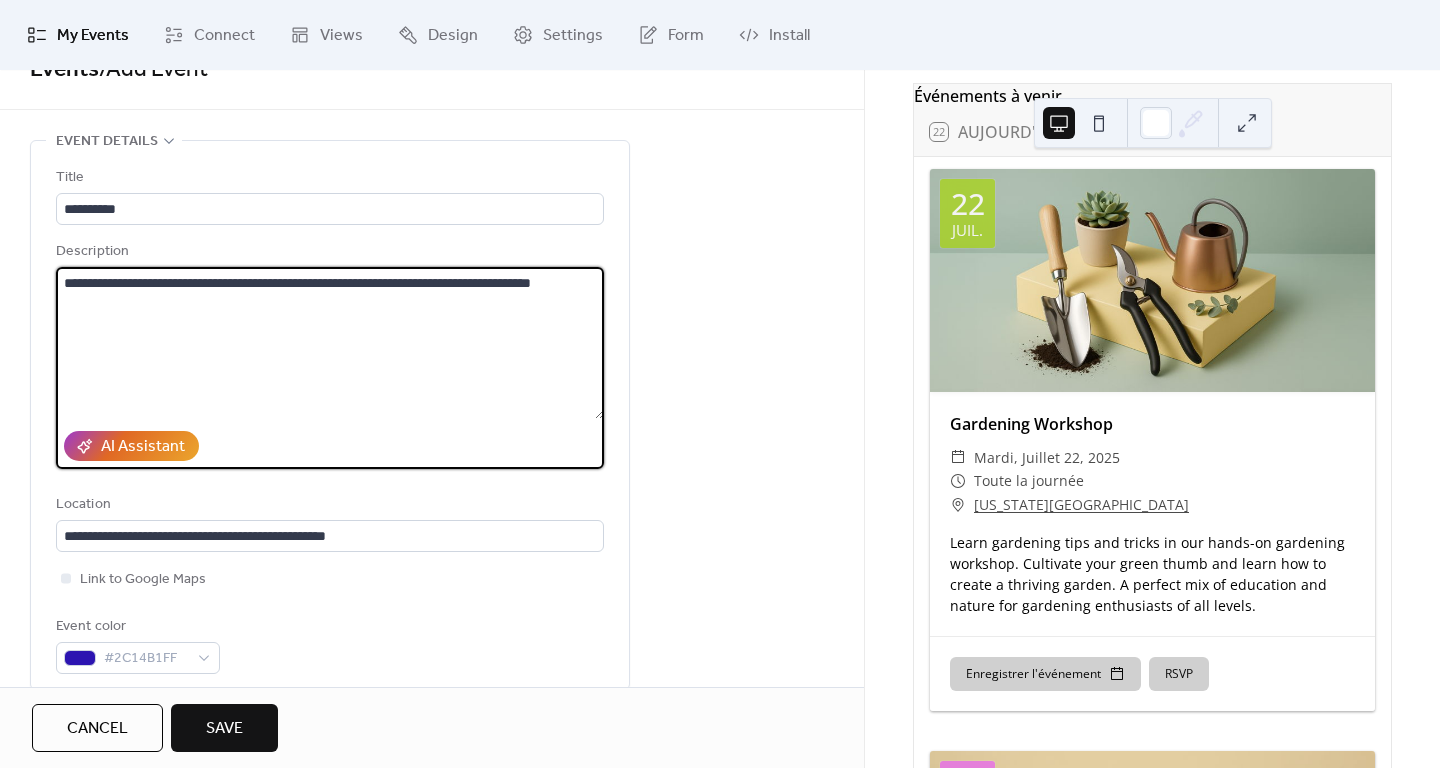 click on "**********" at bounding box center (330, 343) 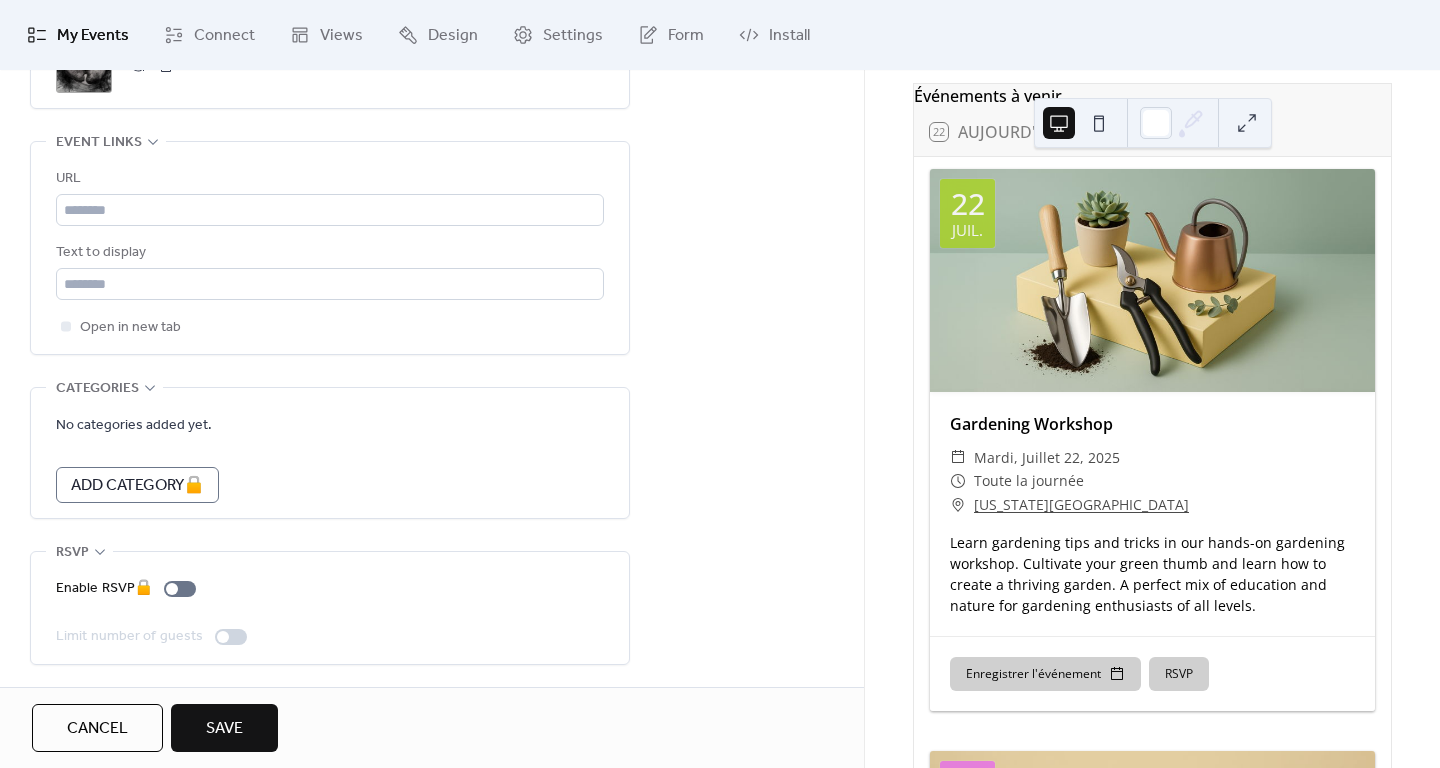 scroll, scrollTop: 1126, scrollLeft: 0, axis: vertical 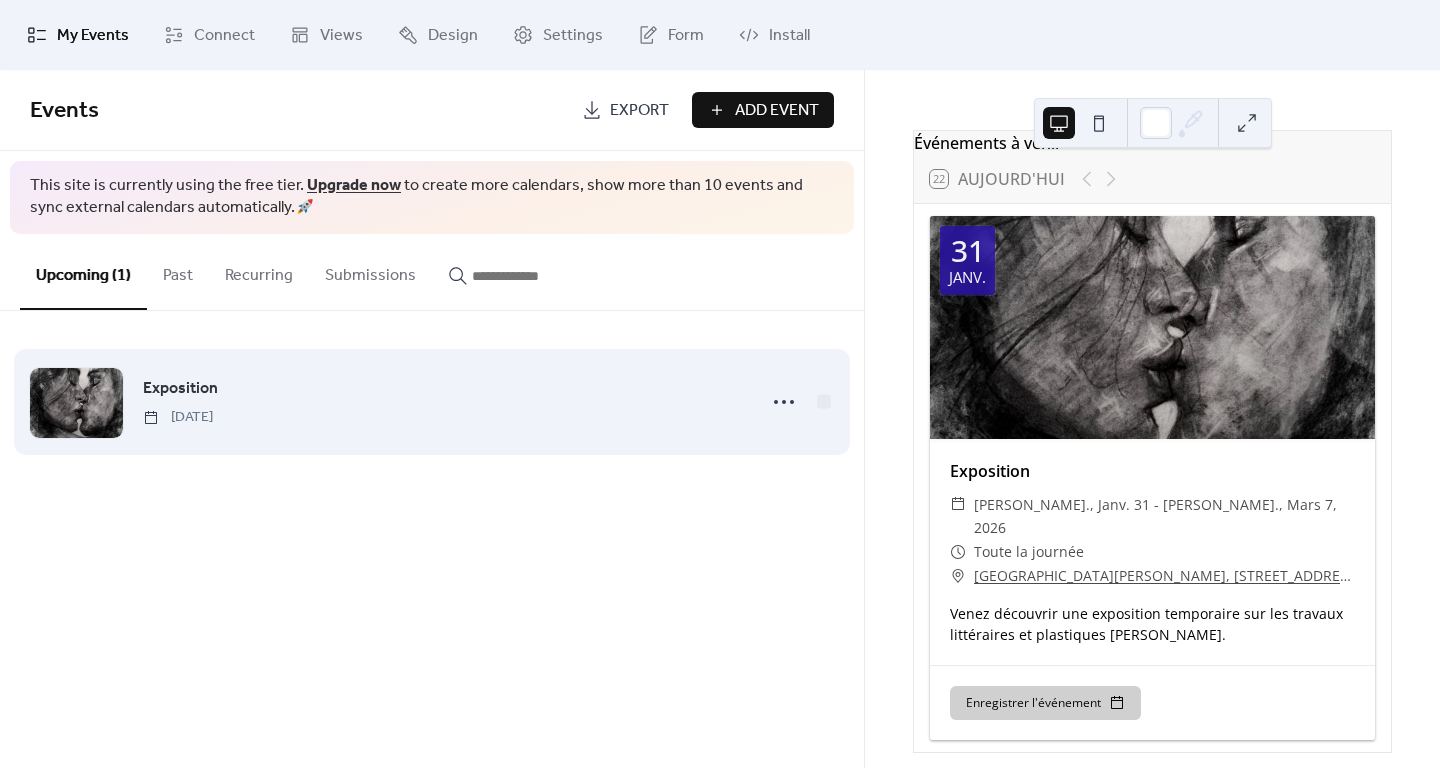 click on "Exposition [DATE]" at bounding box center [443, 401] 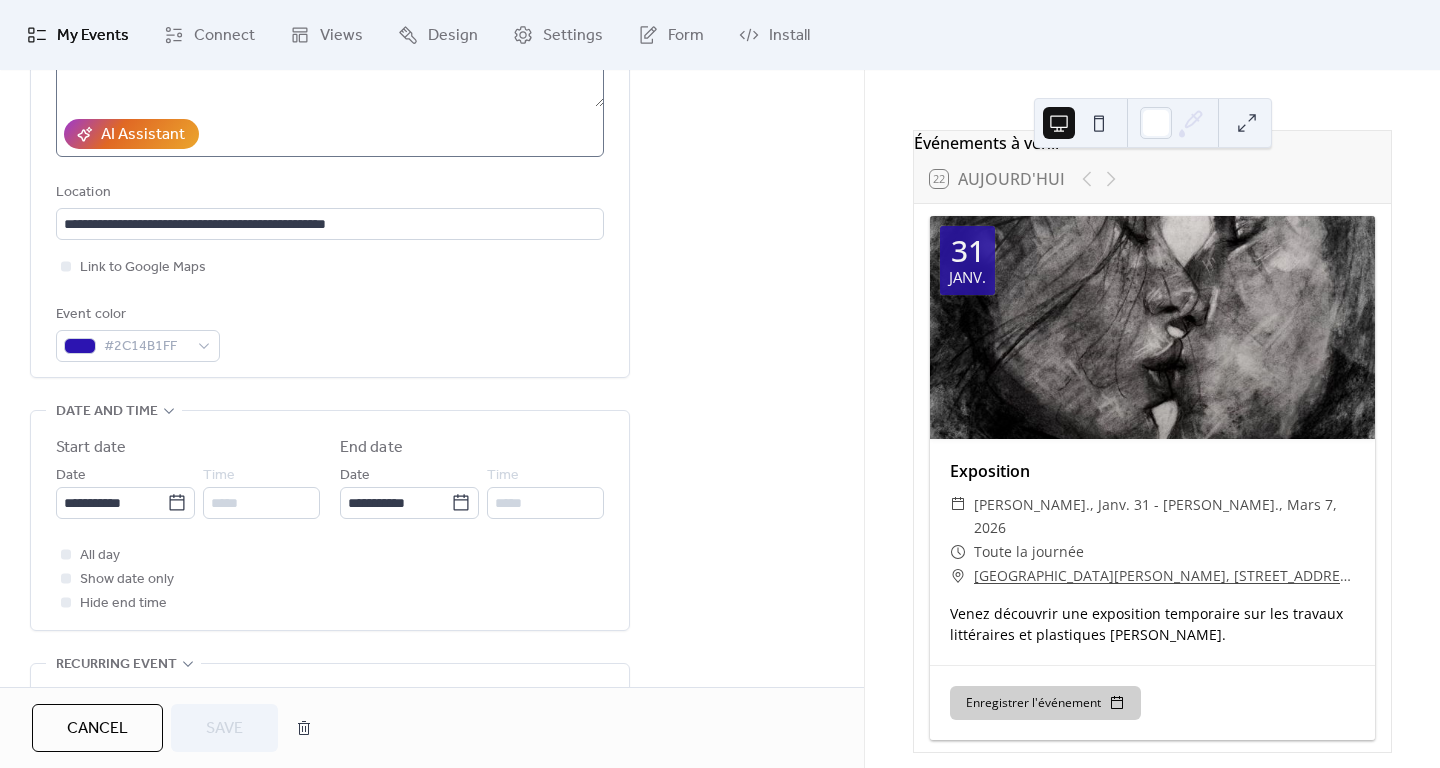 scroll, scrollTop: 416, scrollLeft: 0, axis: vertical 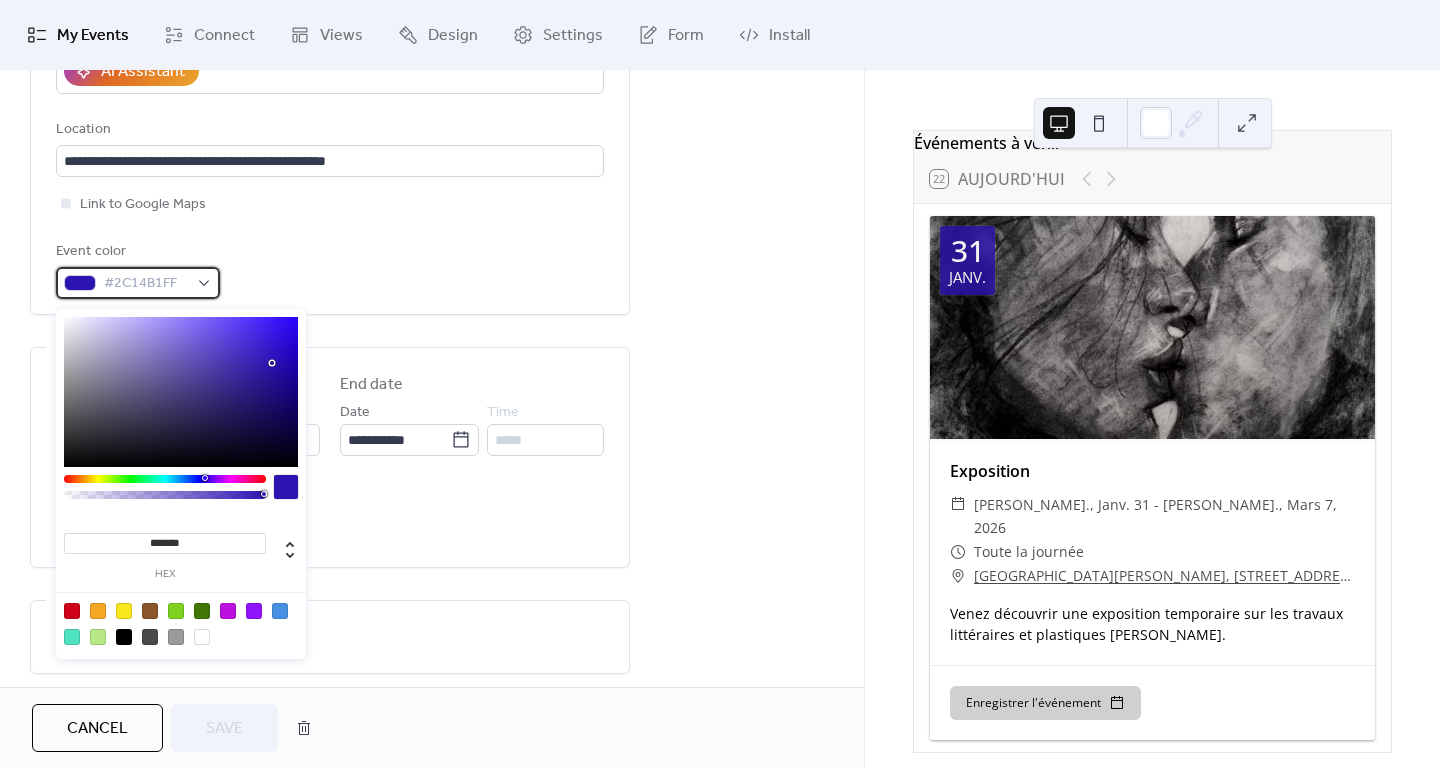 click on "#2C14B1FF" at bounding box center [146, 284] 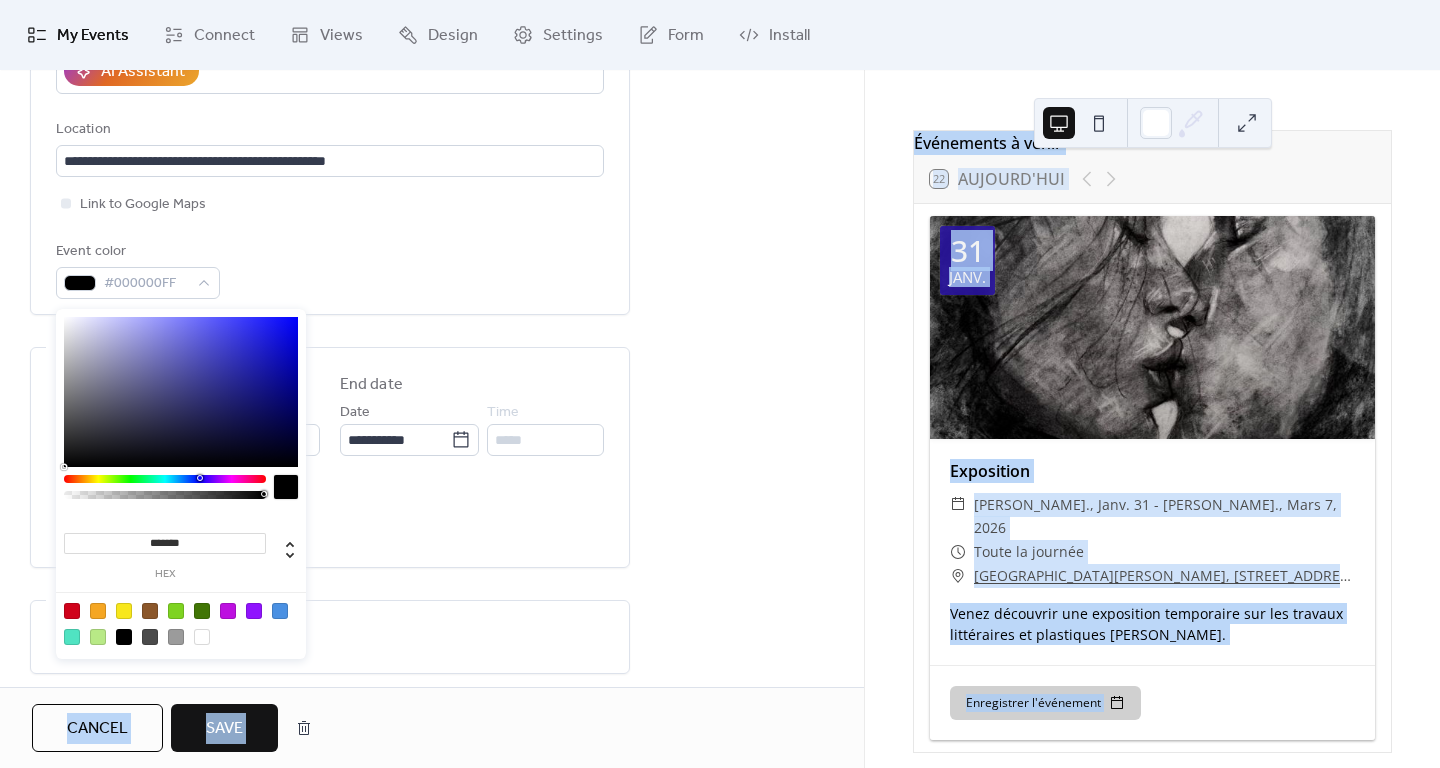 drag, startPoint x: 149, startPoint y: 394, endPoint x: 53, endPoint y: 503, distance: 145.24806 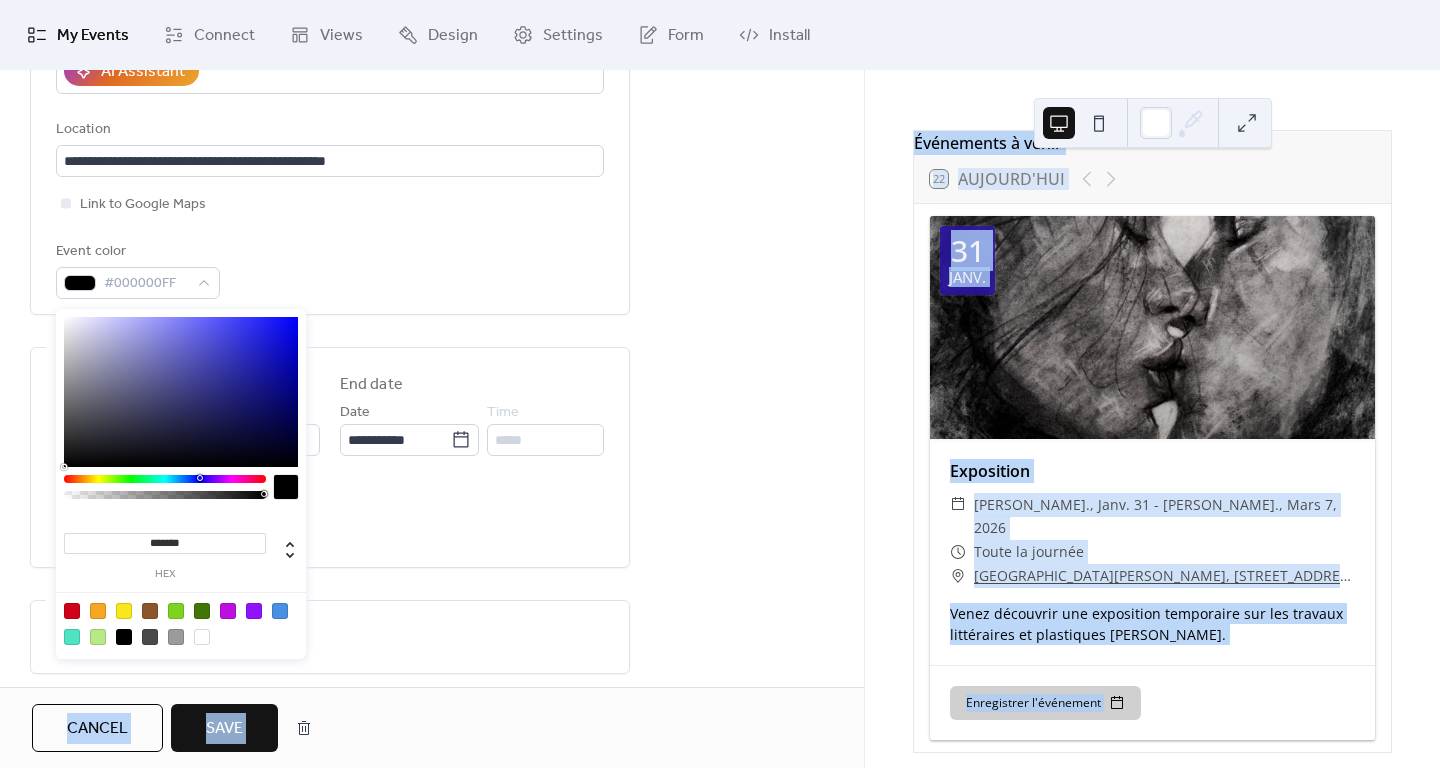 click on "**********" at bounding box center (720, 384) 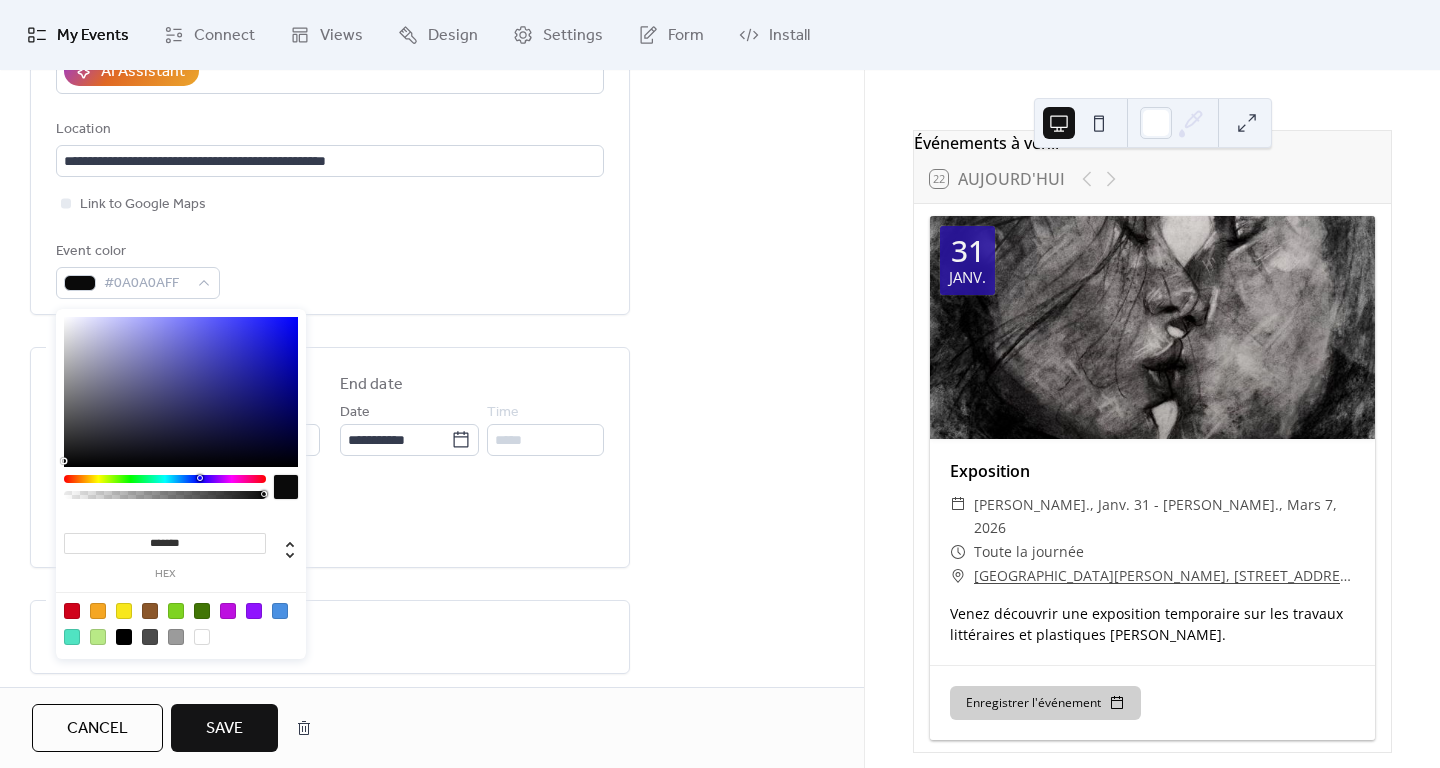 type on "*******" 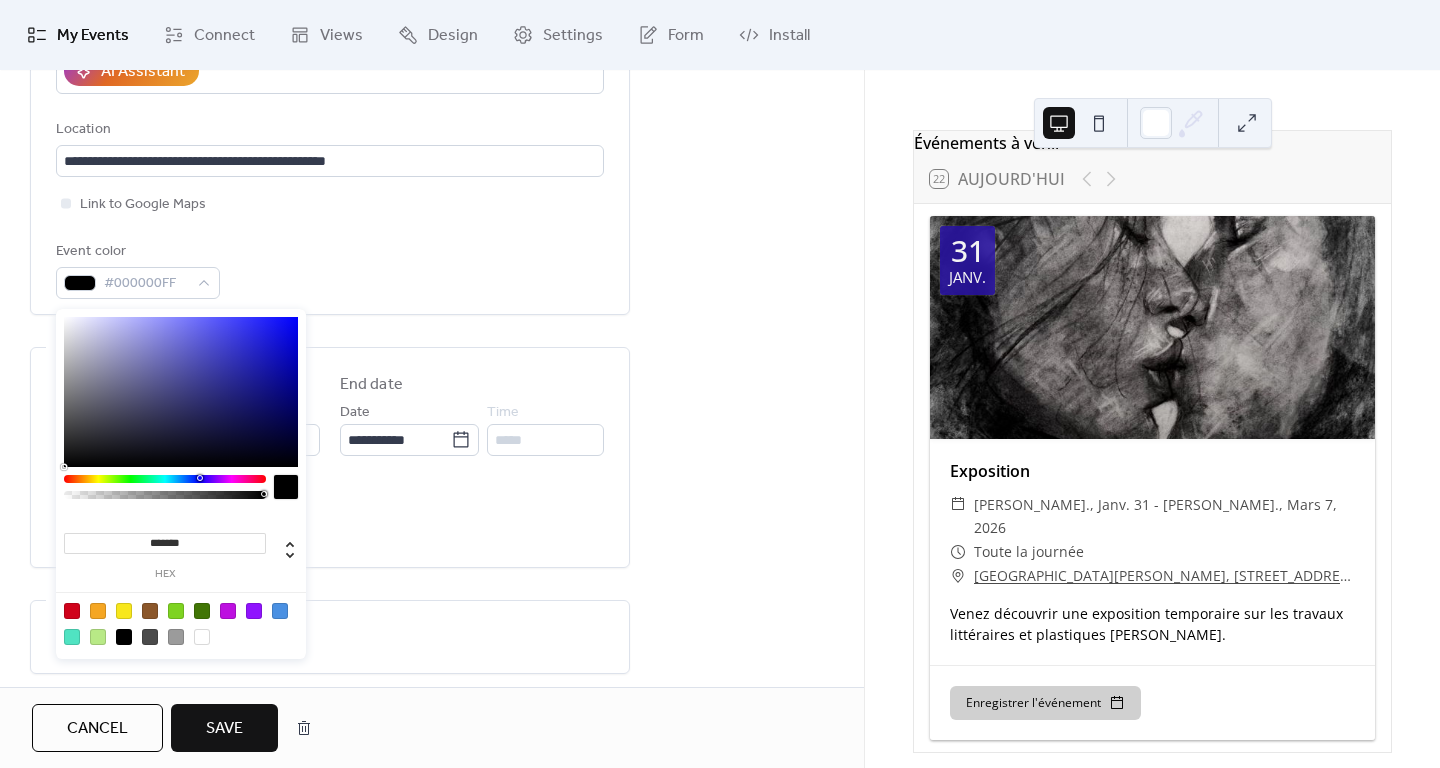 drag, startPoint x: 115, startPoint y: 421, endPoint x: 63, endPoint y: 479, distance: 77.89737 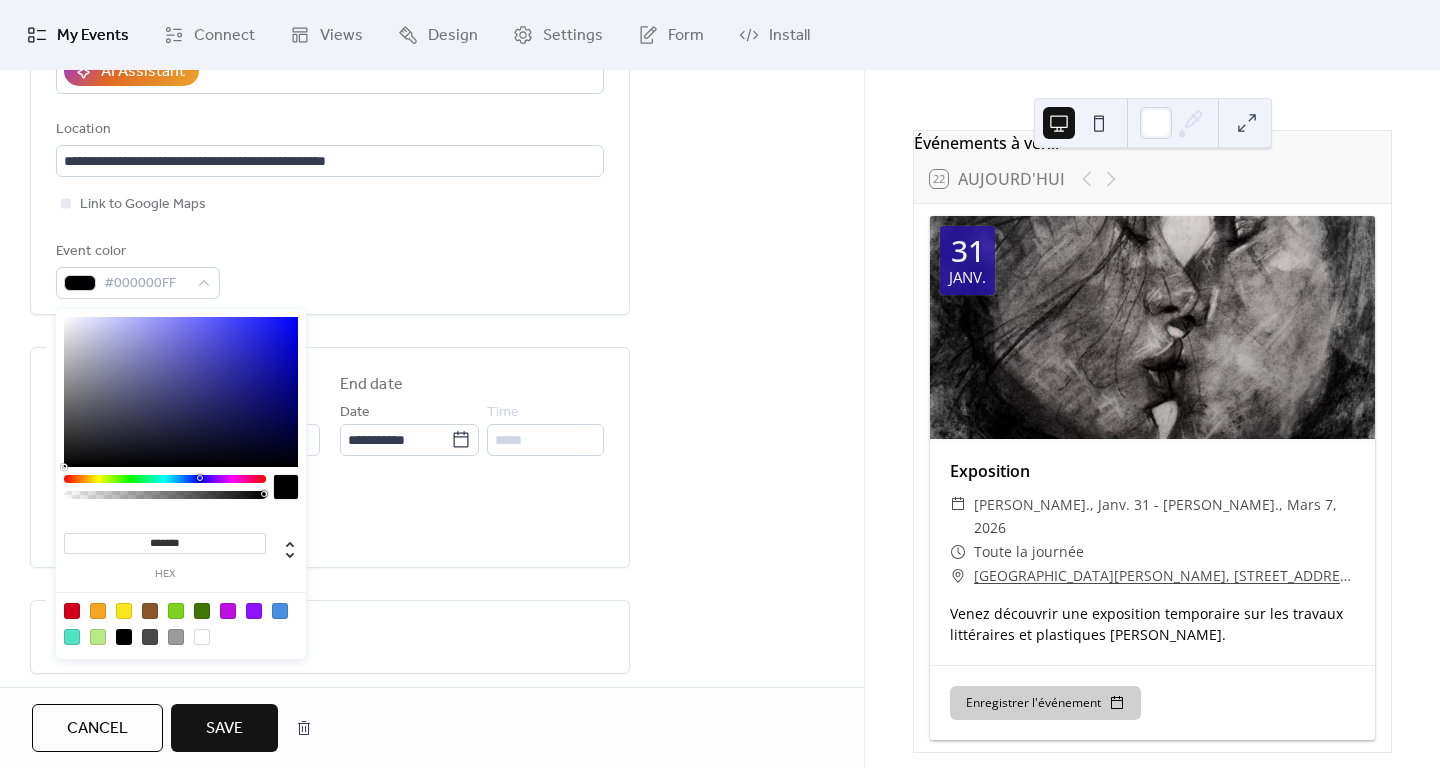 click on "******* hex" at bounding box center (181, 486) 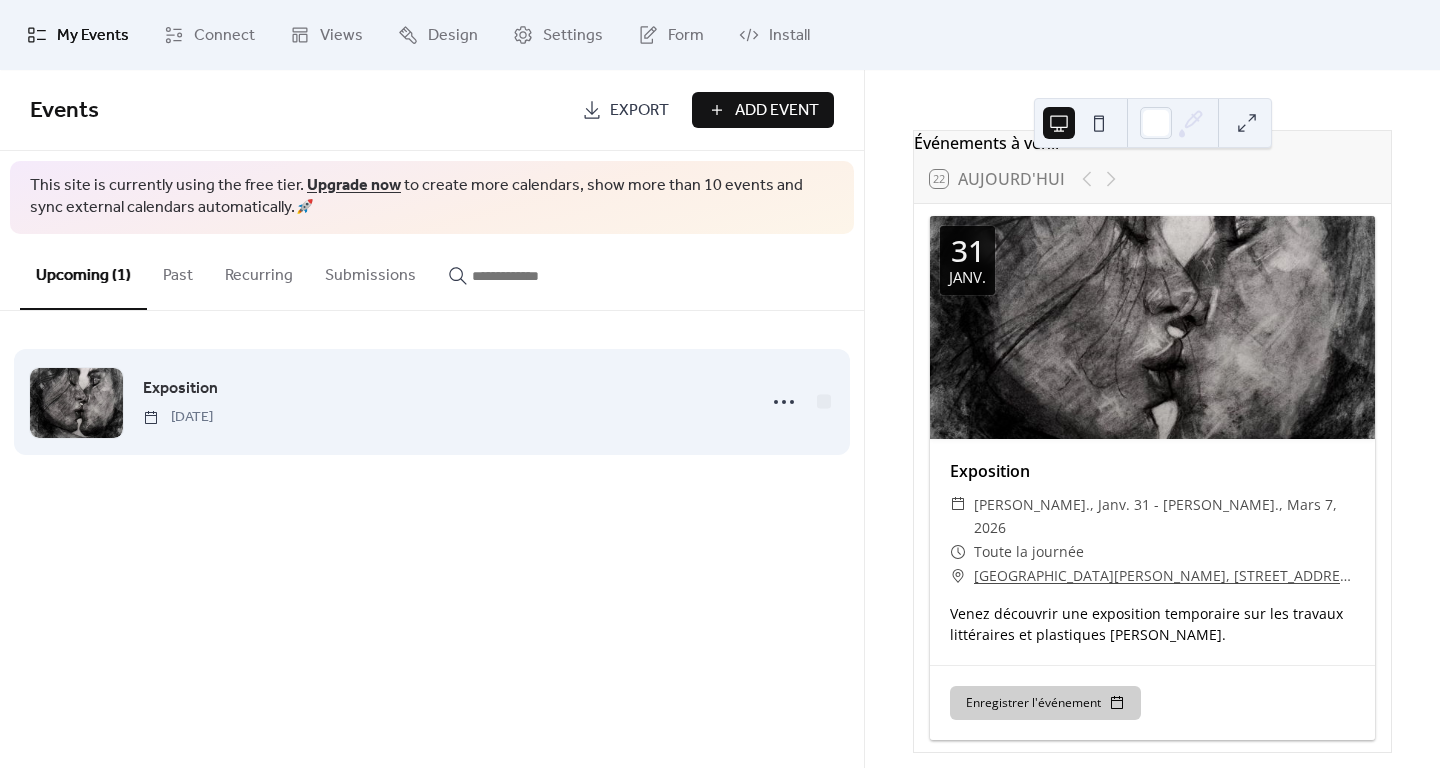 click on "Exposition [DATE]" at bounding box center (443, 401) 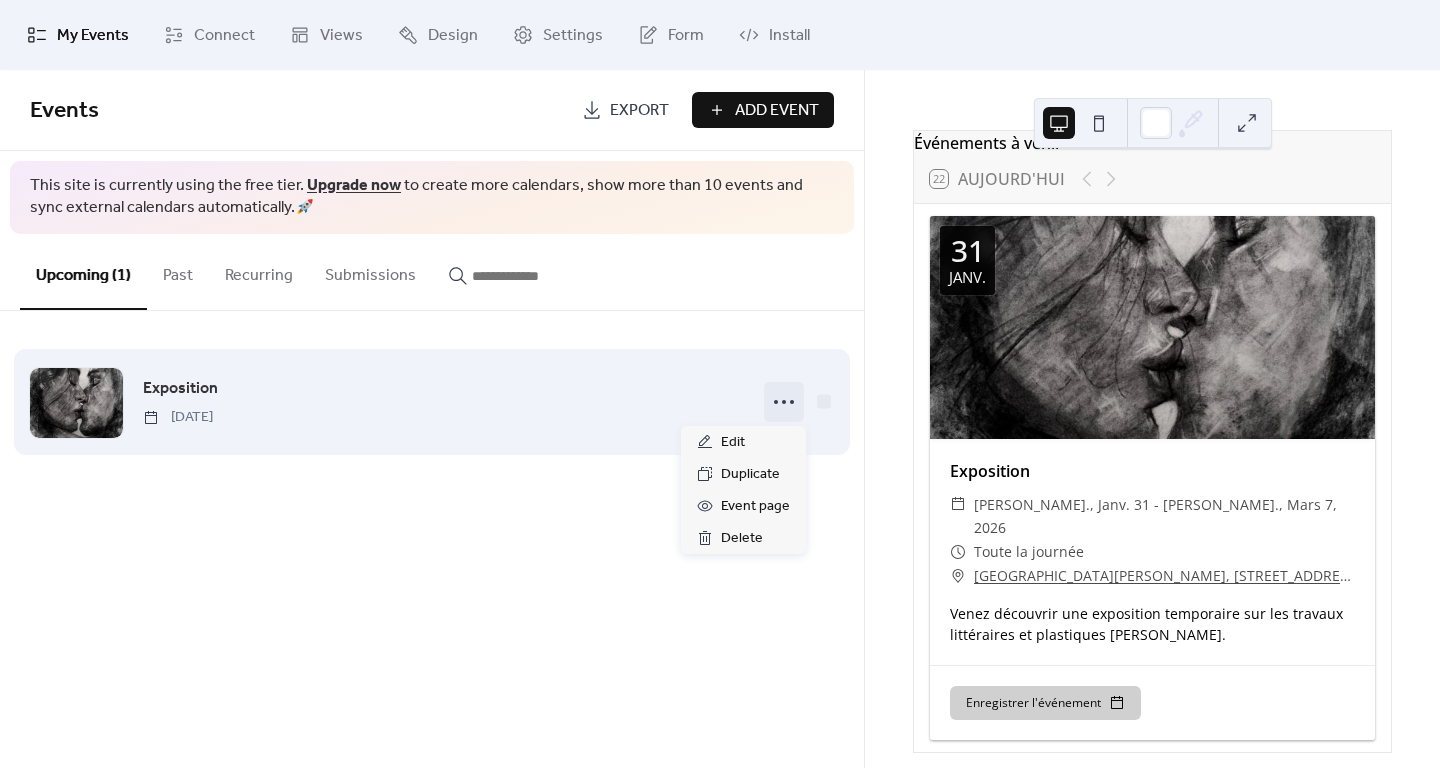 click 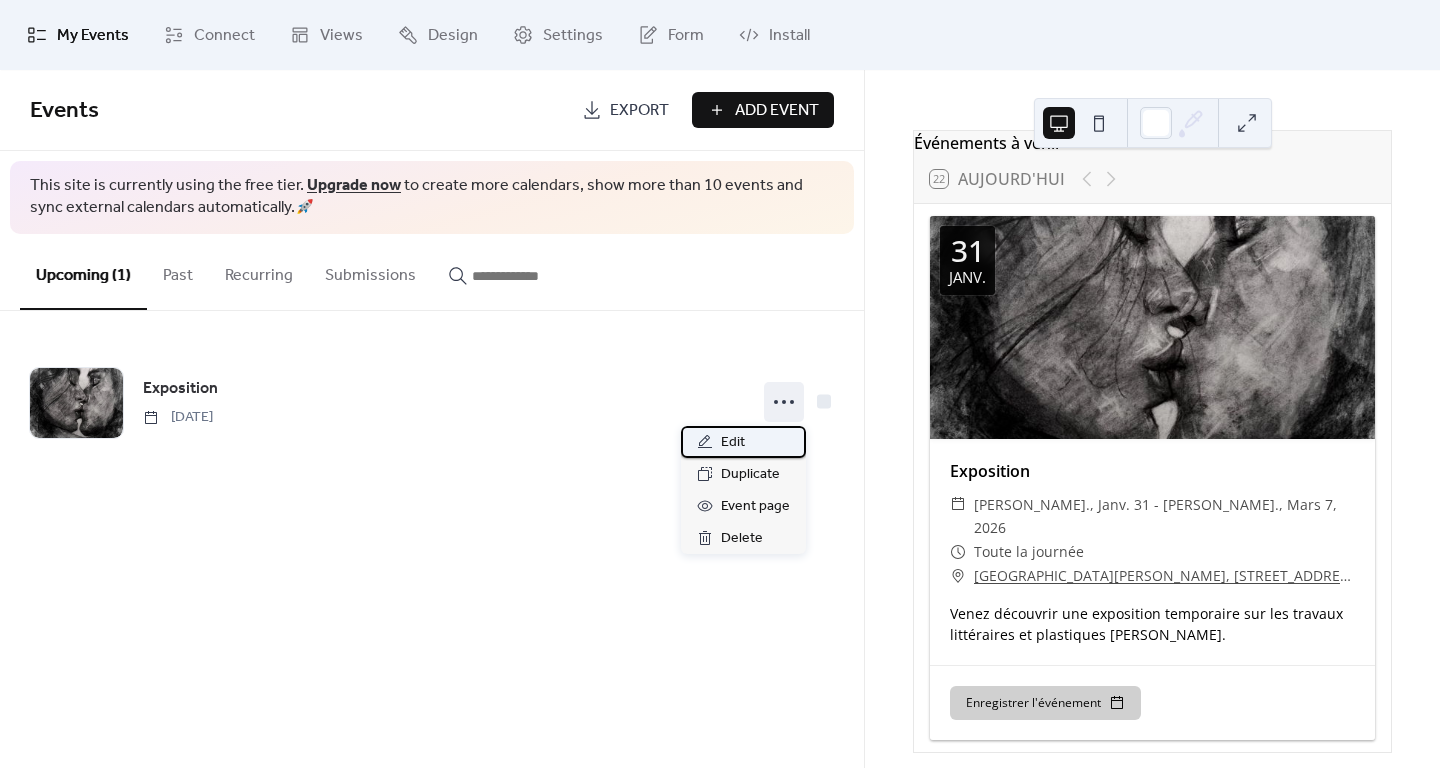 click on "Edit" at bounding box center (733, 443) 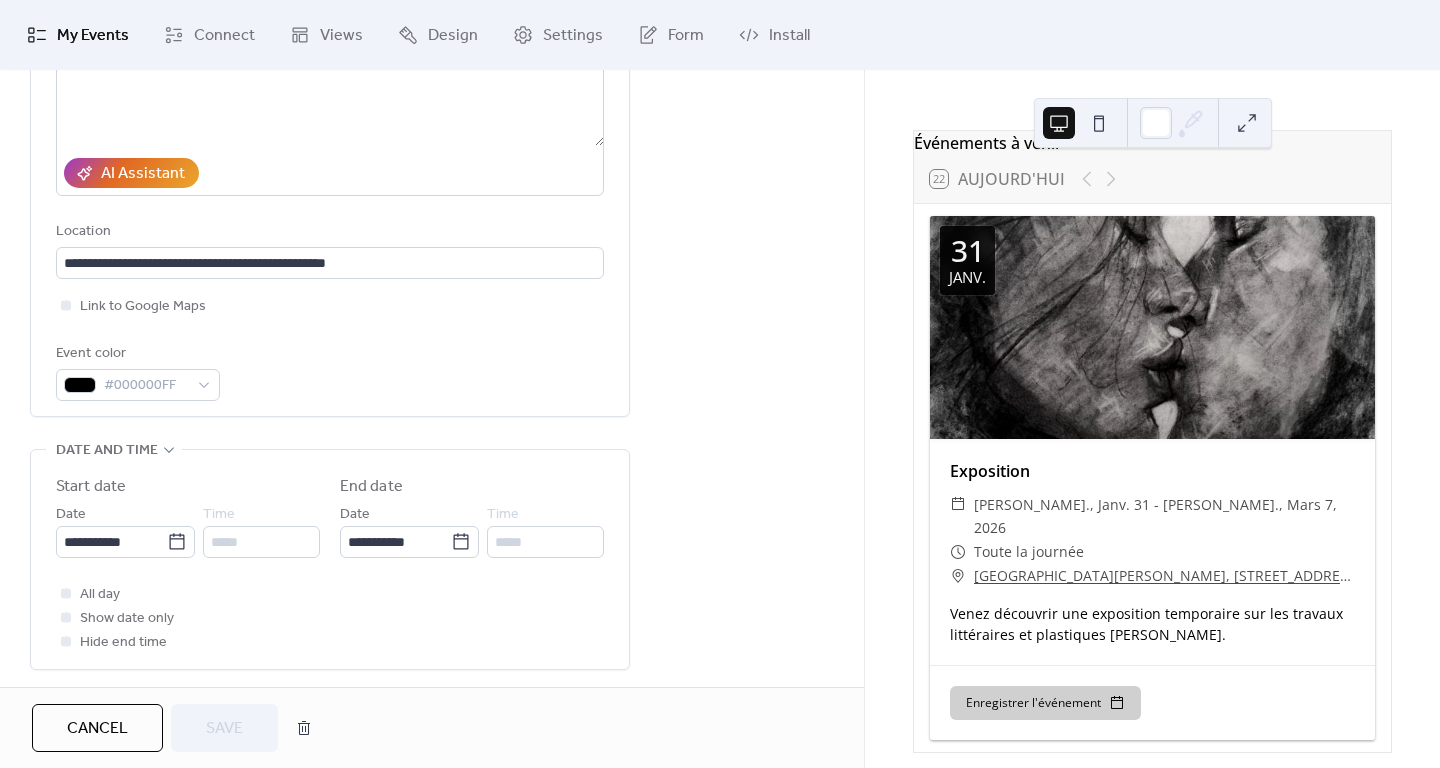 scroll, scrollTop: 309, scrollLeft: 0, axis: vertical 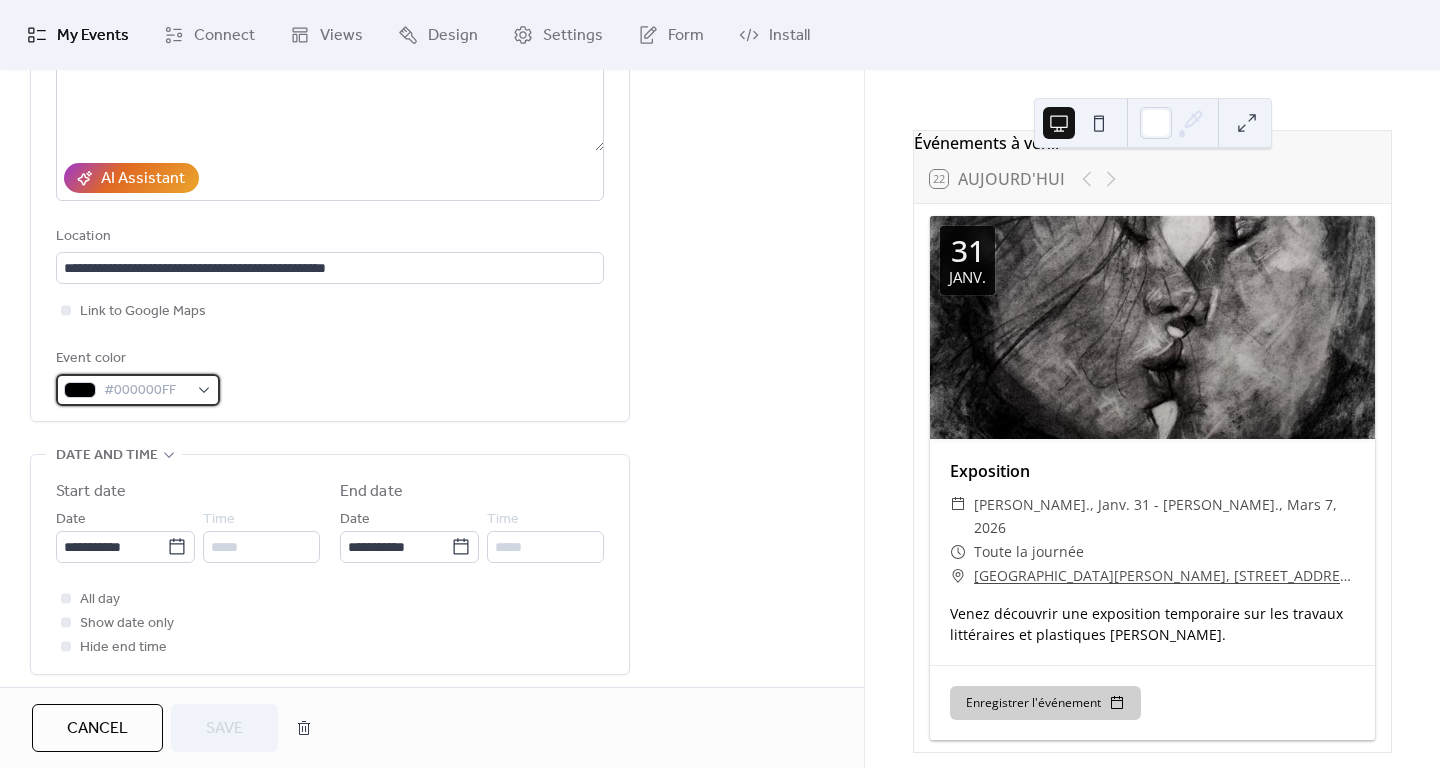click on "#000000FF" at bounding box center [146, 391] 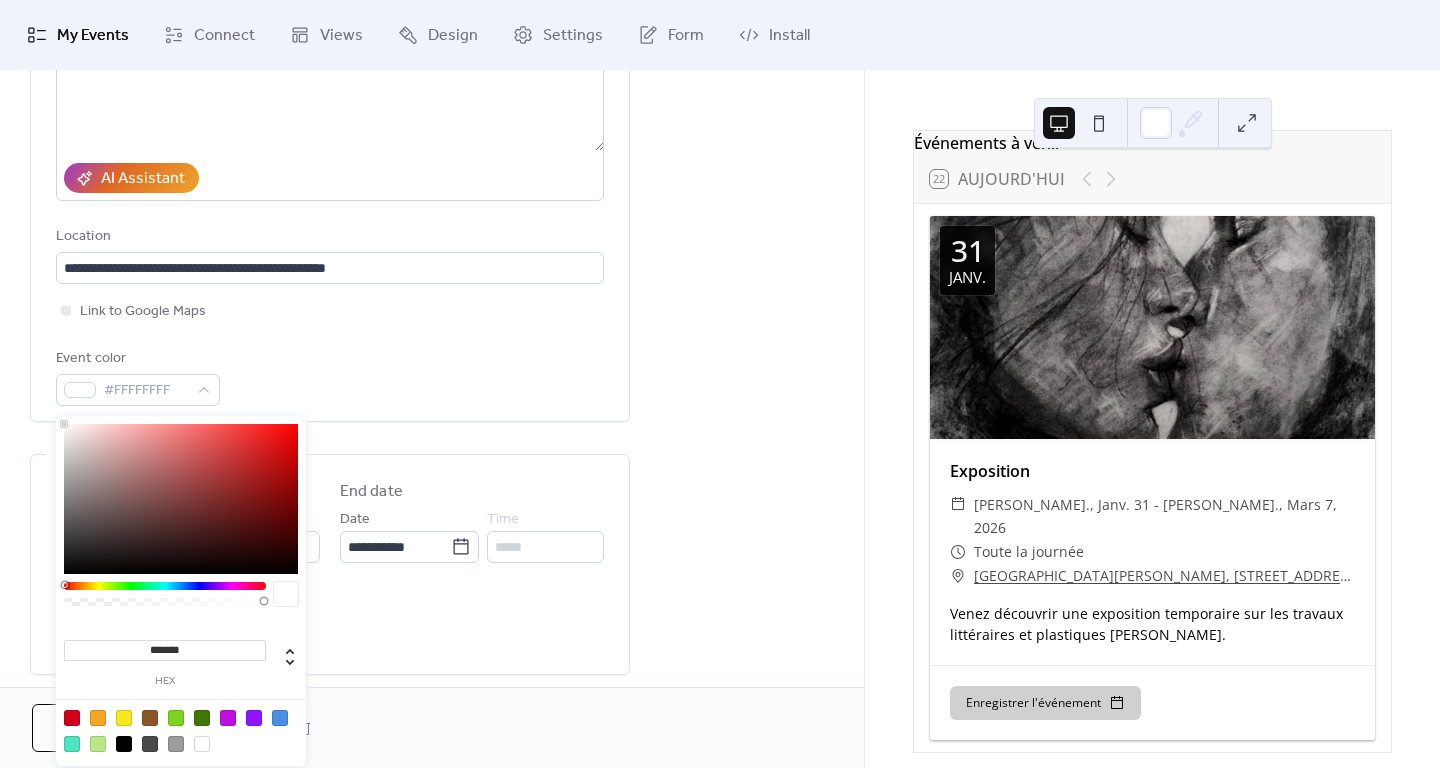 type on "*******" 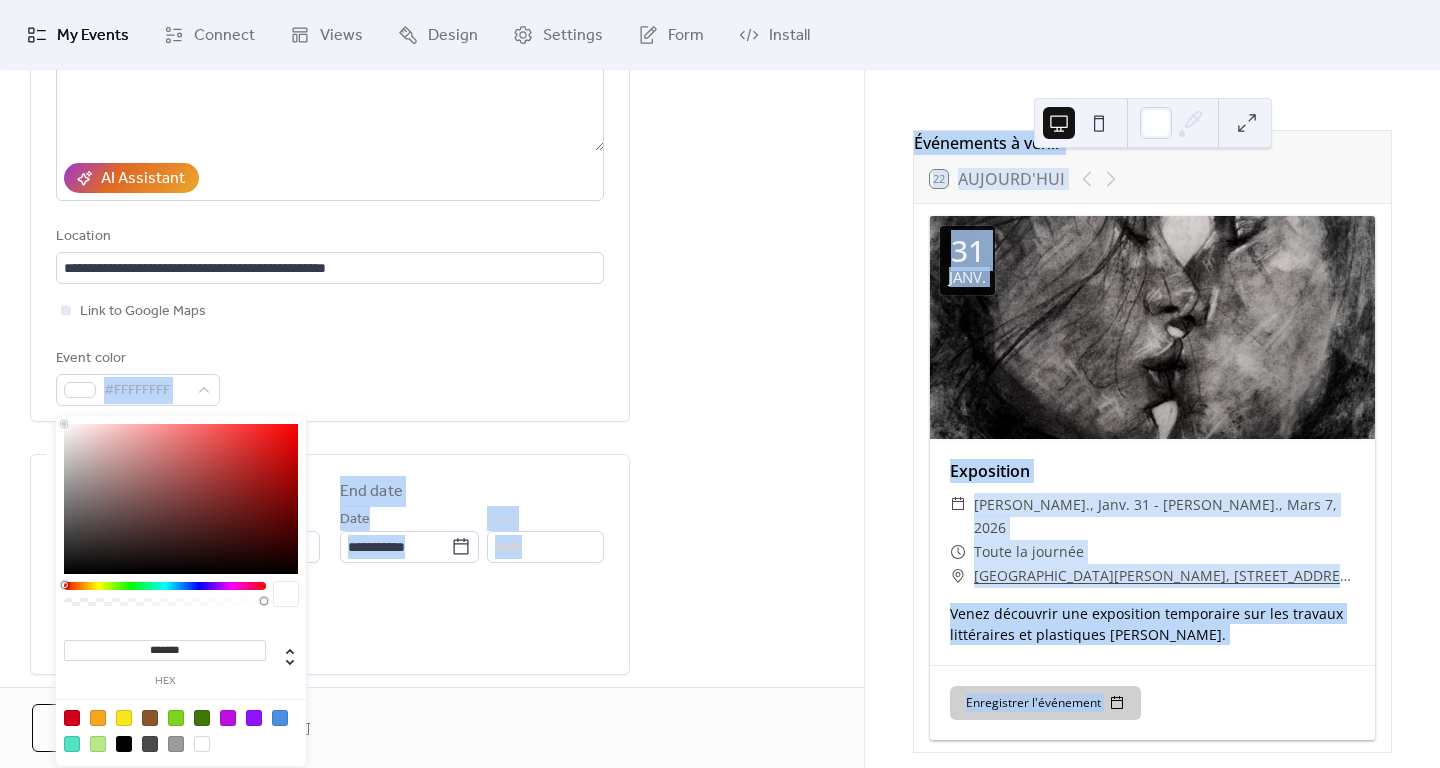 drag, startPoint x: 142, startPoint y: 479, endPoint x: 44, endPoint y: 405, distance: 122.80065 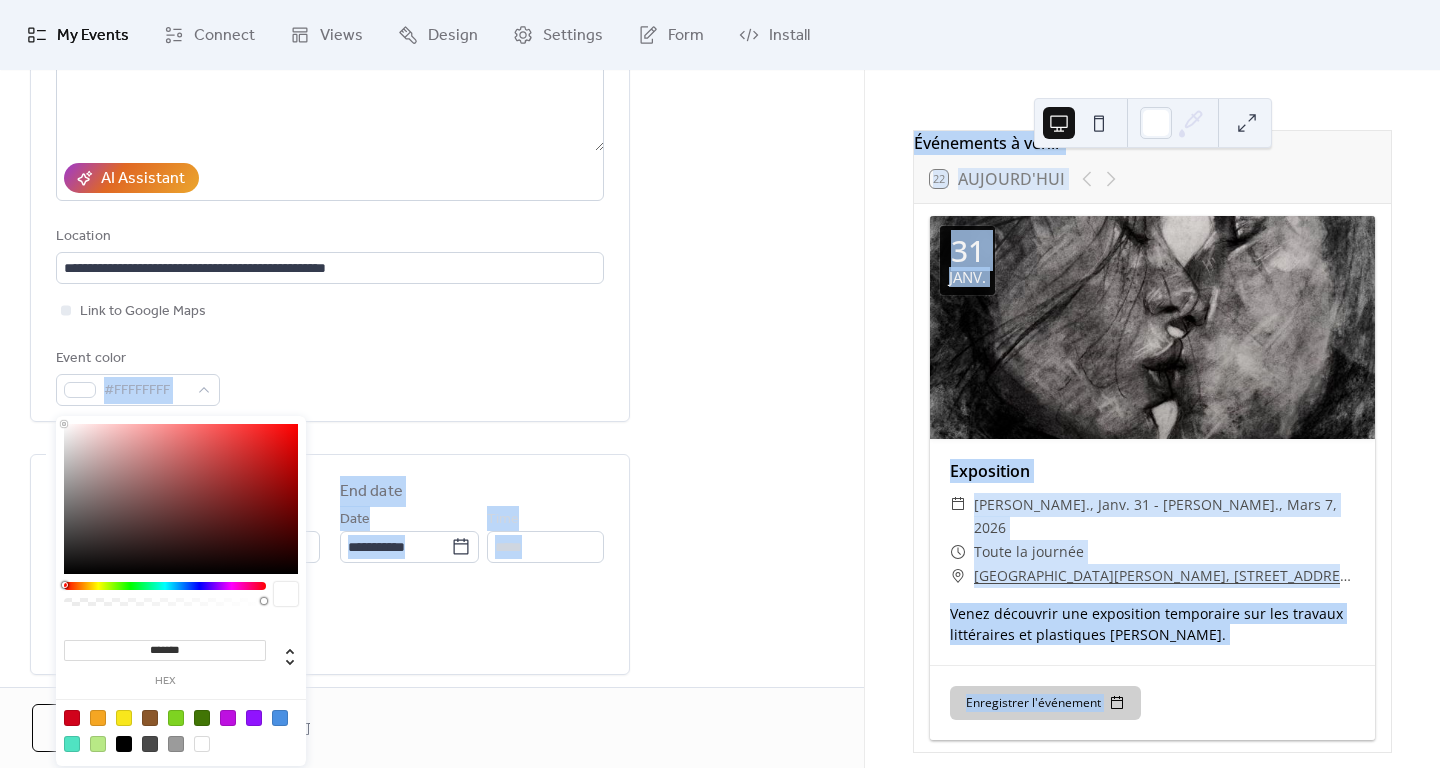 click on "**********" at bounding box center (720, 384) 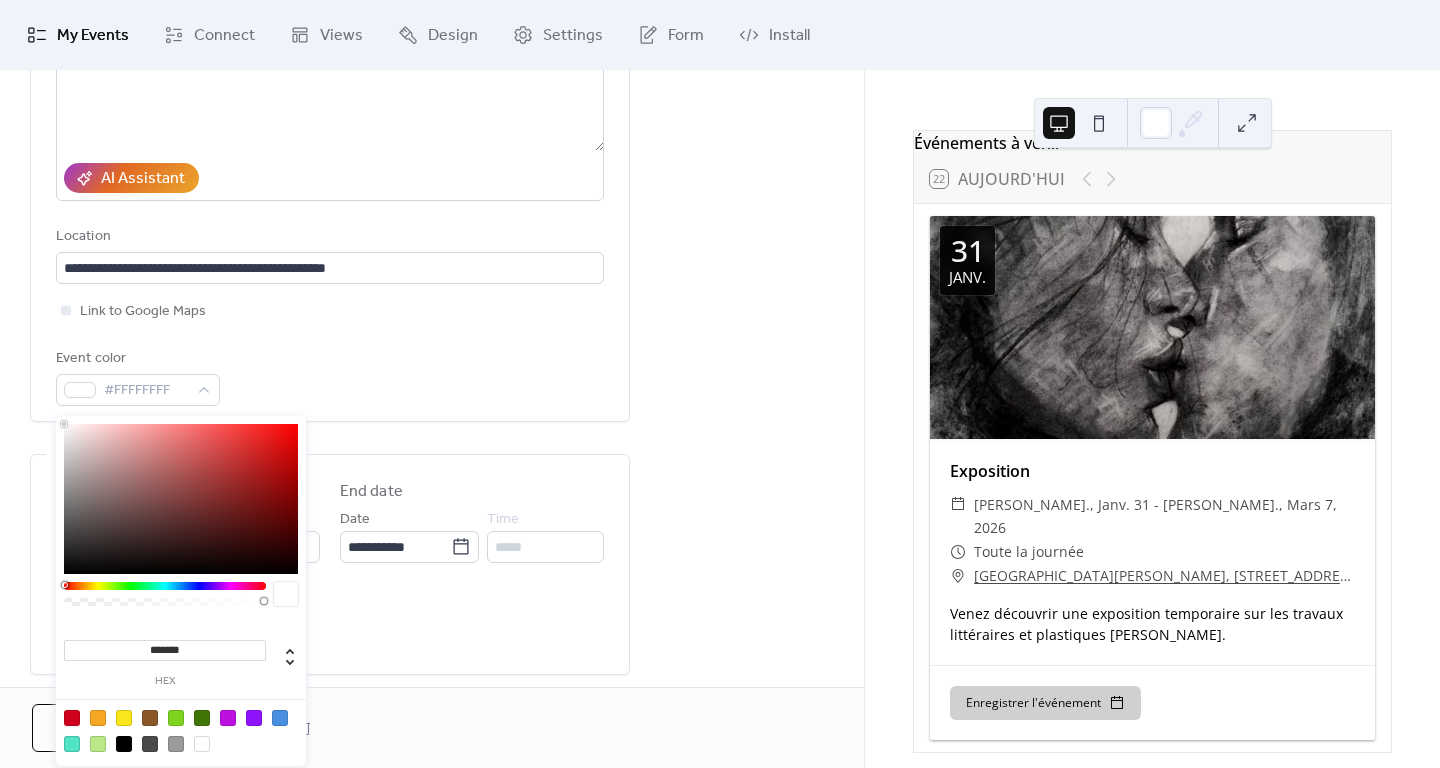 click on "**********" at bounding box center (432, 680) 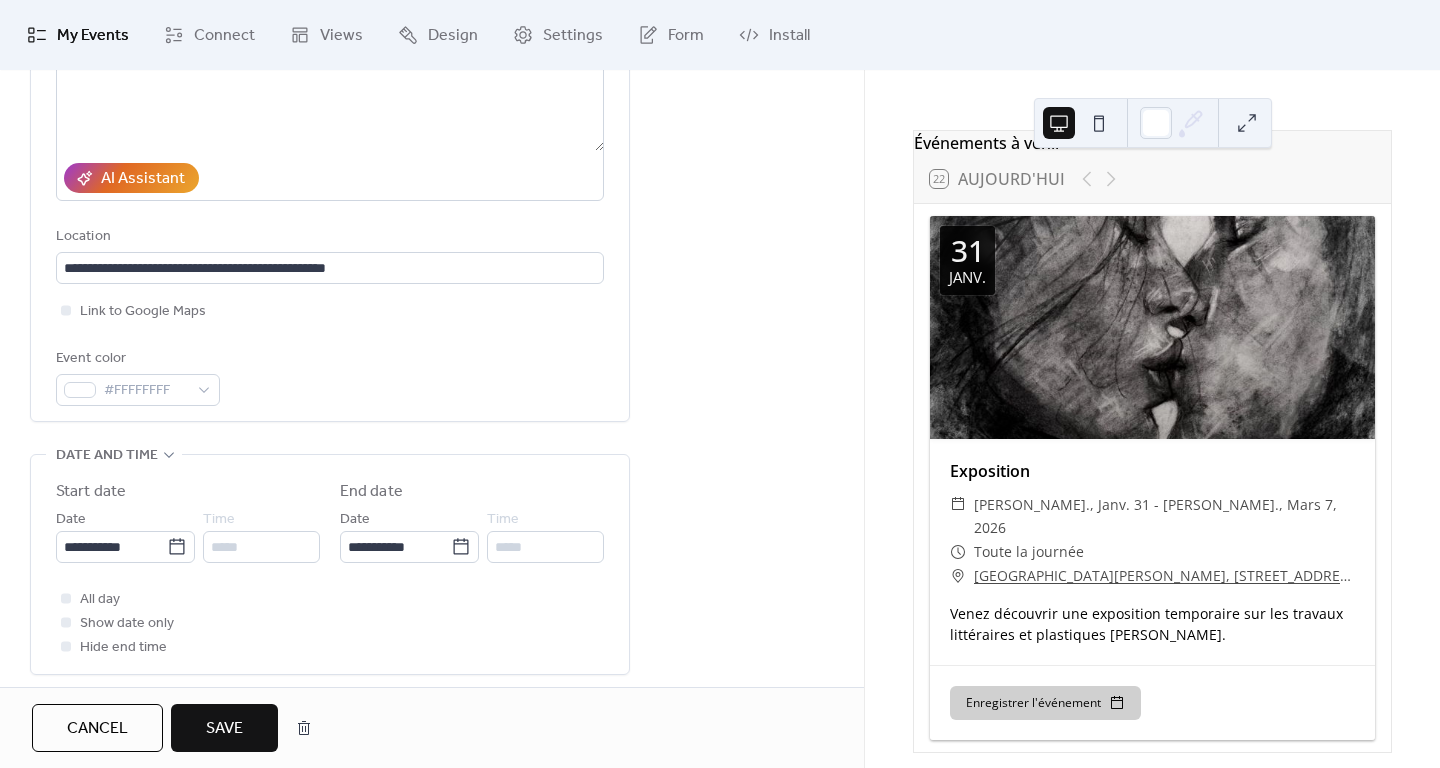 click on "Save" at bounding box center (224, 729) 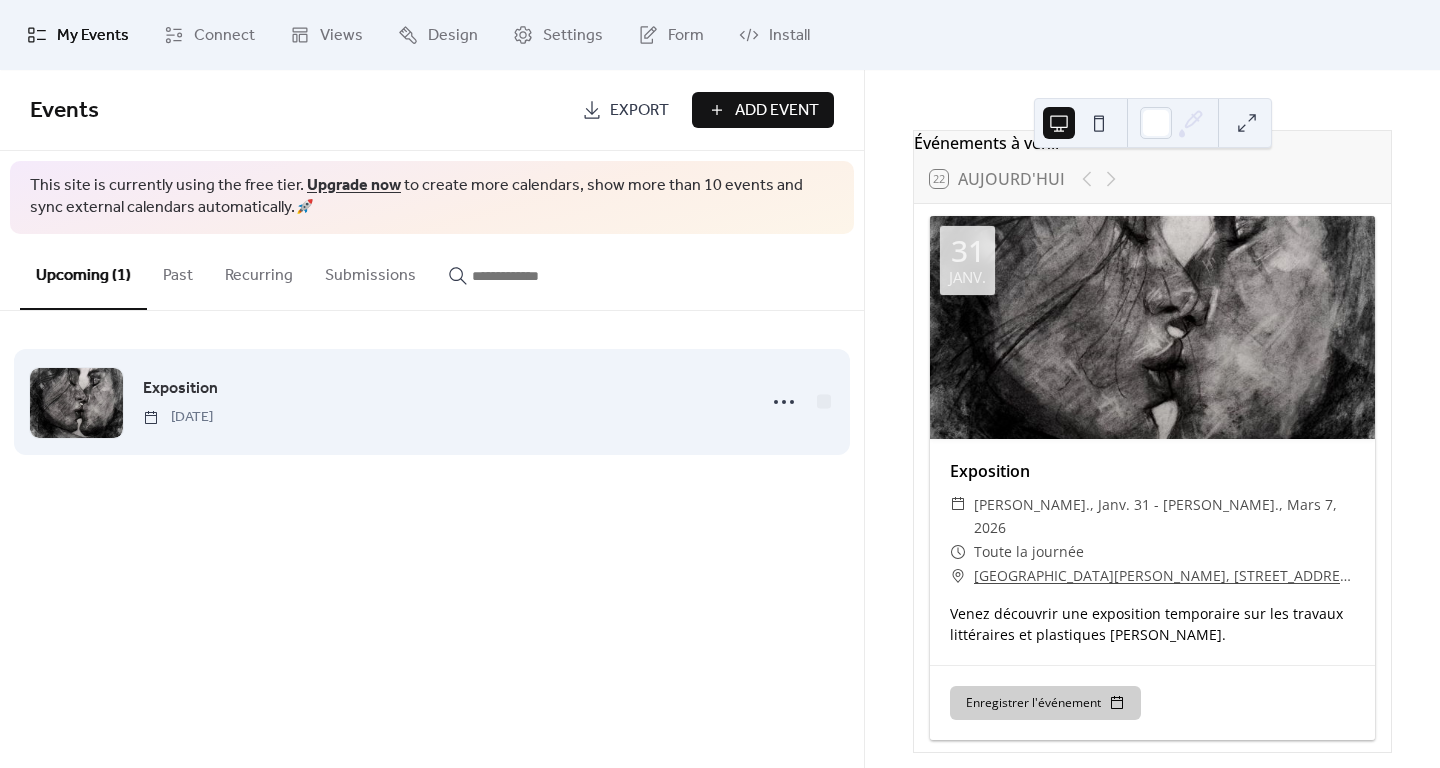 click on "Exposition [DATE]" at bounding box center [443, 401] 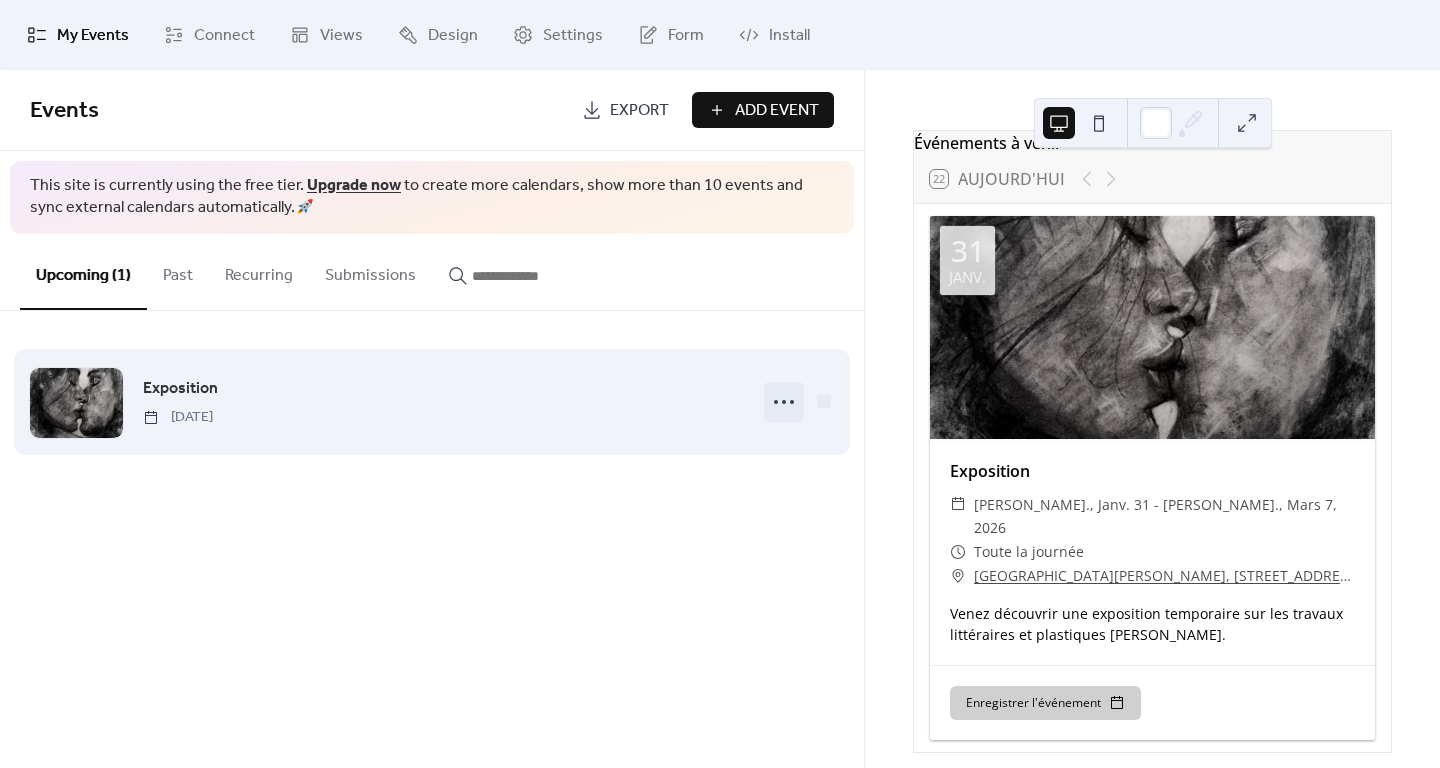 click 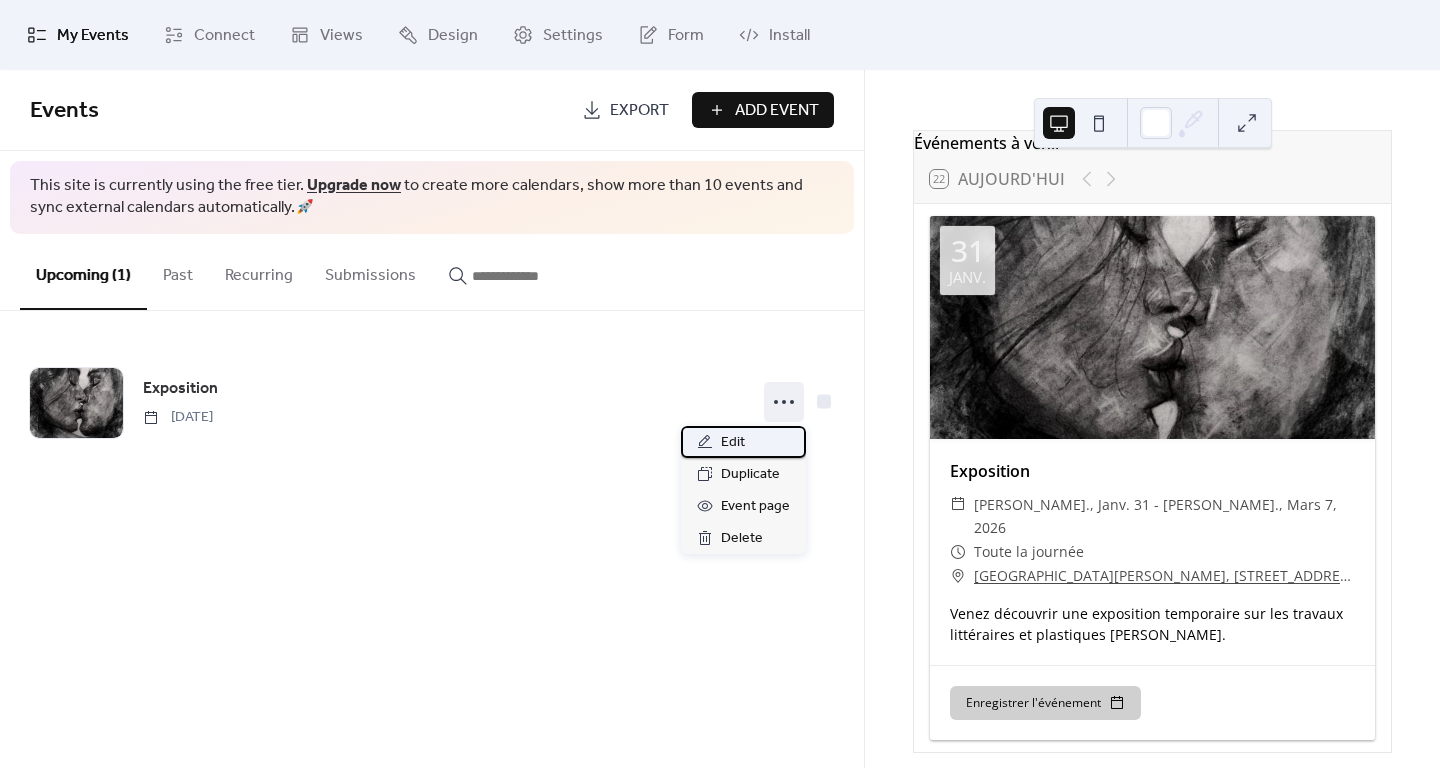 click on "Edit" at bounding box center [743, 442] 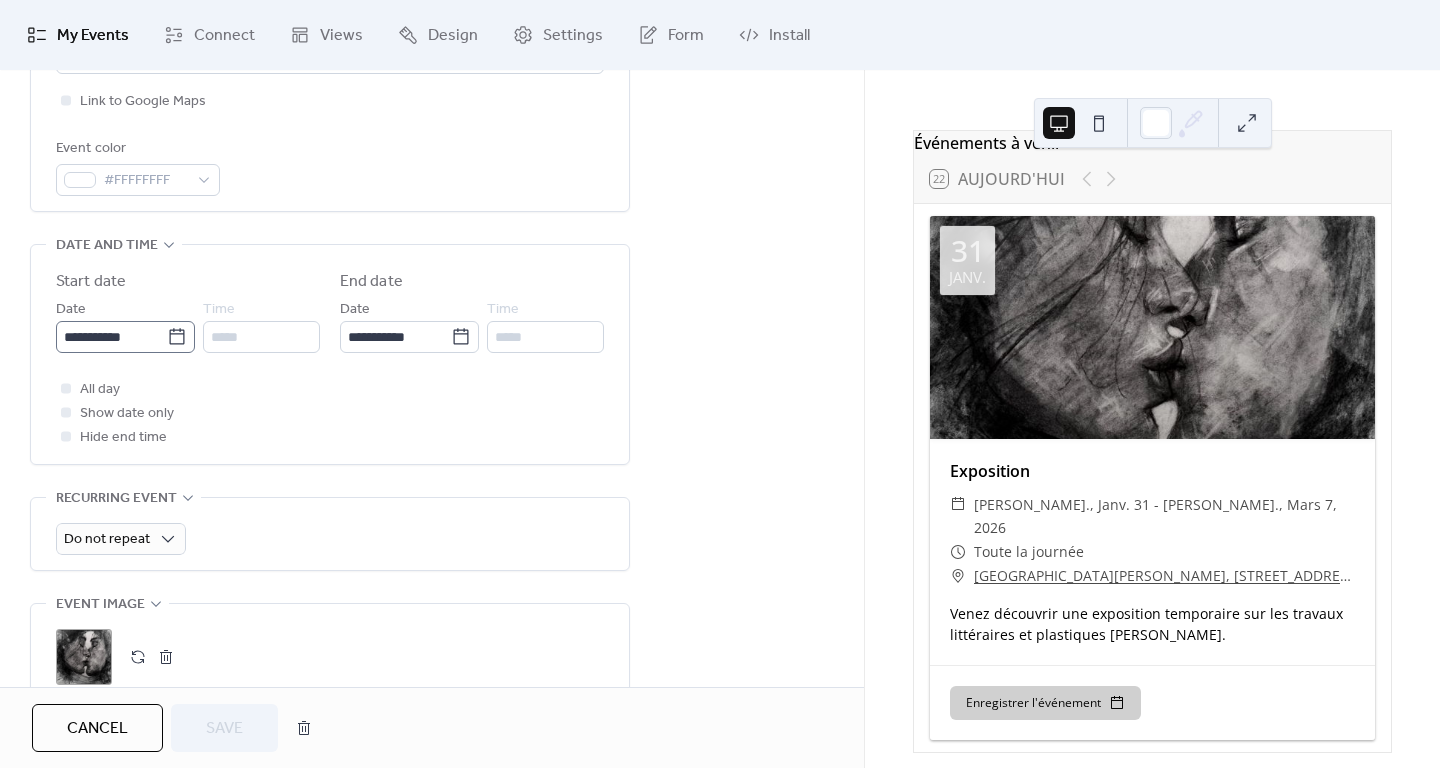 scroll, scrollTop: 477, scrollLeft: 0, axis: vertical 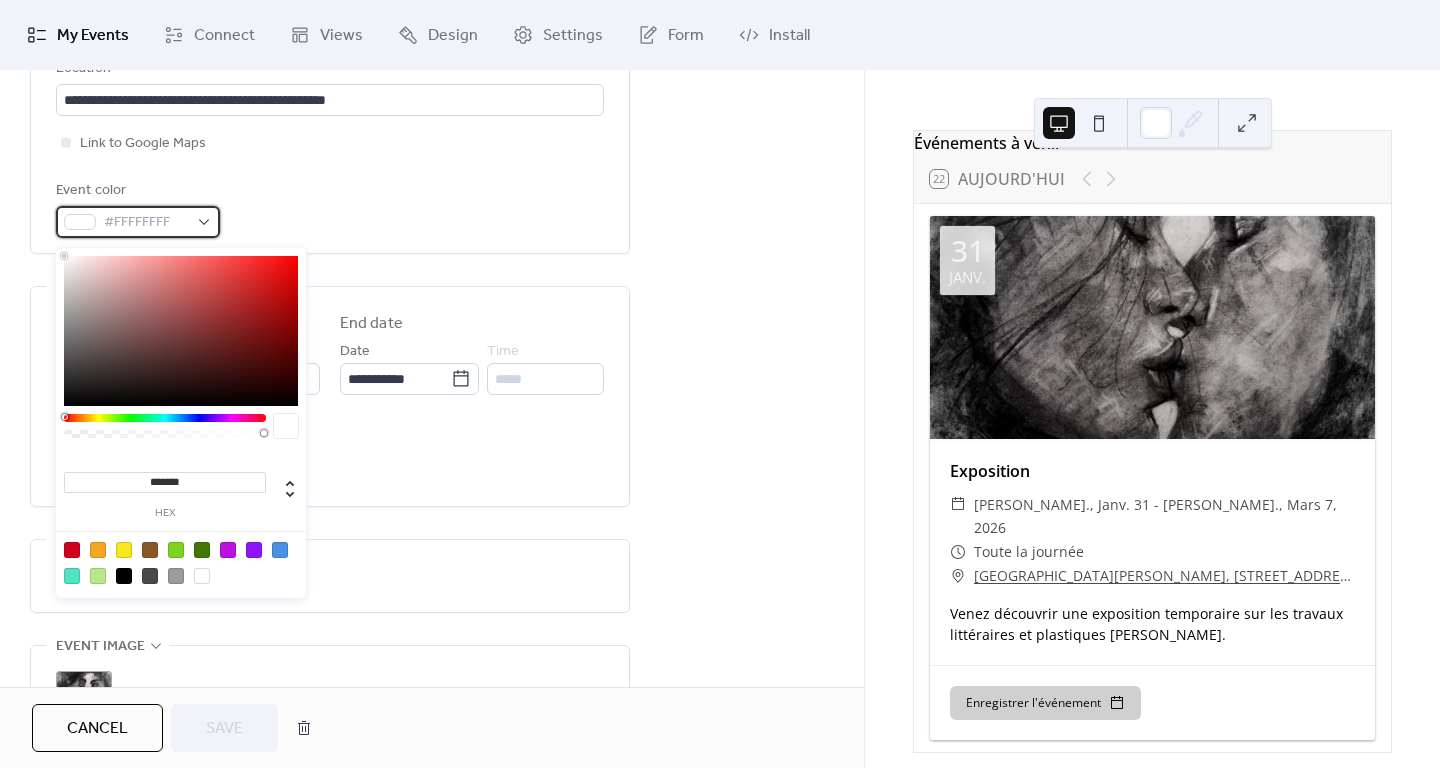 click on "#FFFFFFFF" at bounding box center (146, 223) 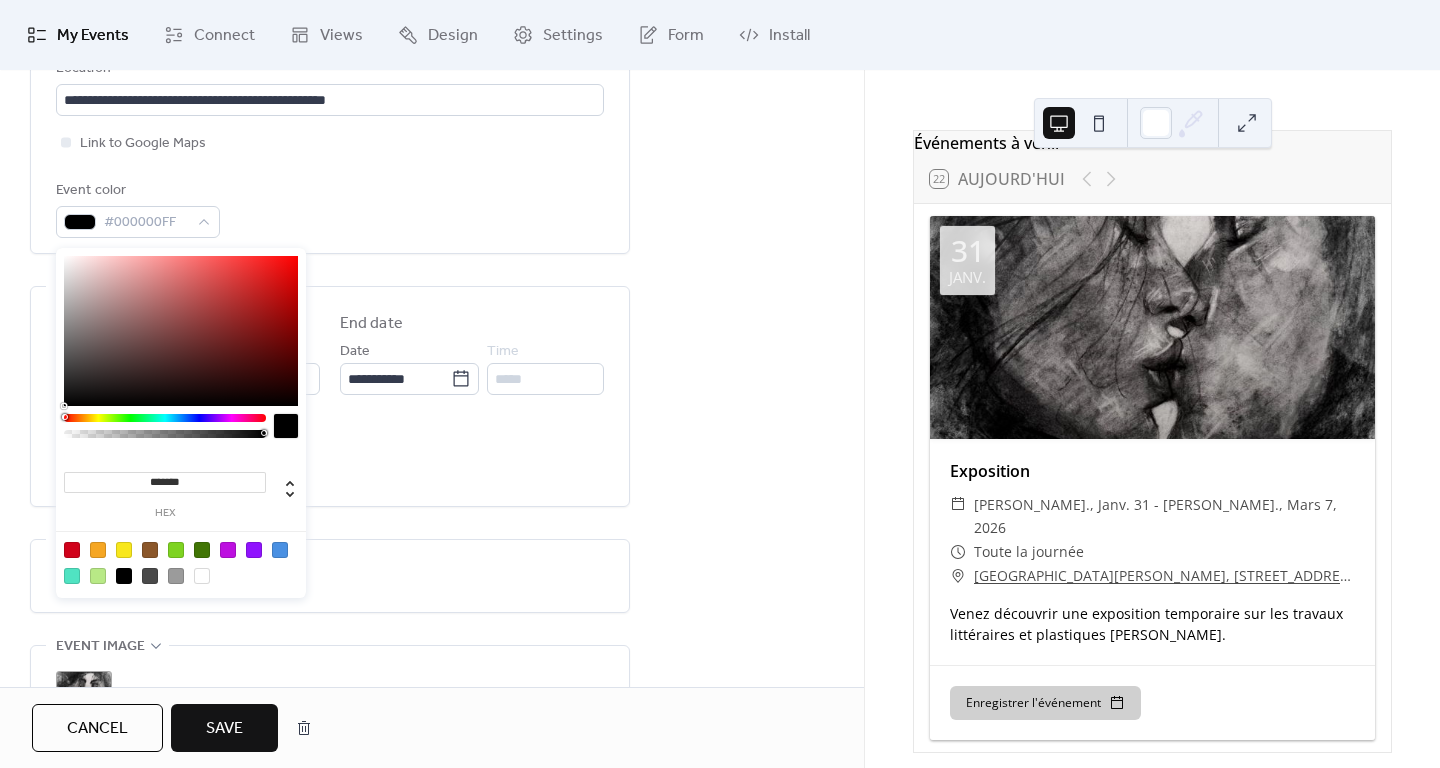 type on "*******" 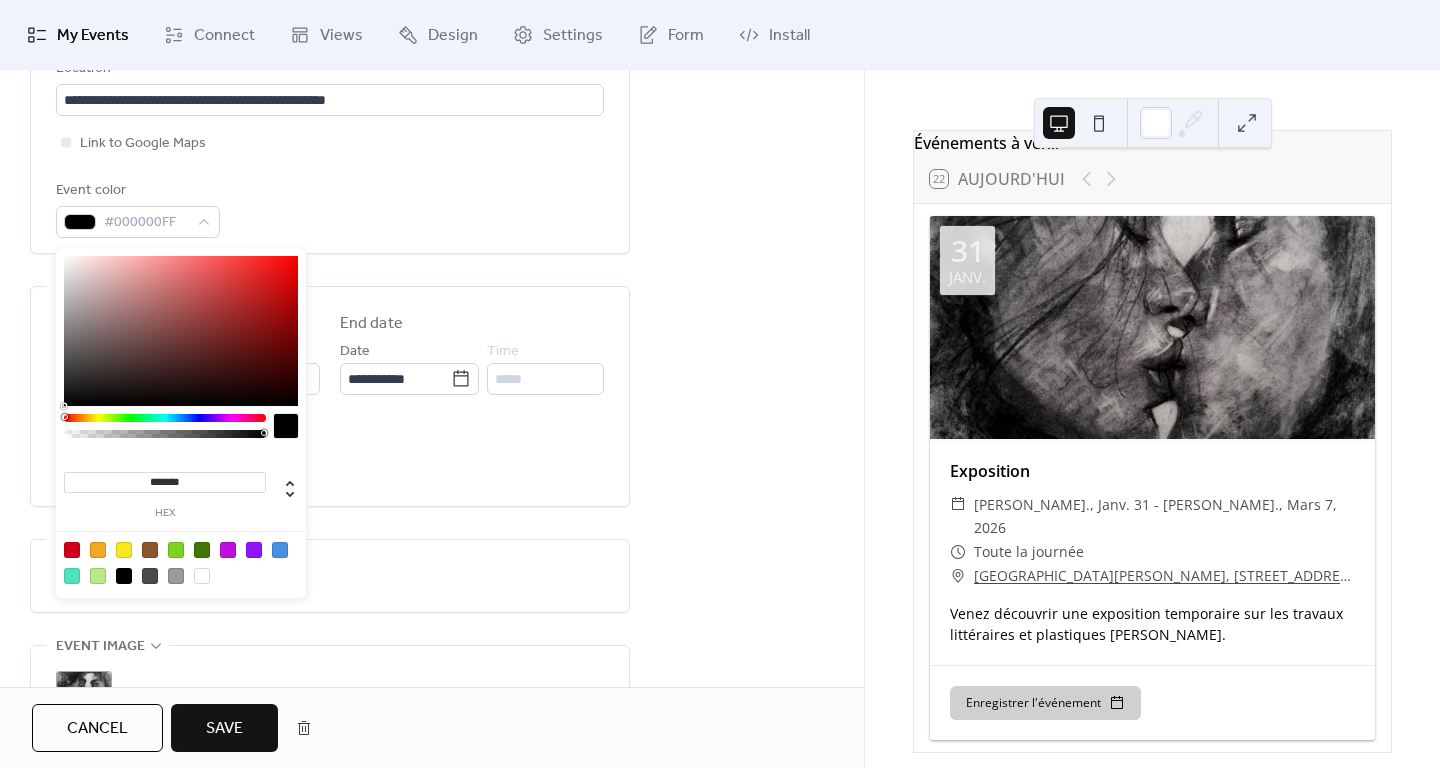 drag, startPoint x: 181, startPoint y: 330, endPoint x: 67, endPoint y: 405, distance: 136.45879 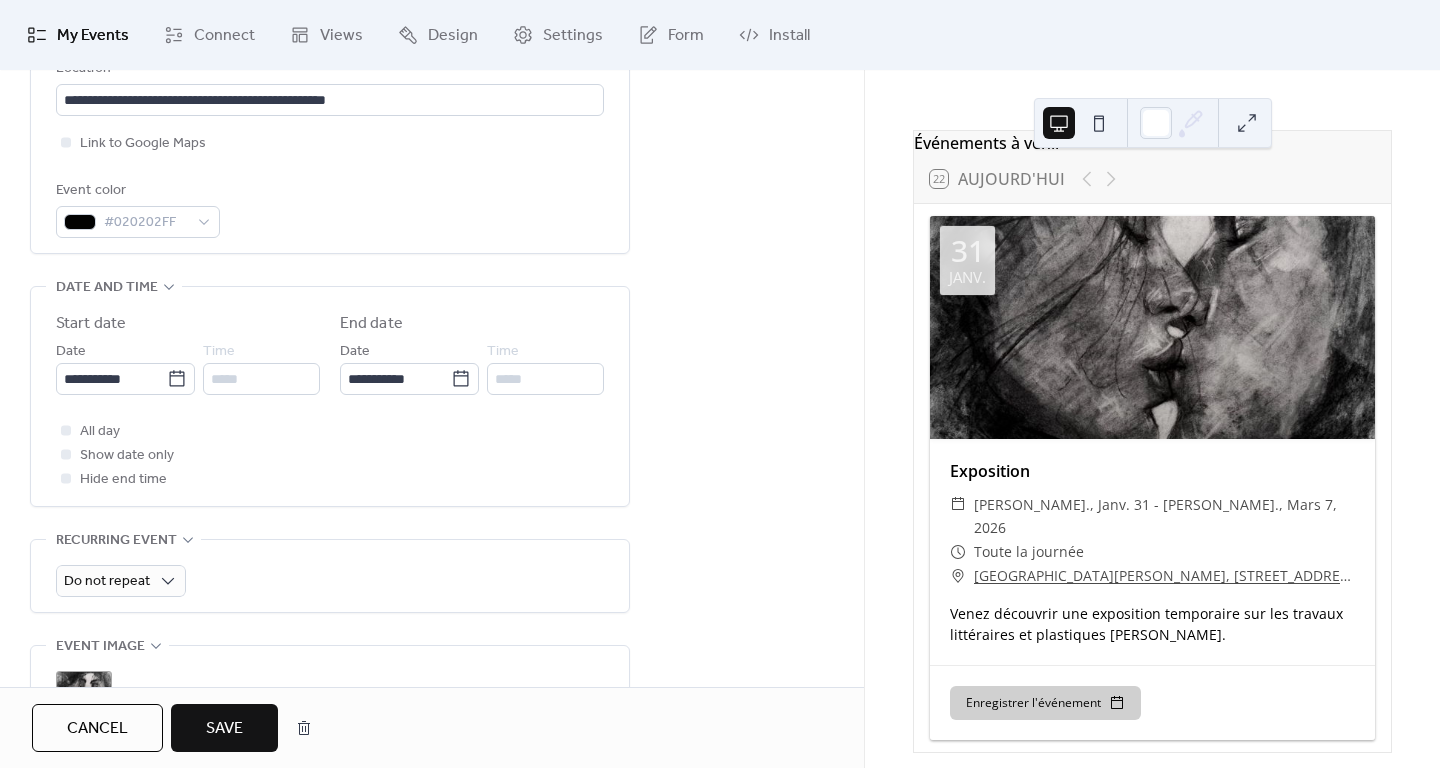 click on "Save" at bounding box center (224, 729) 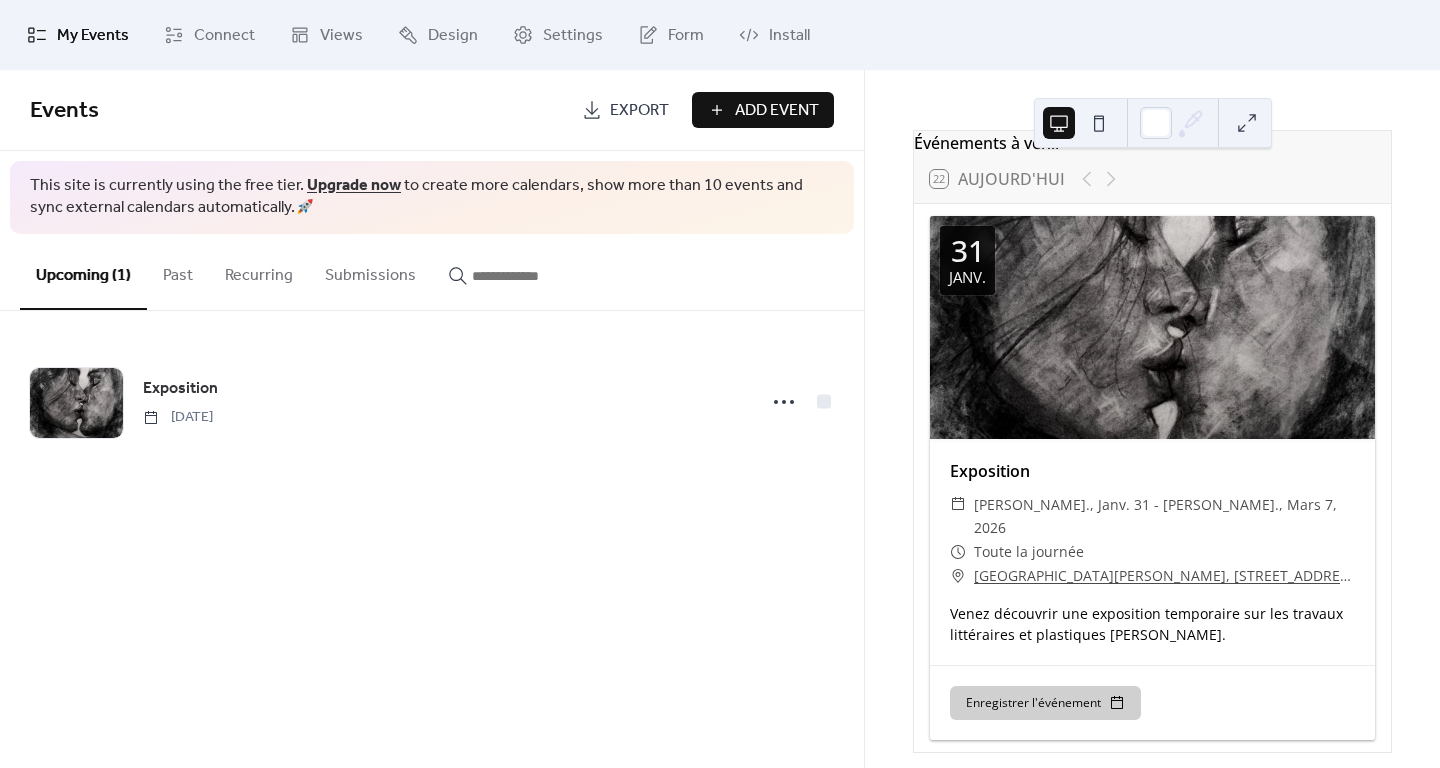 click at bounding box center [1099, 123] 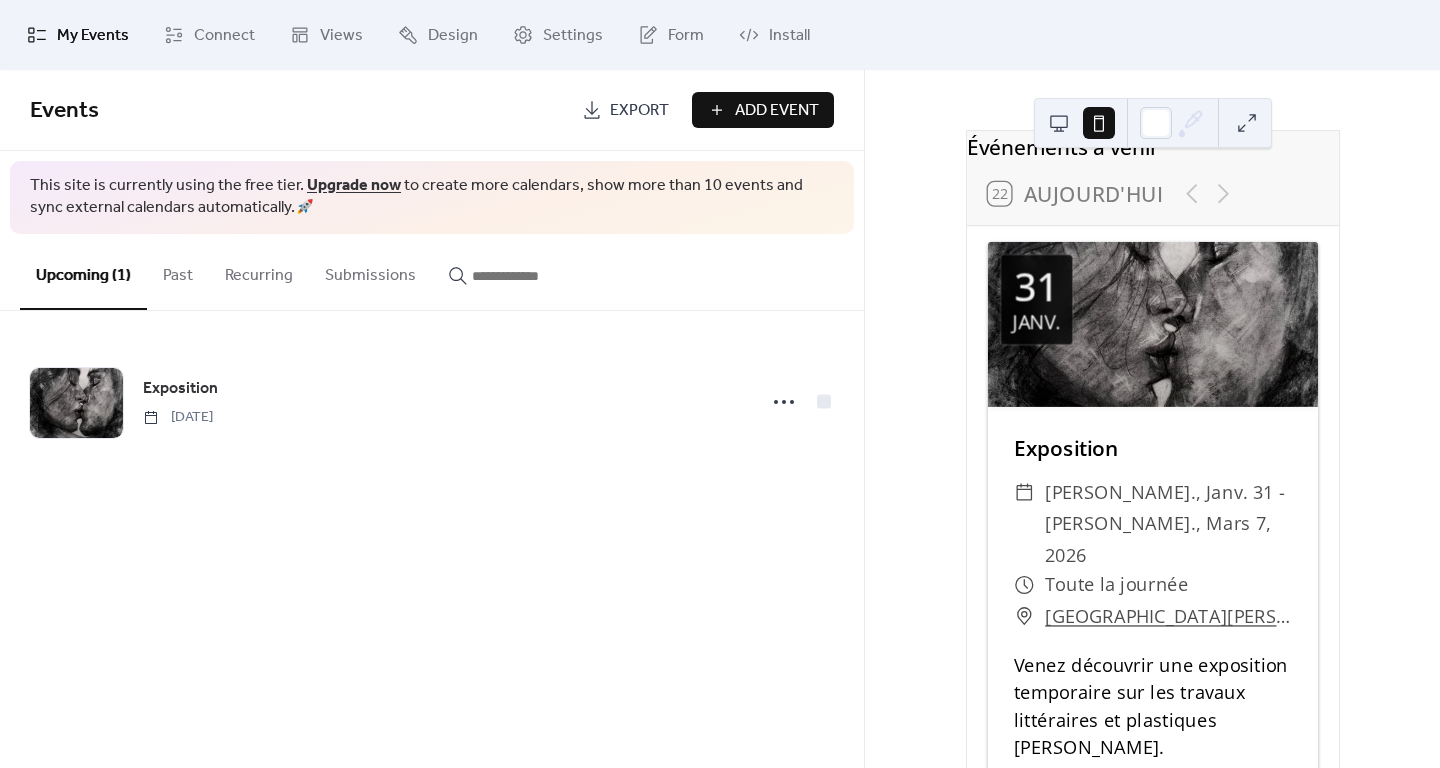click at bounding box center [1059, 123] 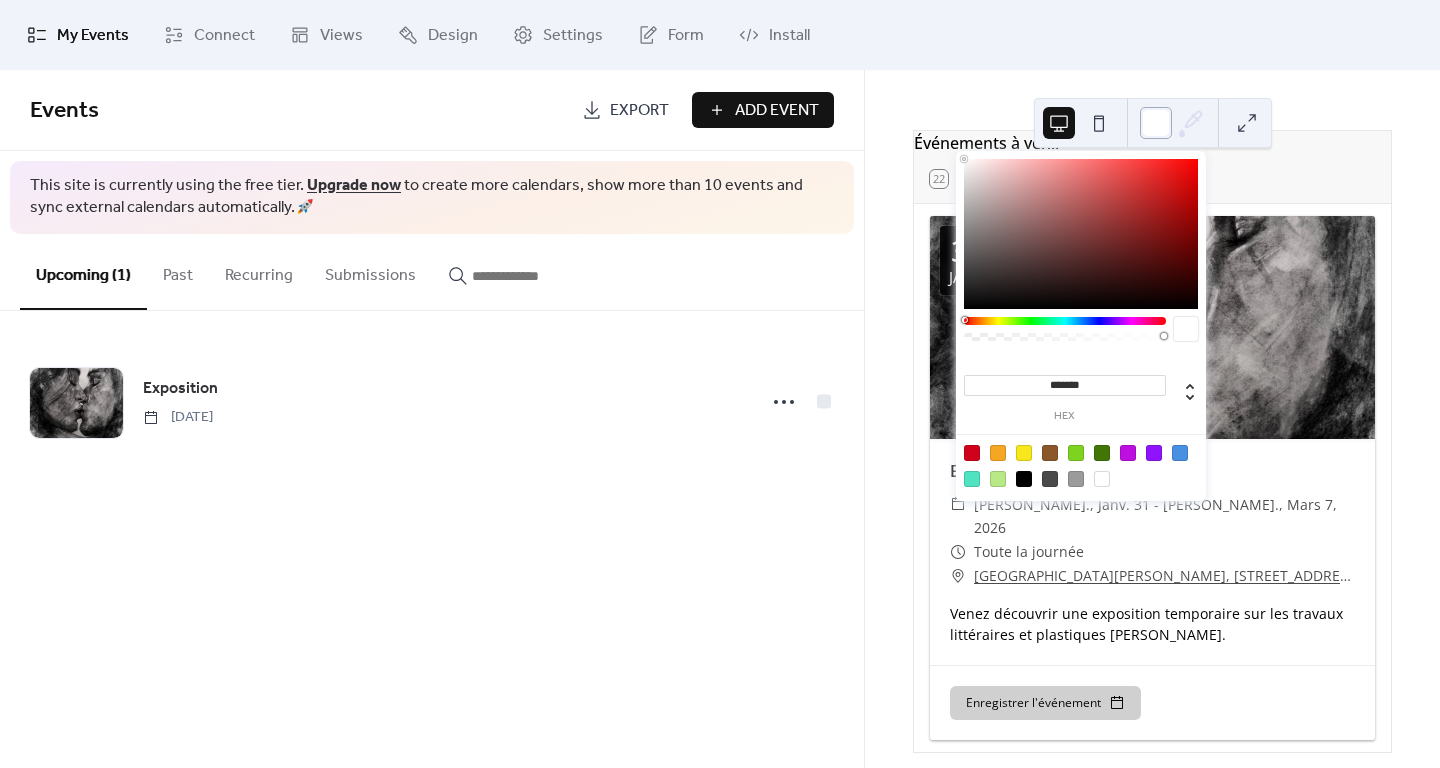 click at bounding box center [1156, 123] 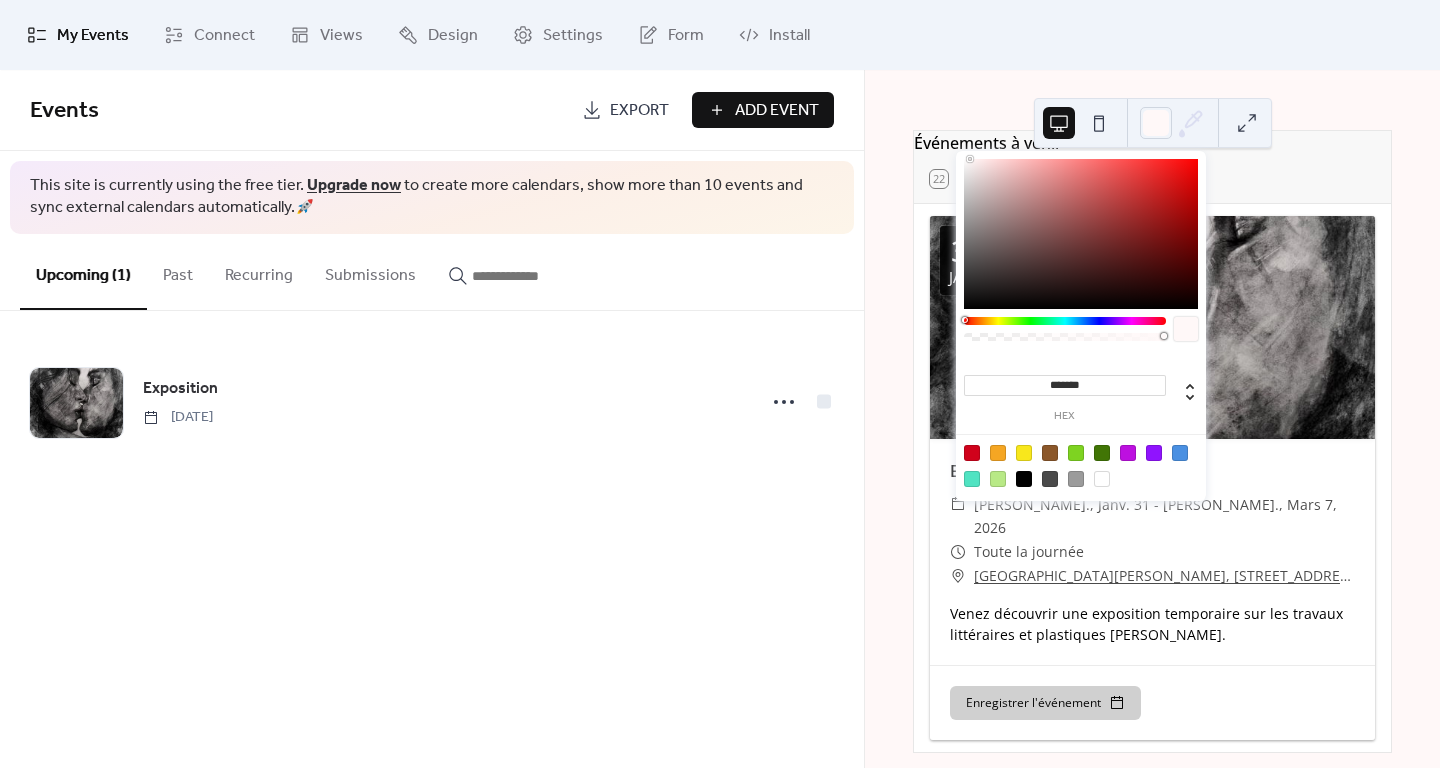 type on "*******" 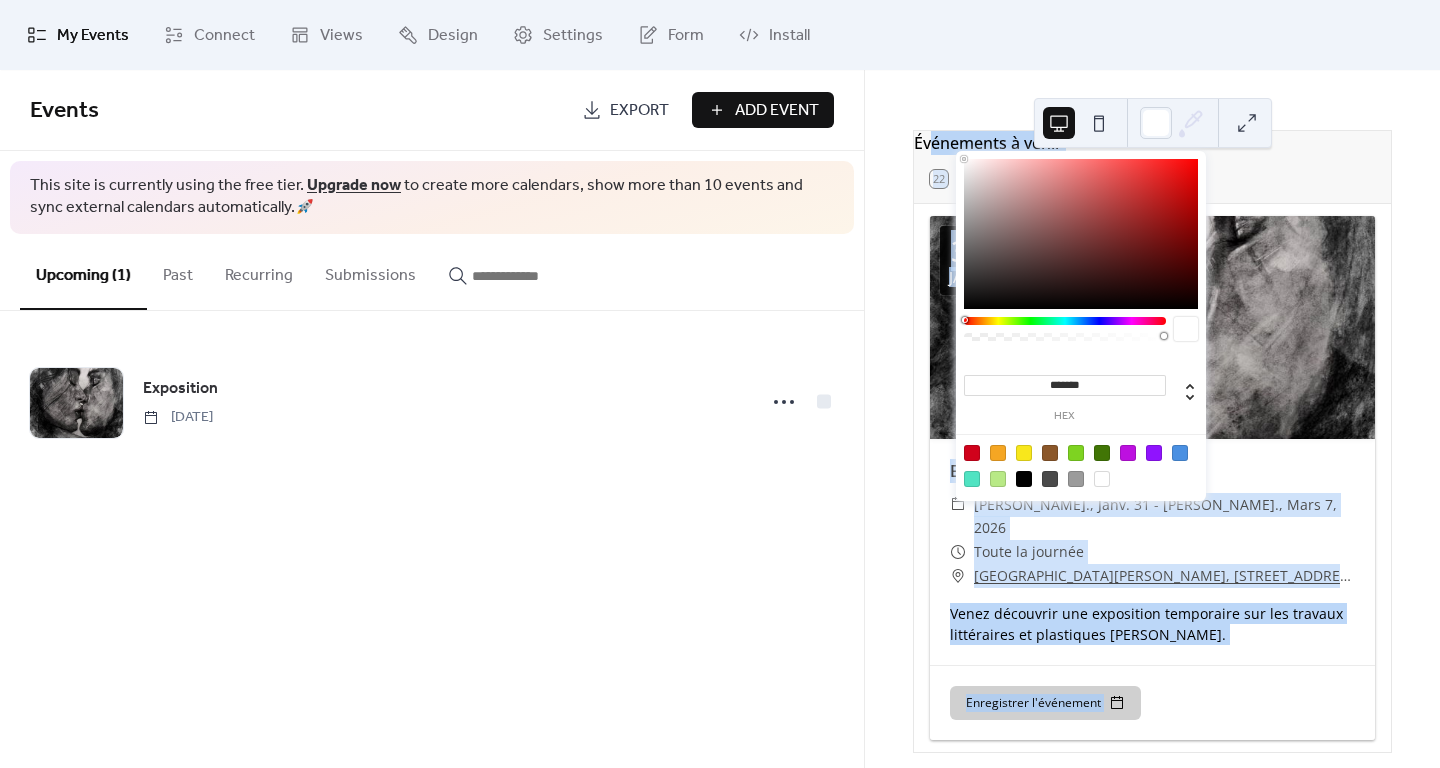 drag, startPoint x: 1097, startPoint y: 205, endPoint x: 949, endPoint y: 146, distance: 159.3267 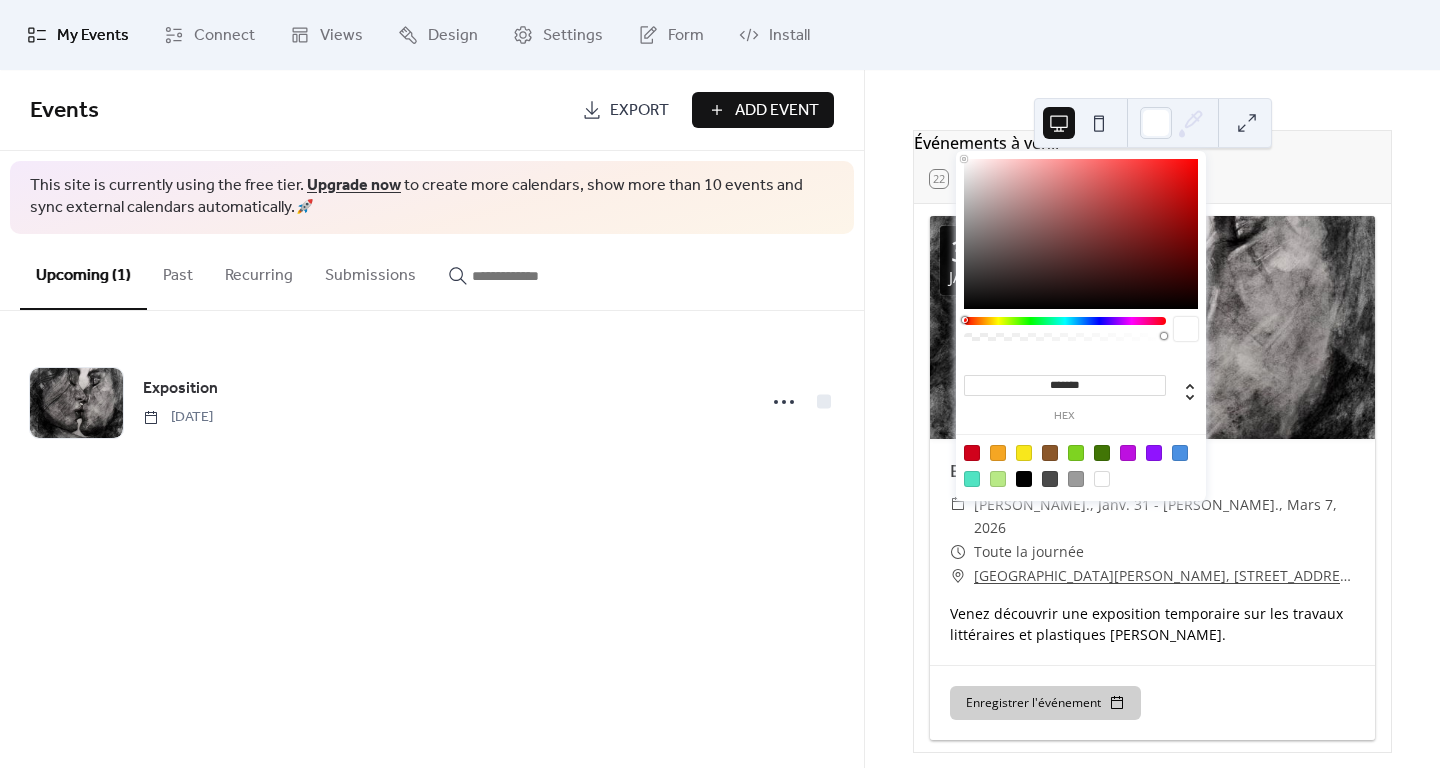 click on "Événements à venir 22 Aujourd'hui 31 janv. Exposition ​ [PERSON_NAME]., janv. 31 - [PERSON_NAME]., mars 7, 2026 ​ Toute la journée ​ [GEOGRAPHIC_DATA][PERSON_NAME], [STREET_ADDRESS][PERSON_NAME] Venez découvrir une exposition temporaire sur les travaux littéraires et plastiques [PERSON_NAME]. Enregistrer l'événement" at bounding box center [1152, 419] 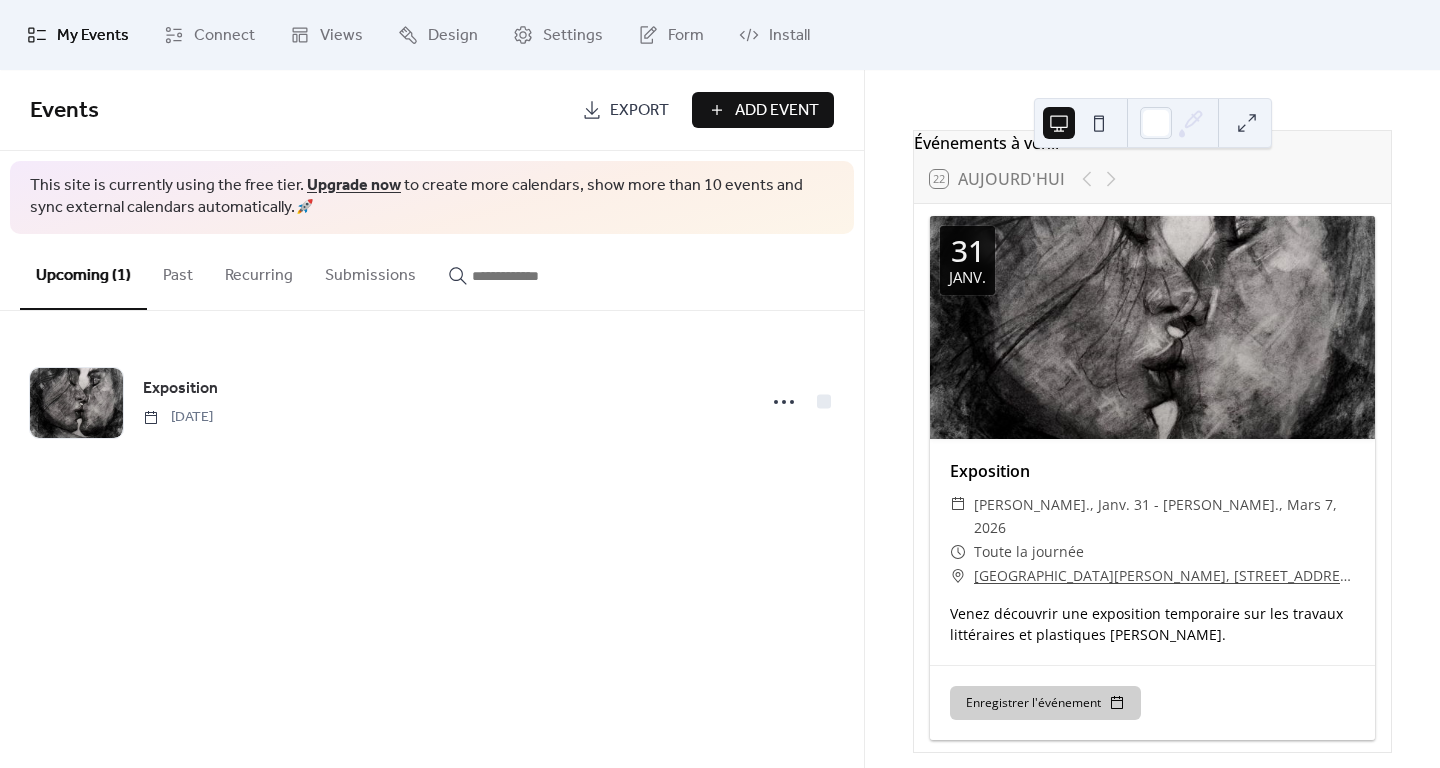 click on "Events Export Add Event This site is currently using the free tier.   Upgrade now   to create more calendars, show more than 10 events and sync external calendars automatically. 🚀 Upcoming (1) Past Recurring Submissions Exposition [DATE] Cancel" at bounding box center [432, 419] 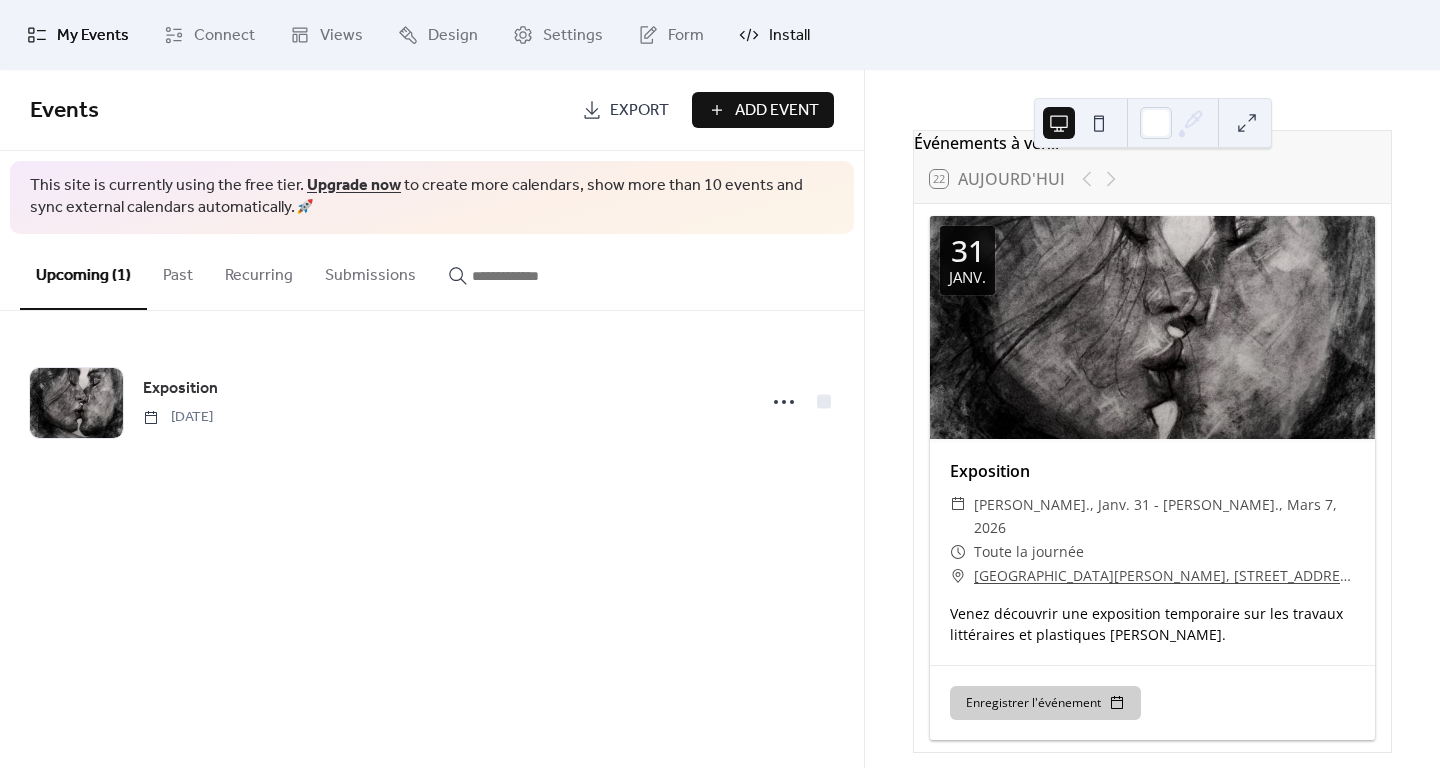 click on "Install" at bounding box center [789, 36] 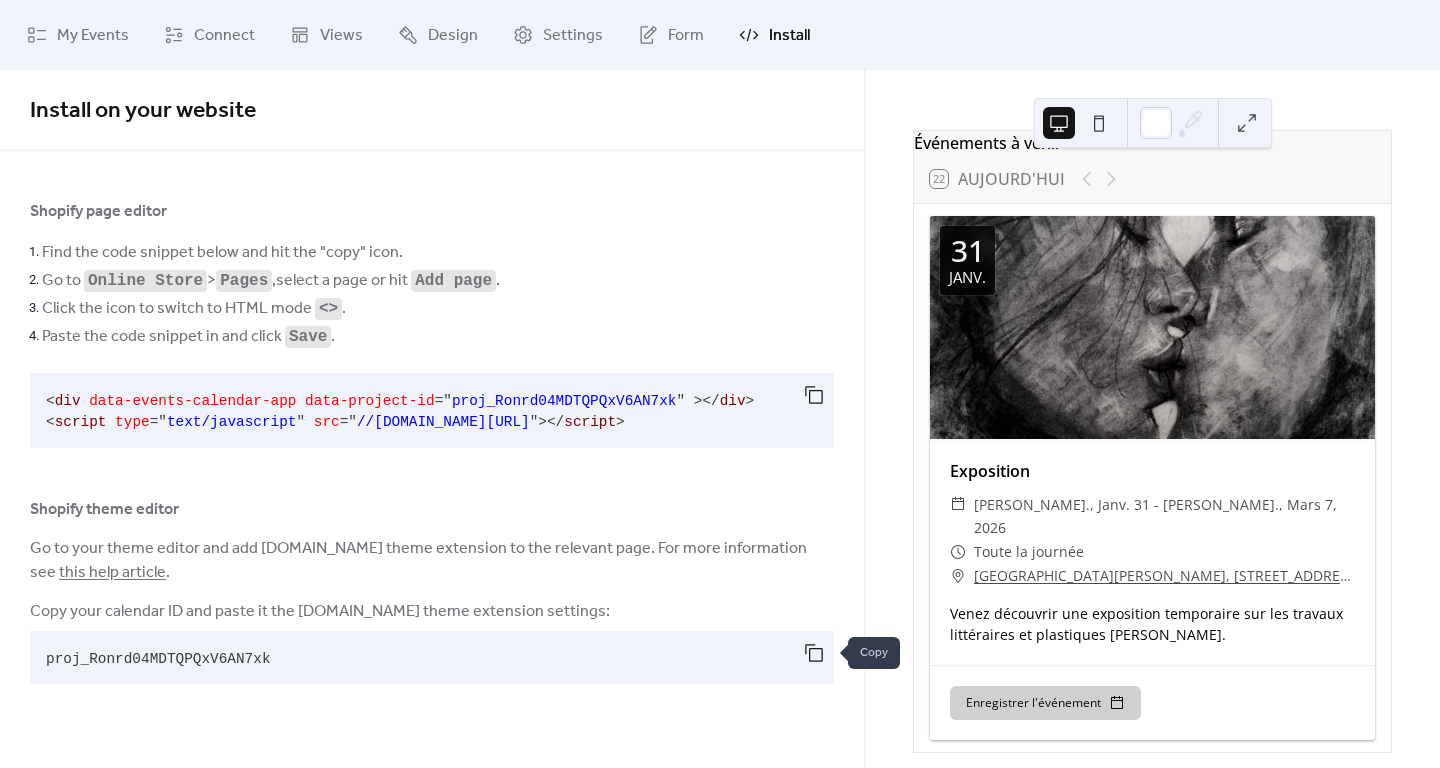 click at bounding box center [814, 653] 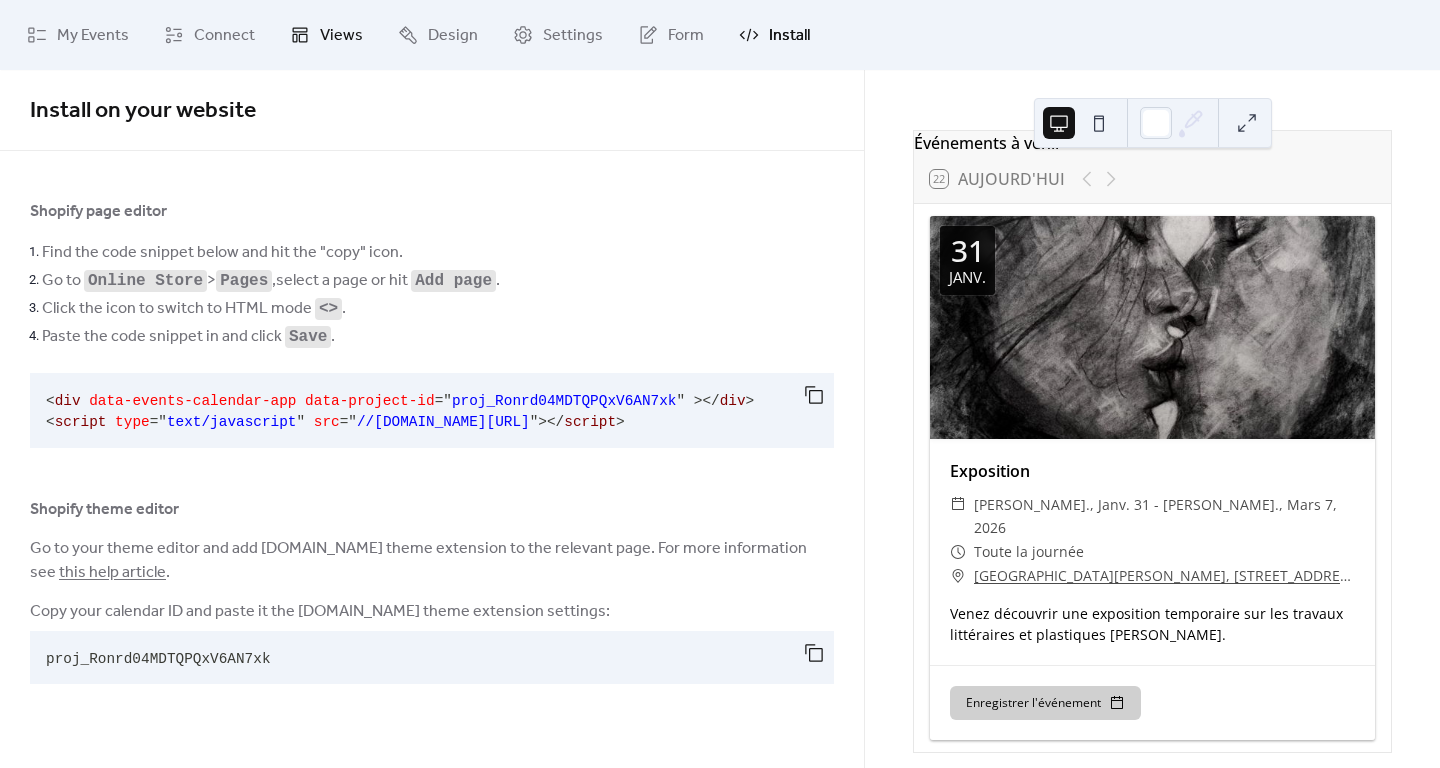 click on "Views" at bounding box center [341, 36] 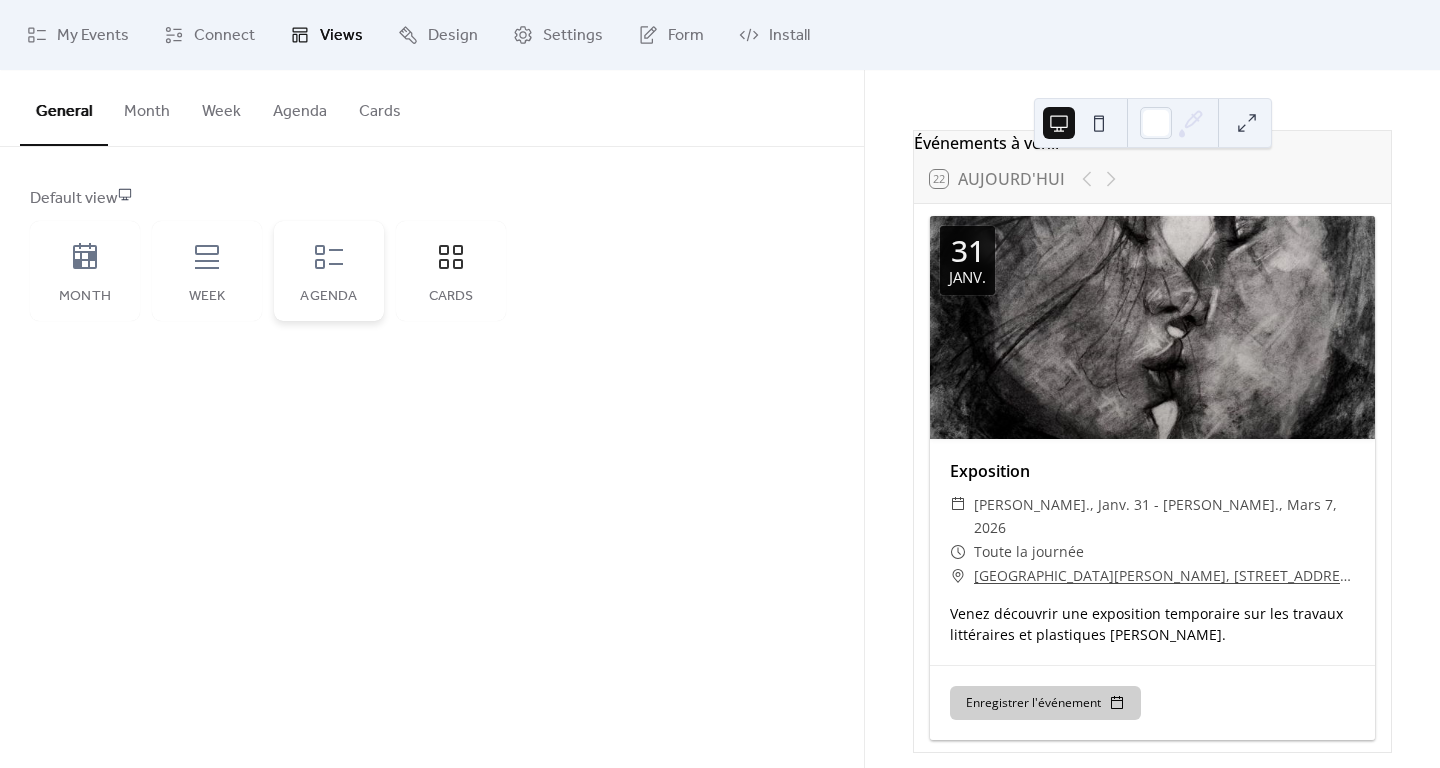 click 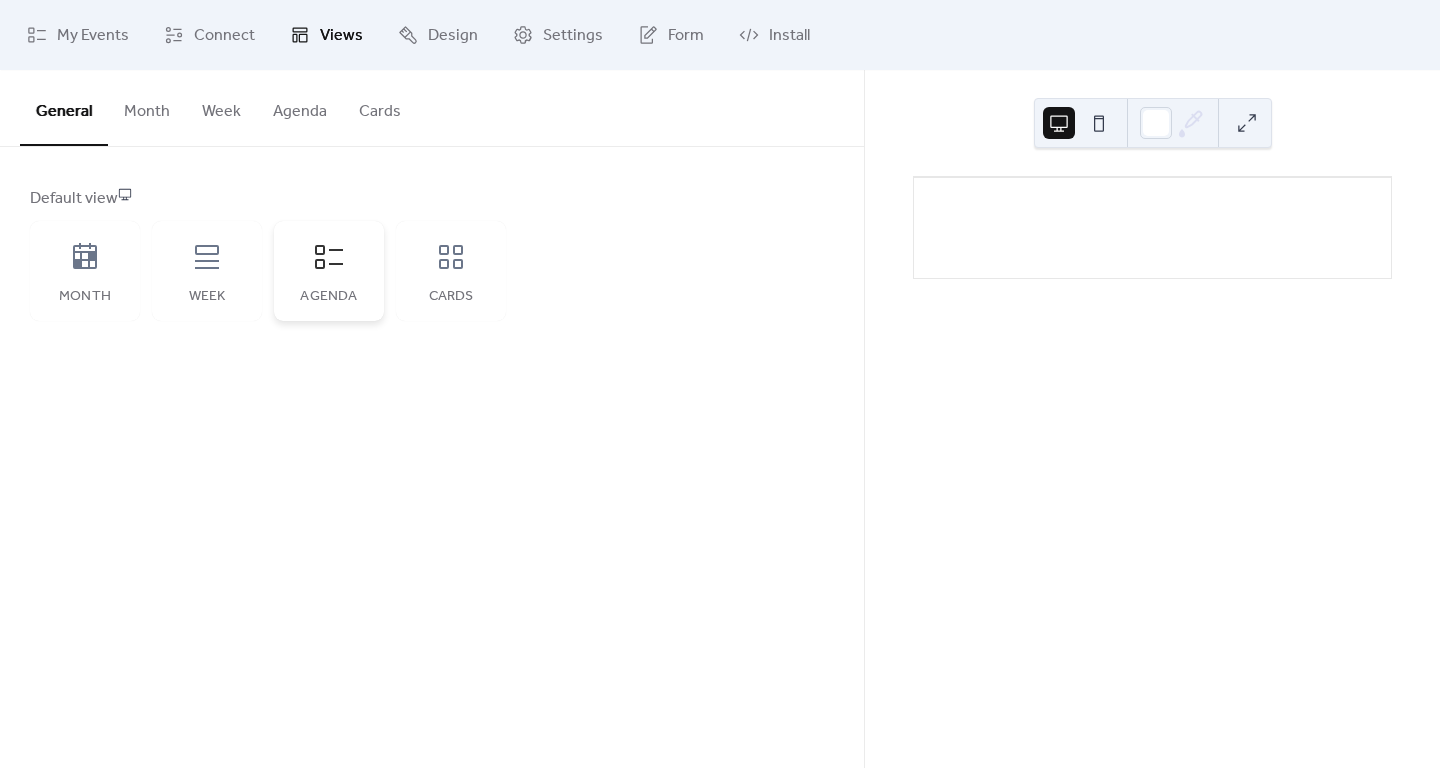 scroll, scrollTop: 0, scrollLeft: 0, axis: both 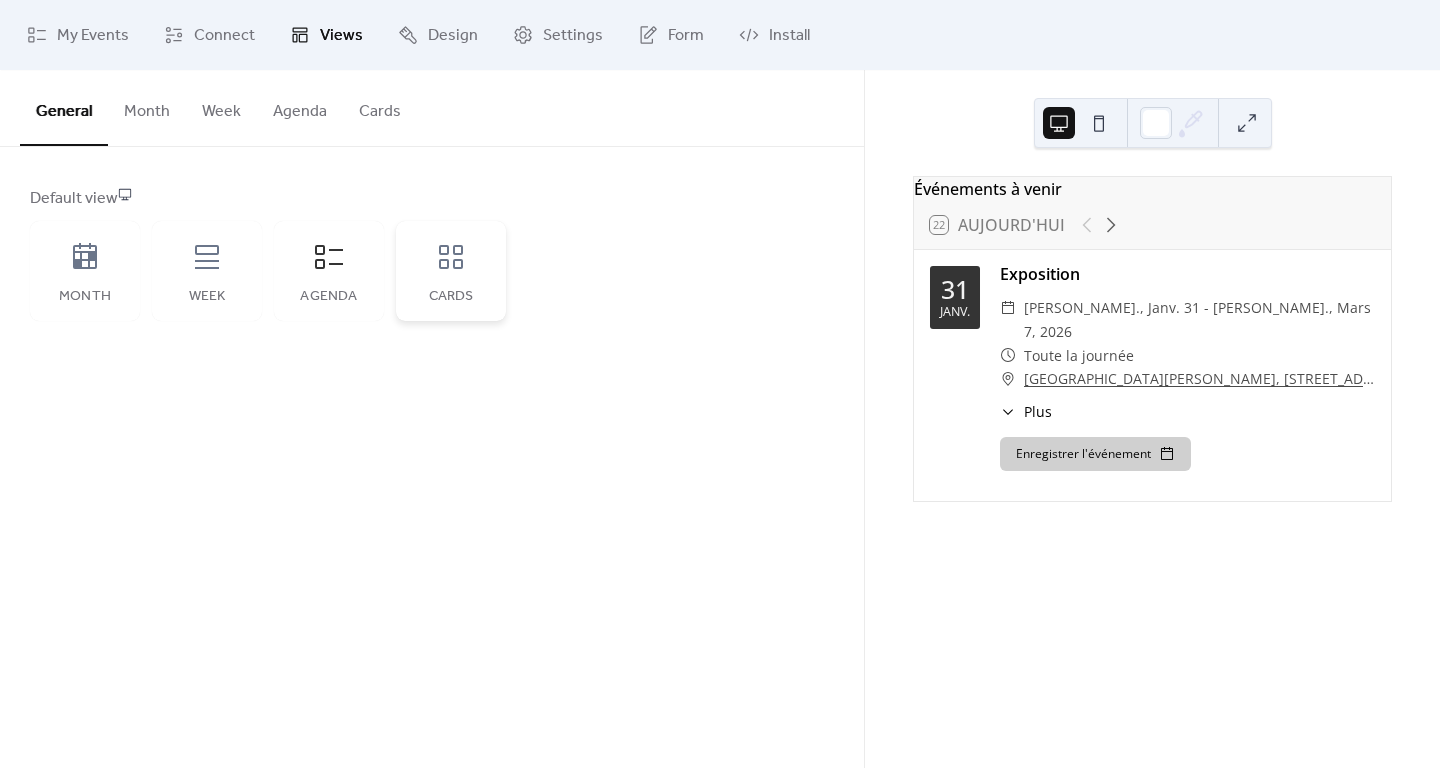 click 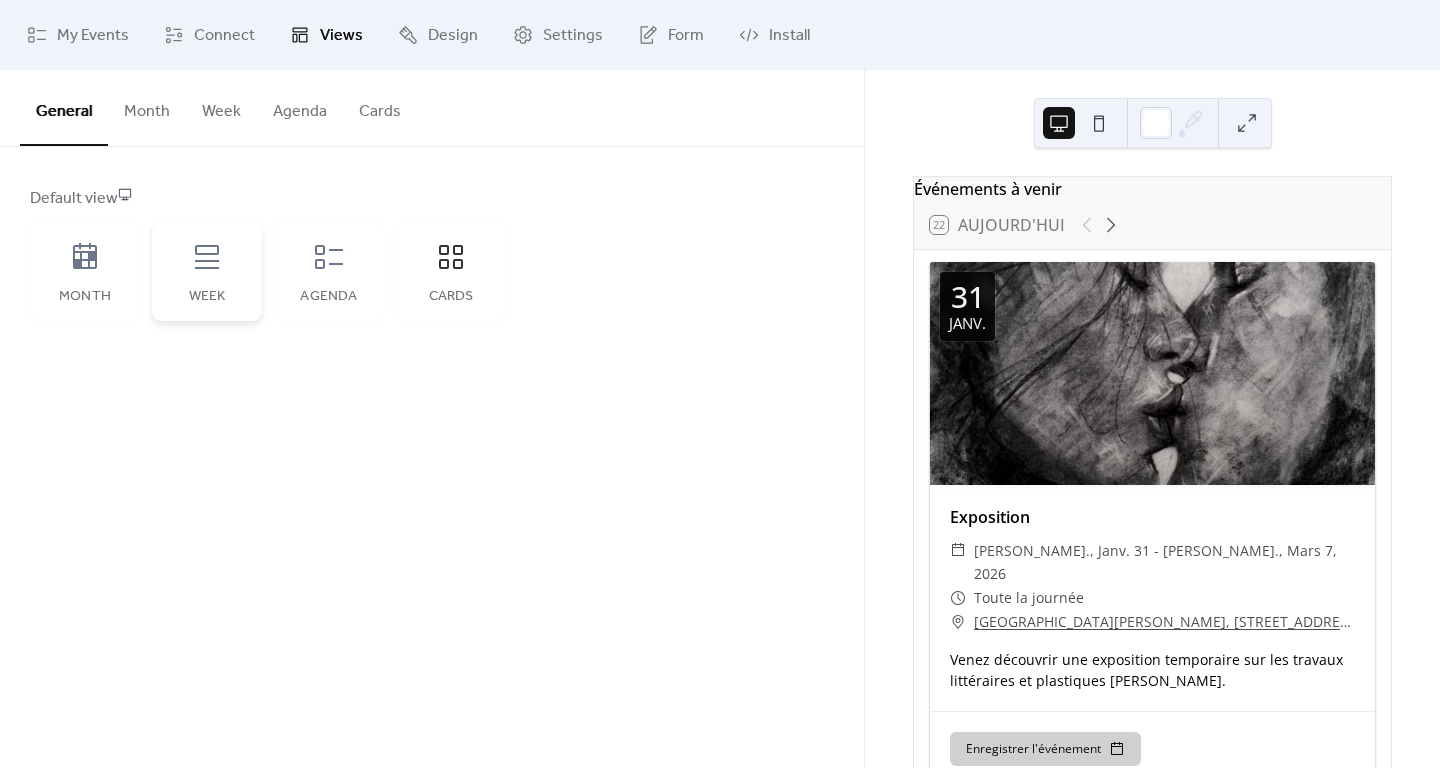 click on "Week" at bounding box center [207, 271] 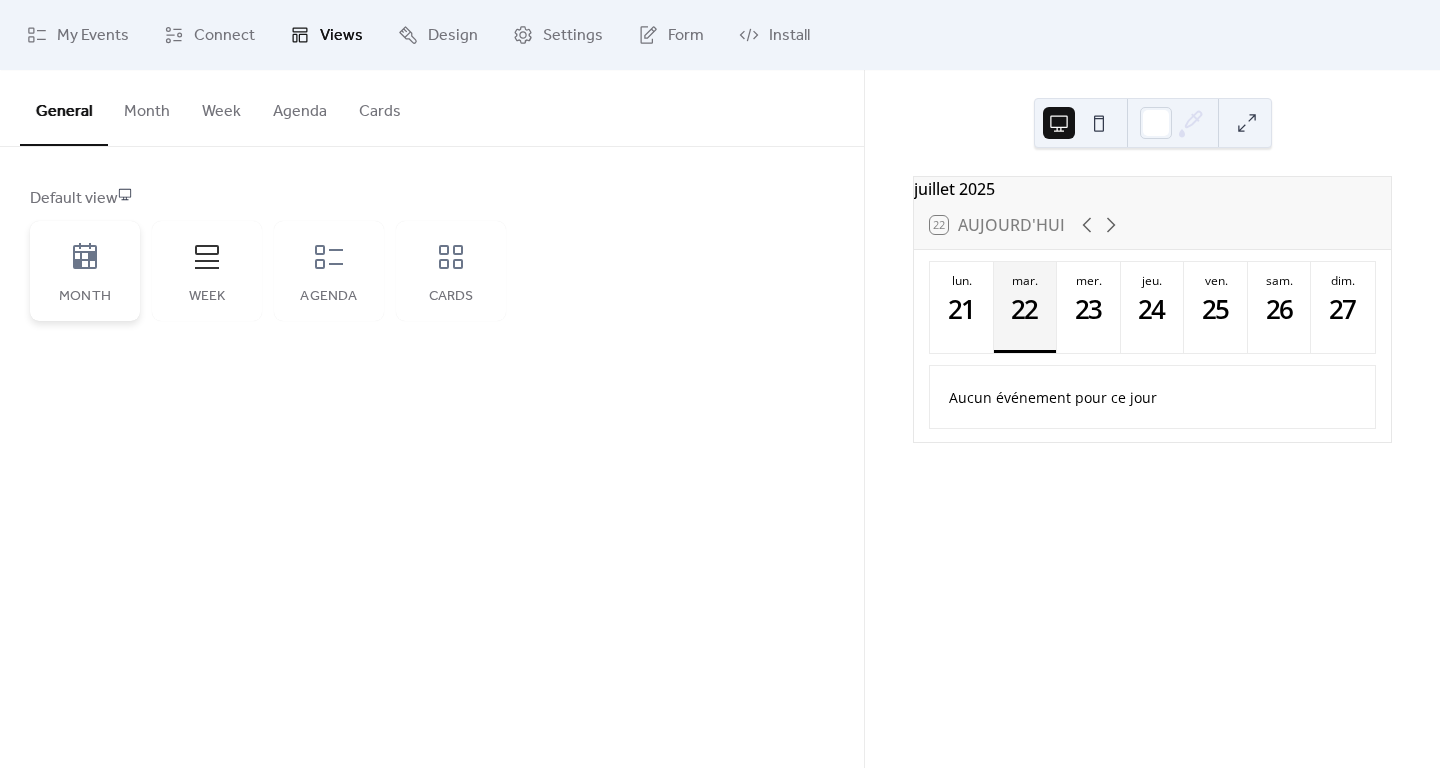 click on "Month" at bounding box center [85, 271] 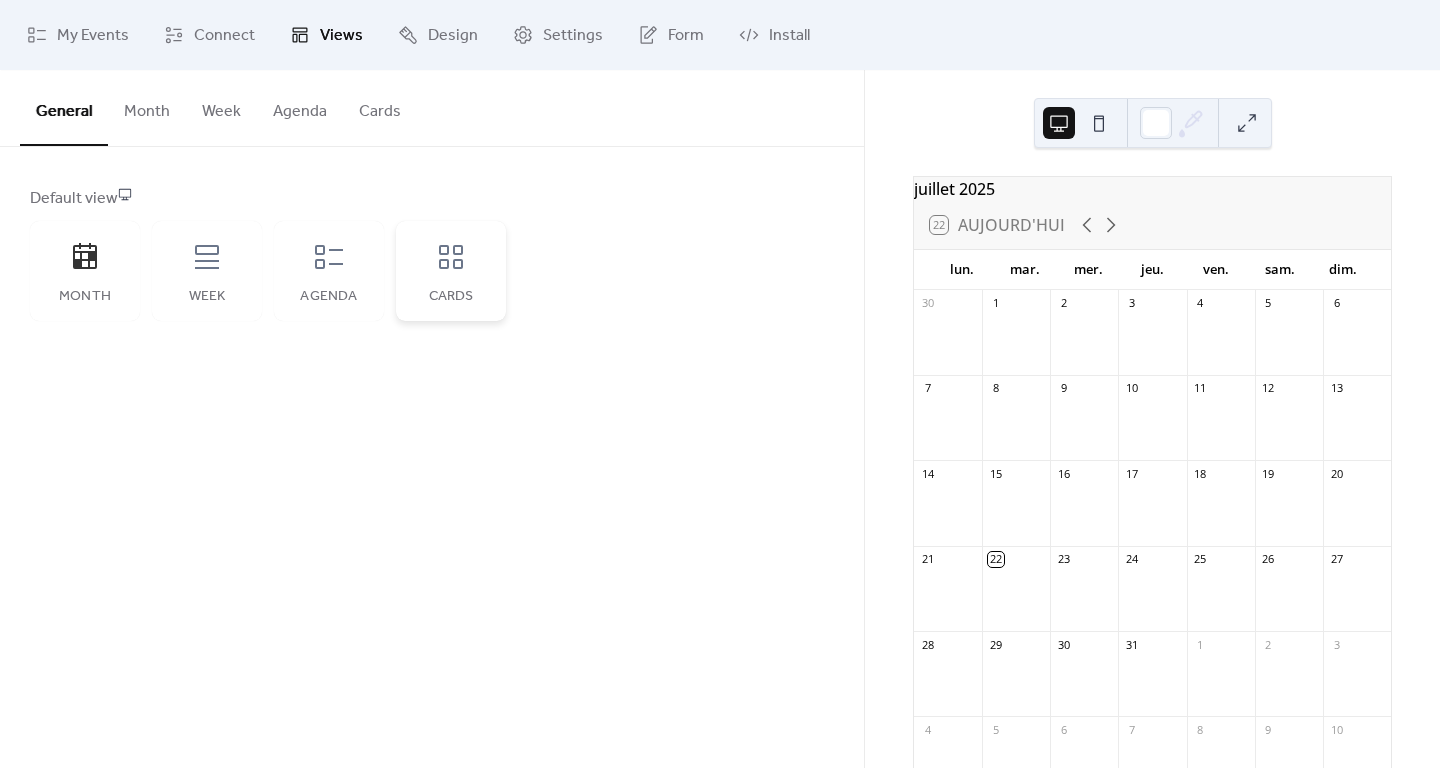 click on "Cards" at bounding box center [451, 271] 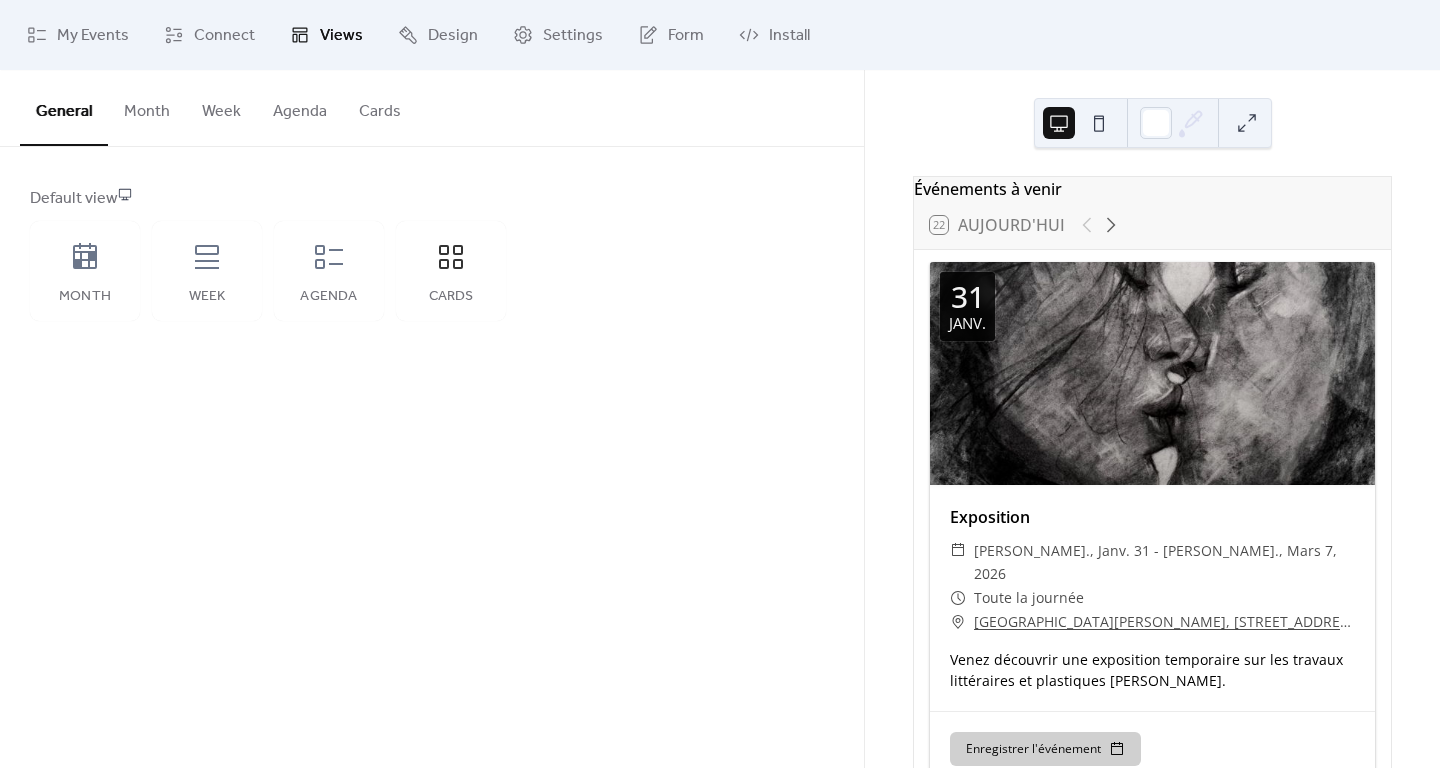 click at bounding box center (1099, 123) 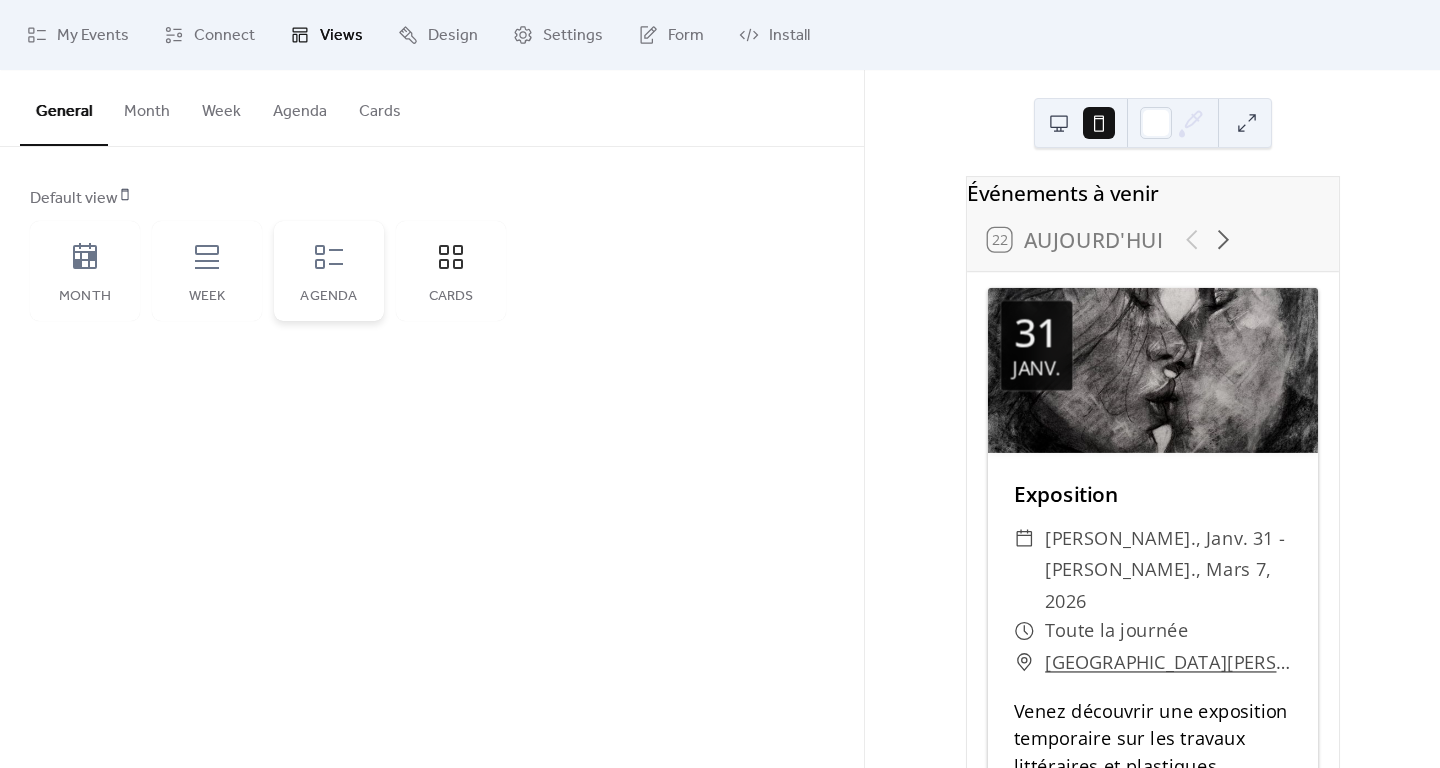 click on "Agenda" at bounding box center [329, 271] 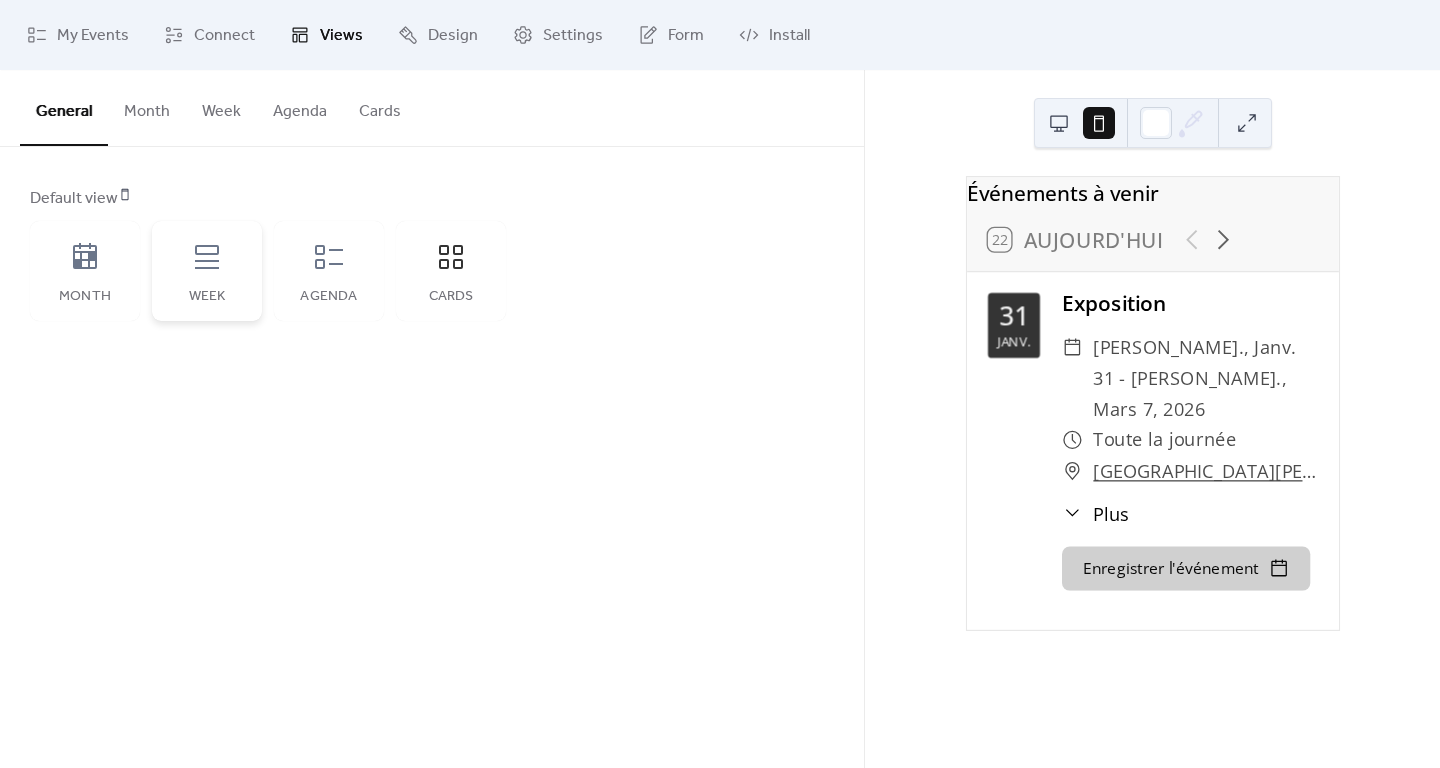 click on "Week" at bounding box center [207, 271] 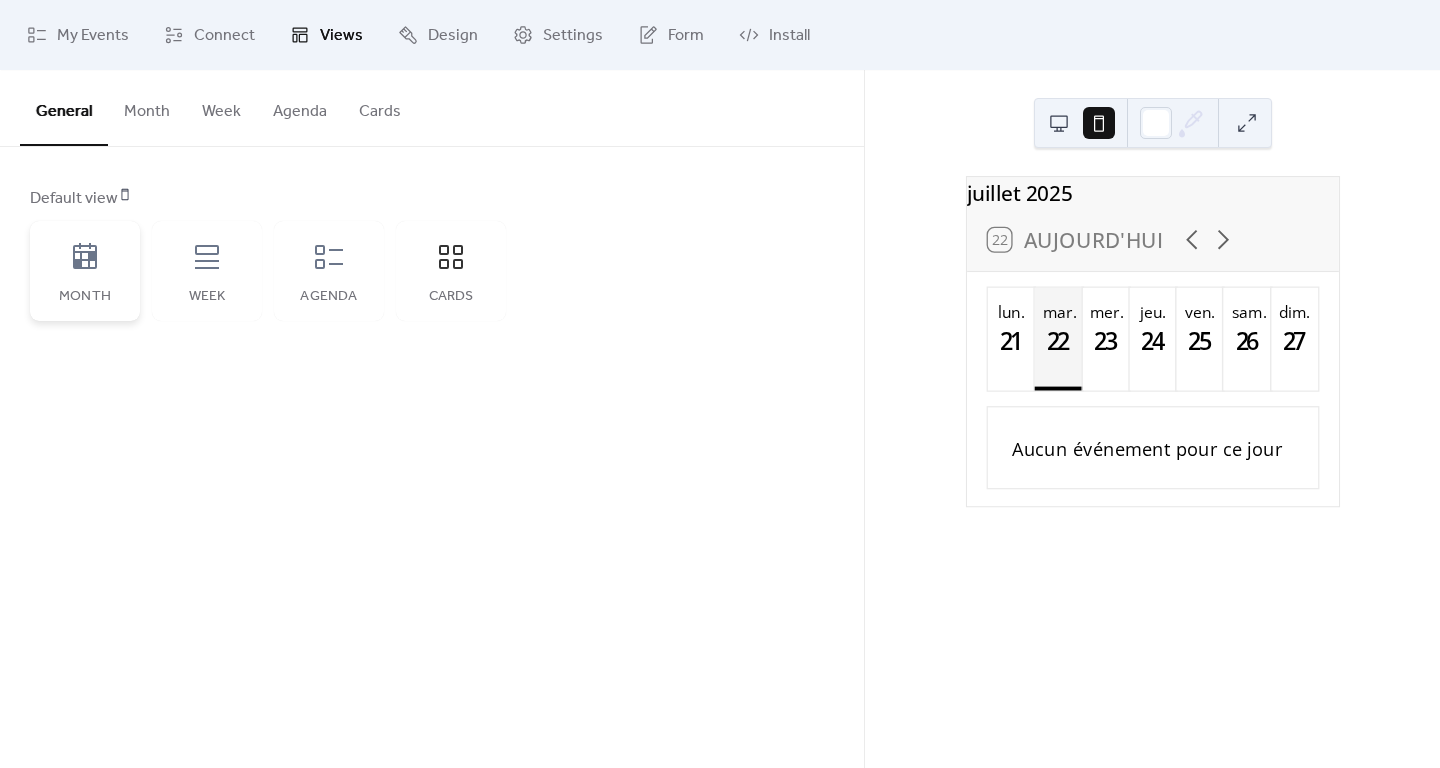 click on "Month" at bounding box center [85, 271] 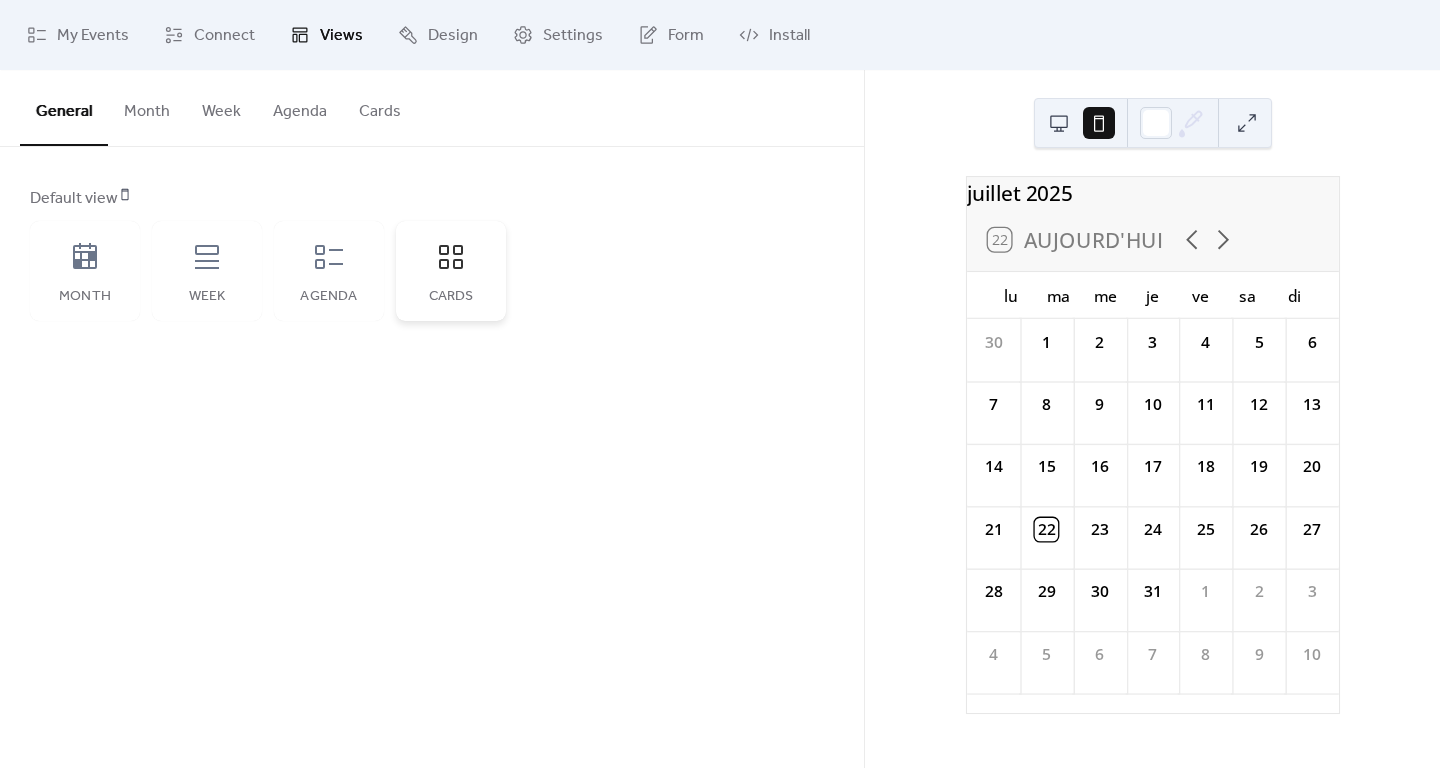 click on "Cards" at bounding box center [451, 271] 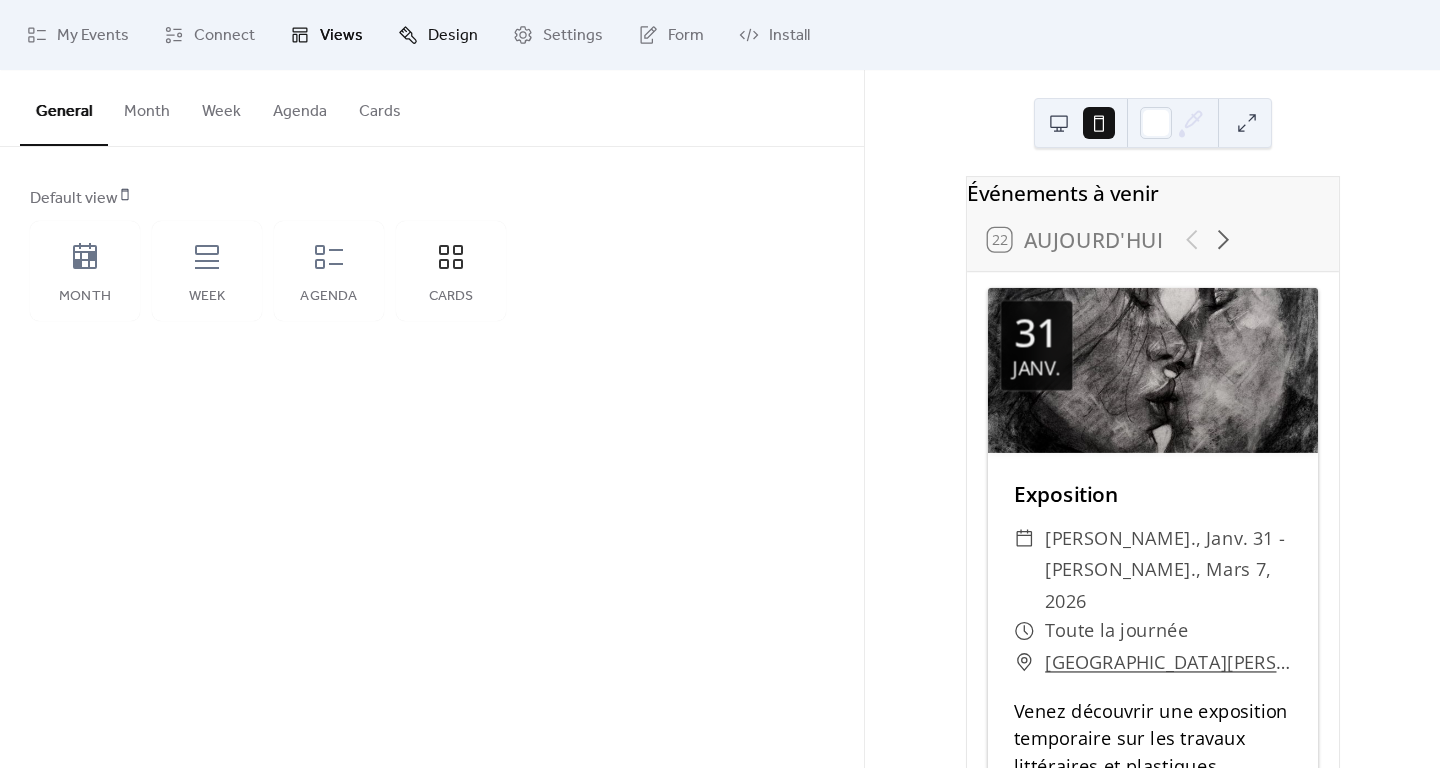 click on "Design" at bounding box center [453, 36] 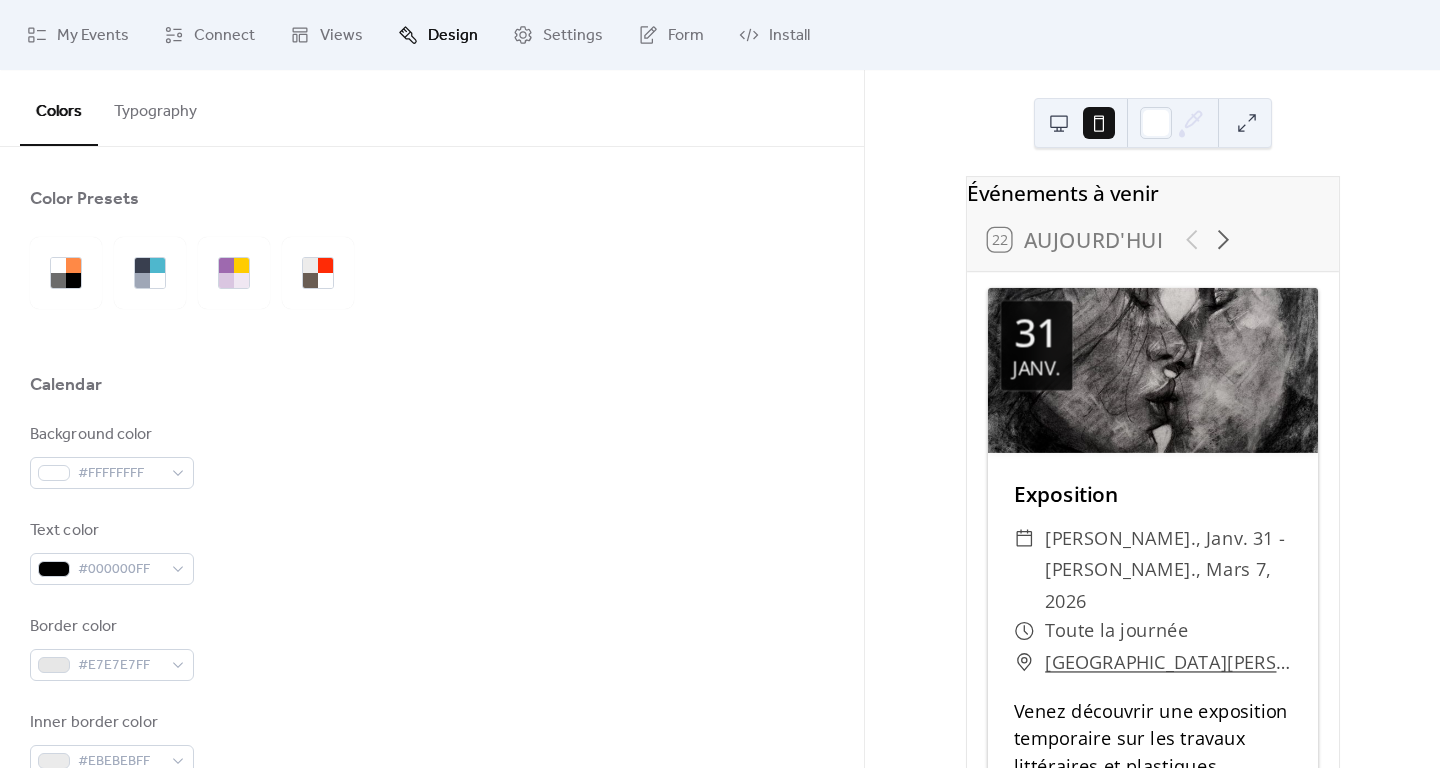 scroll, scrollTop: 0, scrollLeft: 0, axis: both 